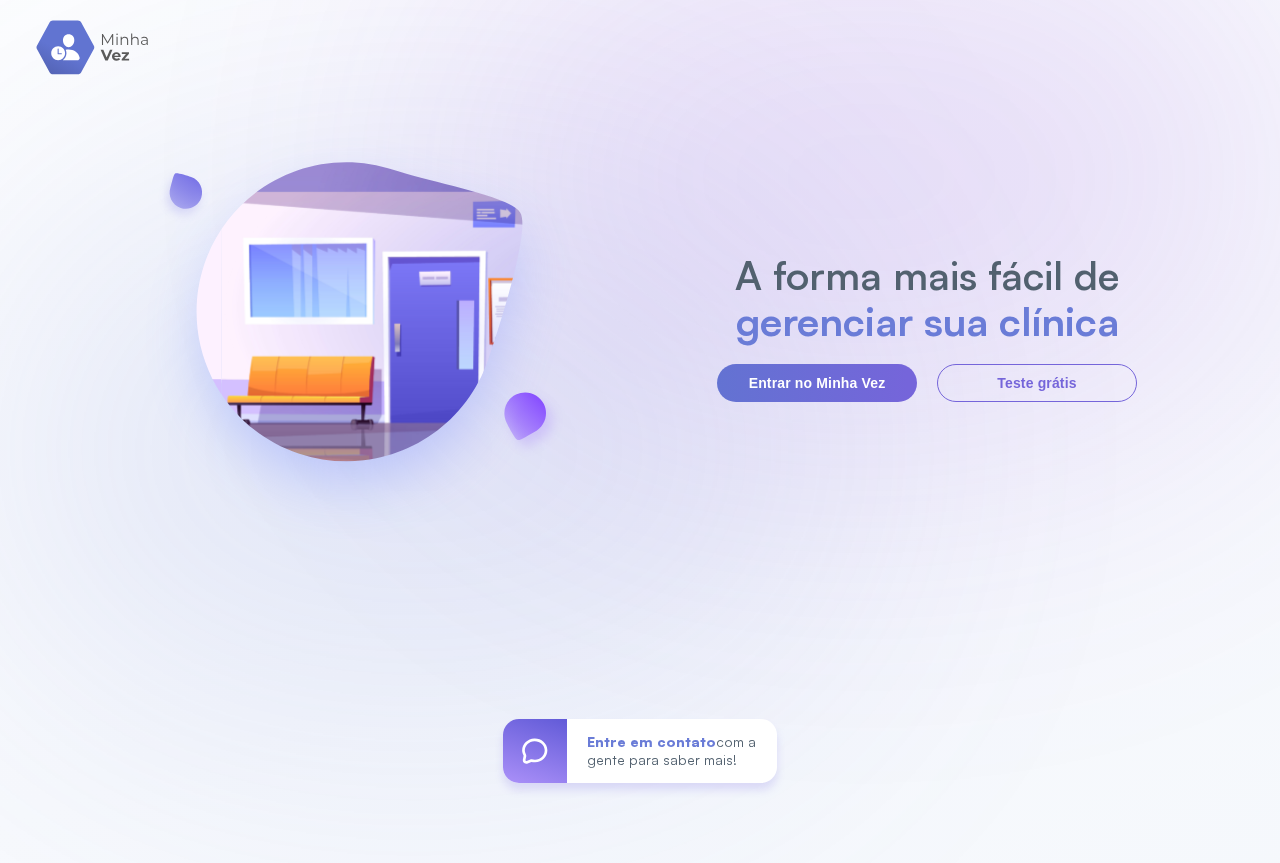 scroll, scrollTop: 0, scrollLeft: 0, axis: both 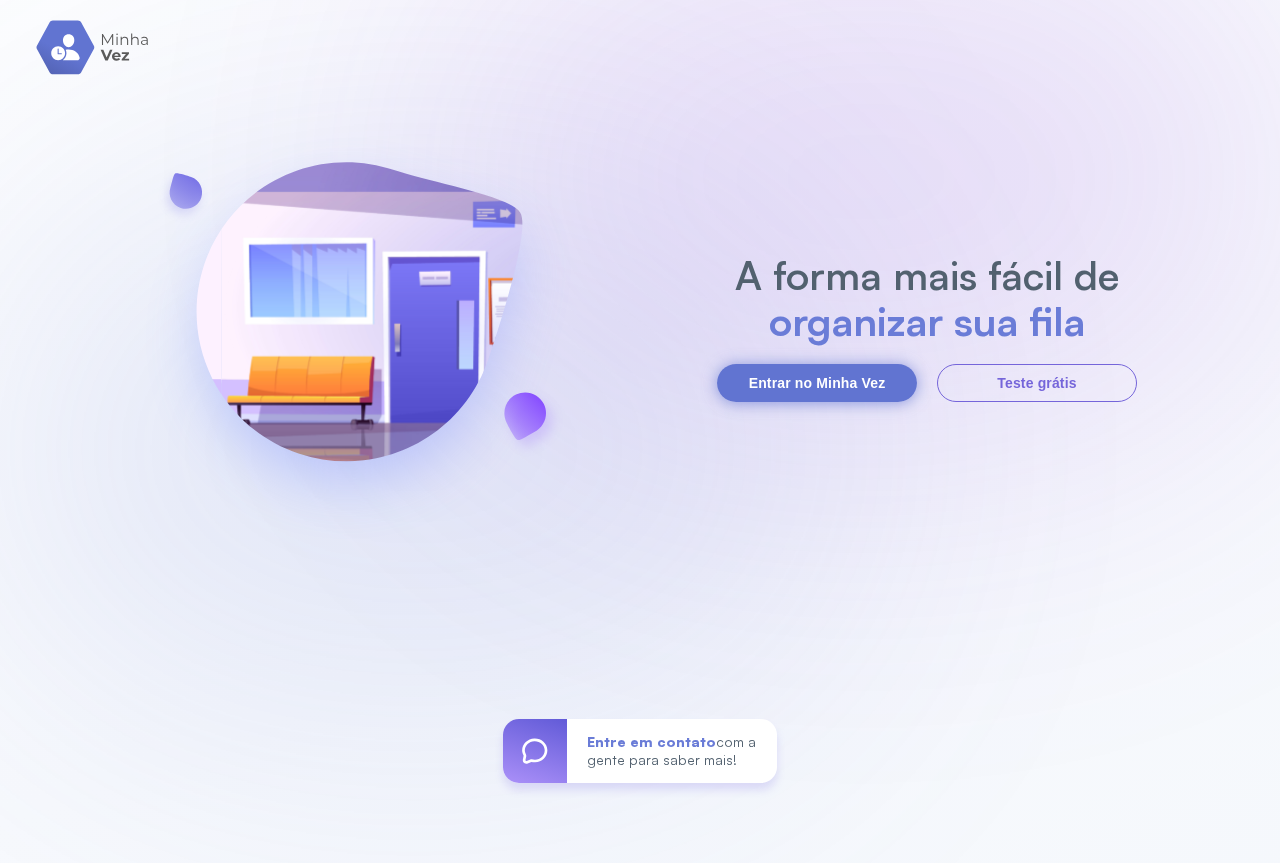 click on "Entrar no Minha Vez" at bounding box center (817, 383) 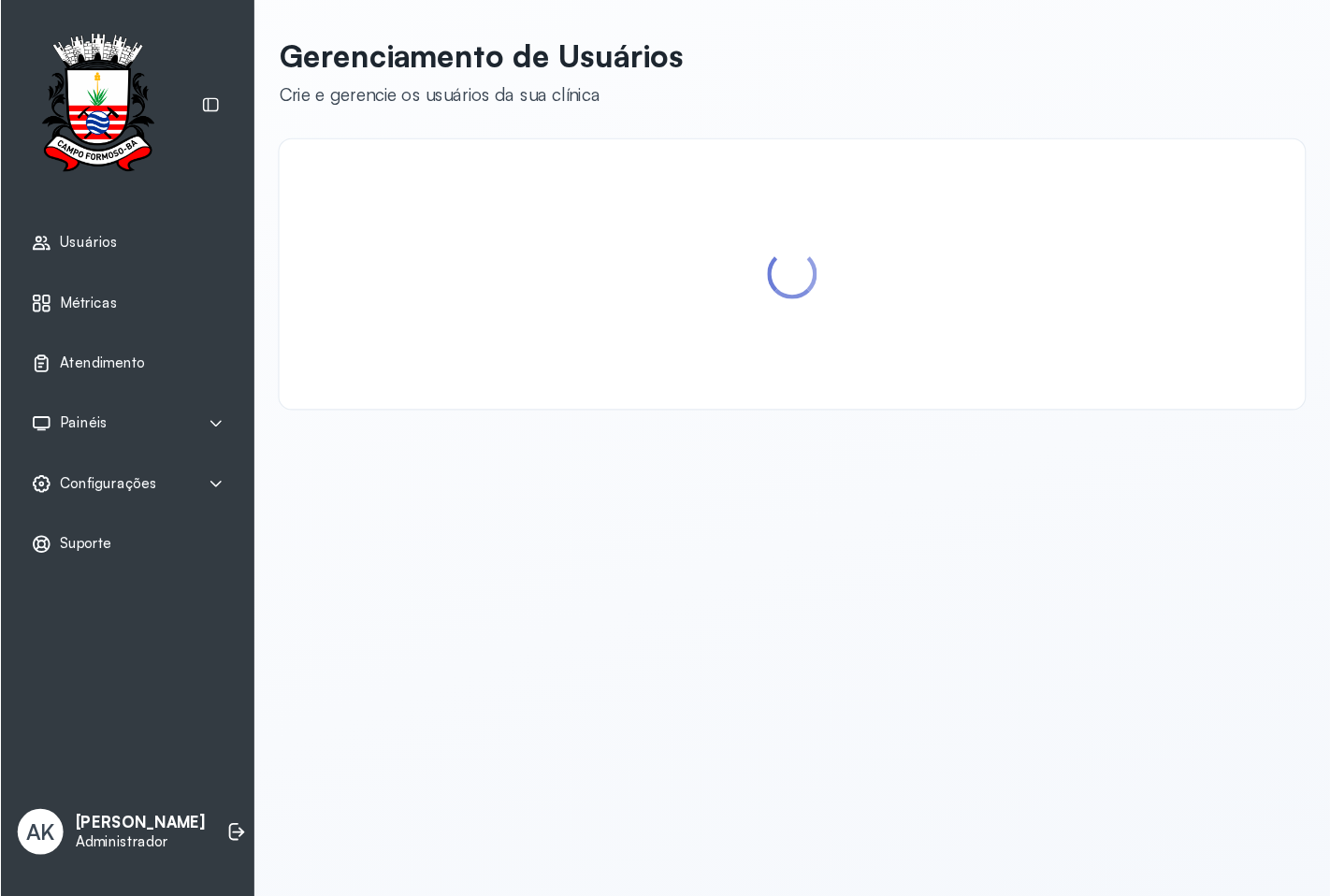 scroll, scrollTop: 0, scrollLeft: 0, axis: both 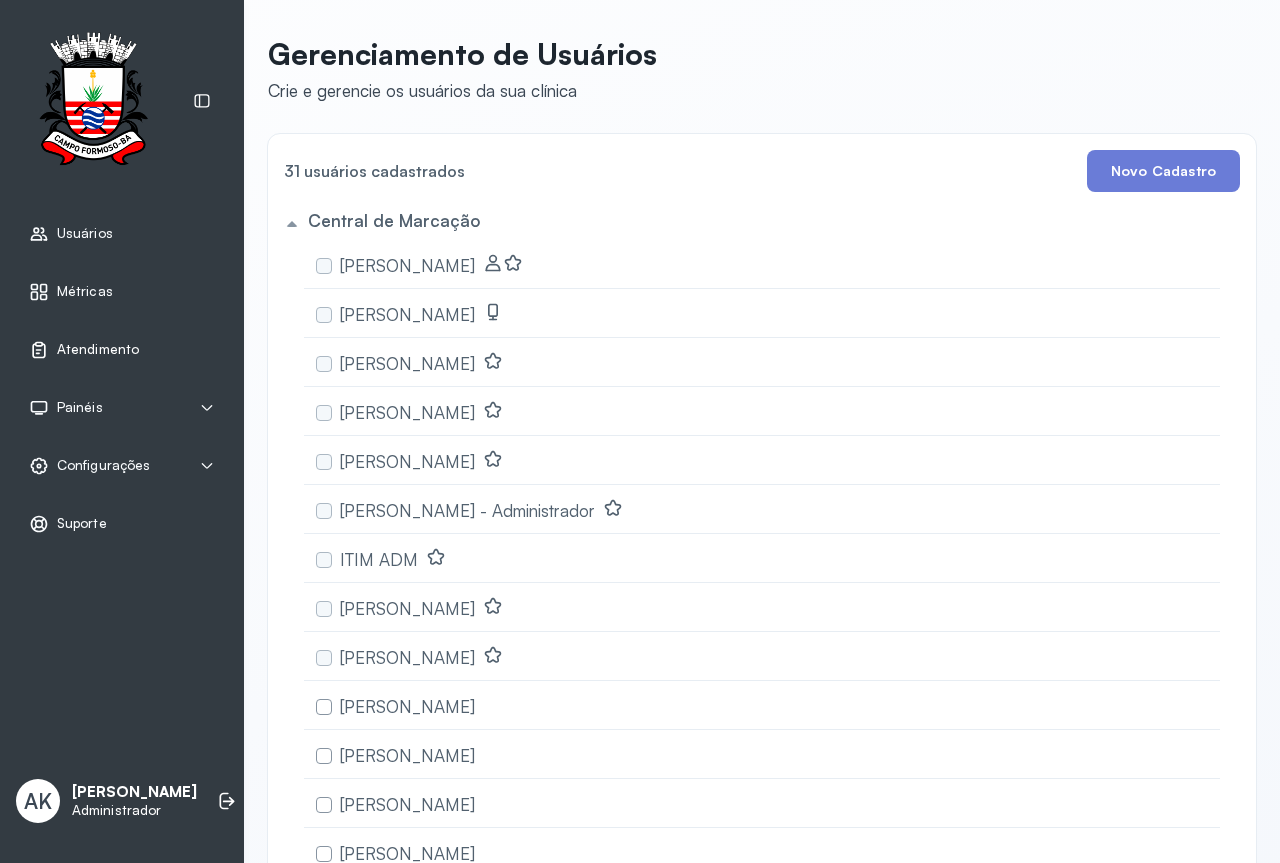 click on "Atendimento" at bounding box center [98, 349] 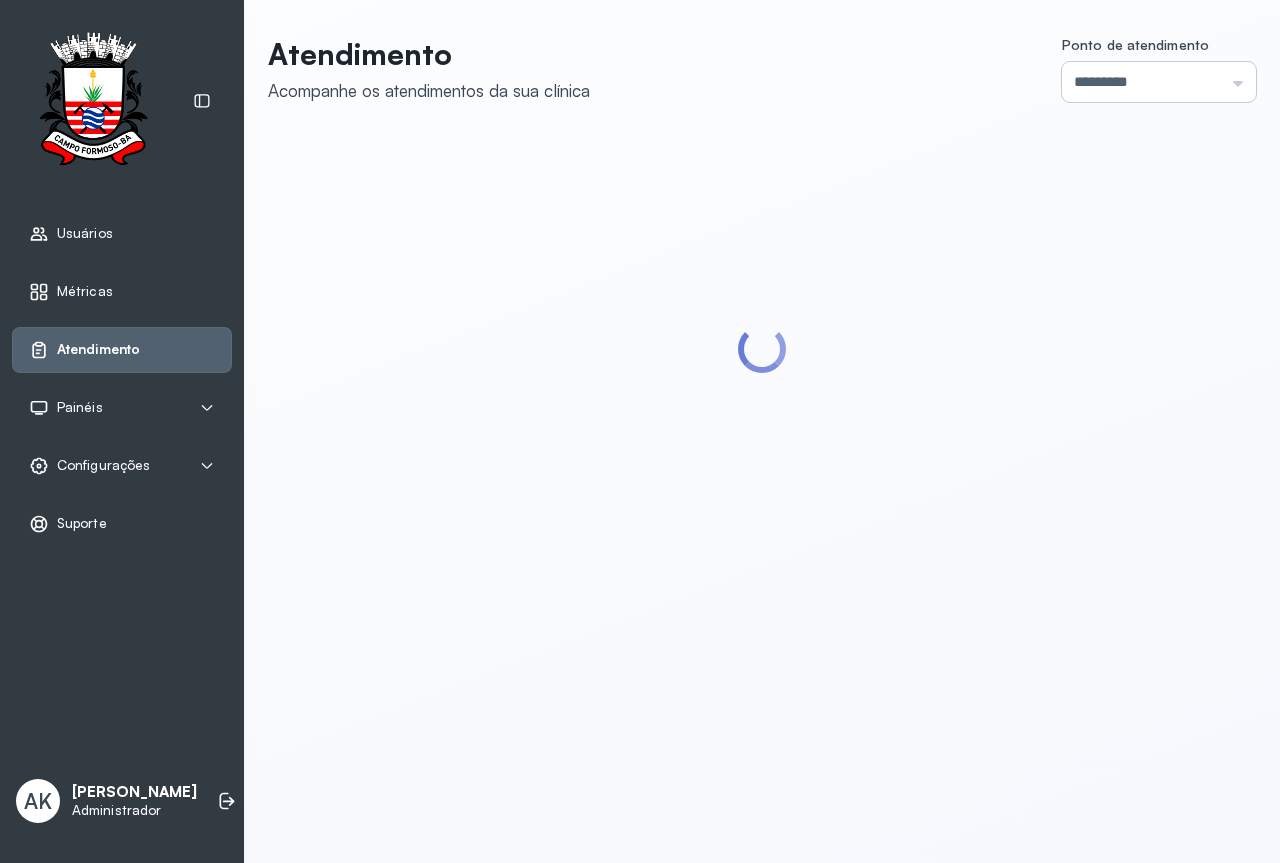 click on "*********" at bounding box center (1159, 82) 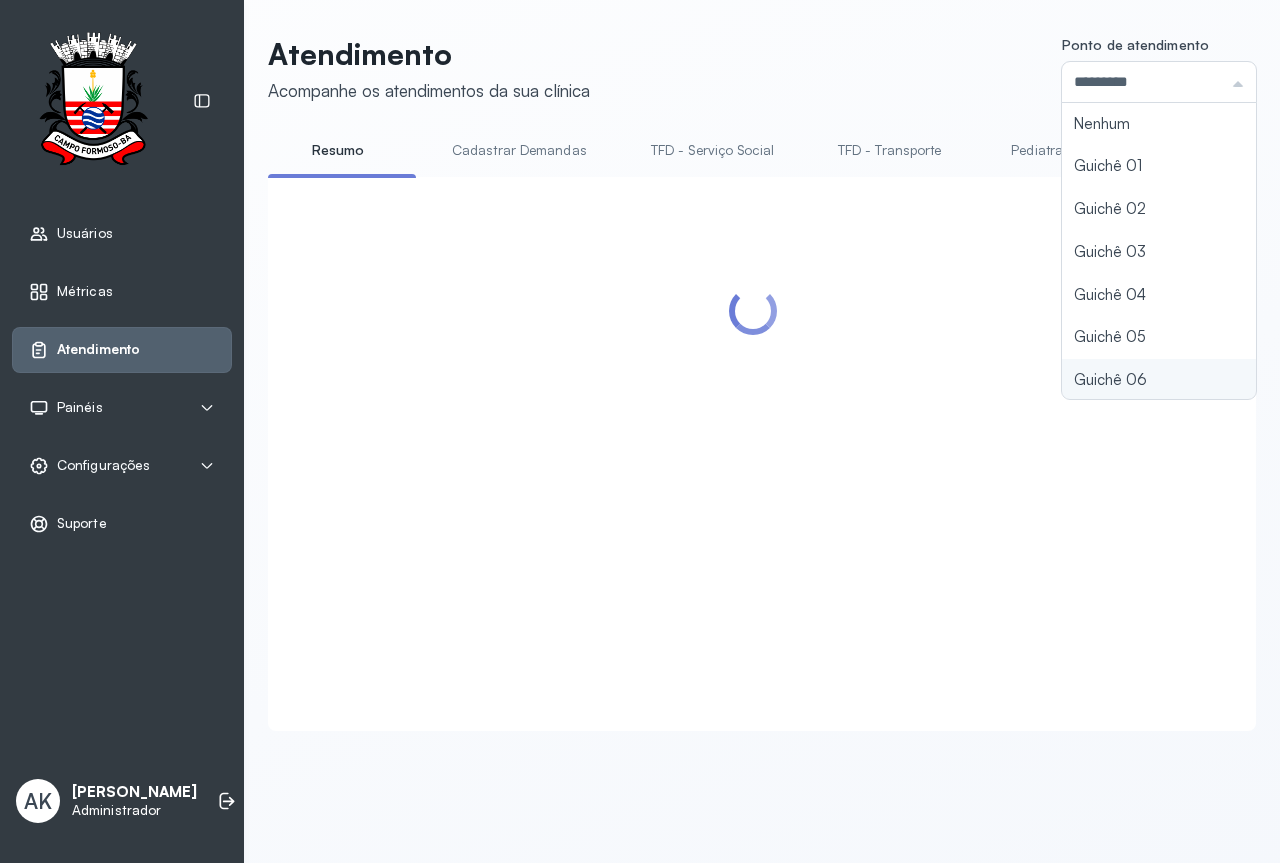 type on "*********" 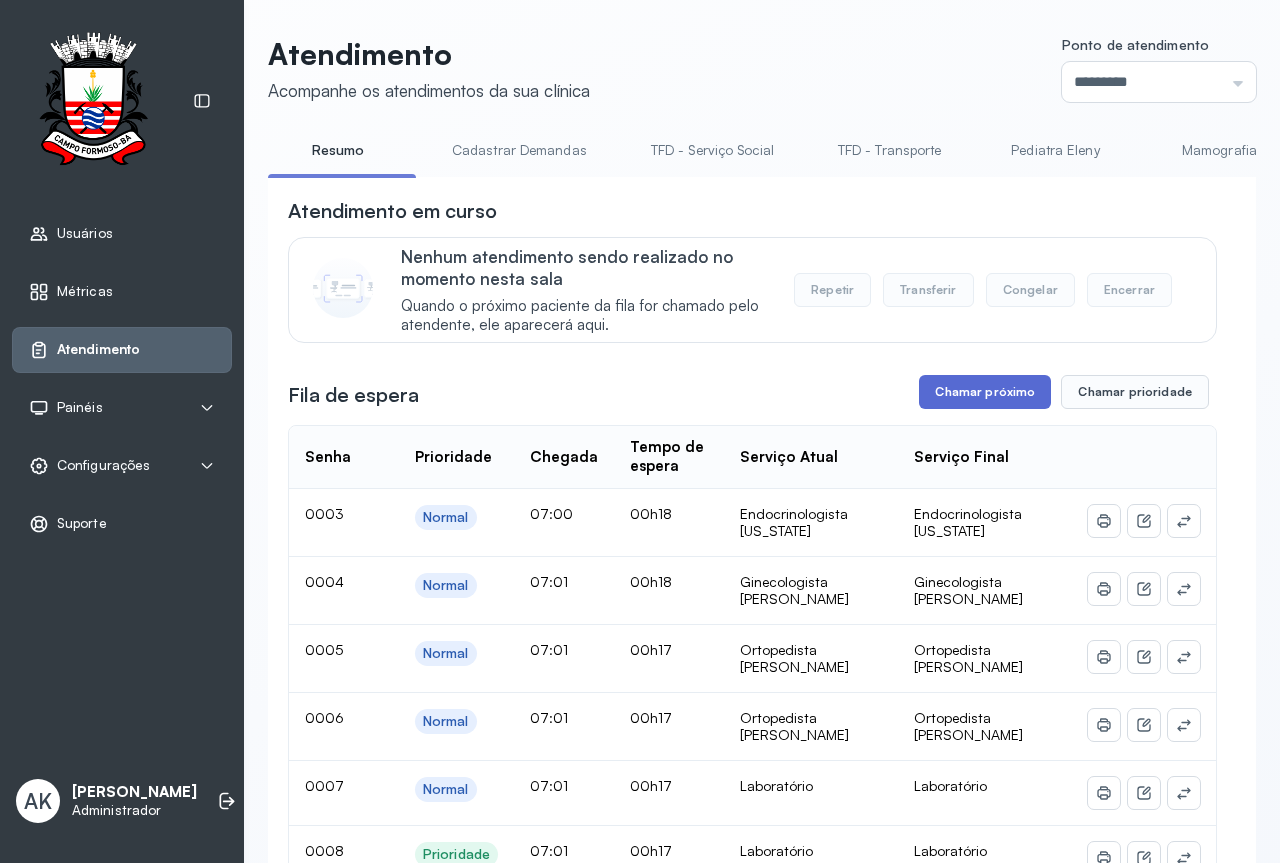 click on "Chamar próximo" at bounding box center [985, 392] 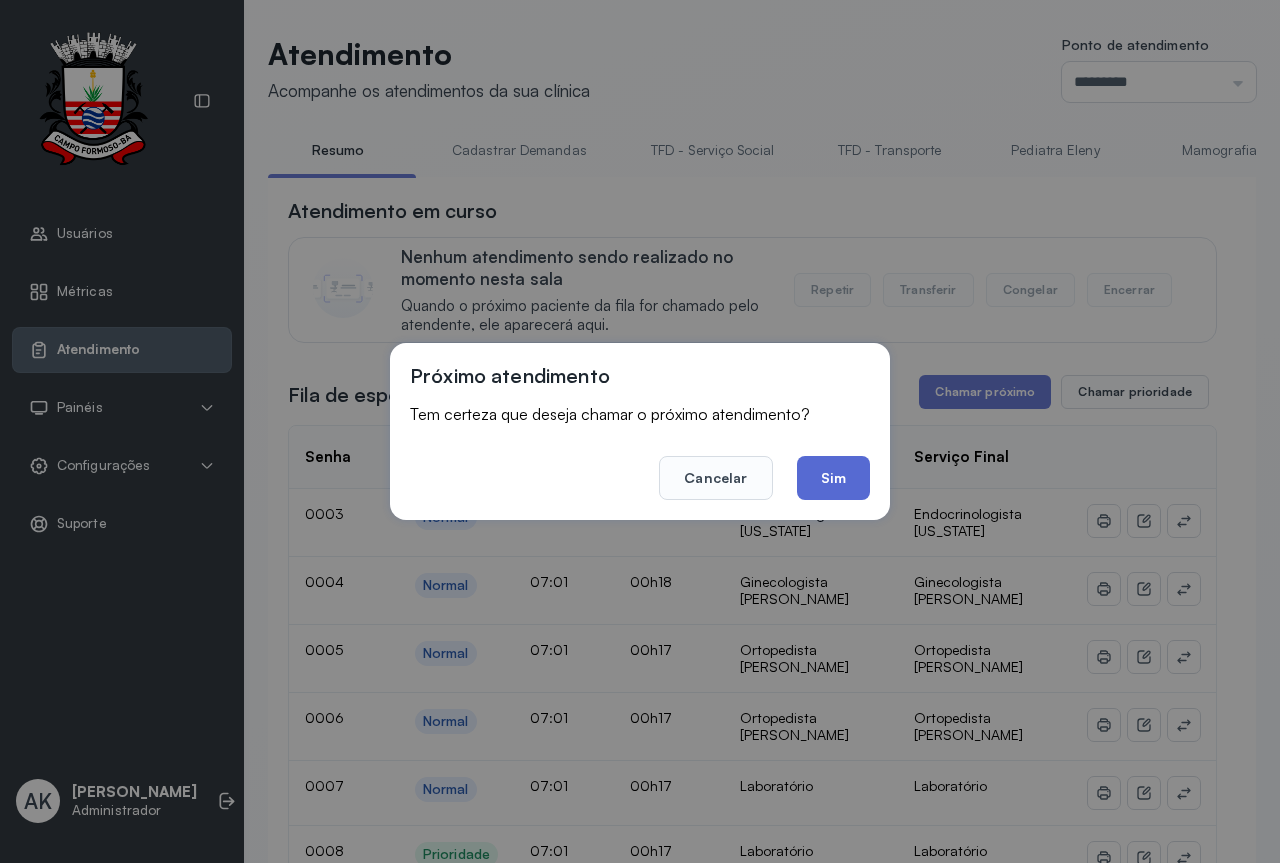 click on "Sim" 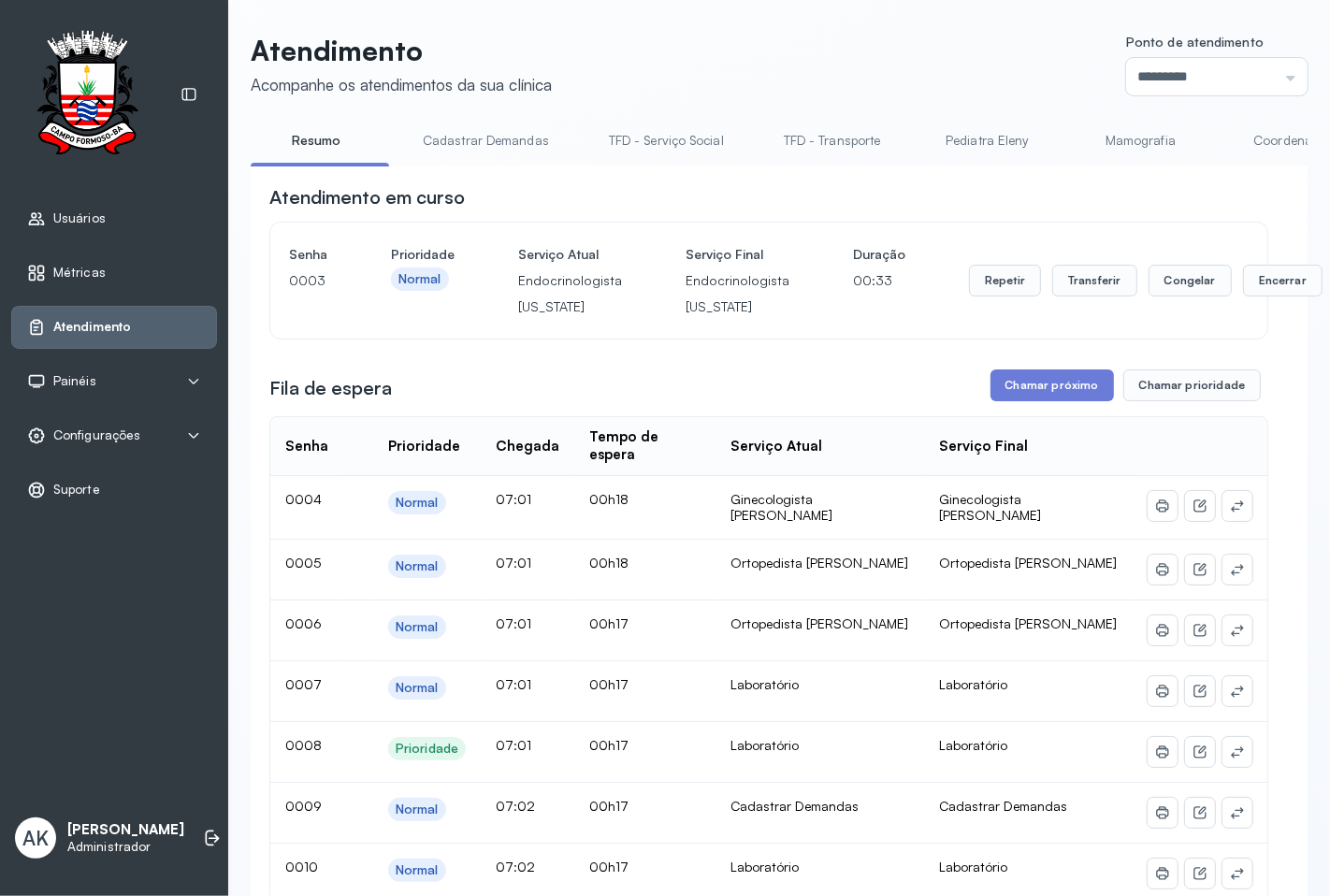 drag, startPoint x: 1183, startPoint y: 3, endPoint x: 872, endPoint y: 375, distance: 484.8763 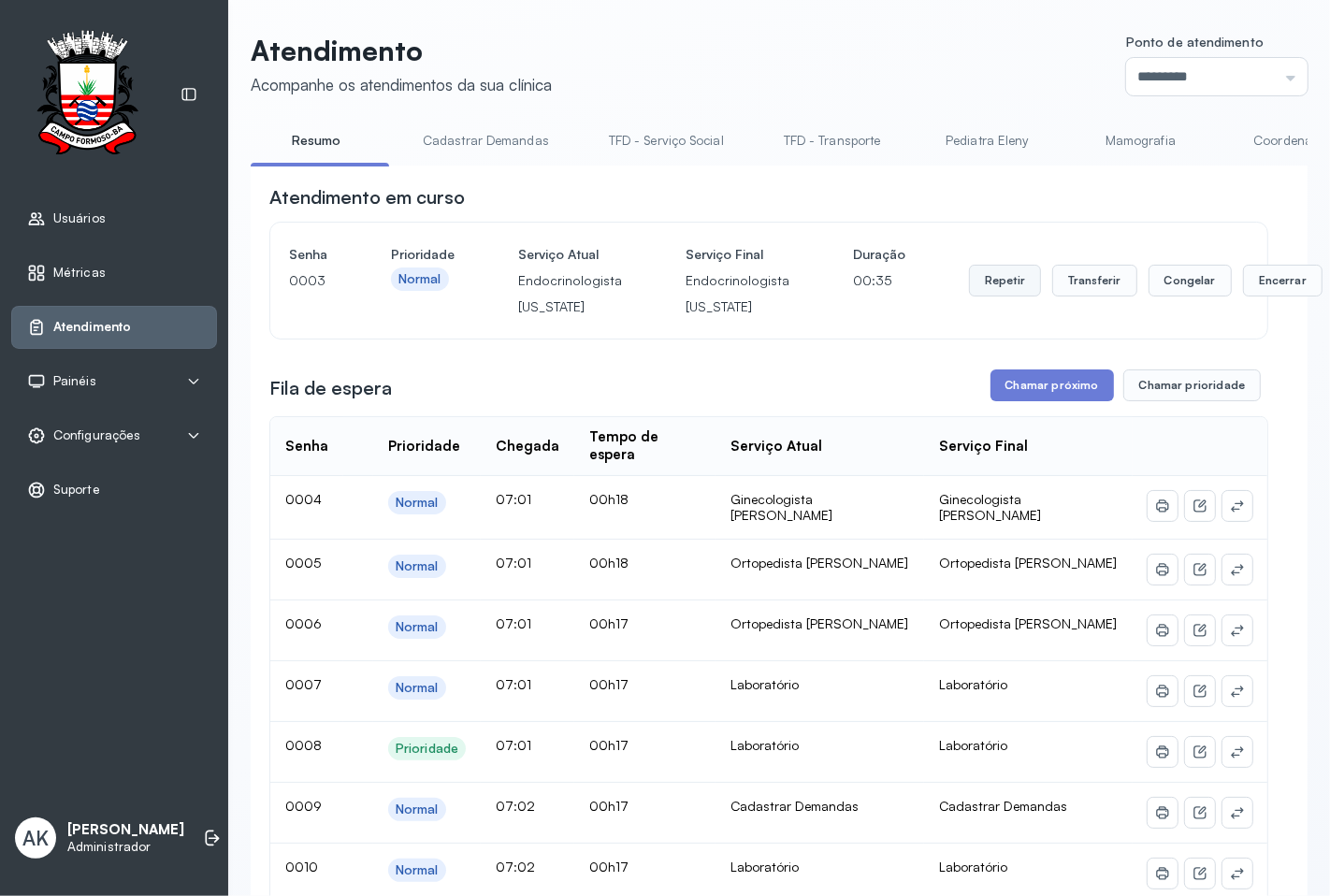 click on "Repetir" at bounding box center (1005, 281) 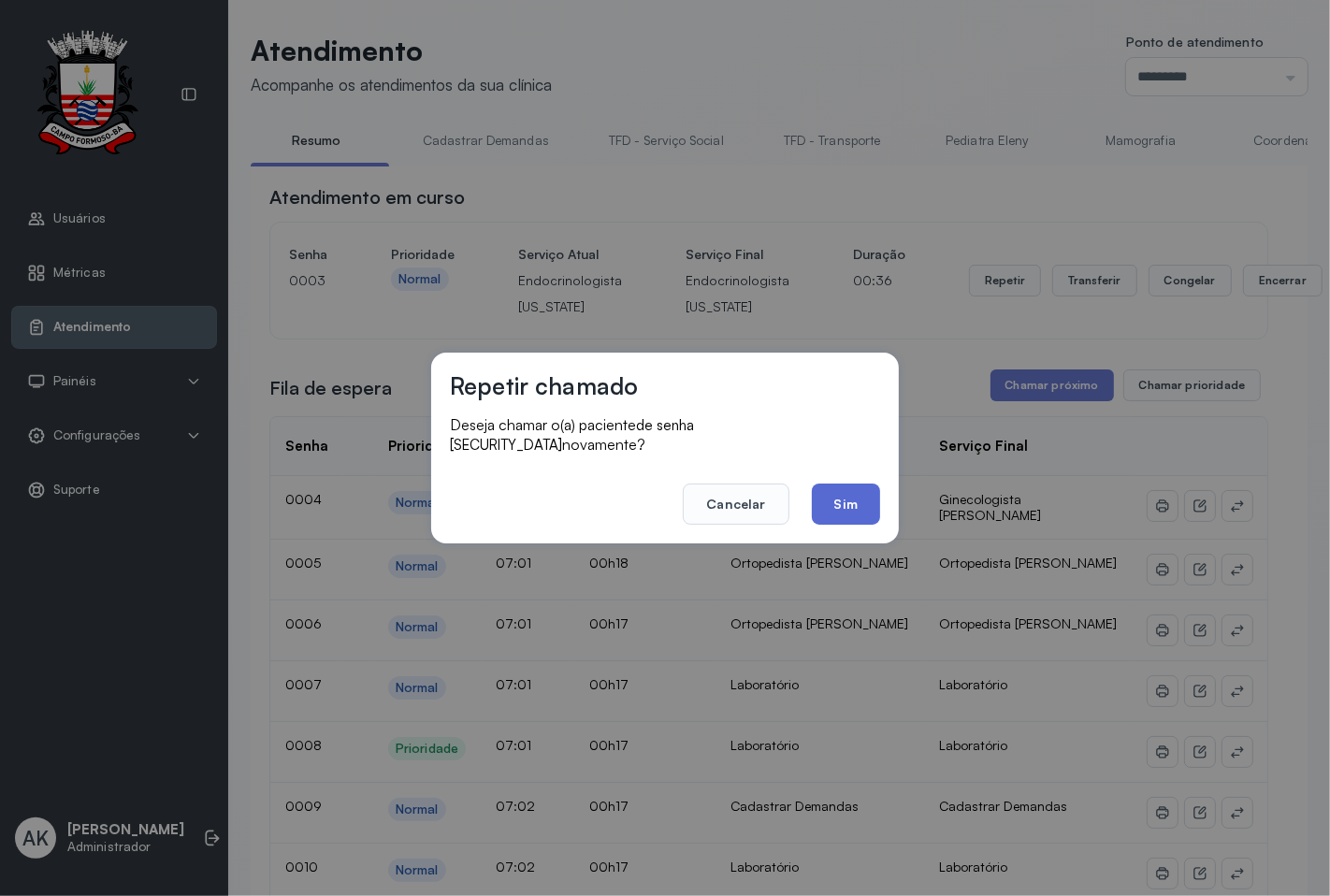 click on "Sim" 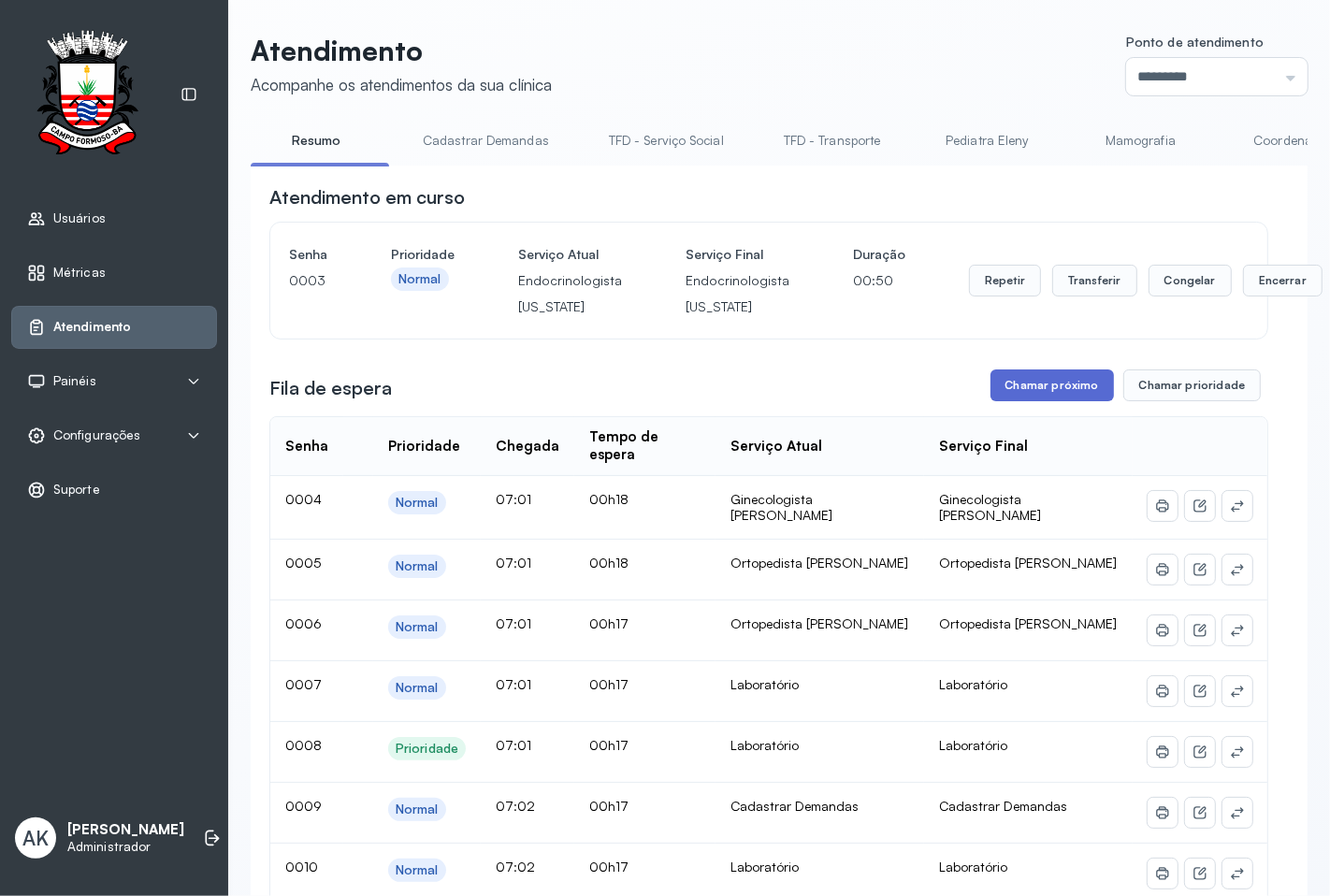 click on "Chamar próximo" at bounding box center (1052, 385) 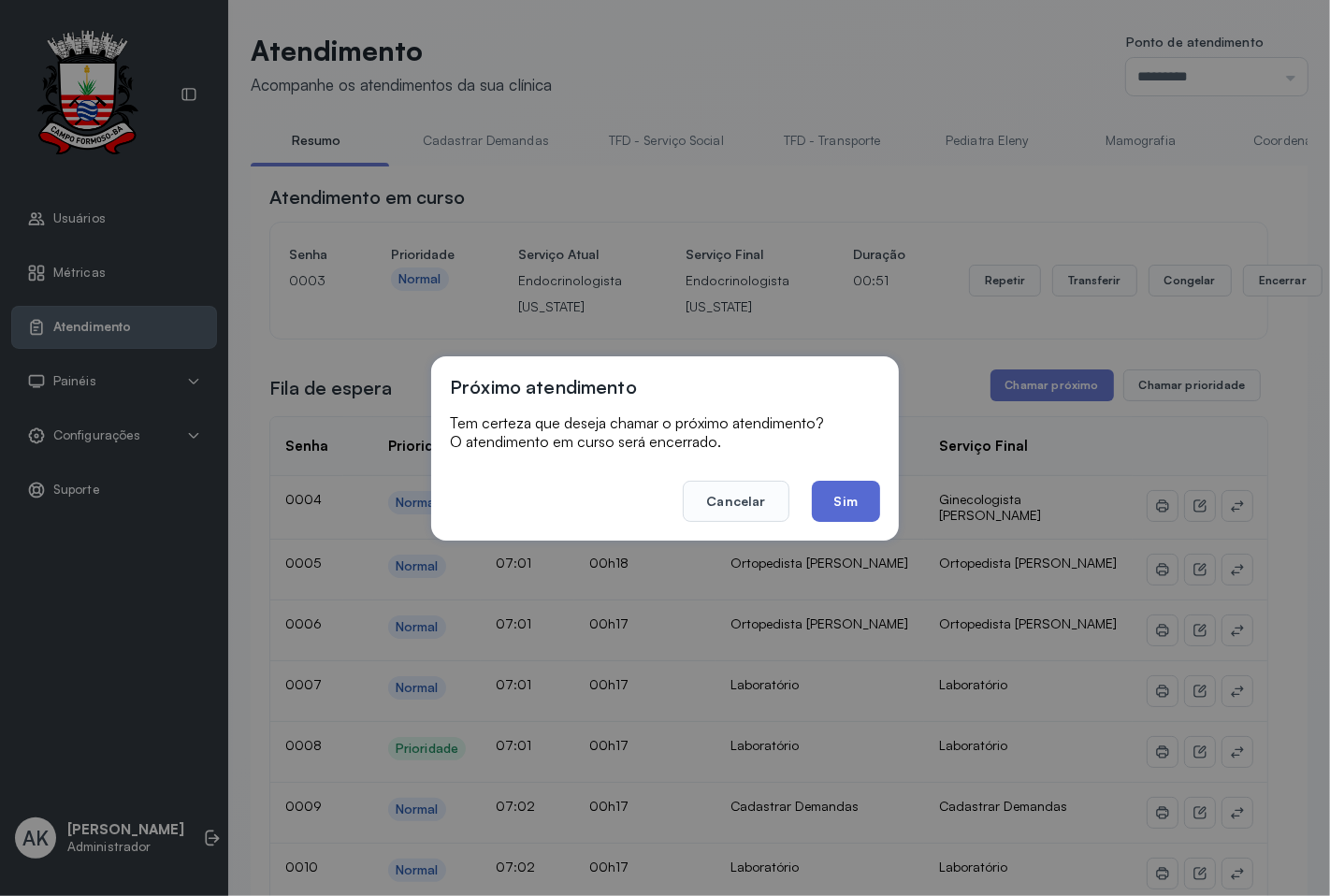 click on "Sim" 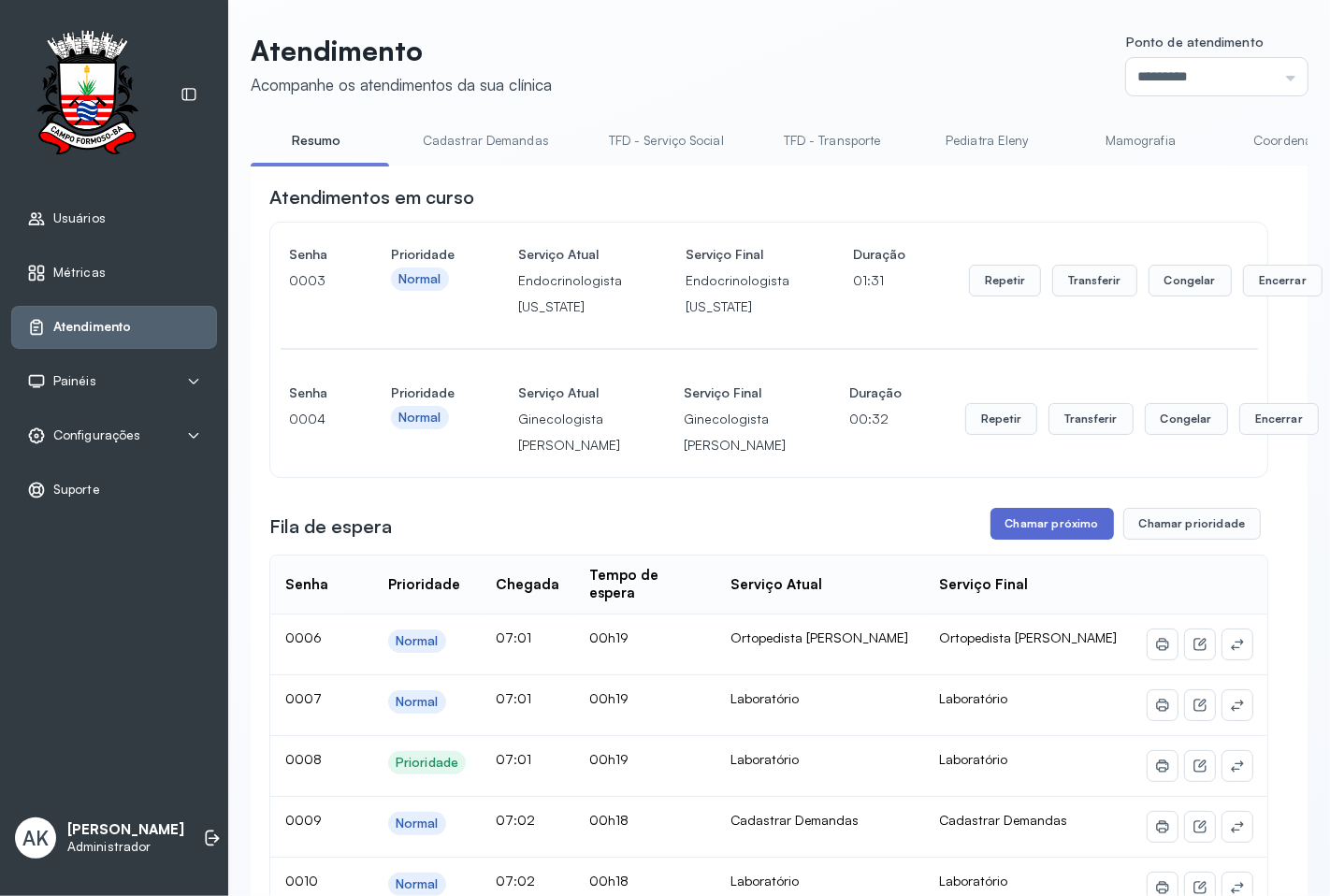 click on "Chamar próximo" at bounding box center (1052, 524) 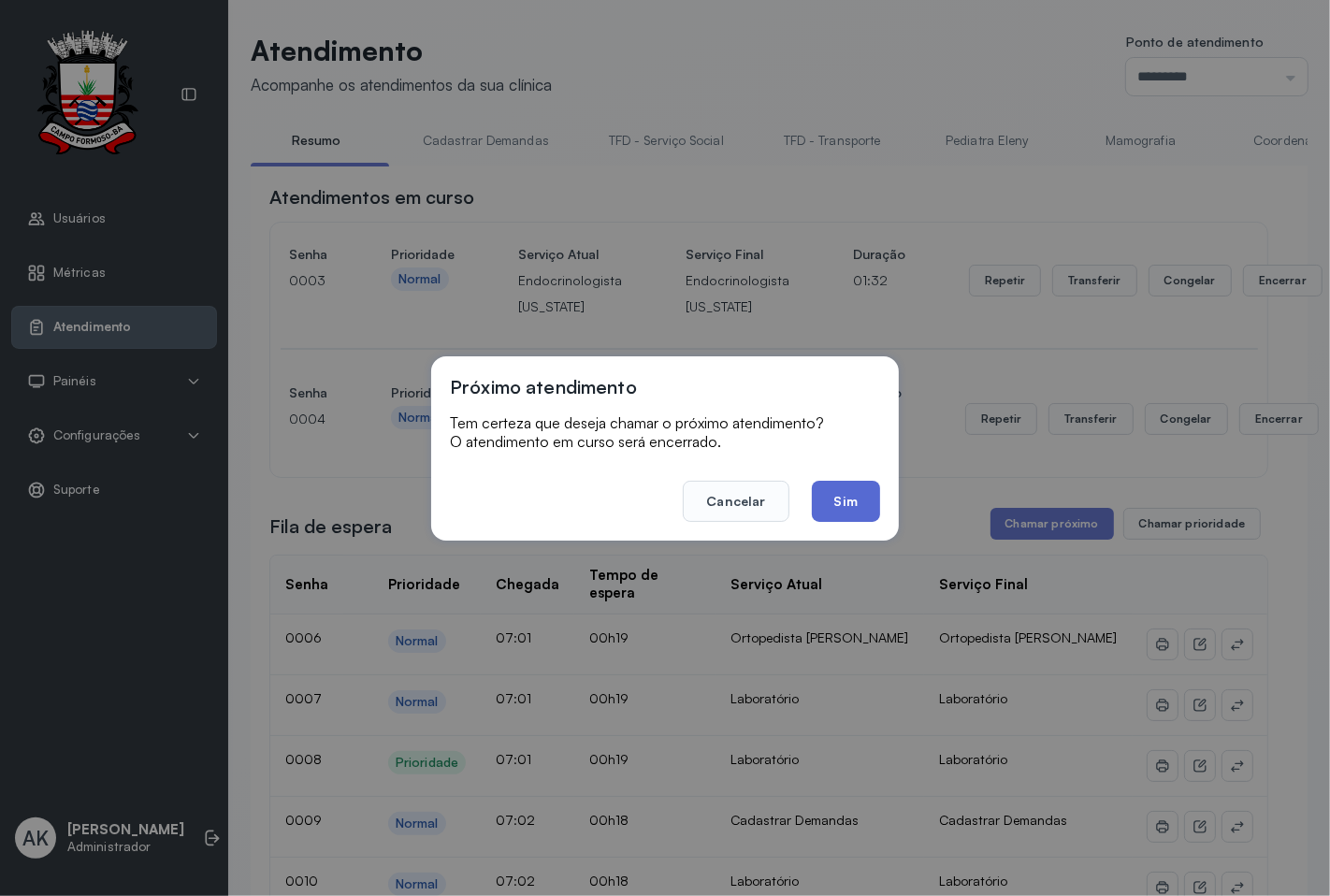 click on "Sim" 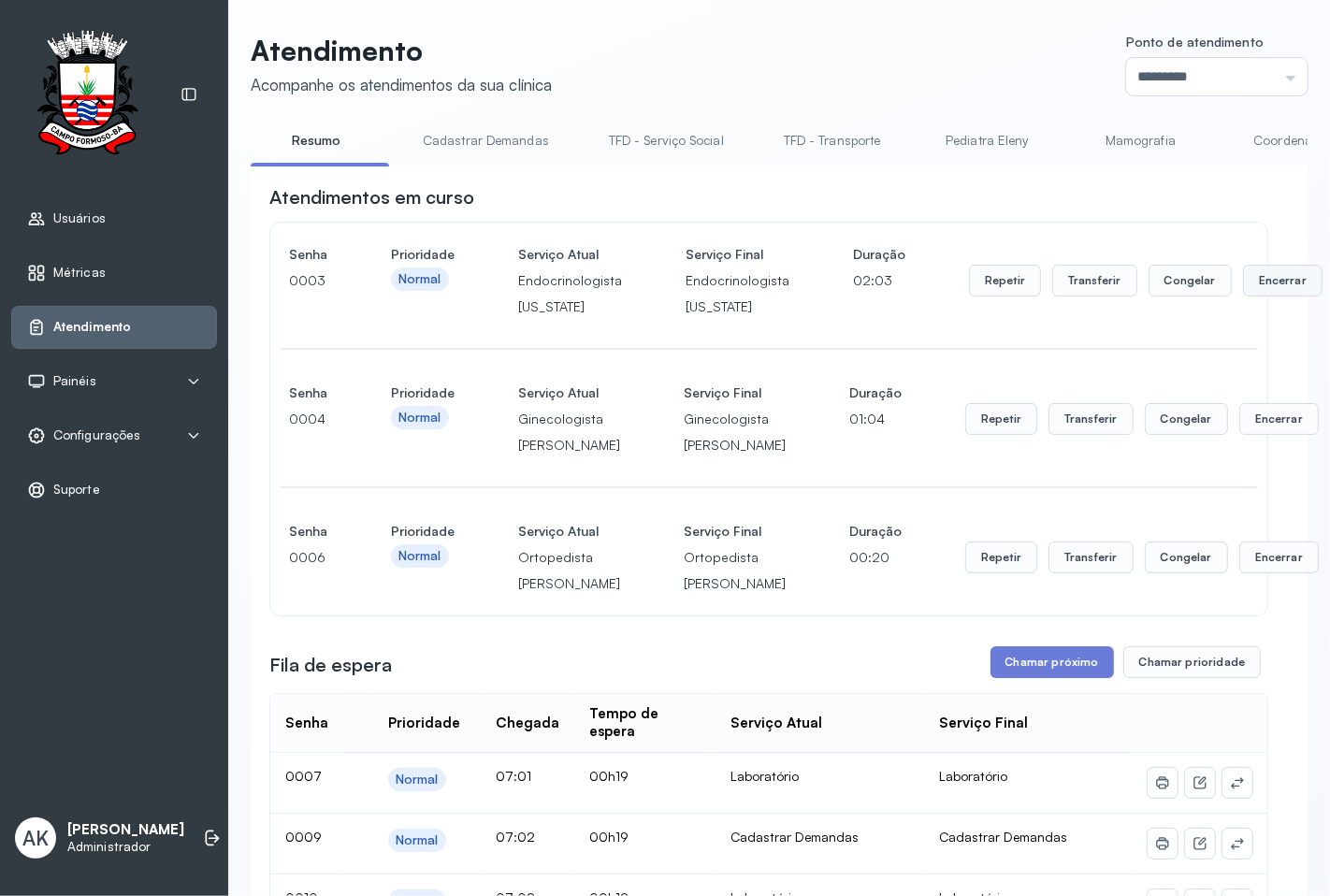 click on "Encerrar" at bounding box center (1282, 281) 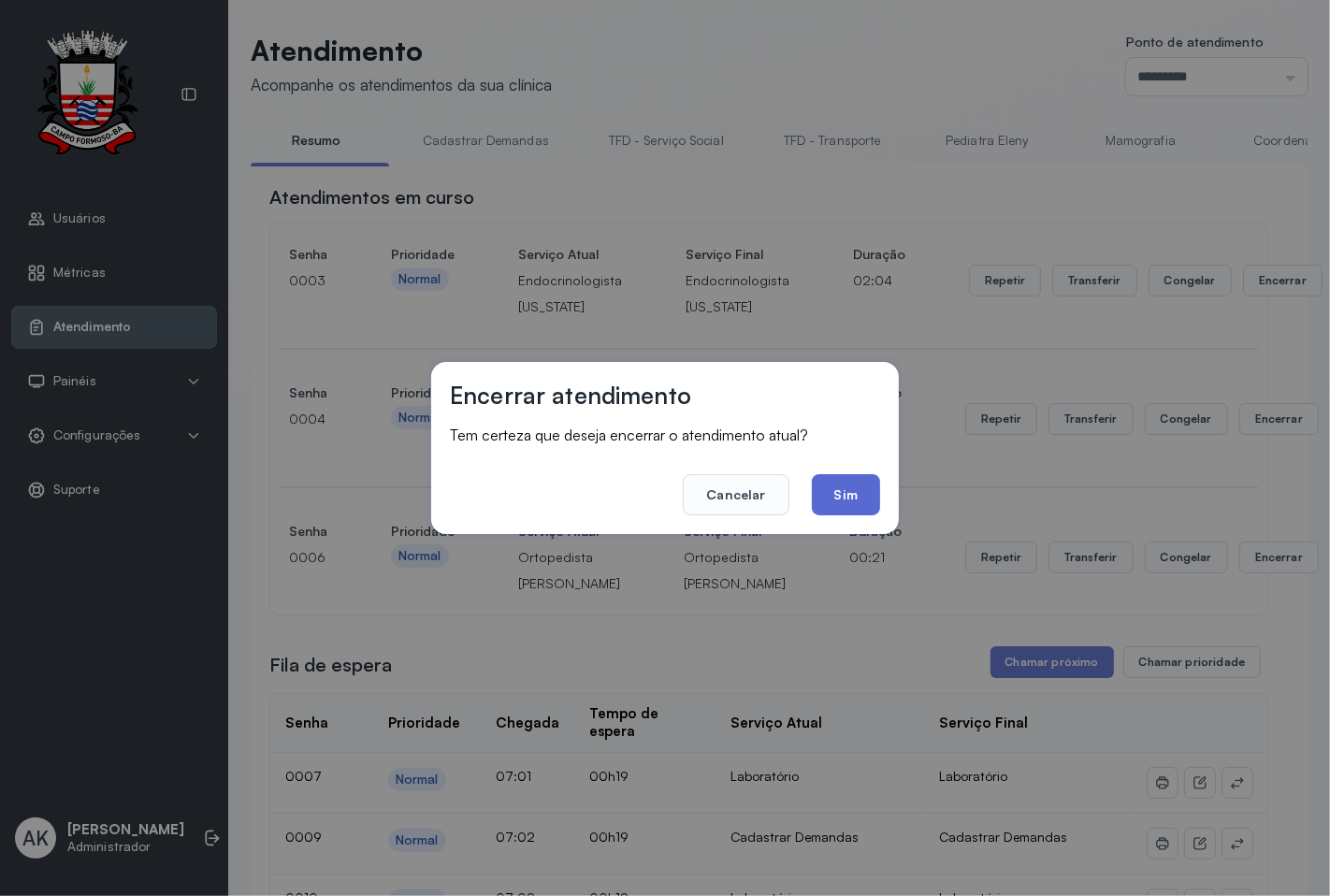 click on "Sim" 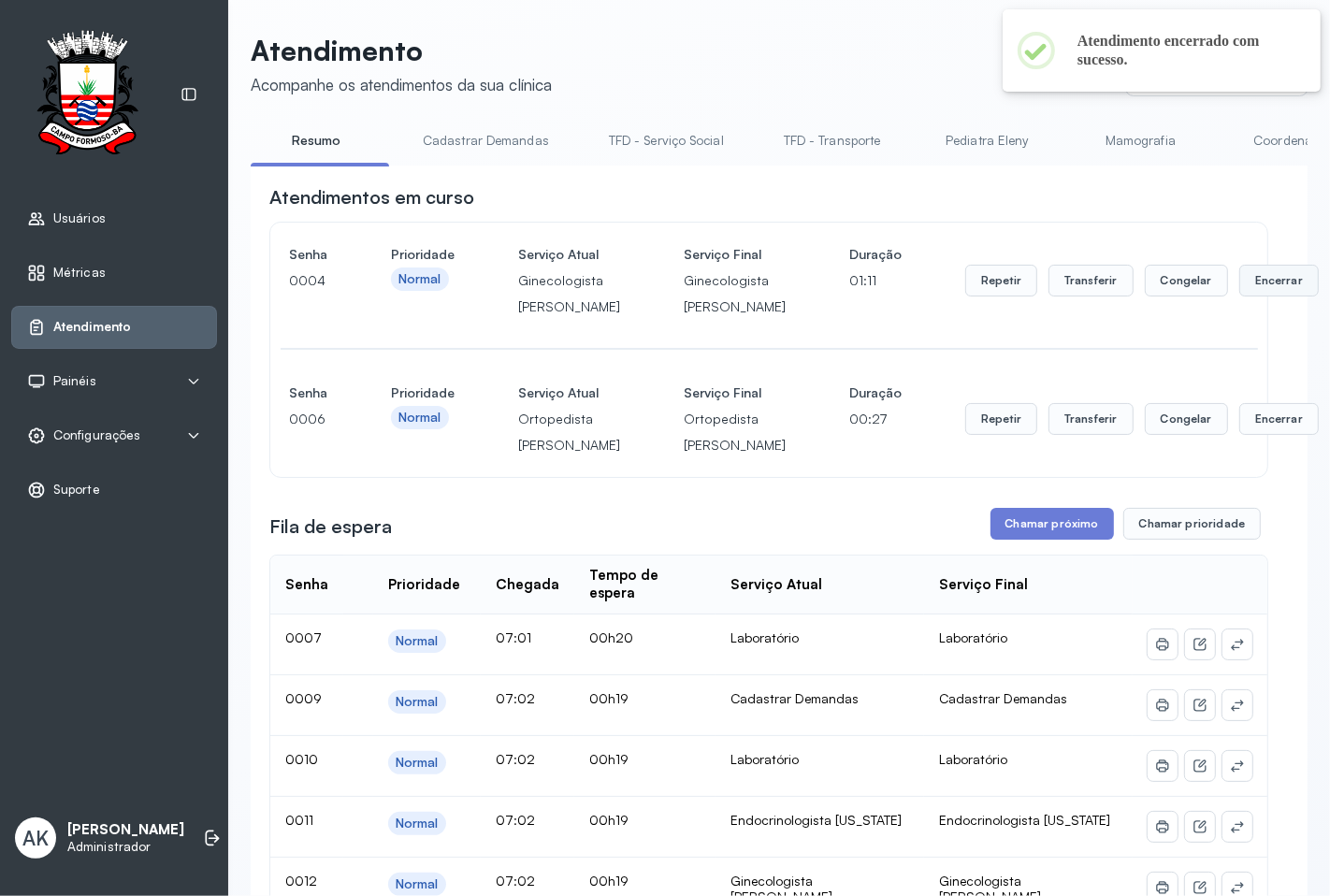 click on "Encerrar" at bounding box center (1279, 281) 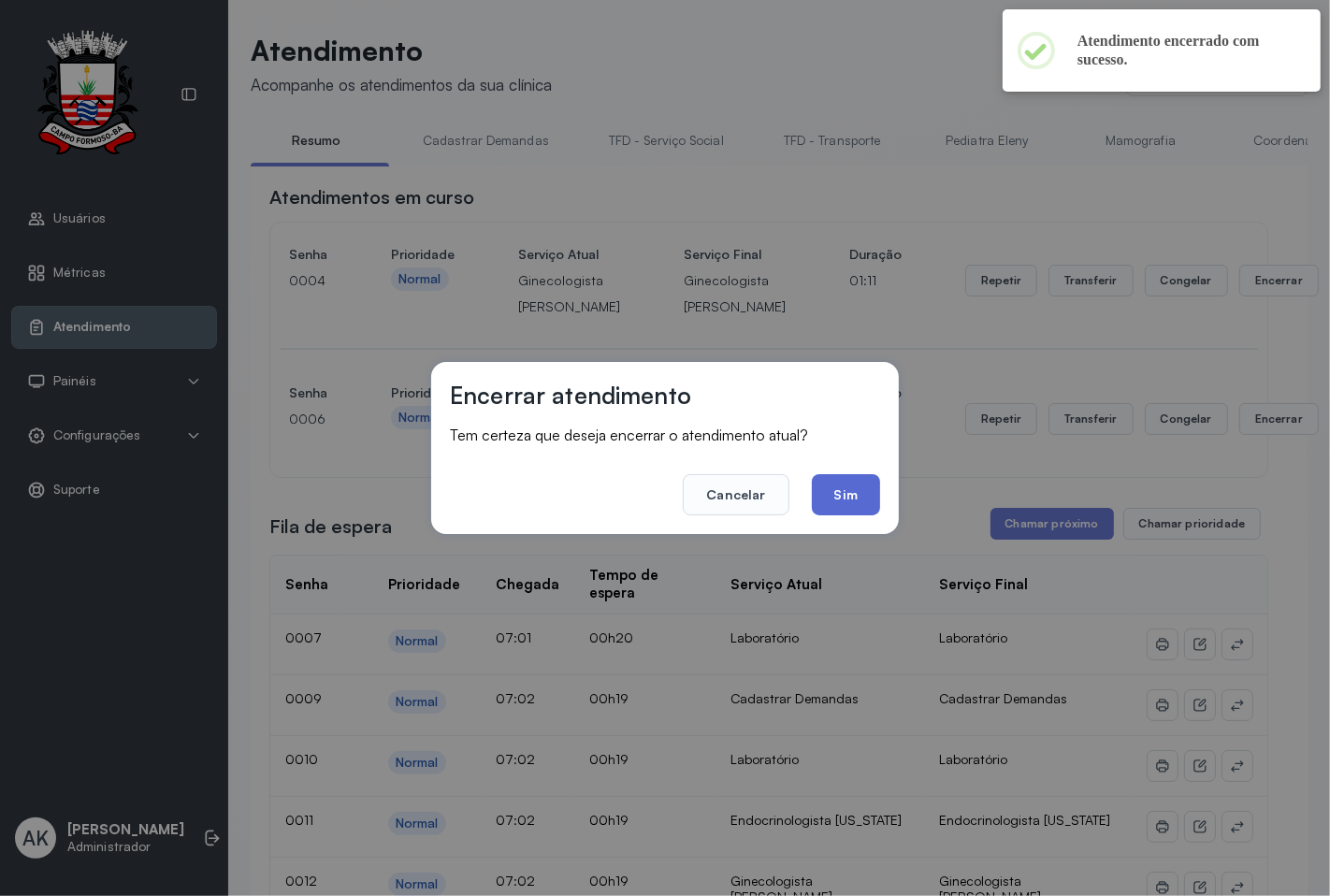 click on "Sim" 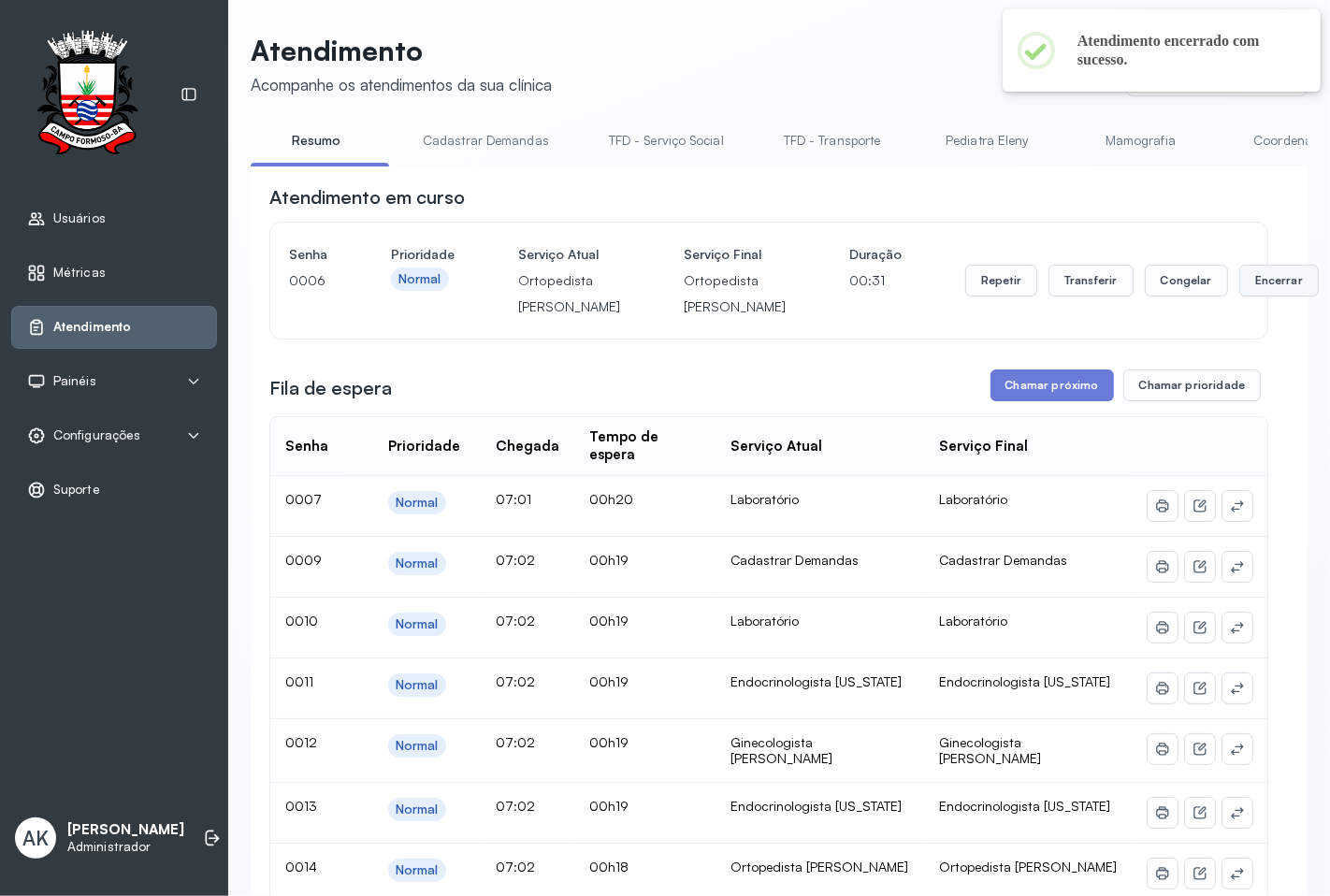 click on "Encerrar" at bounding box center [1279, 281] 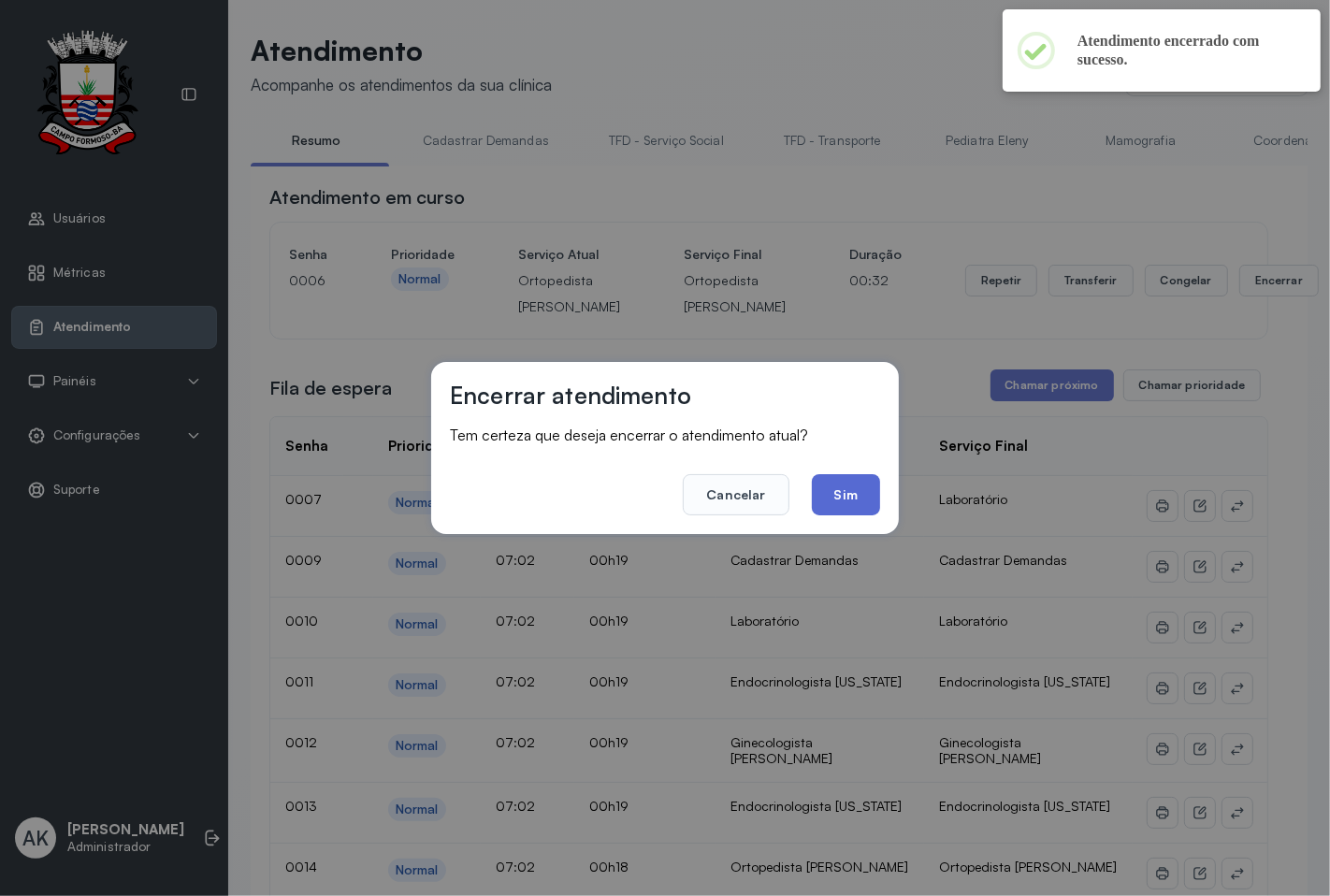 click on "Sim" 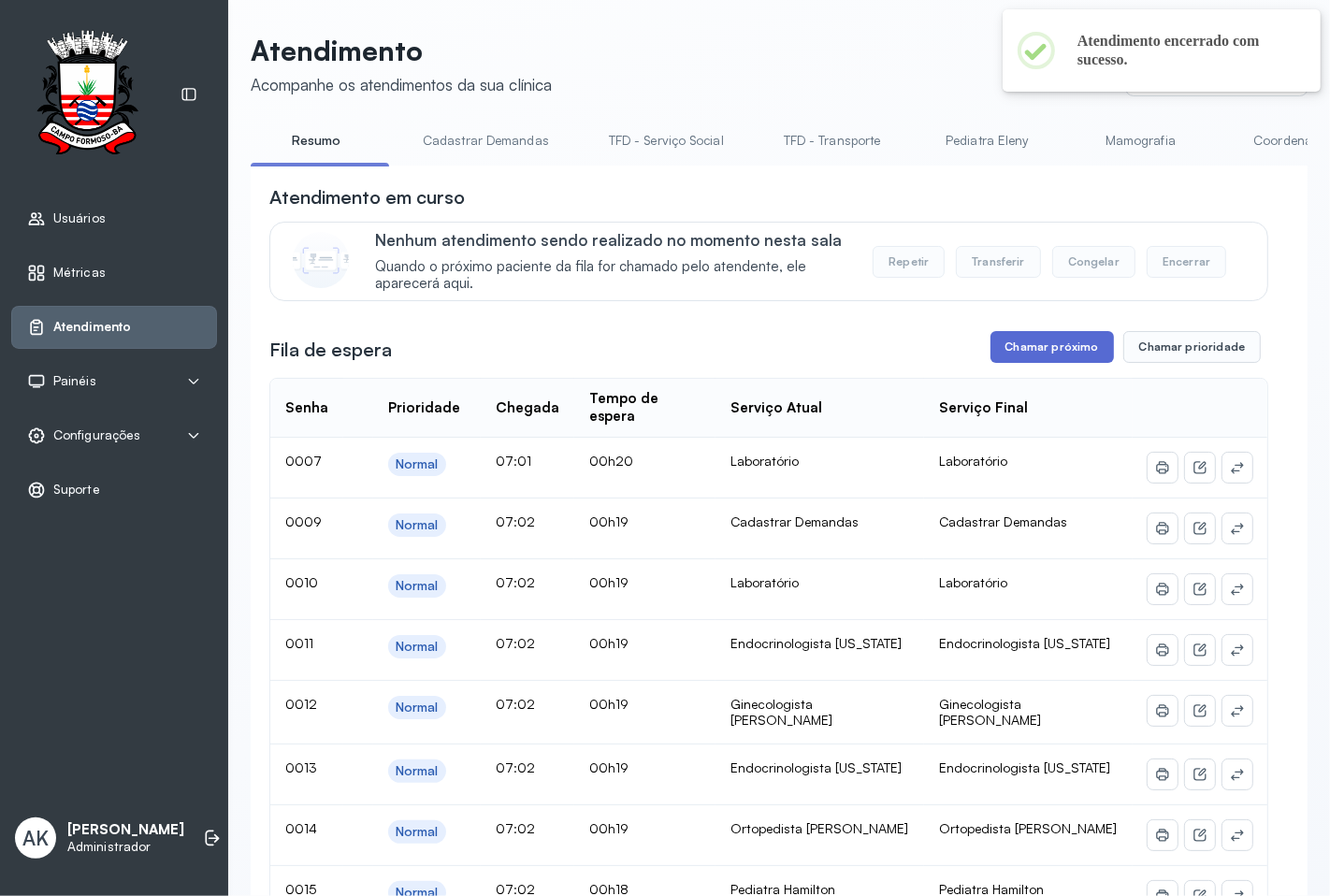 click on "Chamar próximo" at bounding box center [1052, 347] 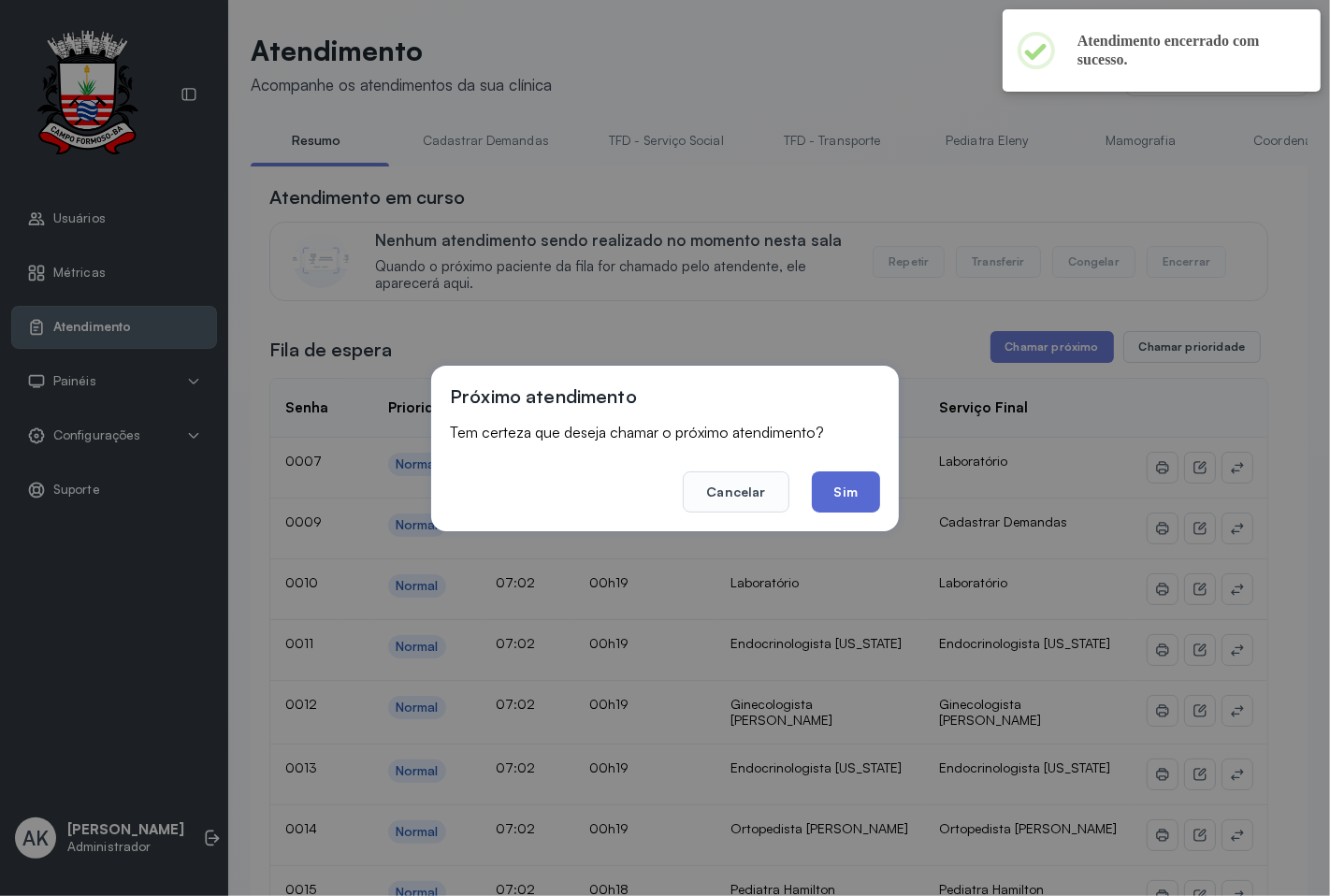 click on "Sim" 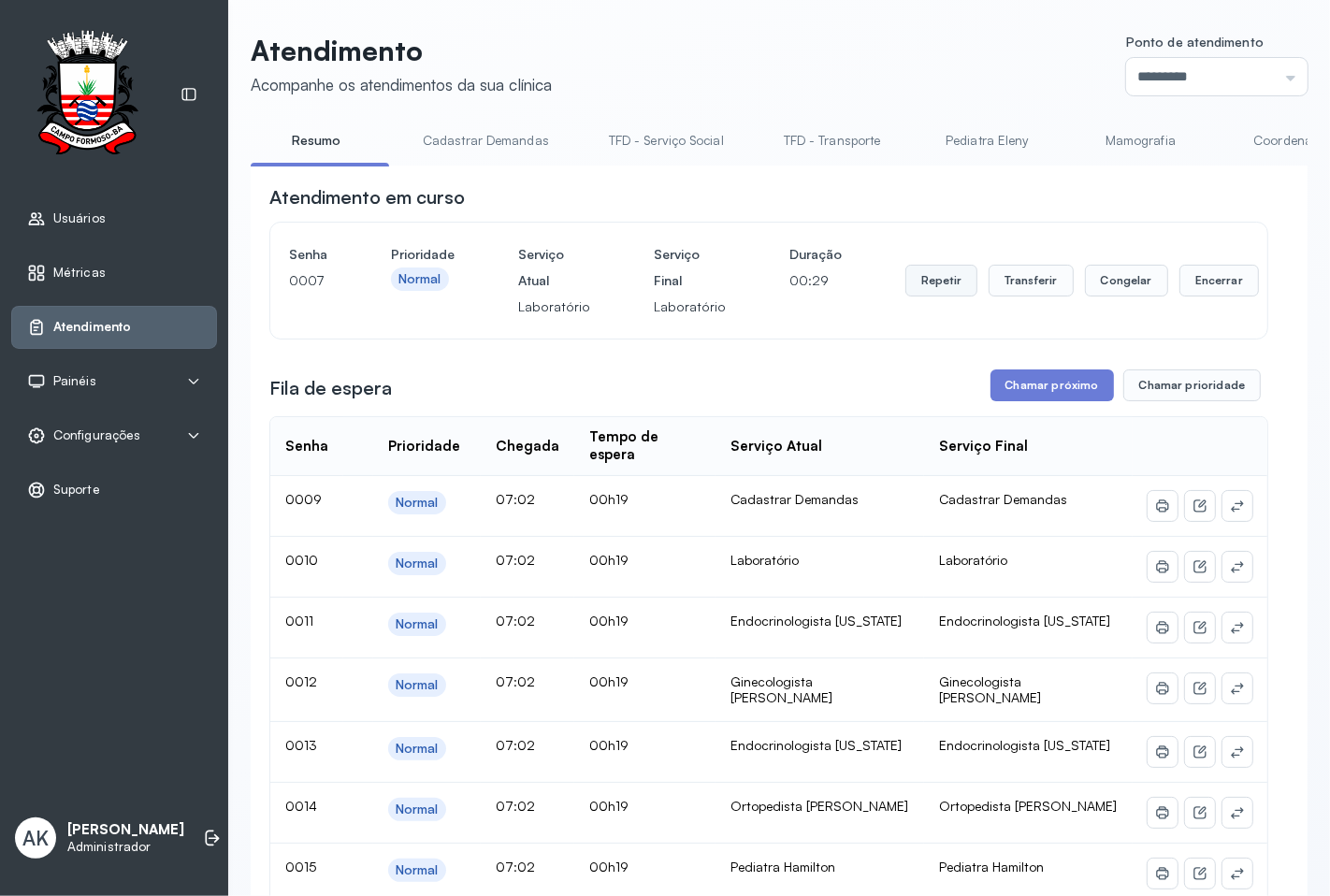 click on "Repetir" at bounding box center [941, 281] 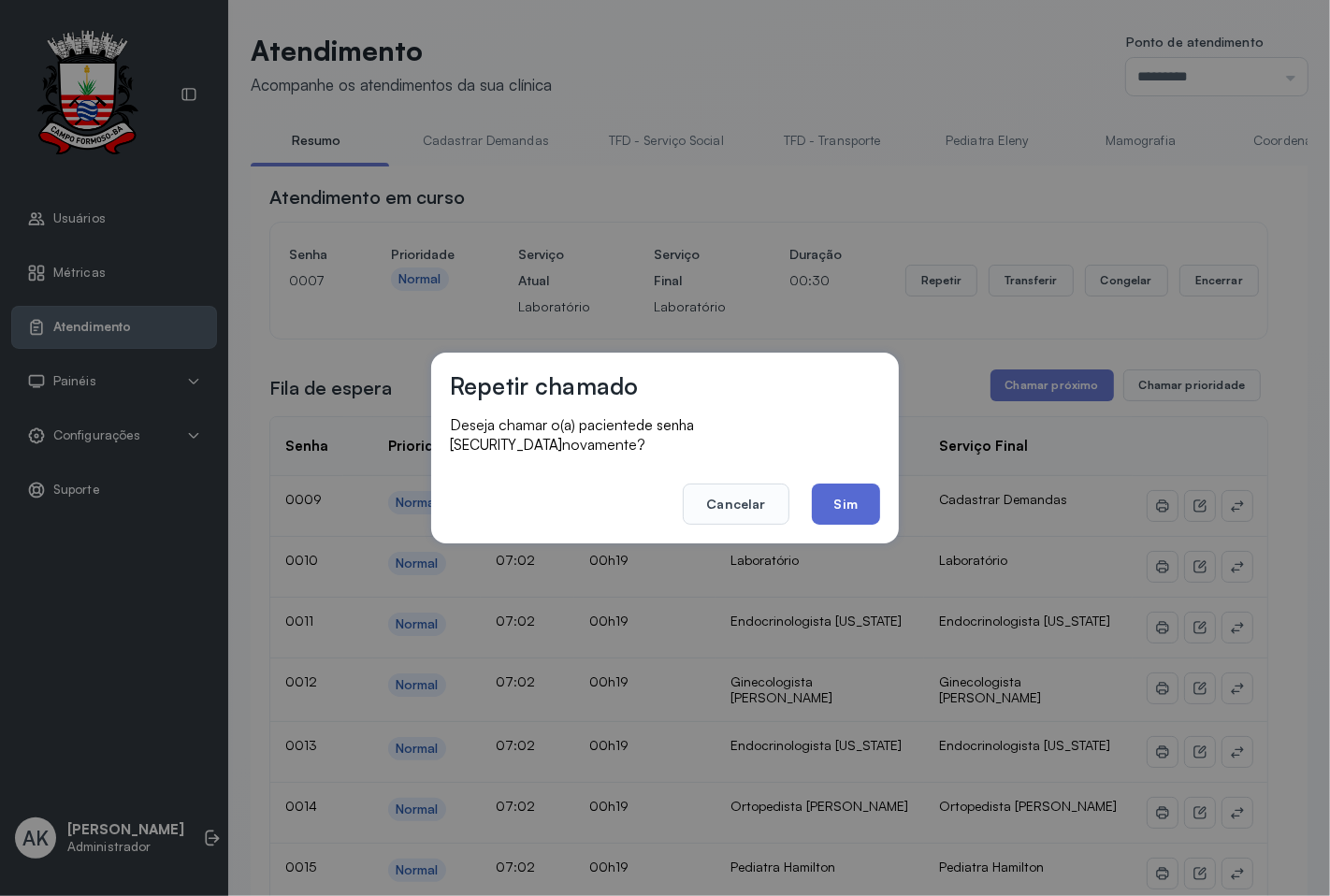 click on "Sim" 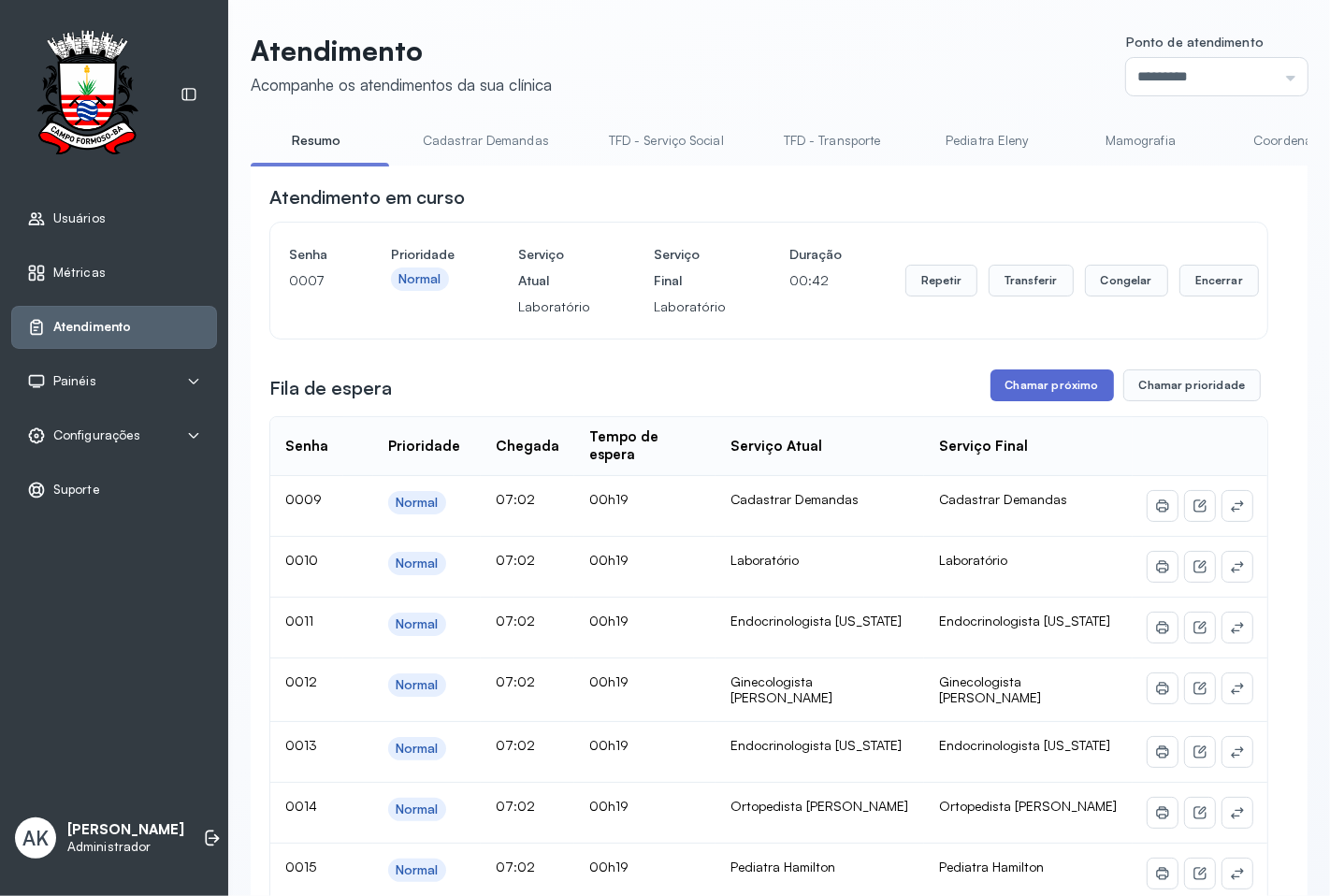 click on "Chamar próximo" at bounding box center (1052, 385) 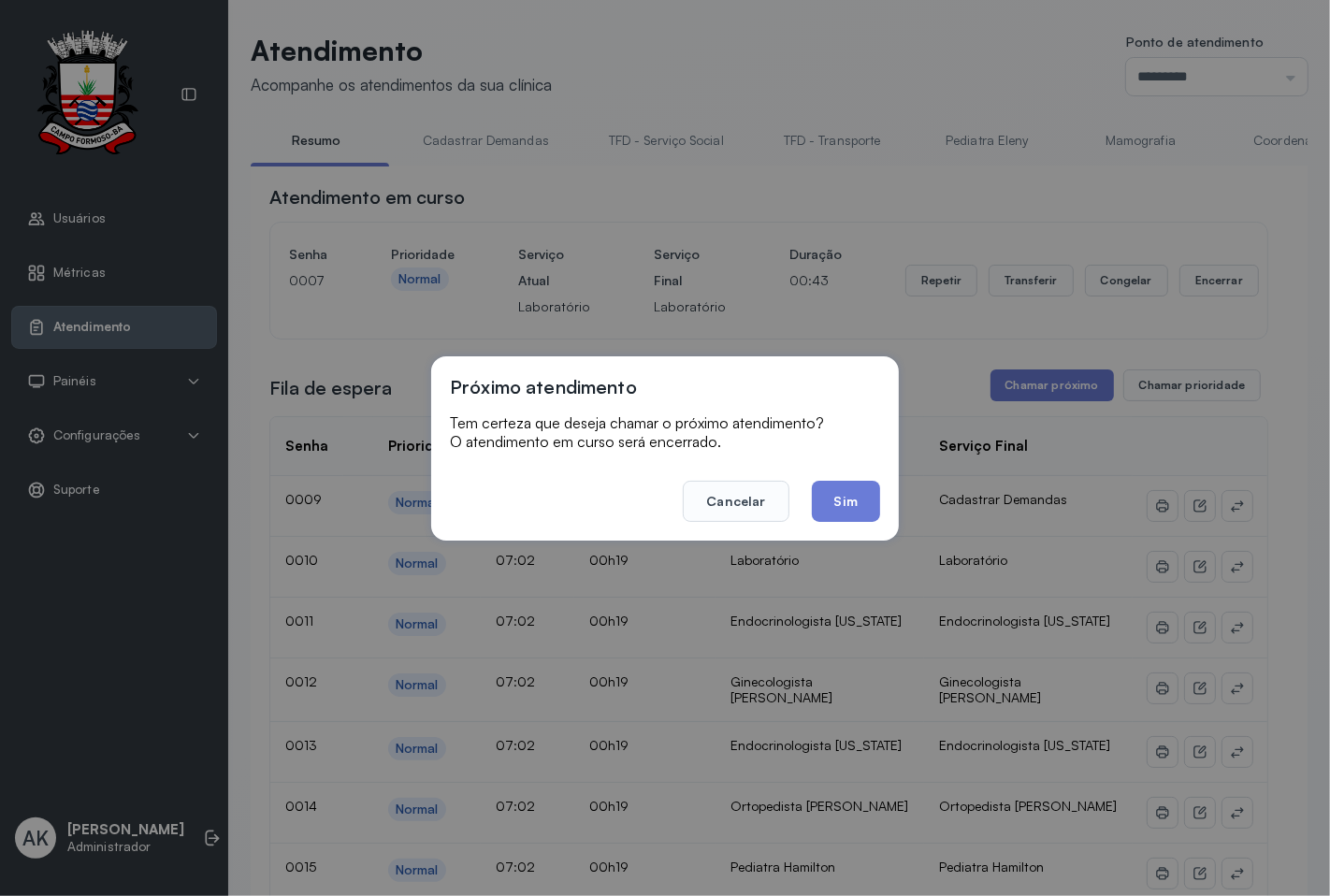 click on "Cancelar Sim" at bounding box center (665, 488) 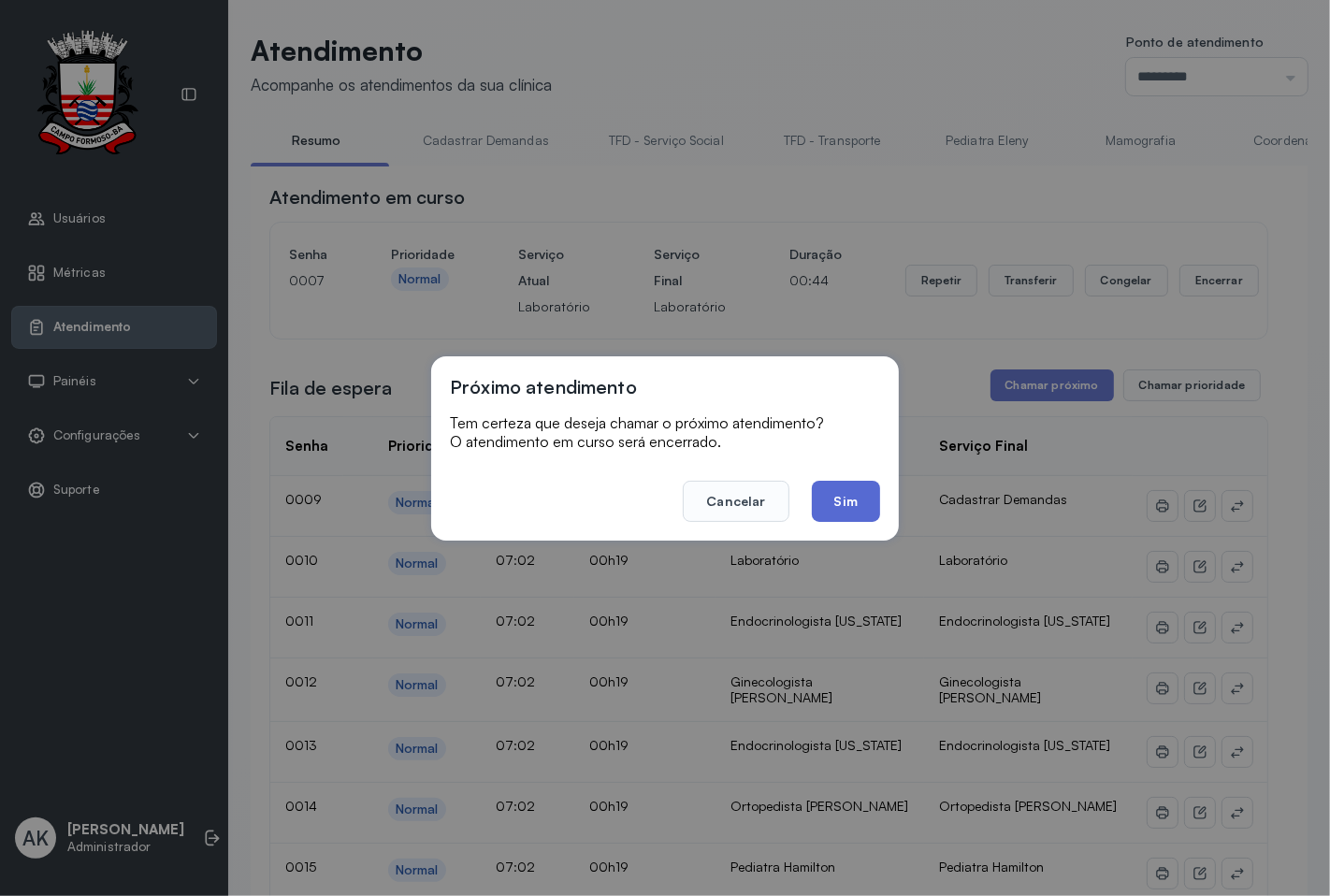 click on "Sim" 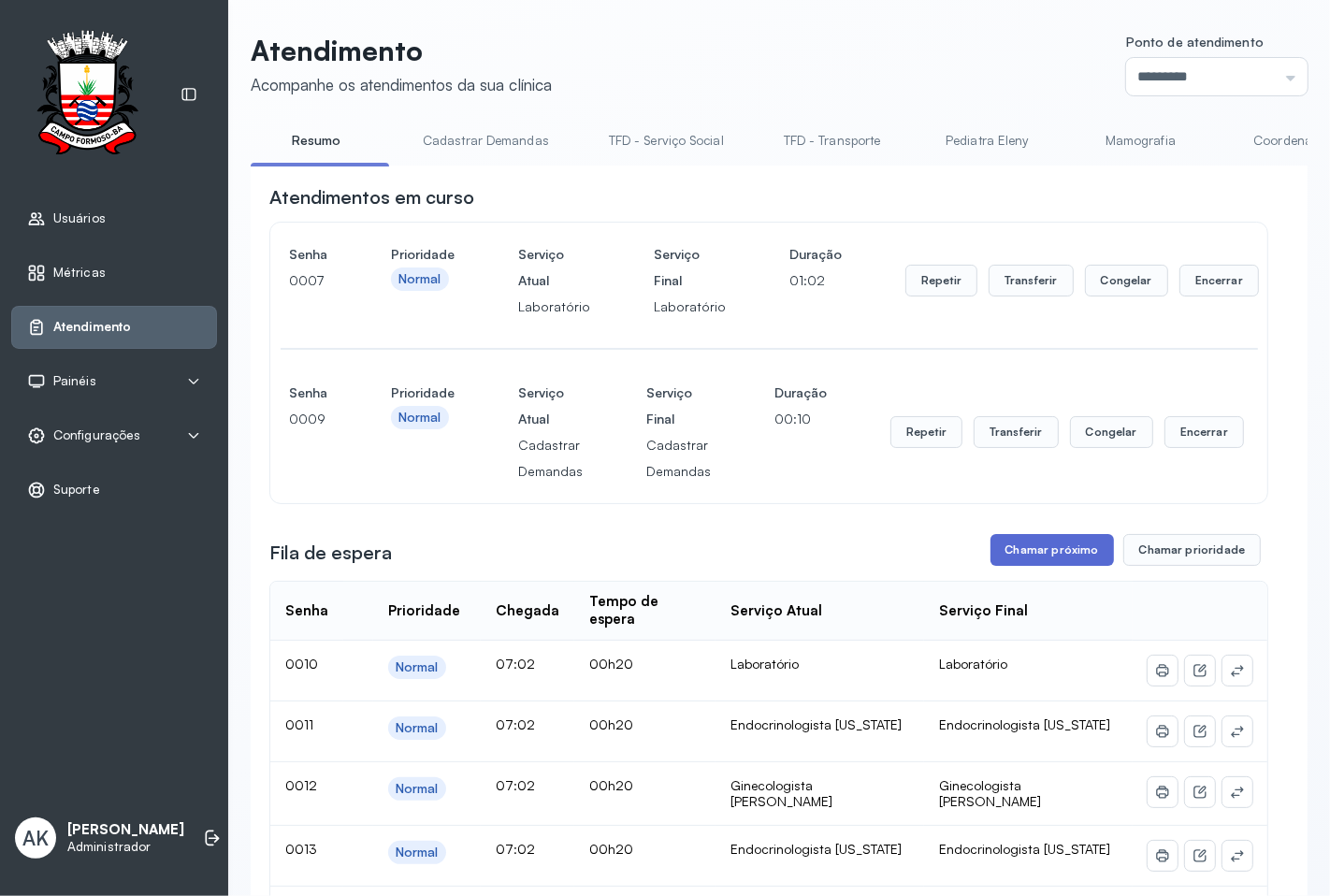 click on "Chamar próximo" at bounding box center [1052, 550] 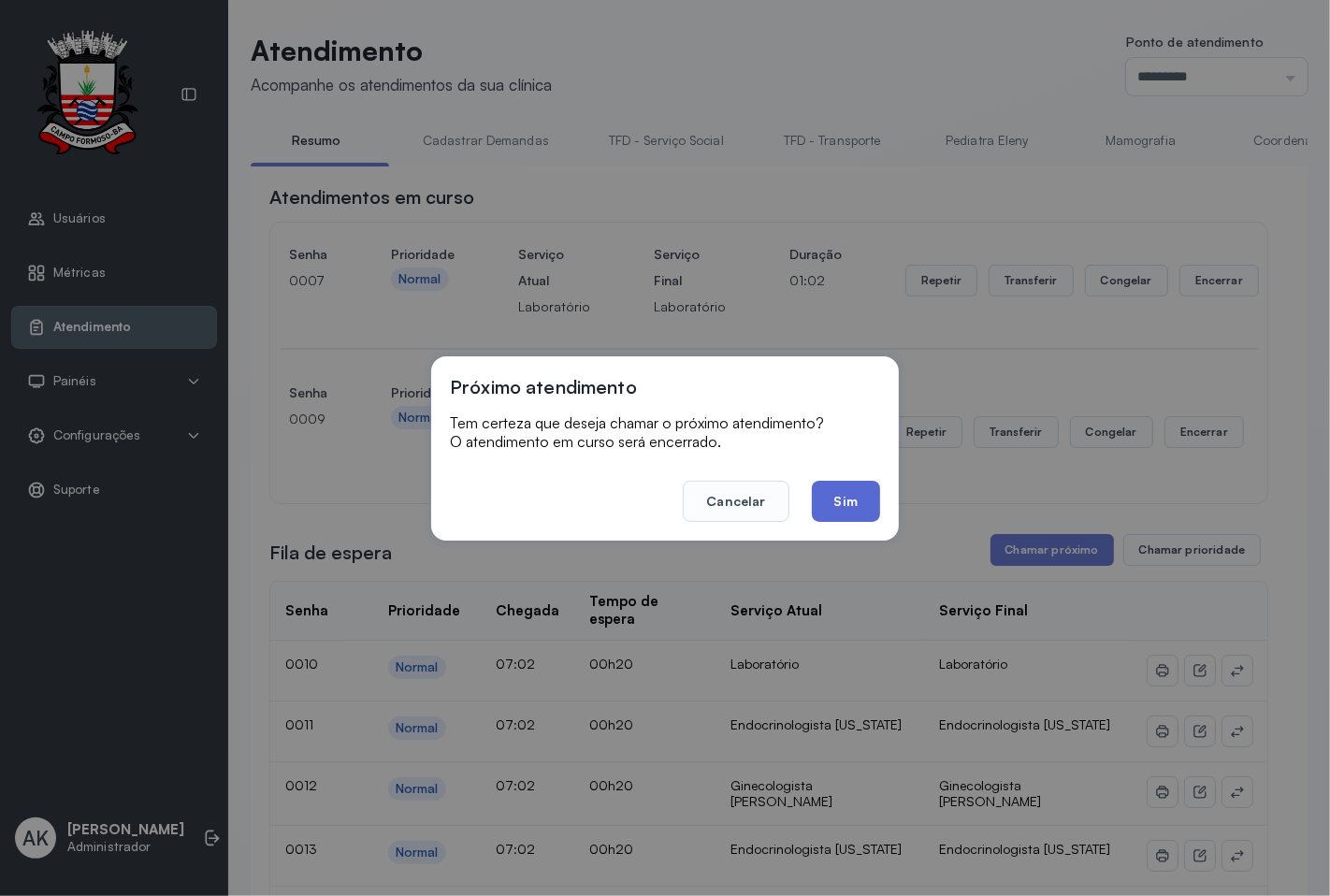 click on "Sim" 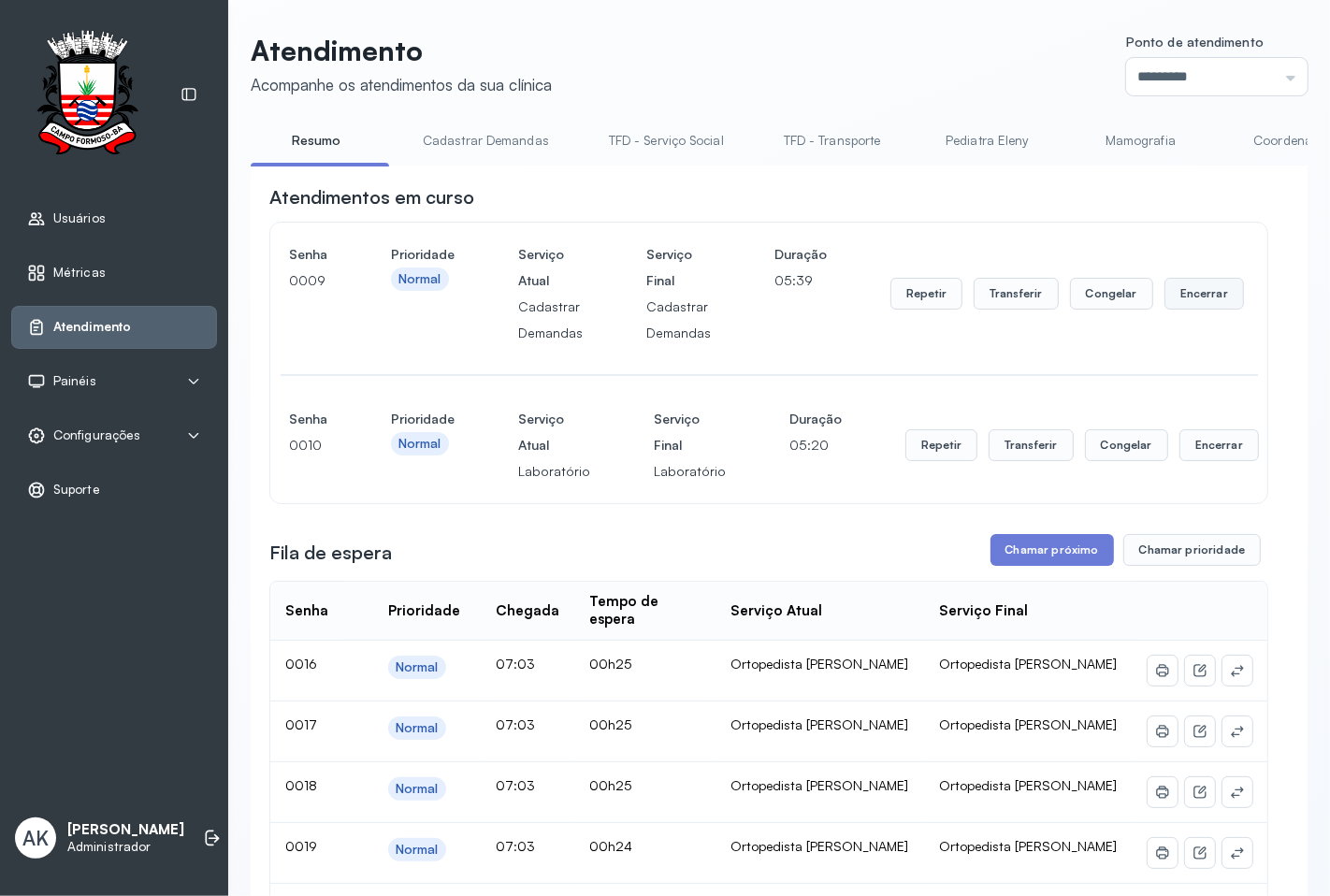 click on "Encerrar" at bounding box center [1204, 294] 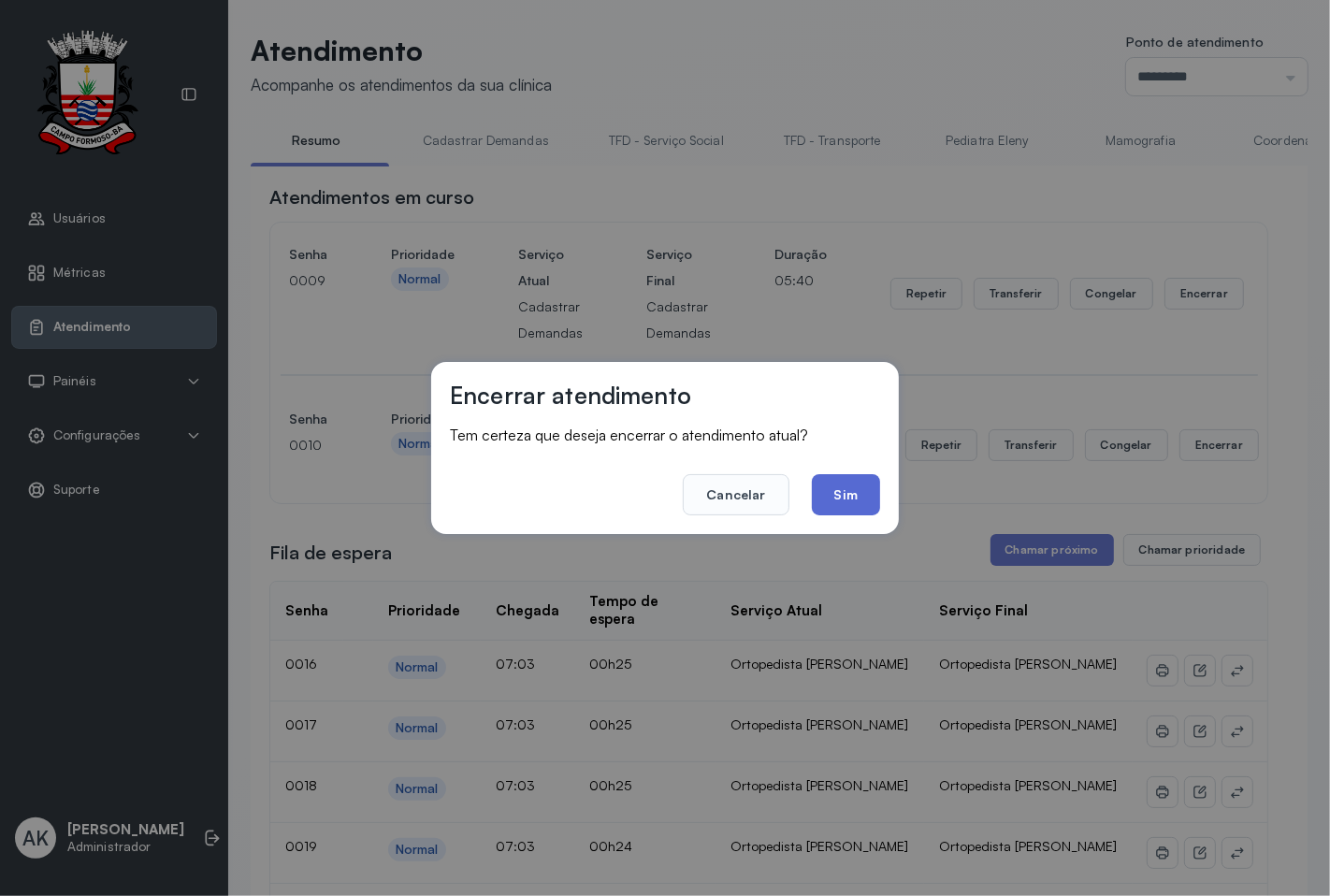 click on "Sim" 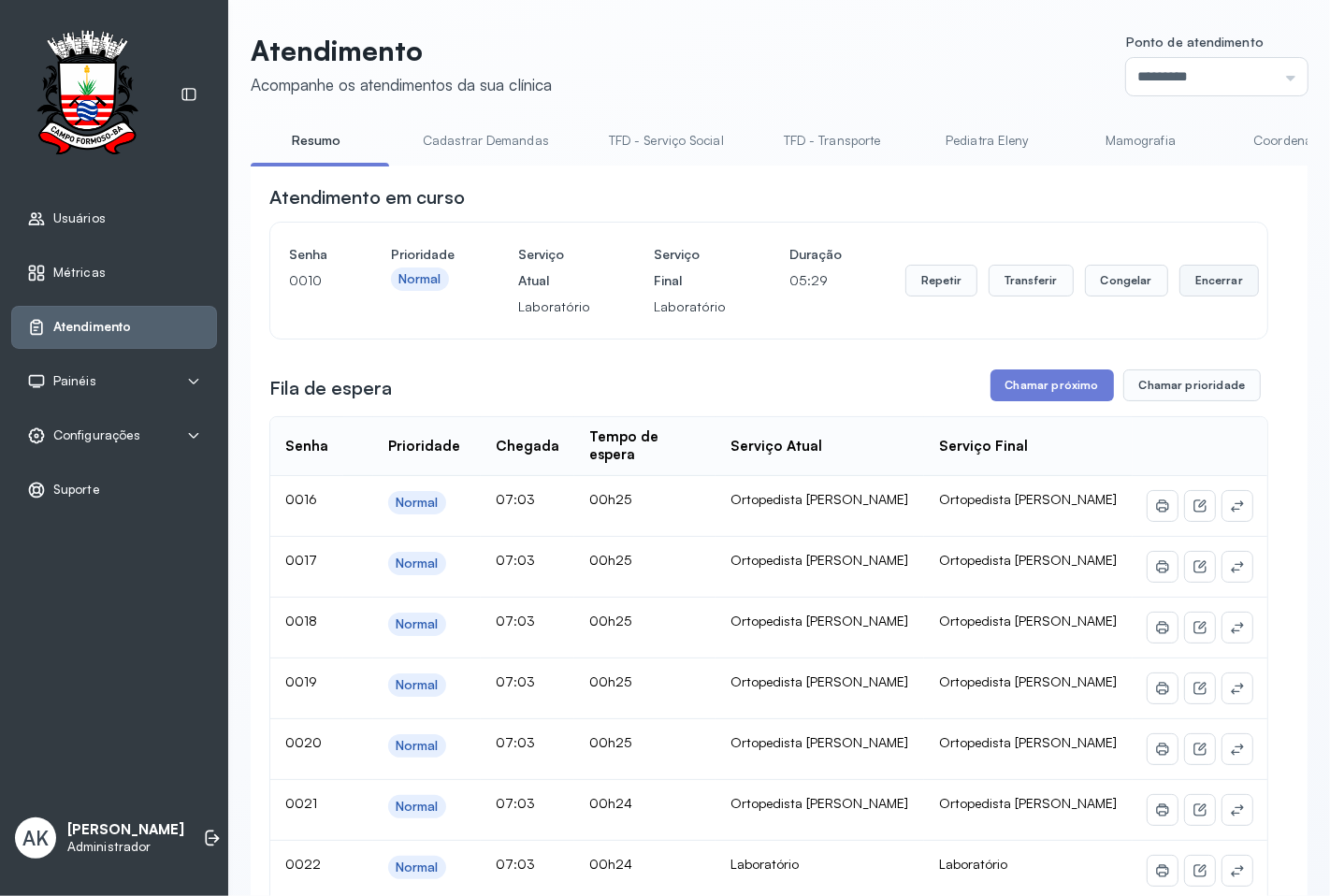 click on "Encerrar" at bounding box center [1219, 281] 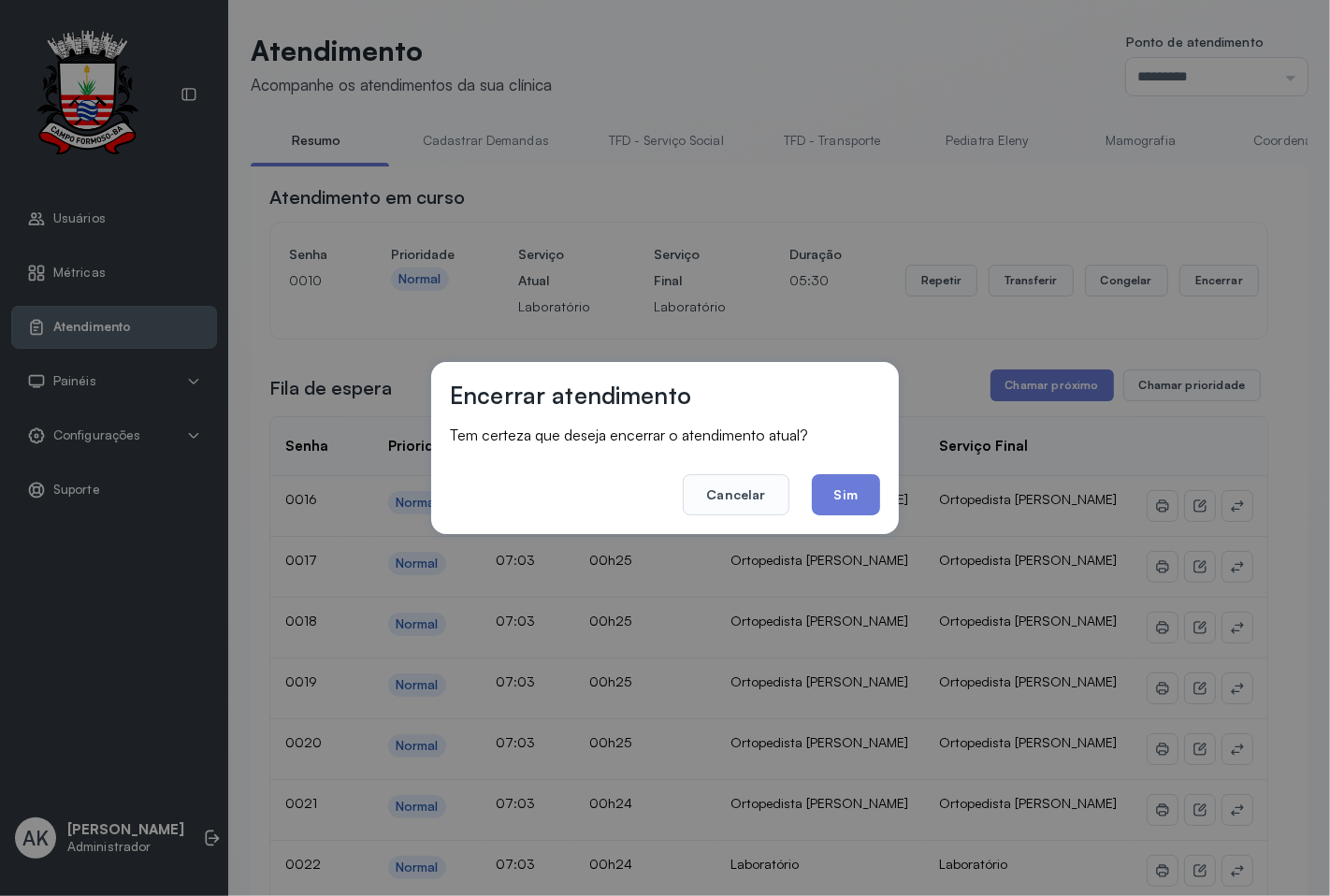 click on "Cancelar Sim" at bounding box center [665, 482] 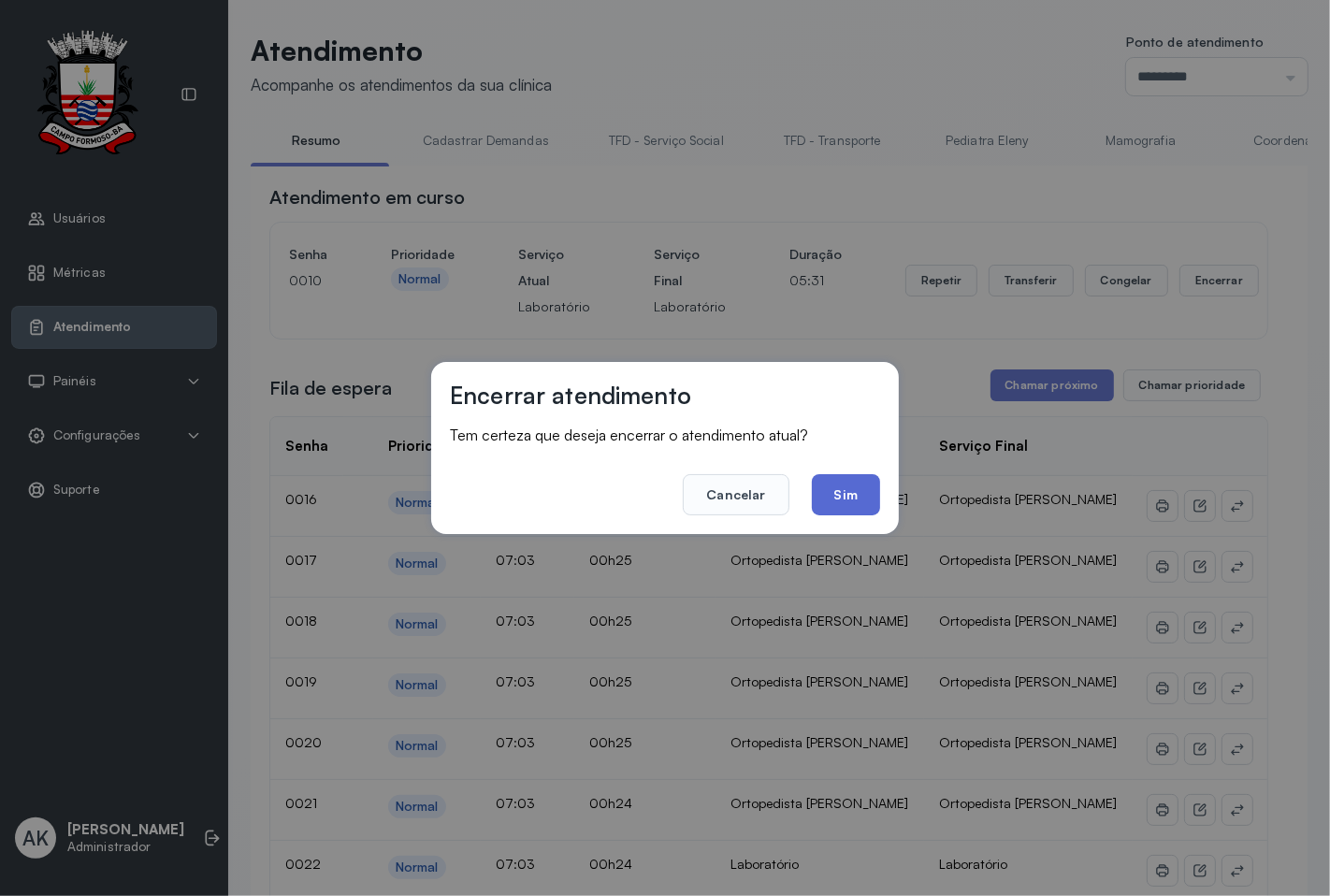 click on "Sim" 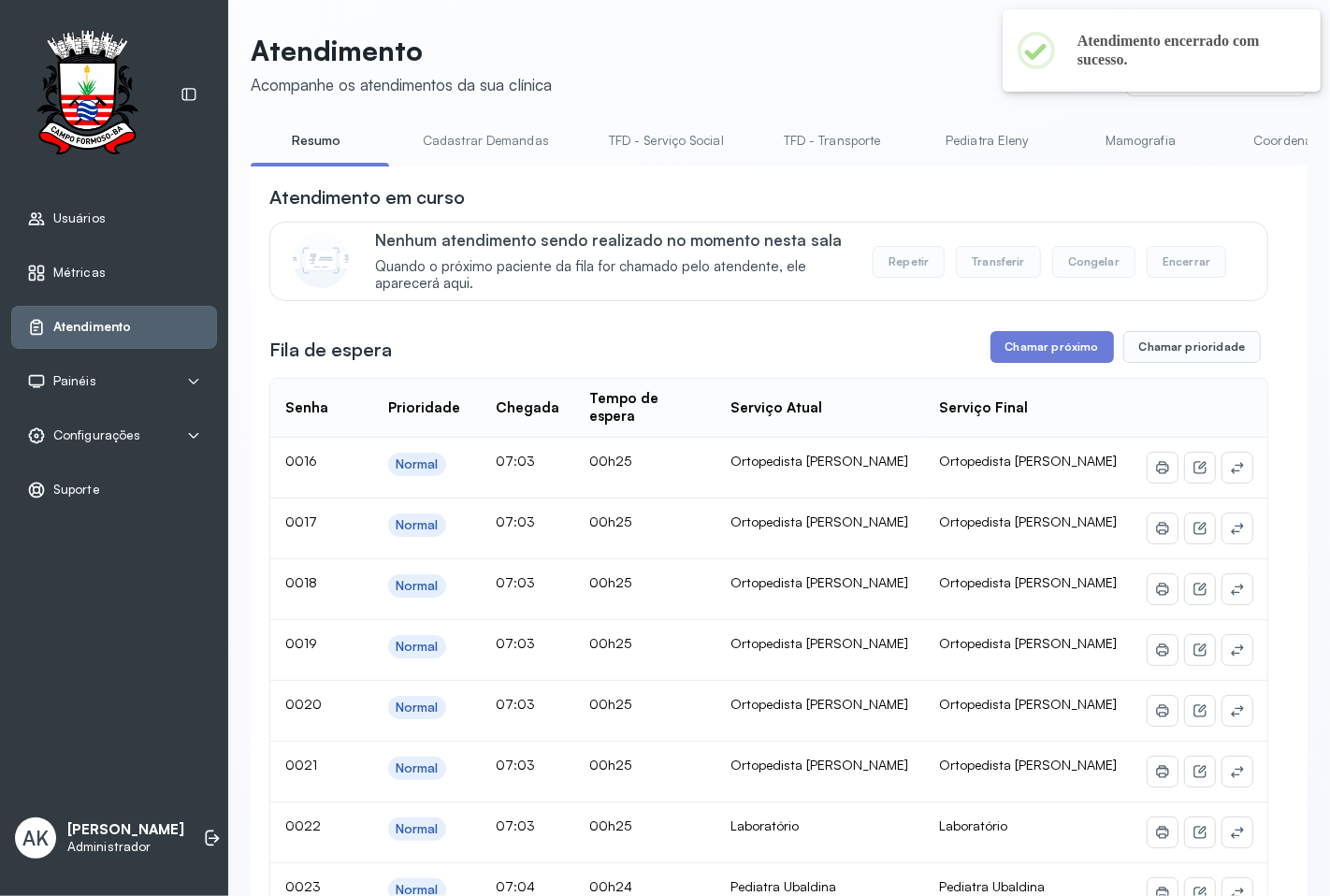 scroll, scrollTop: 208, scrollLeft: 0, axis: vertical 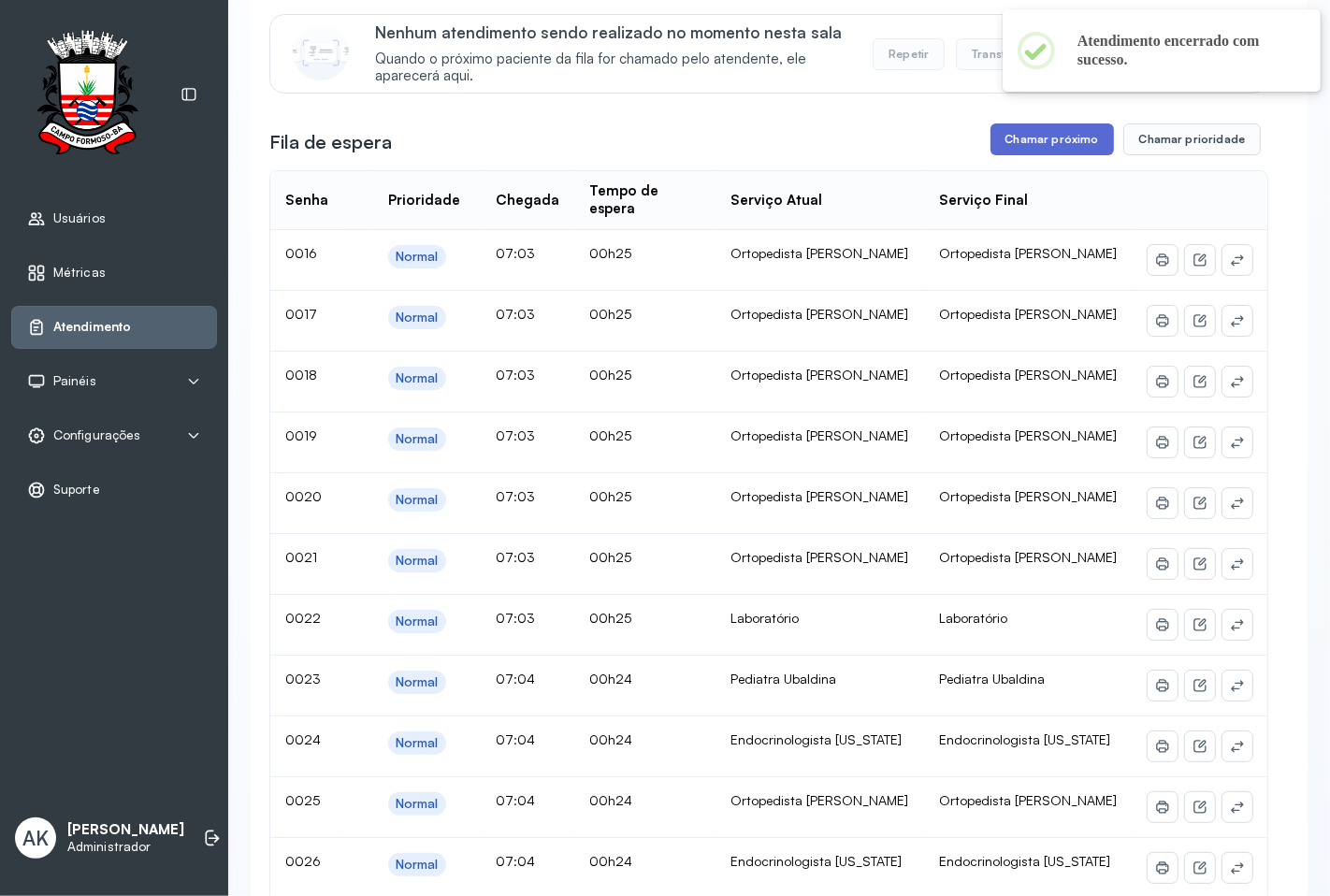 click on "Chamar próximo" at bounding box center (1052, 139) 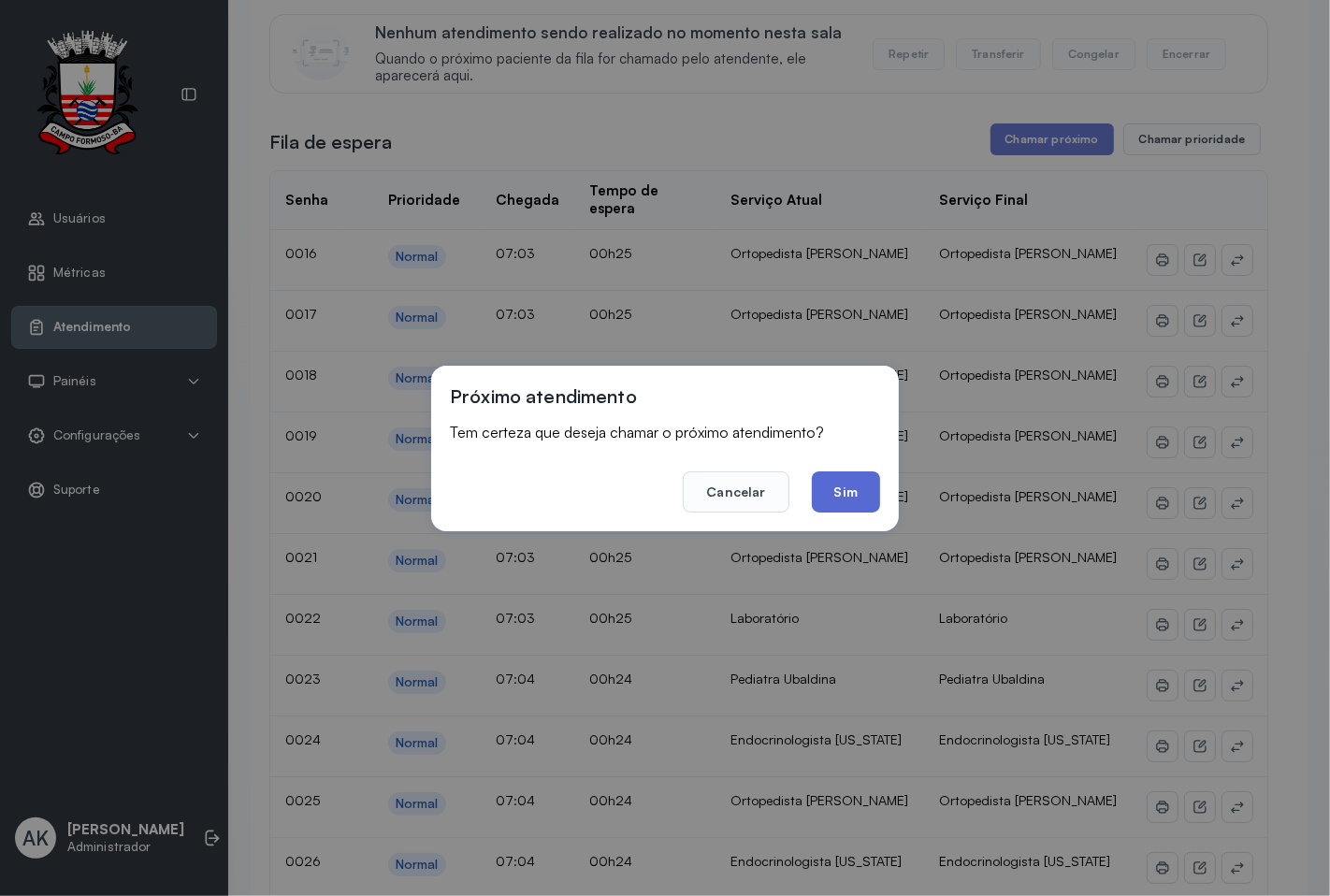 click on "Sim" 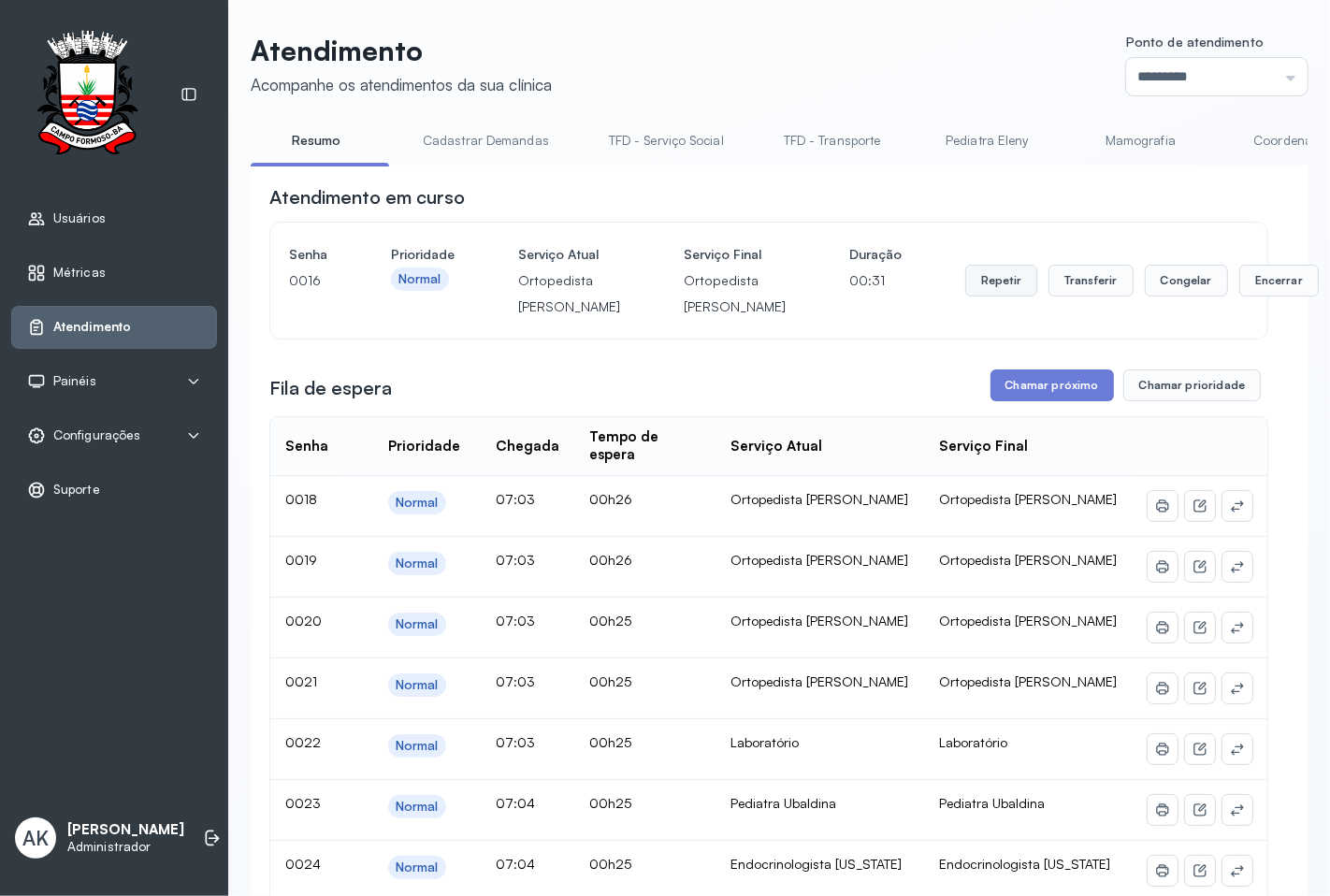 click on "Repetir" at bounding box center (1001, 281) 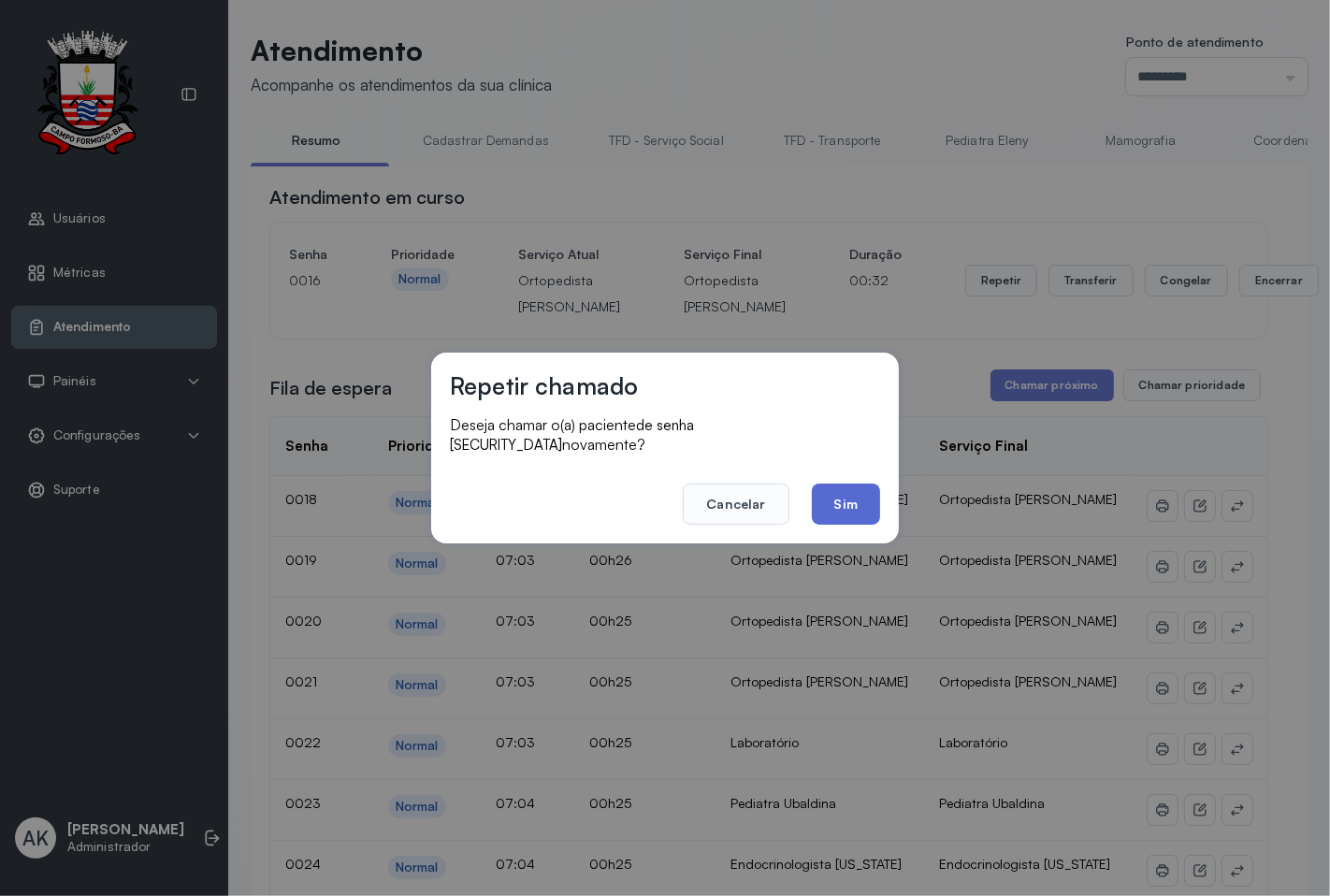 click on "Sim" 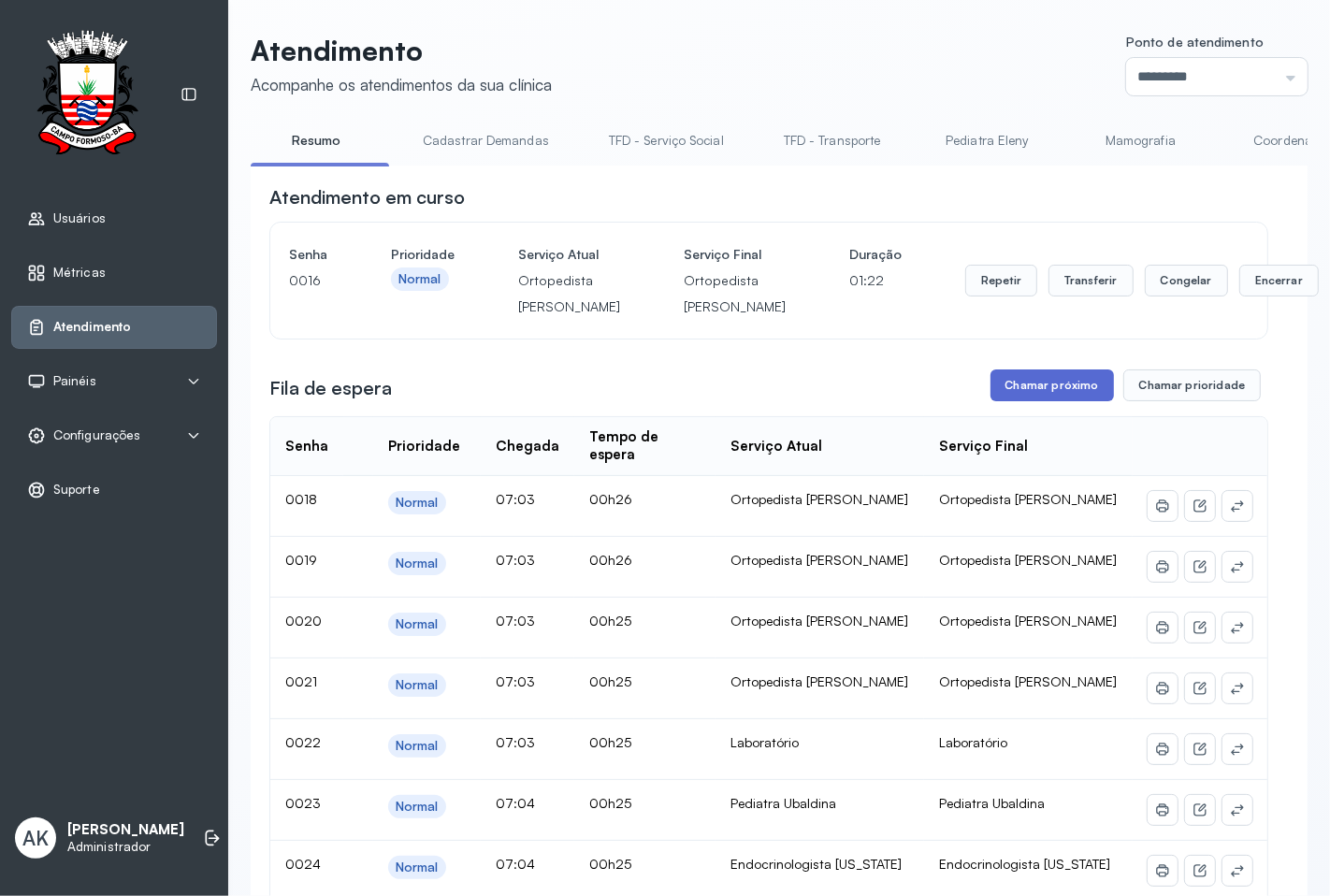 click on "Chamar próximo" at bounding box center (1052, 385) 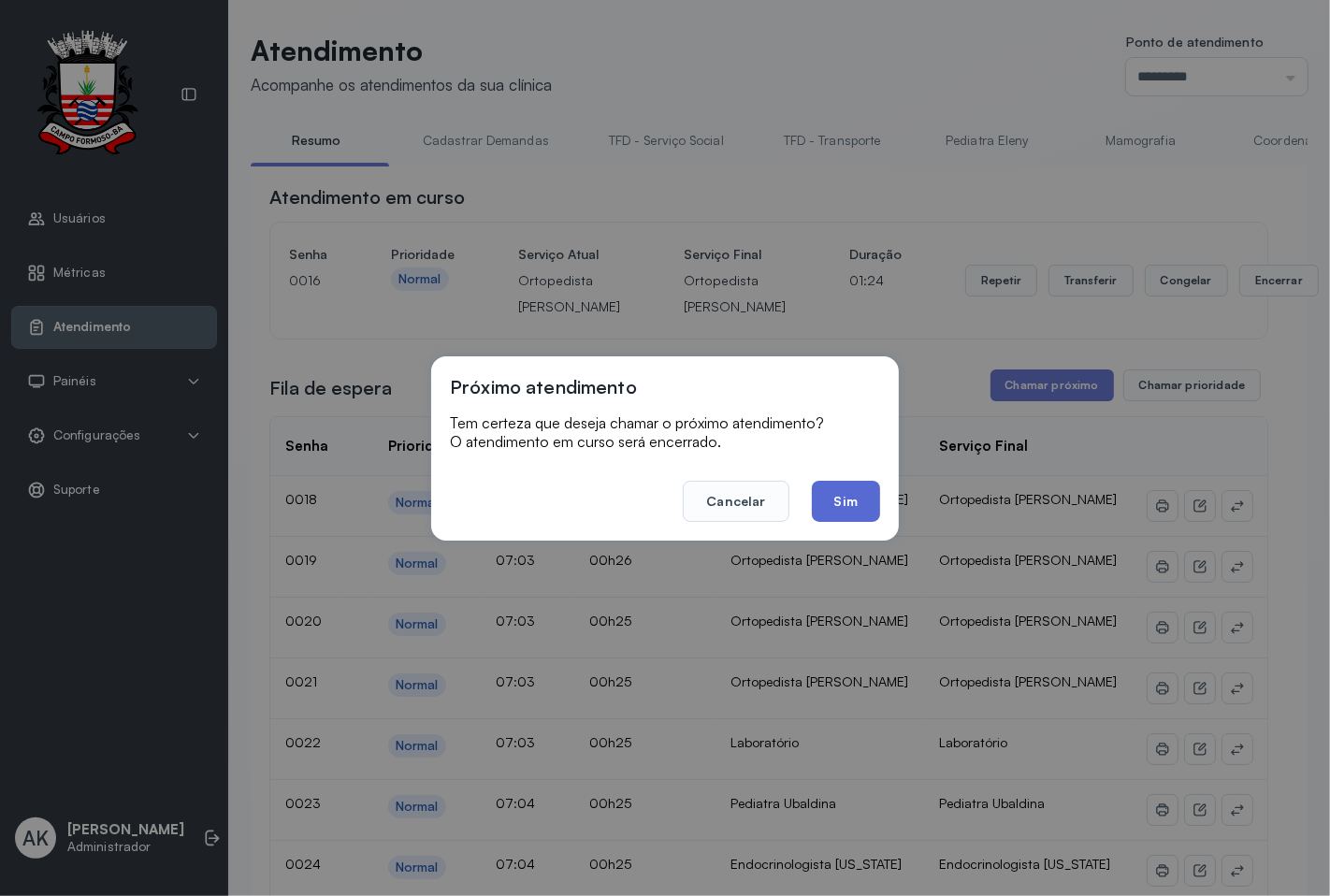 click on "Sim" 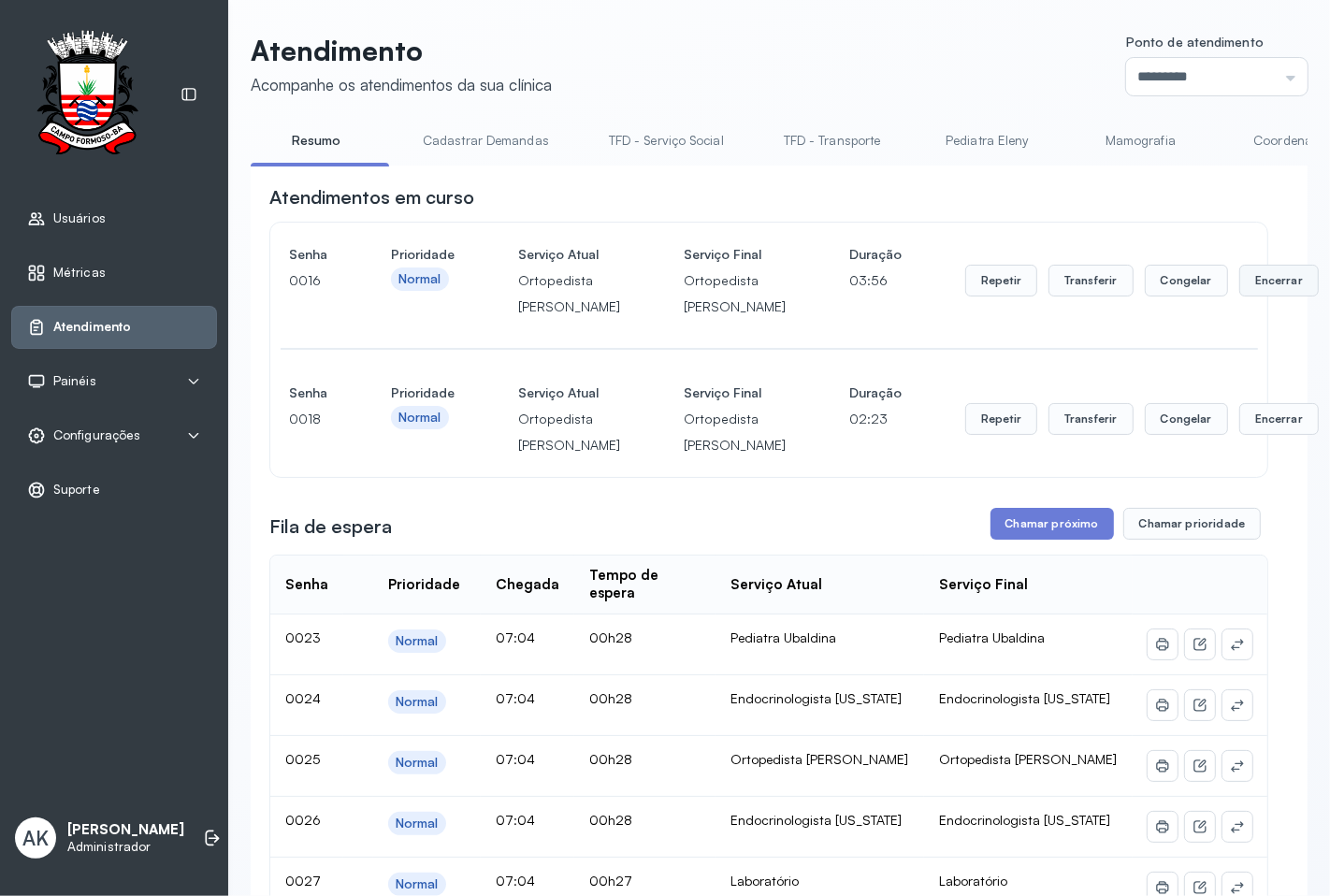 click on "Encerrar" at bounding box center (1279, 281) 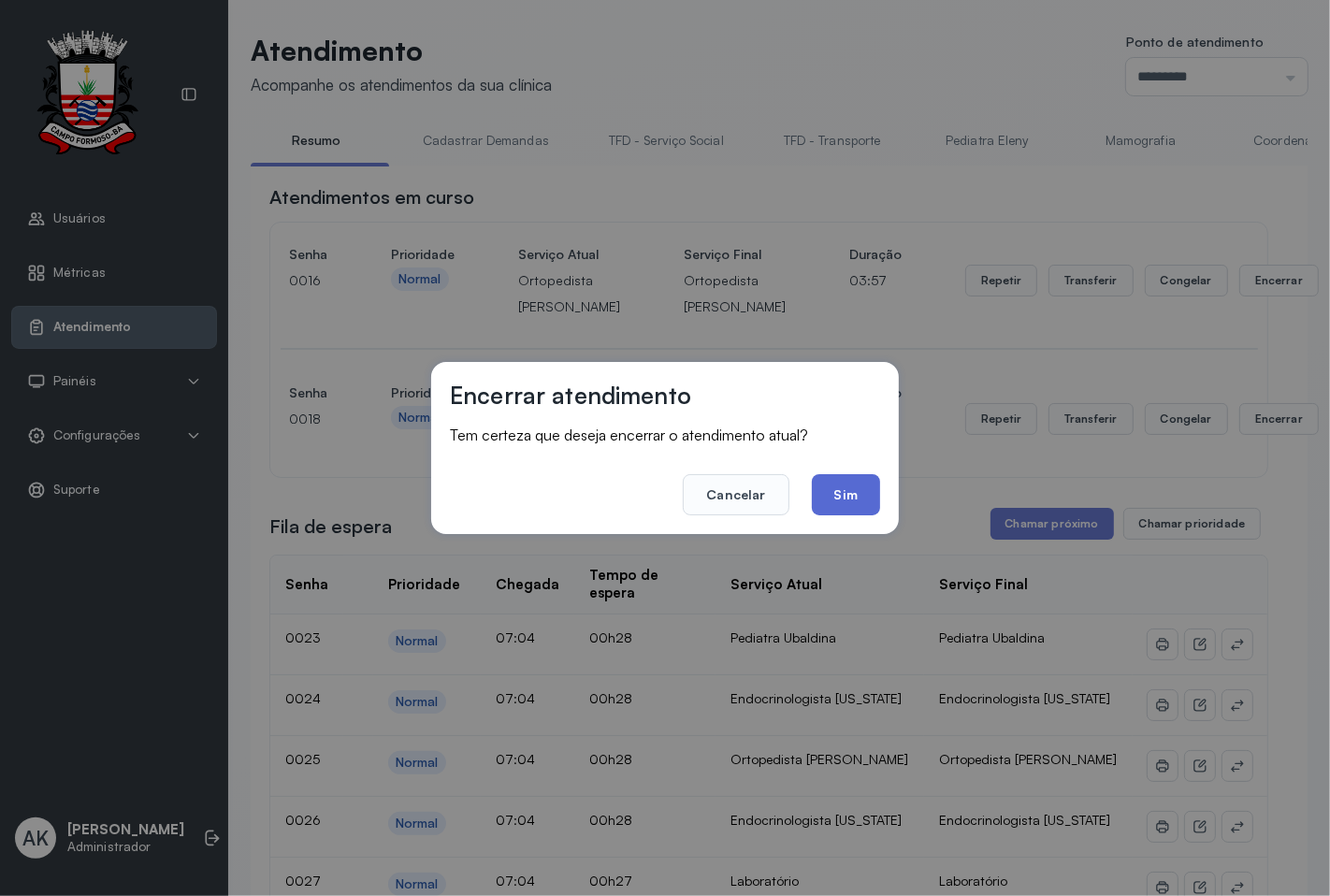 click on "Sim" 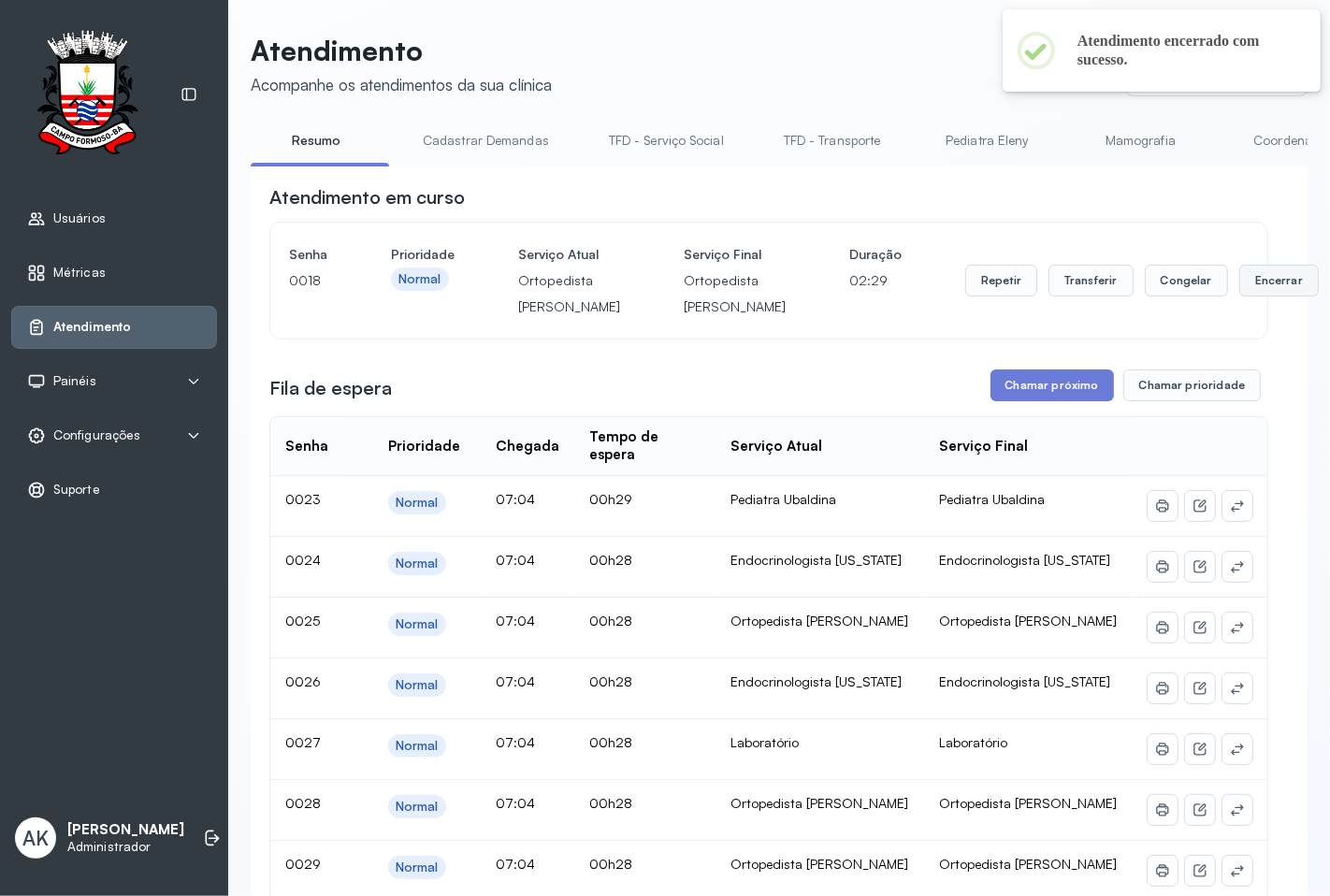 click on "Encerrar" at bounding box center [1279, 281] 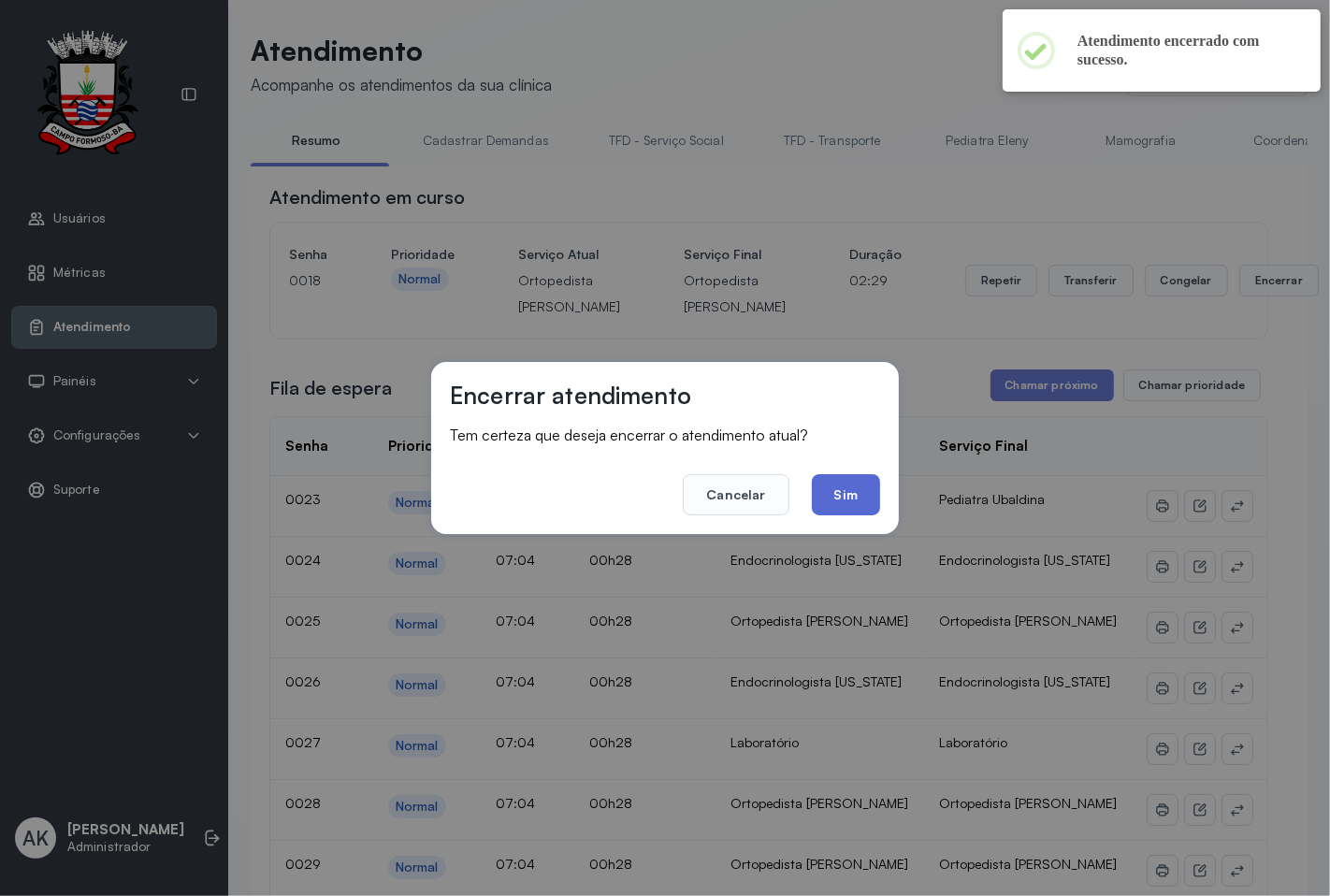 click on "Sim" 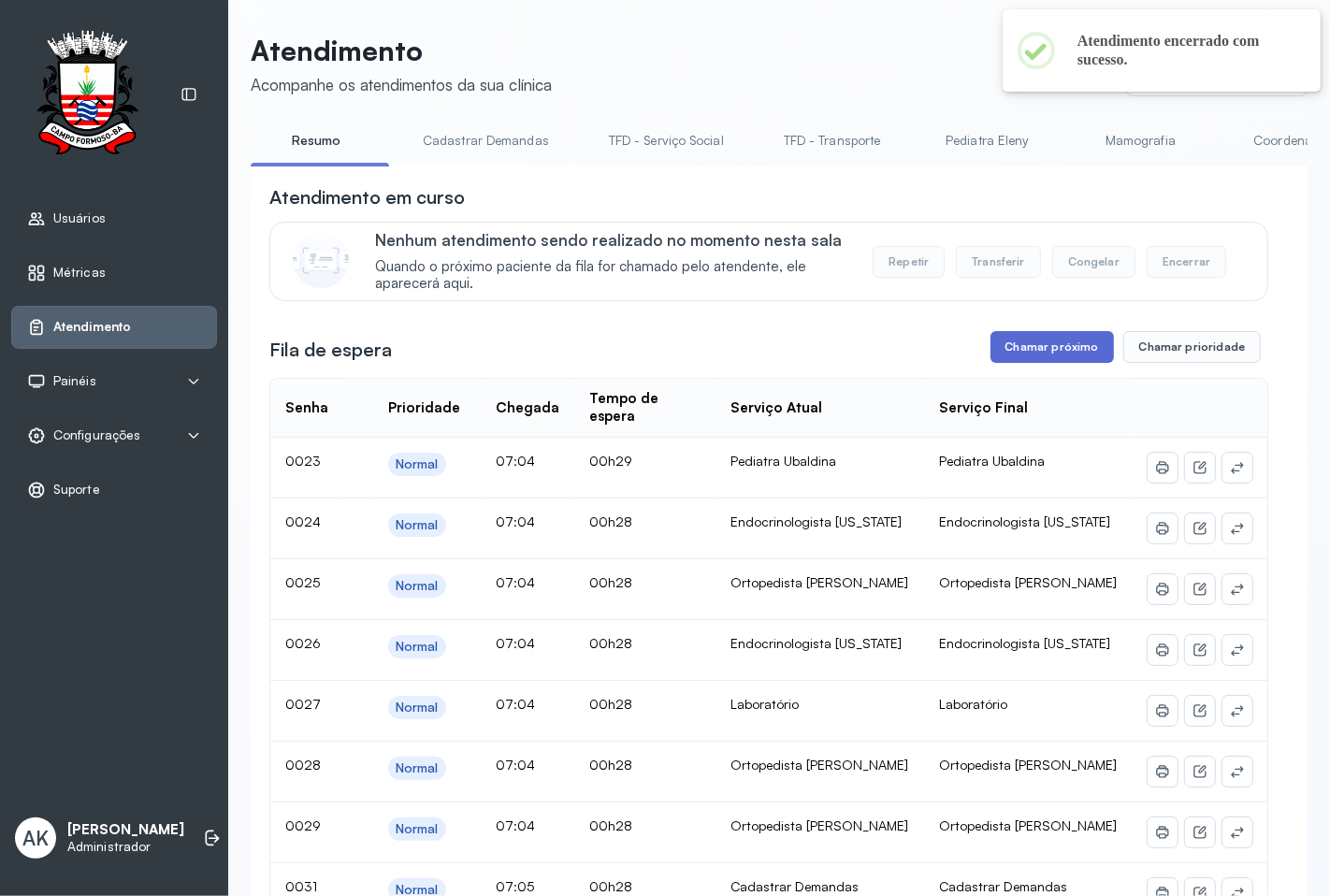 click on "Chamar próximo" at bounding box center (1052, 347) 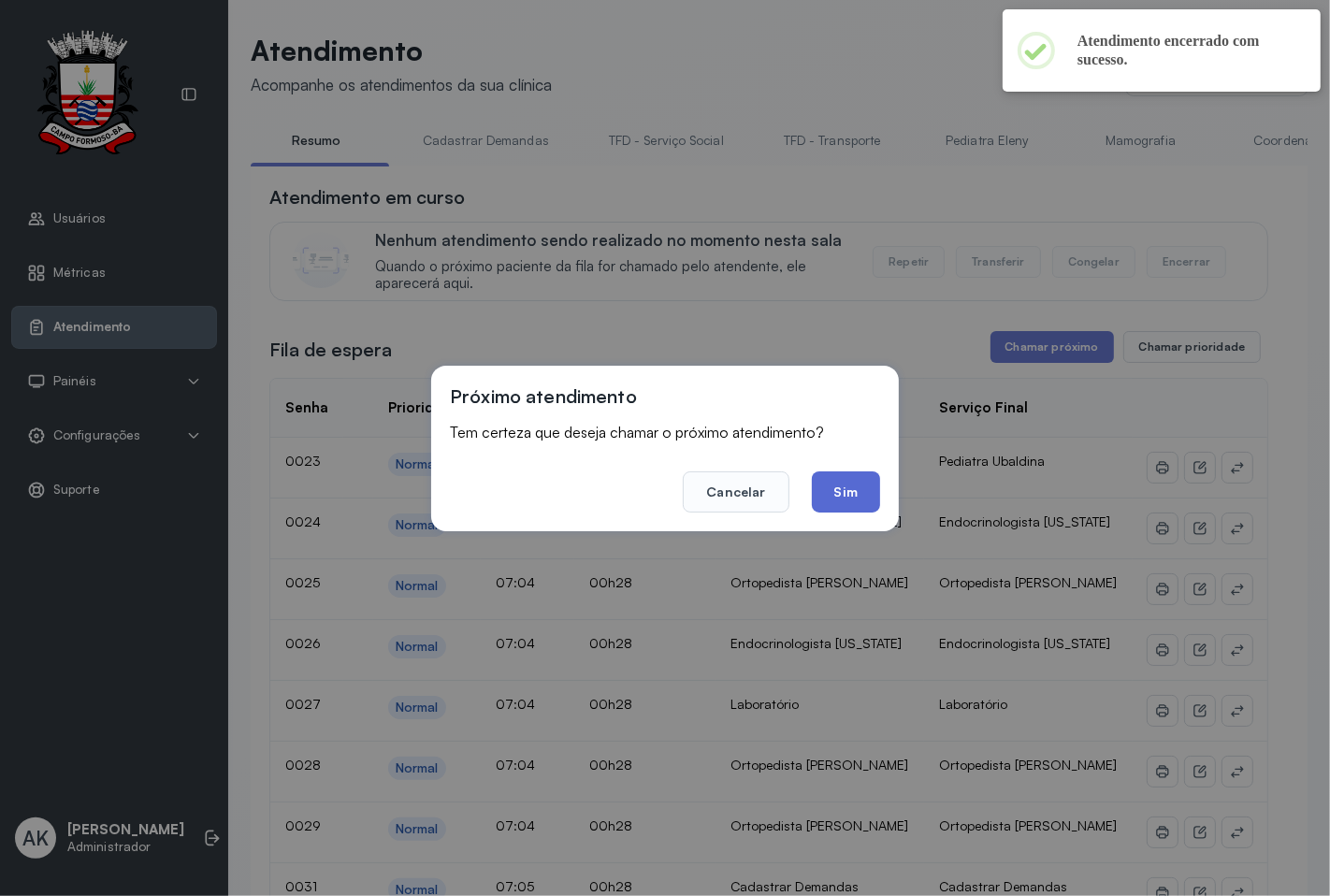 click on "Sim" 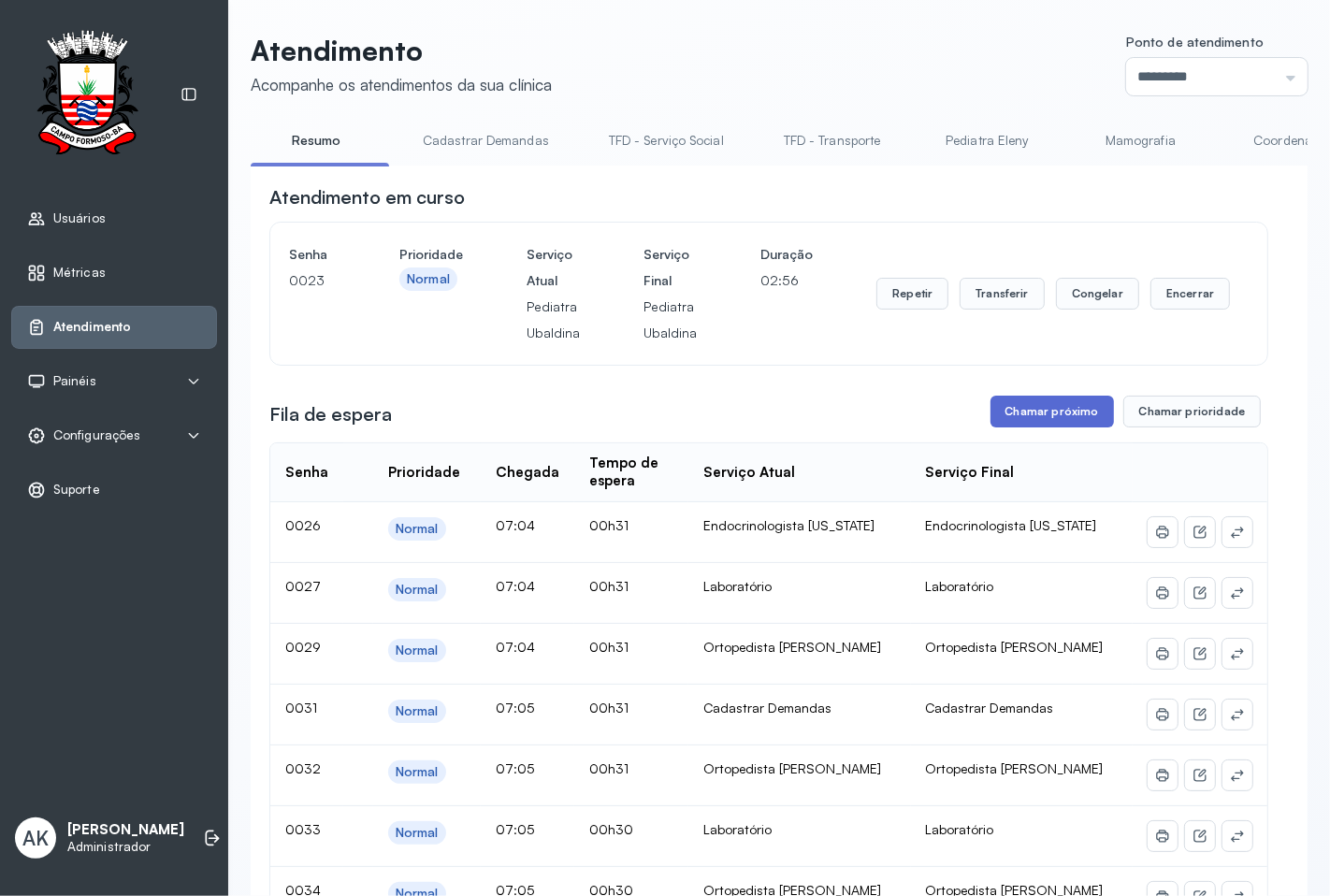 click on "Chamar próximo" at bounding box center (1052, 412) 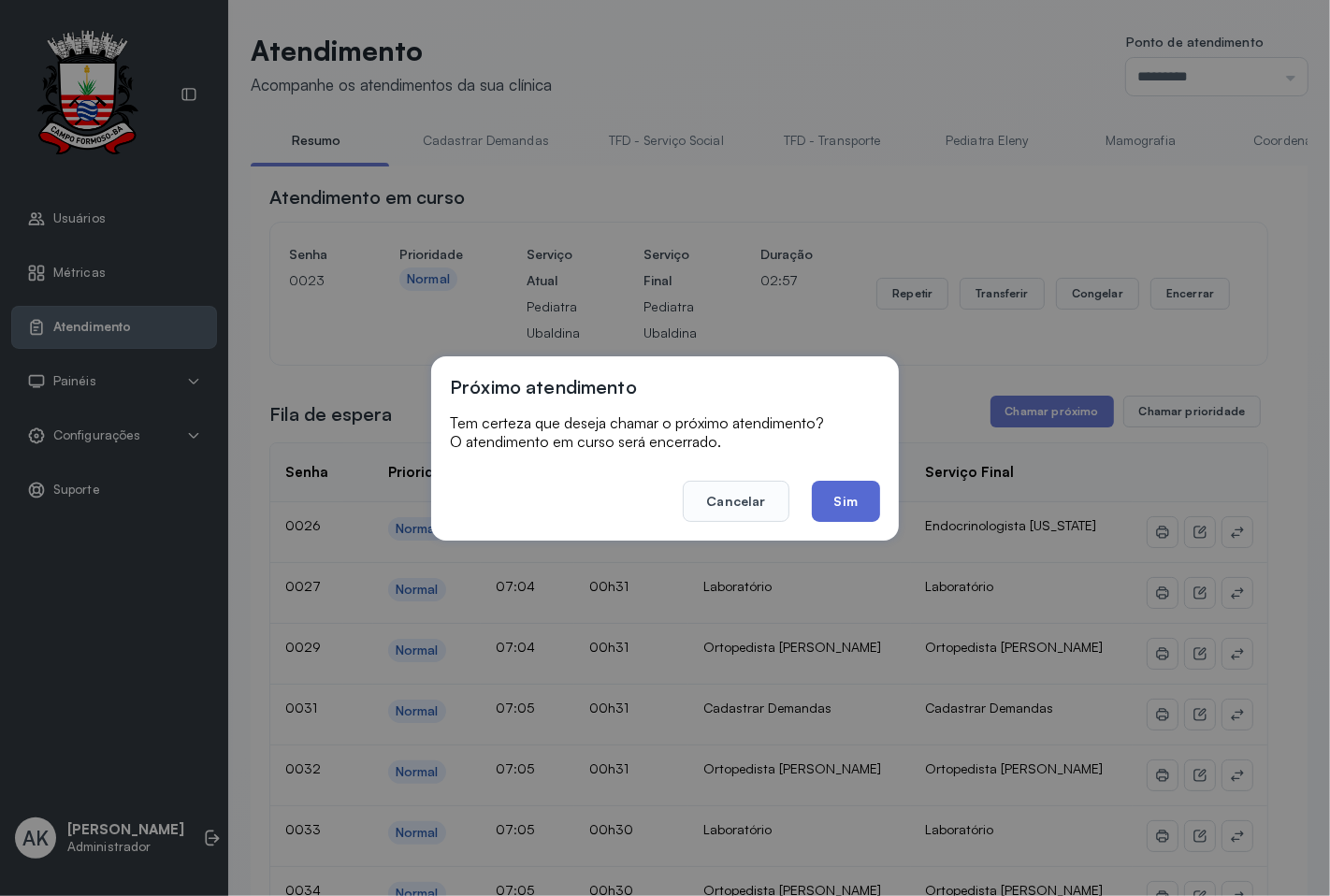 click on "Sim" 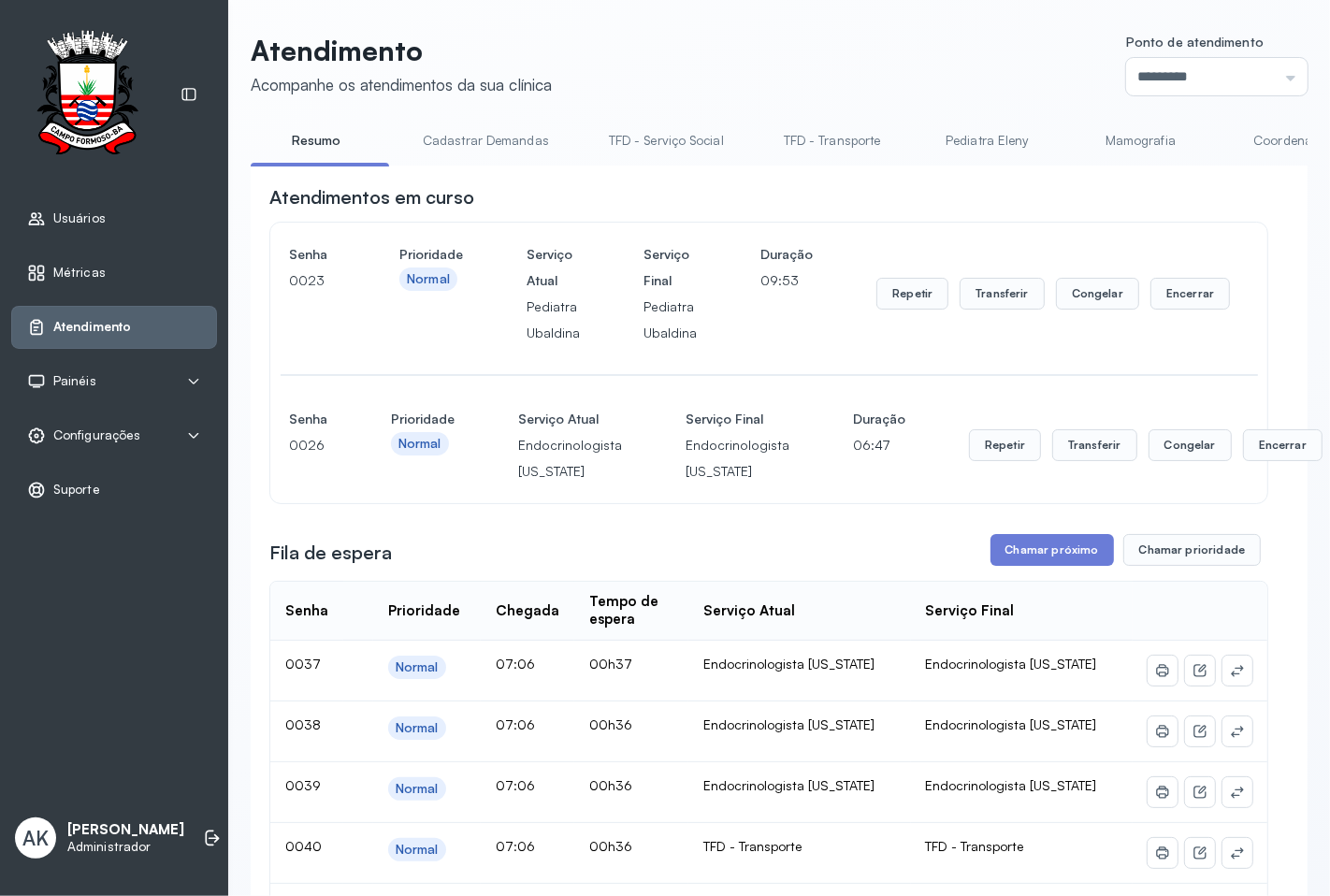 click on "Repetir Transferir Congelar Encerrar" at bounding box center (1053, 294) 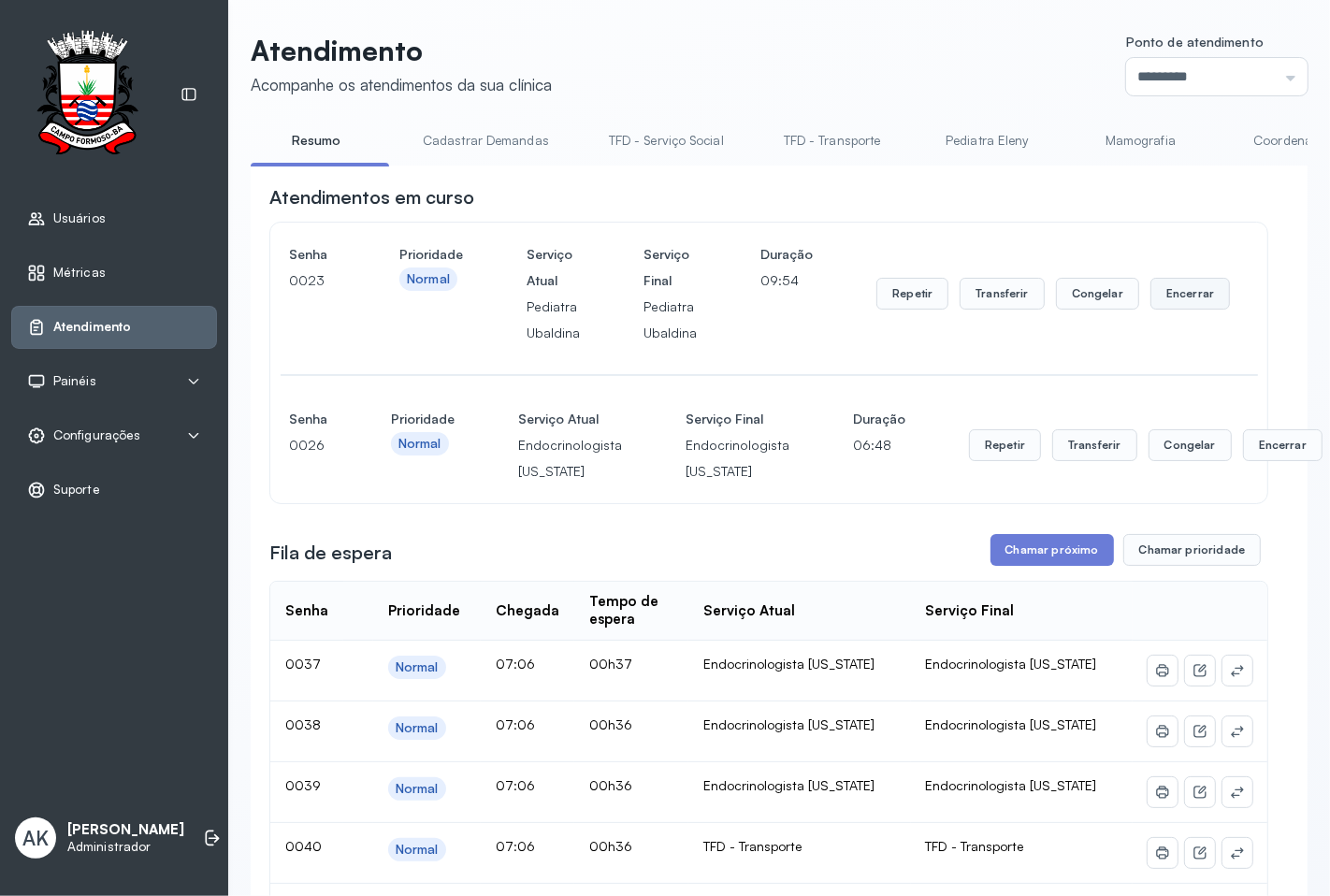 click on "Encerrar" at bounding box center [1190, 294] 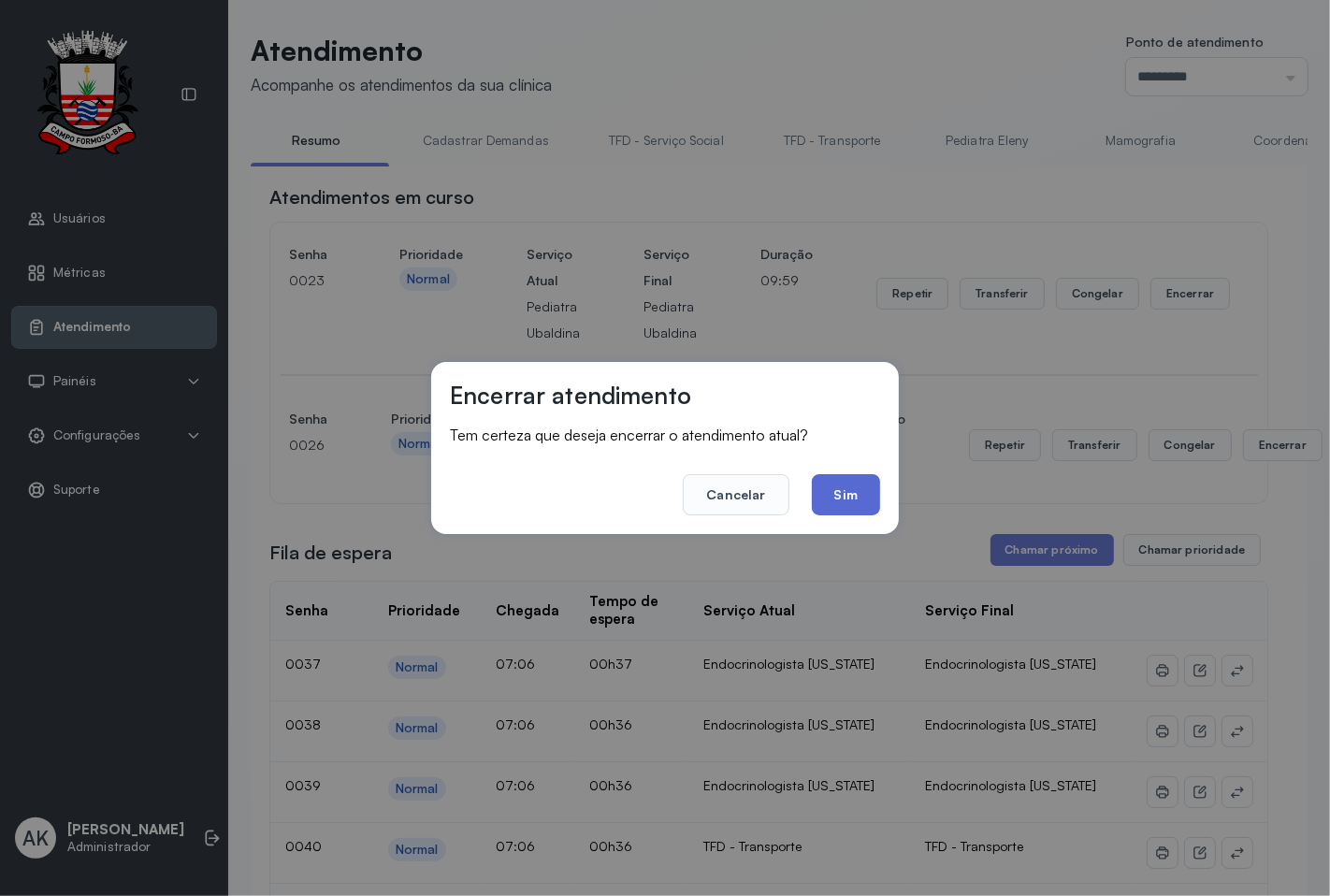click on "Sim" 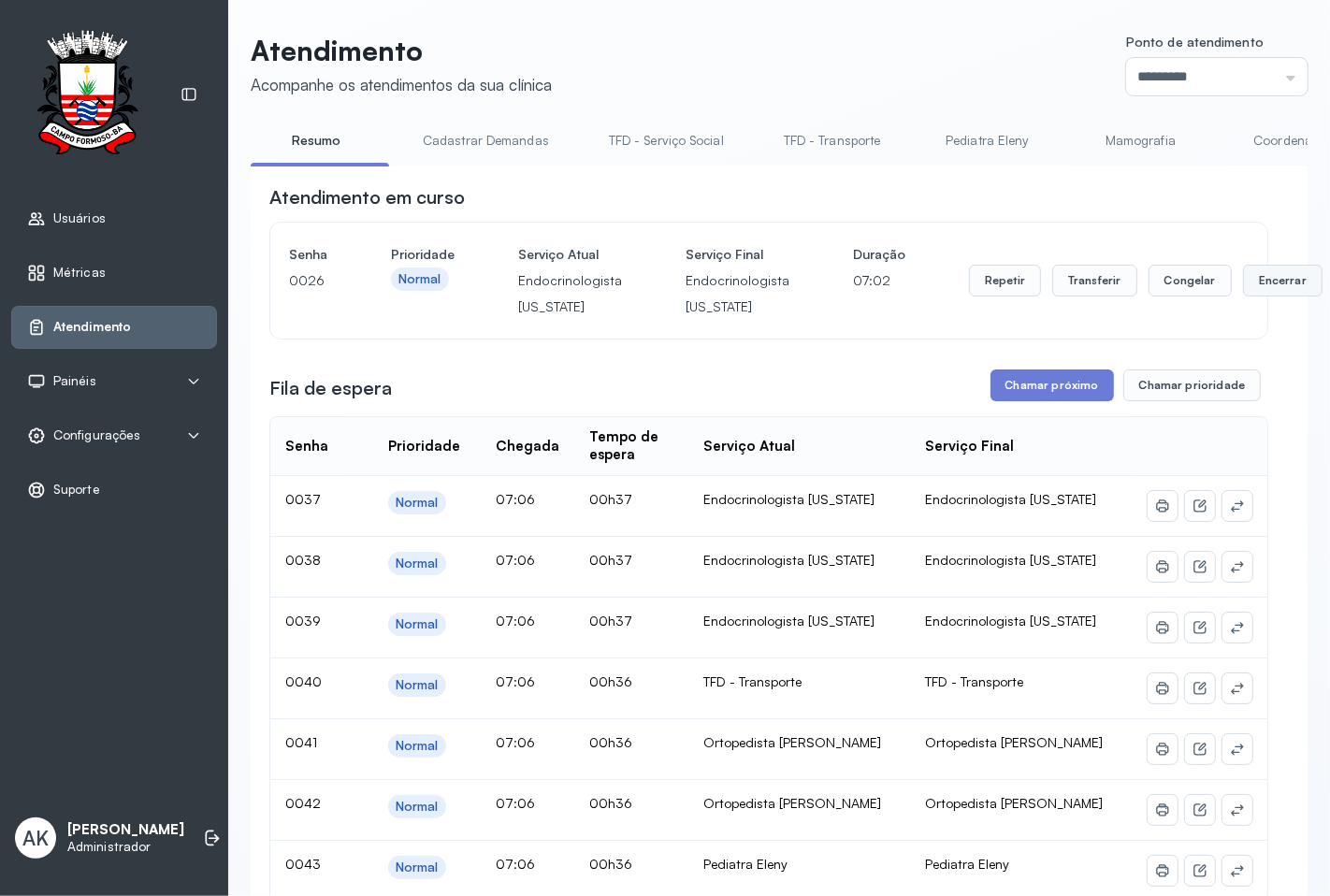 click on "Encerrar" at bounding box center (1282, 281) 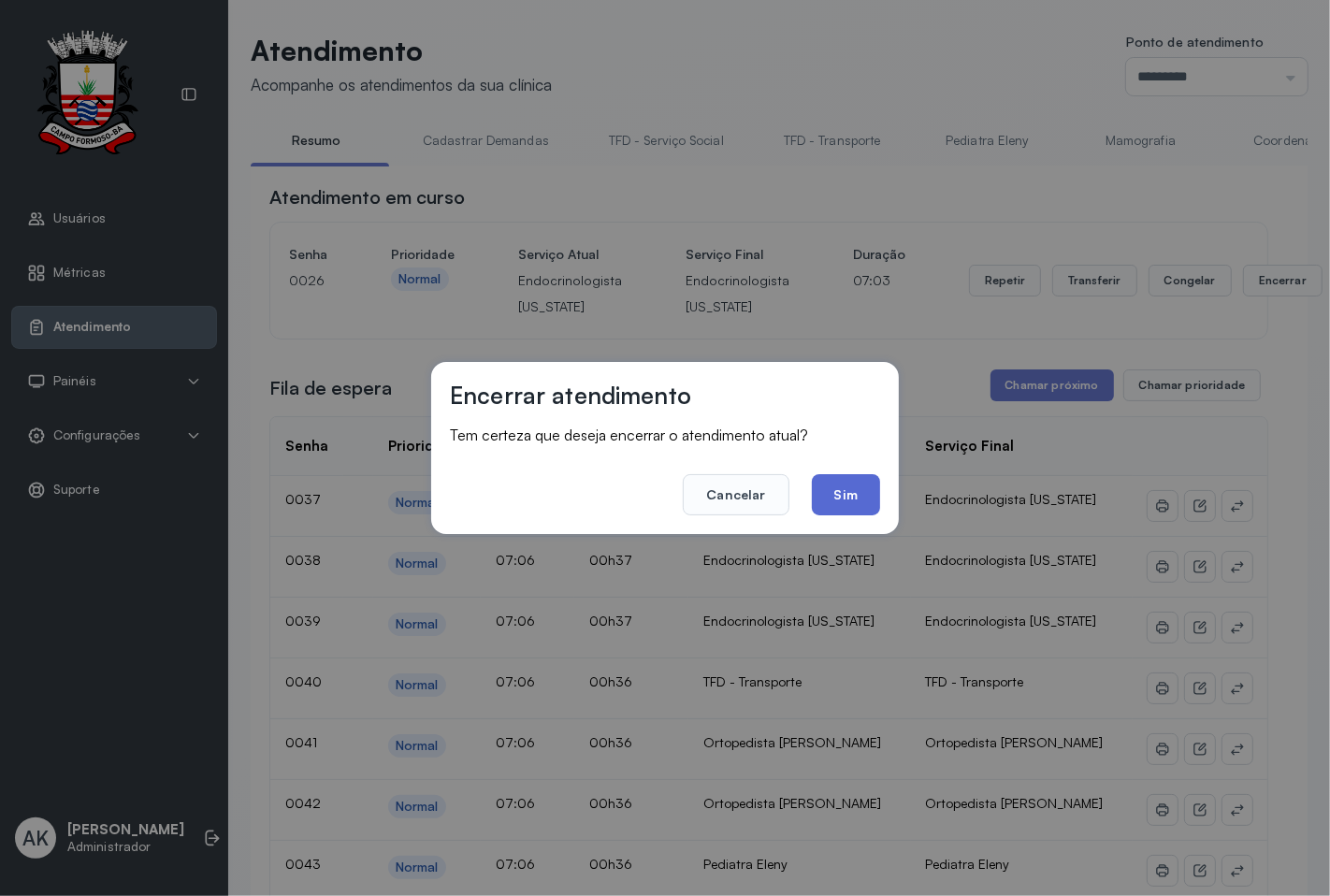 click on "Sim" 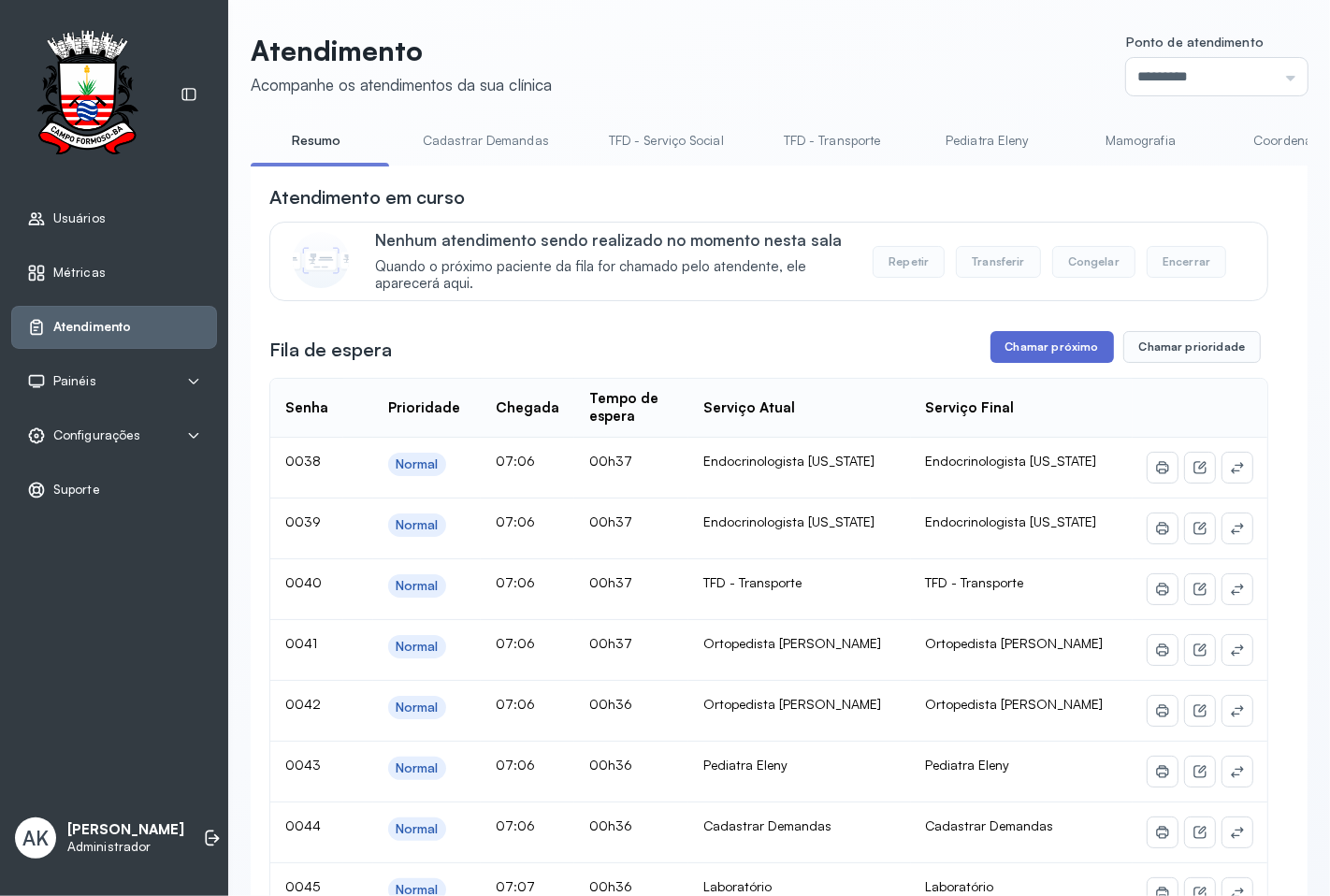 click on "Chamar próximo" at bounding box center [1052, 347] 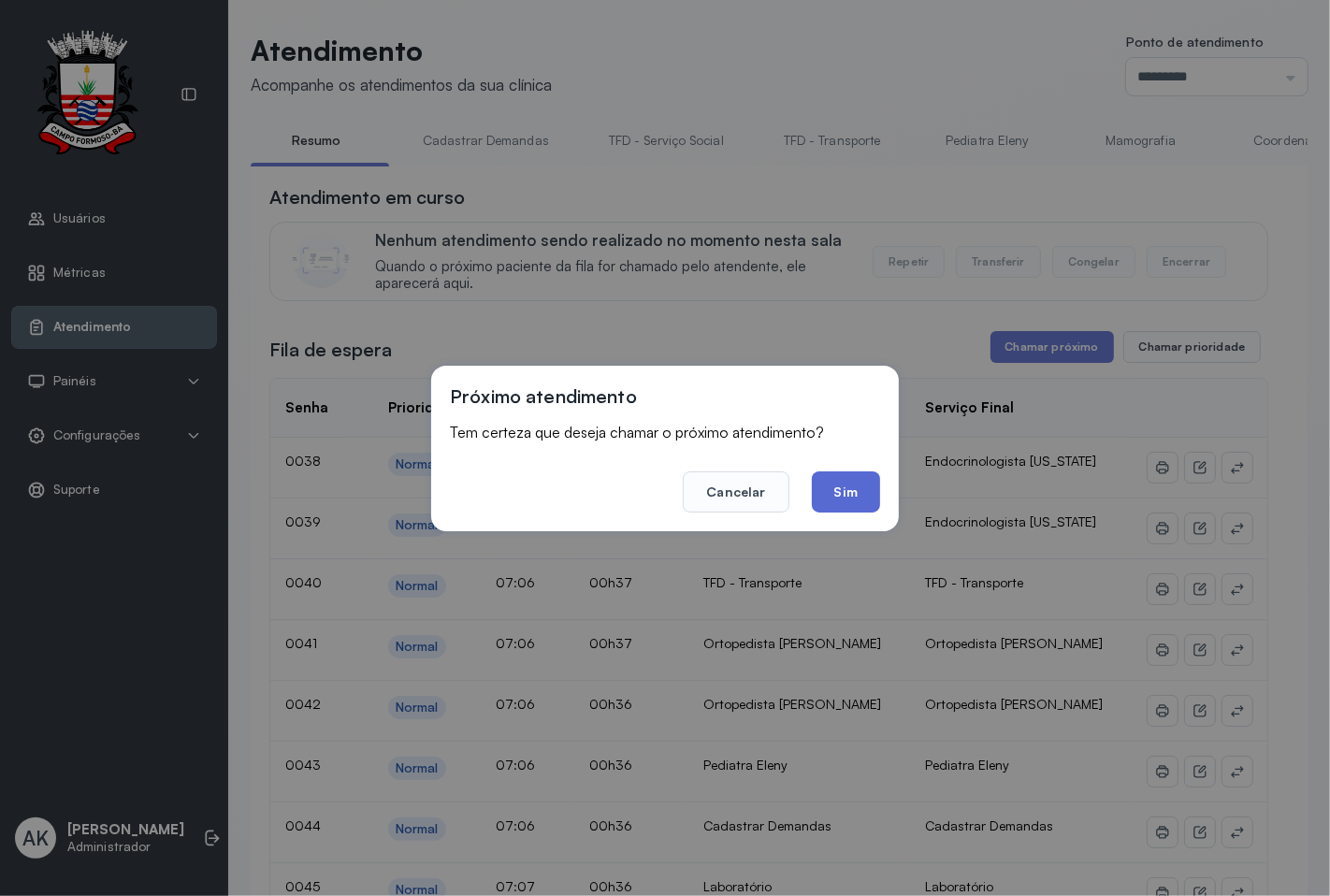 click on "Sim" 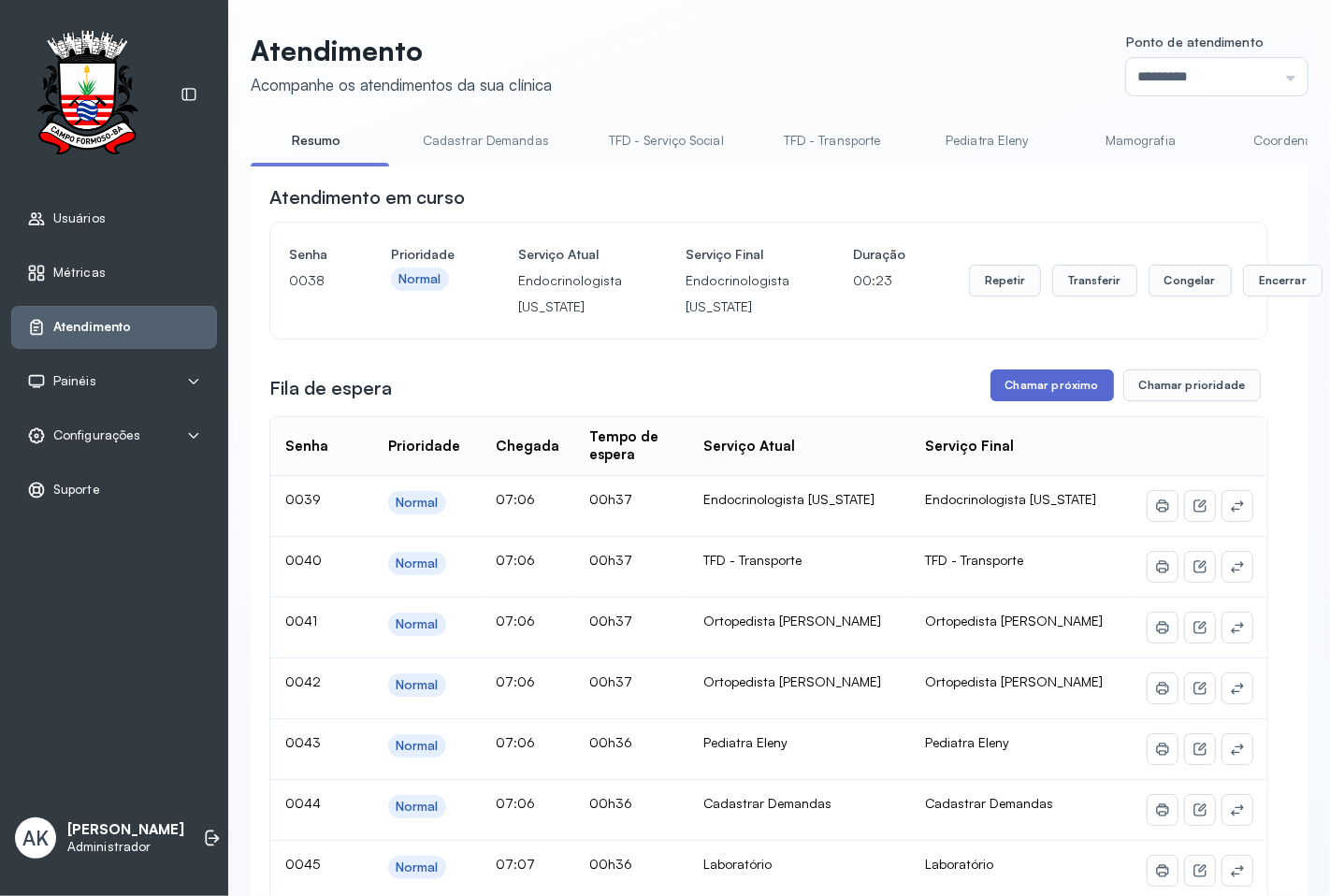 click on "Chamar próximo" at bounding box center (1052, 385) 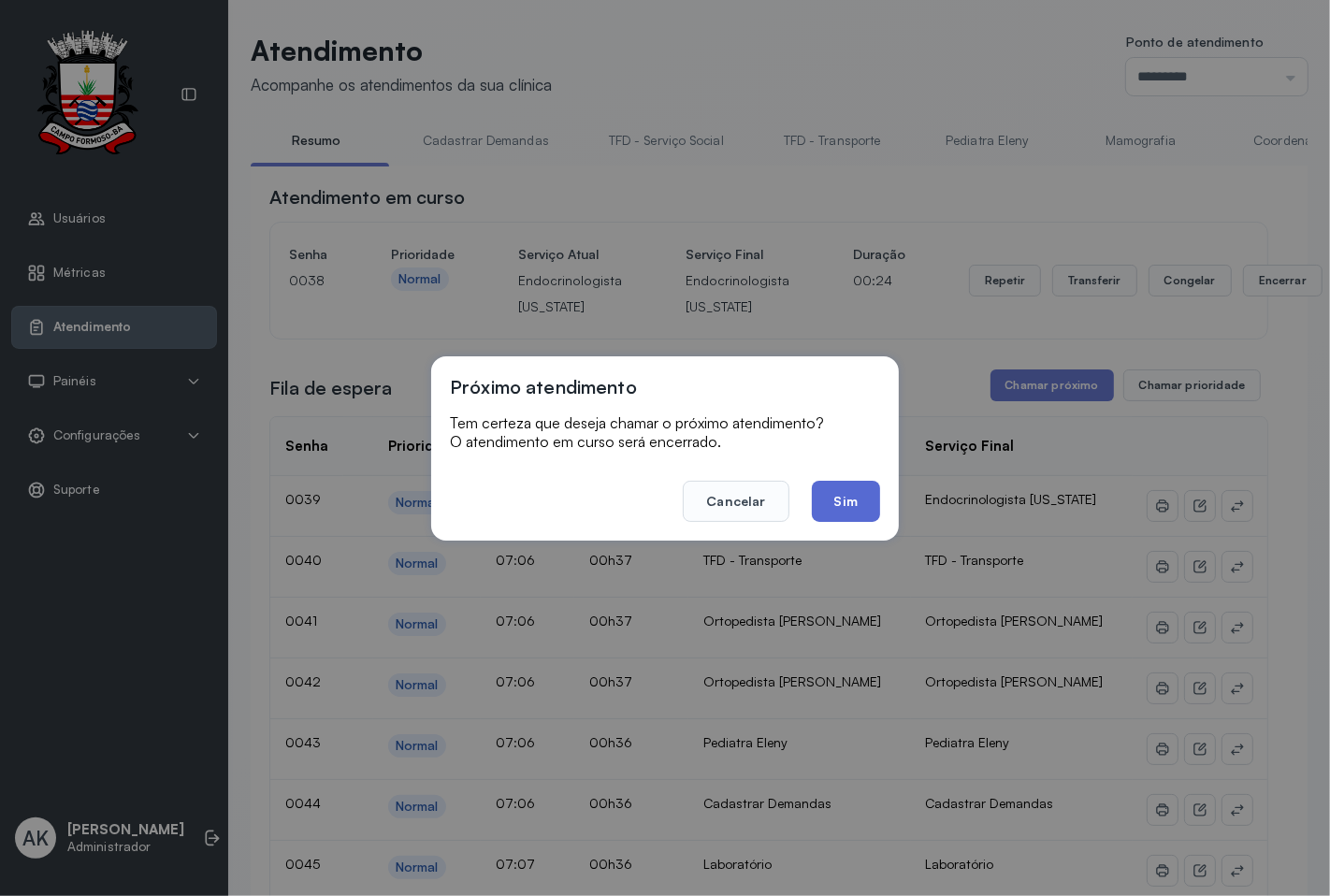 click on "Sim" 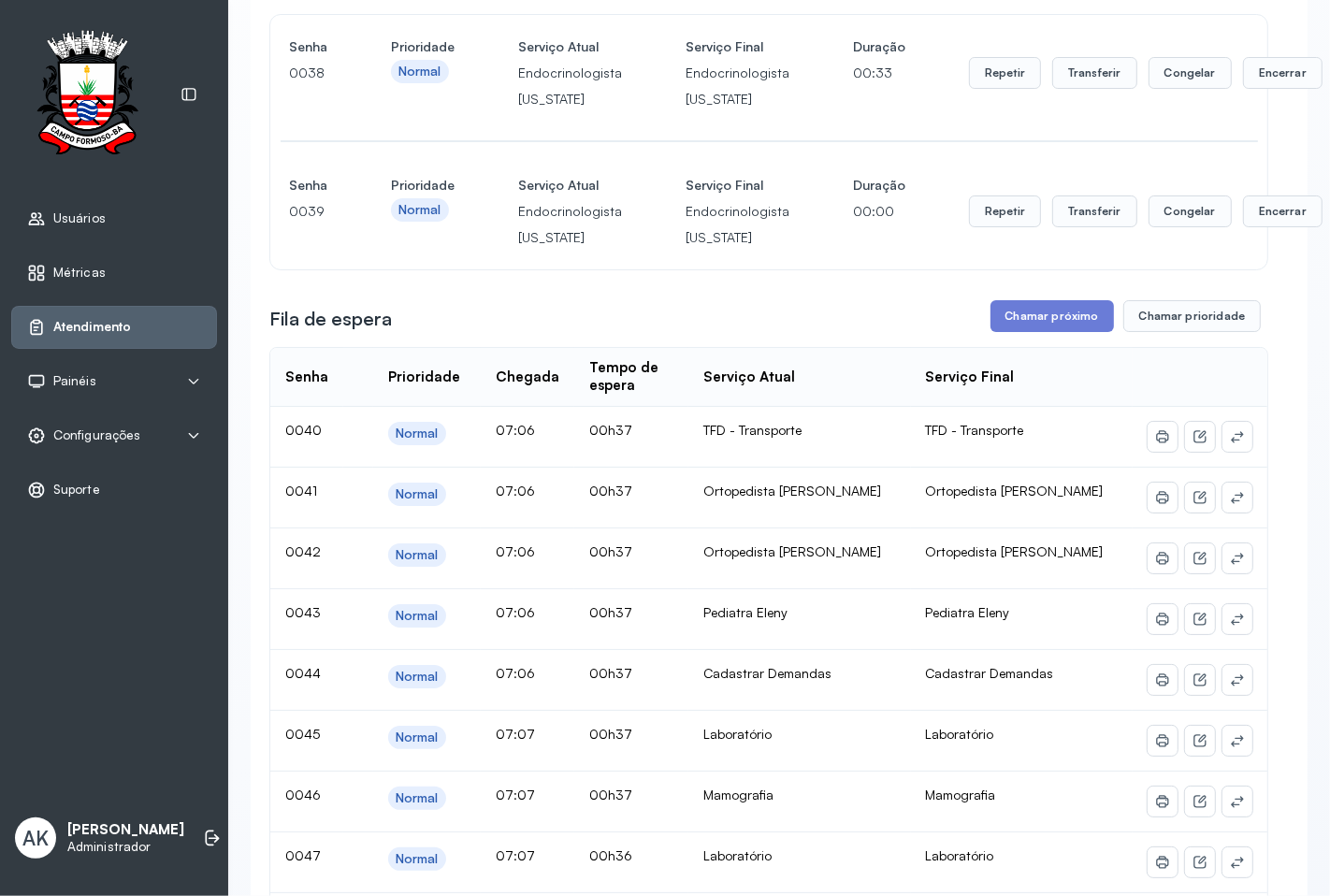 scroll, scrollTop: 0, scrollLeft: 0, axis: both 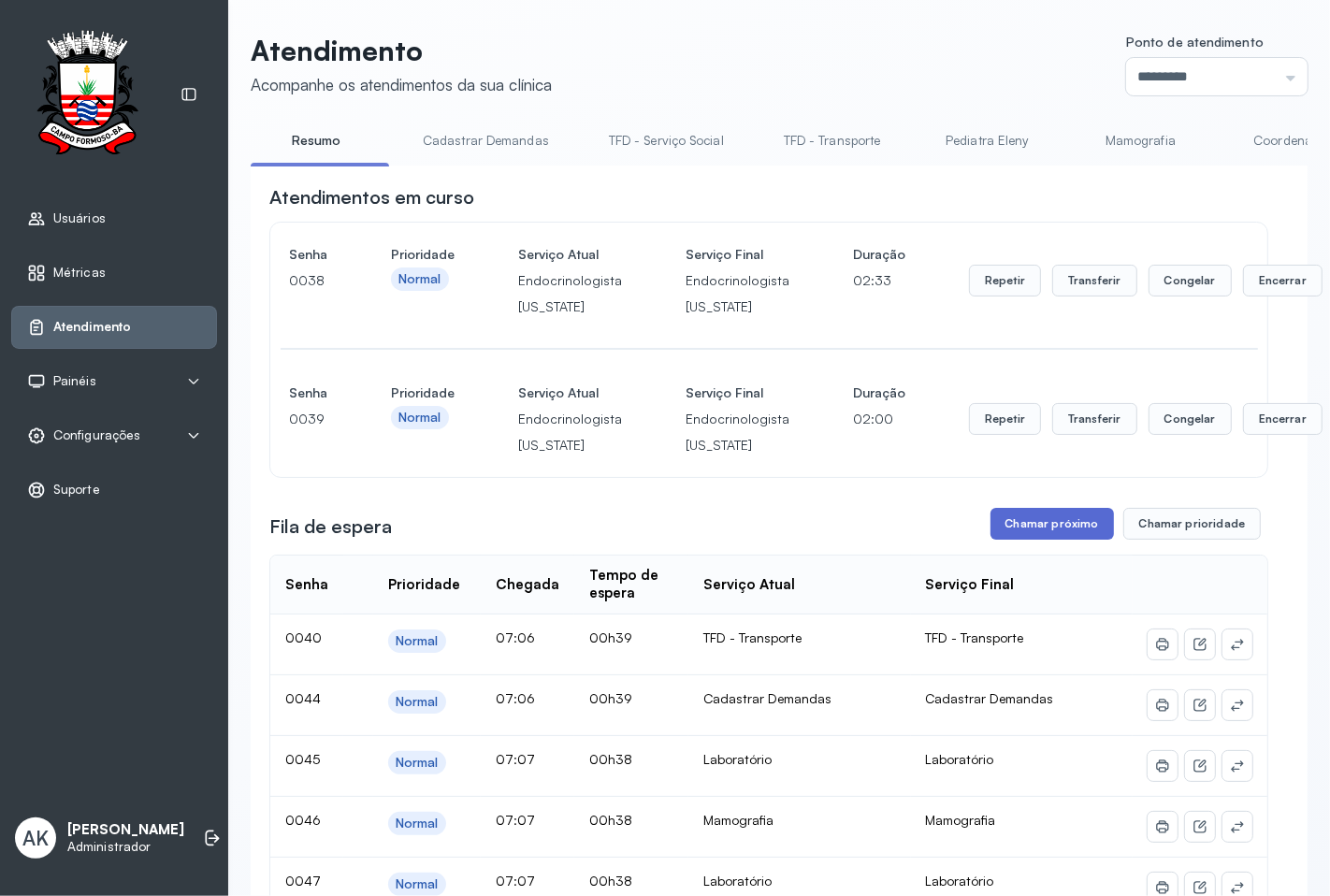 click on "Chamar próximo" at bounding box center [1052, 524] 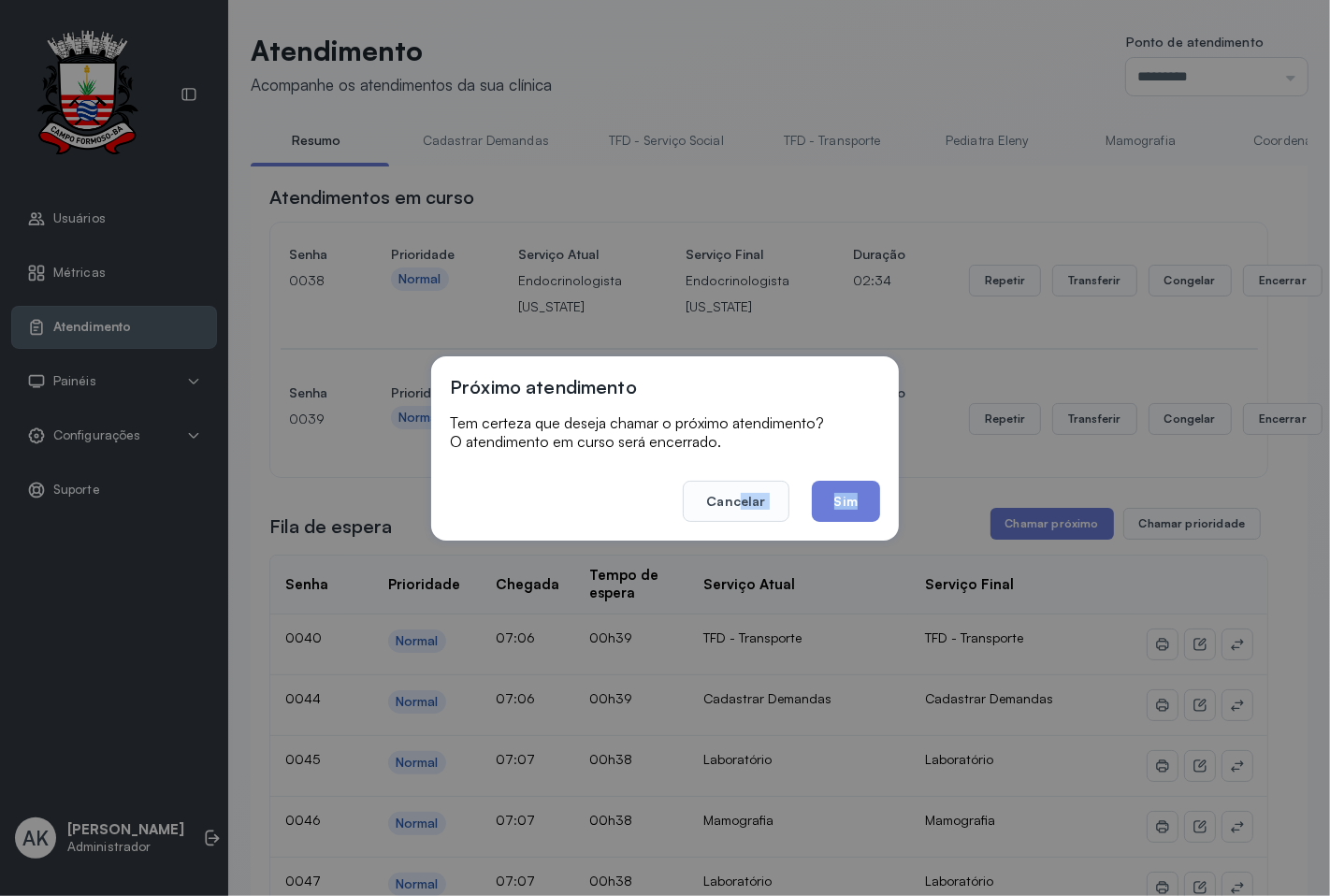 drag, startPoint x: 1015, startPoint y: 543, endPoint x: 745, endPoint y: 524, distance: 270.66769 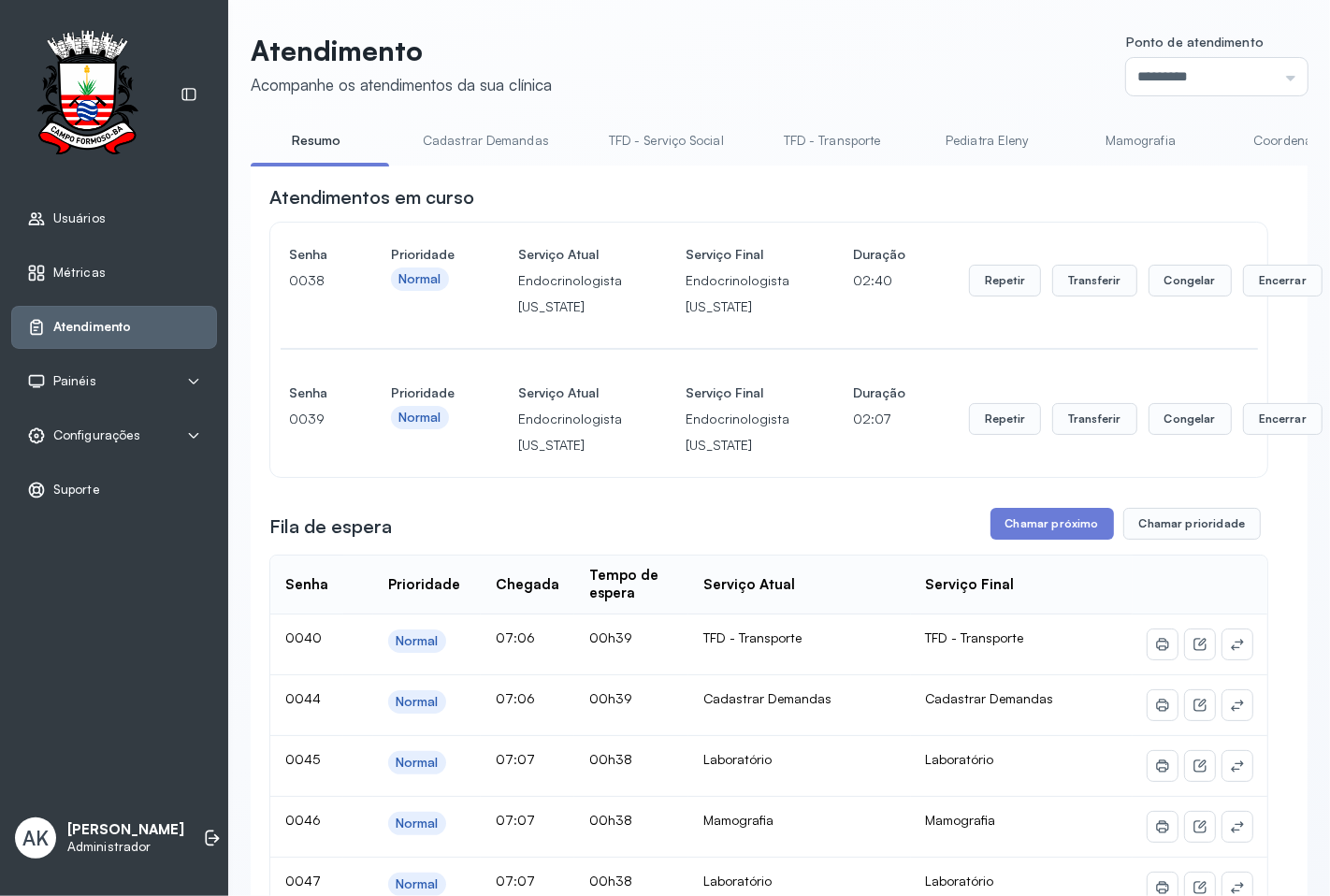 click on "Cadastrar Demandas" at bounding box center (485, 140) 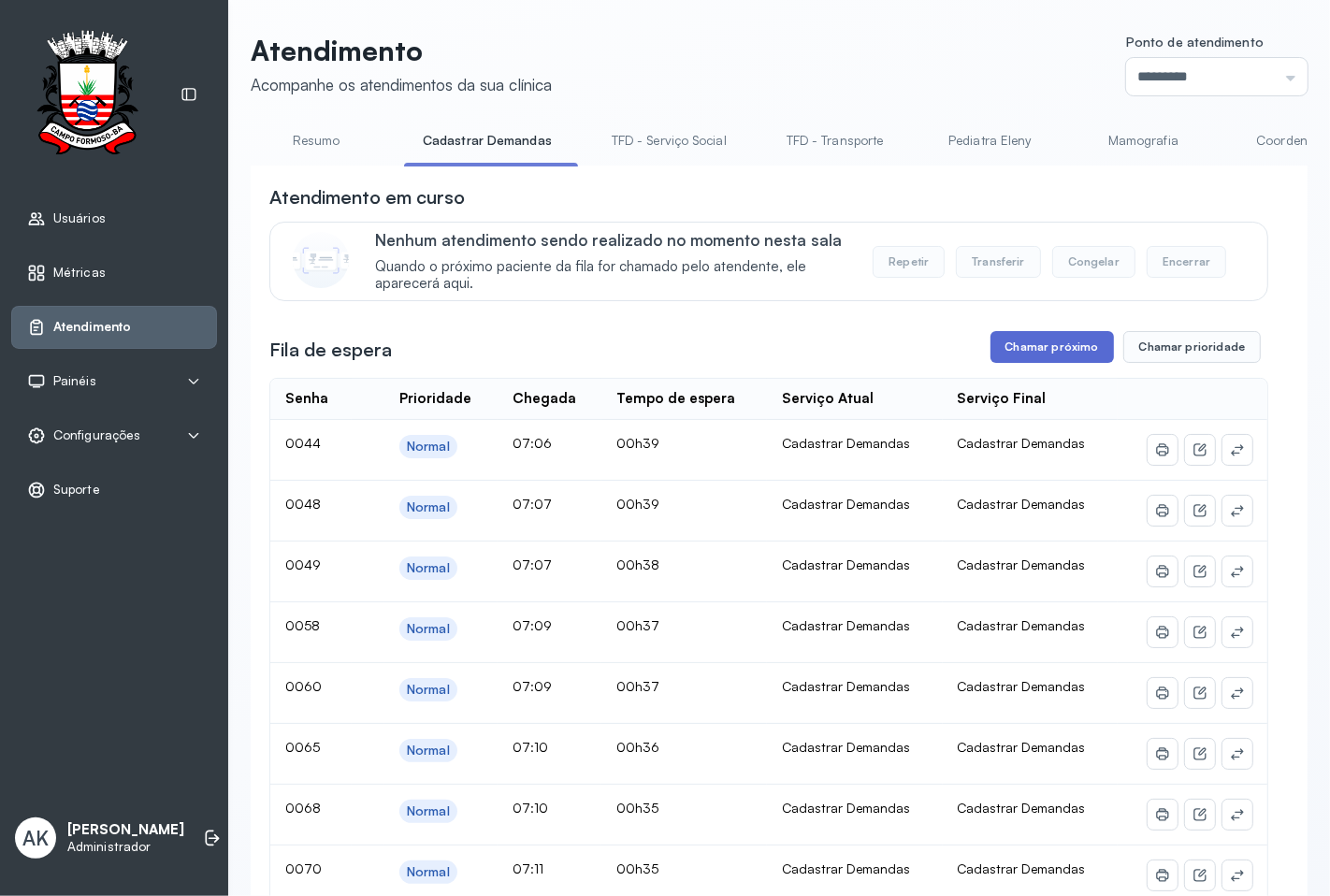 click on "Chamar próximo" at bounding box center [1052, 347] 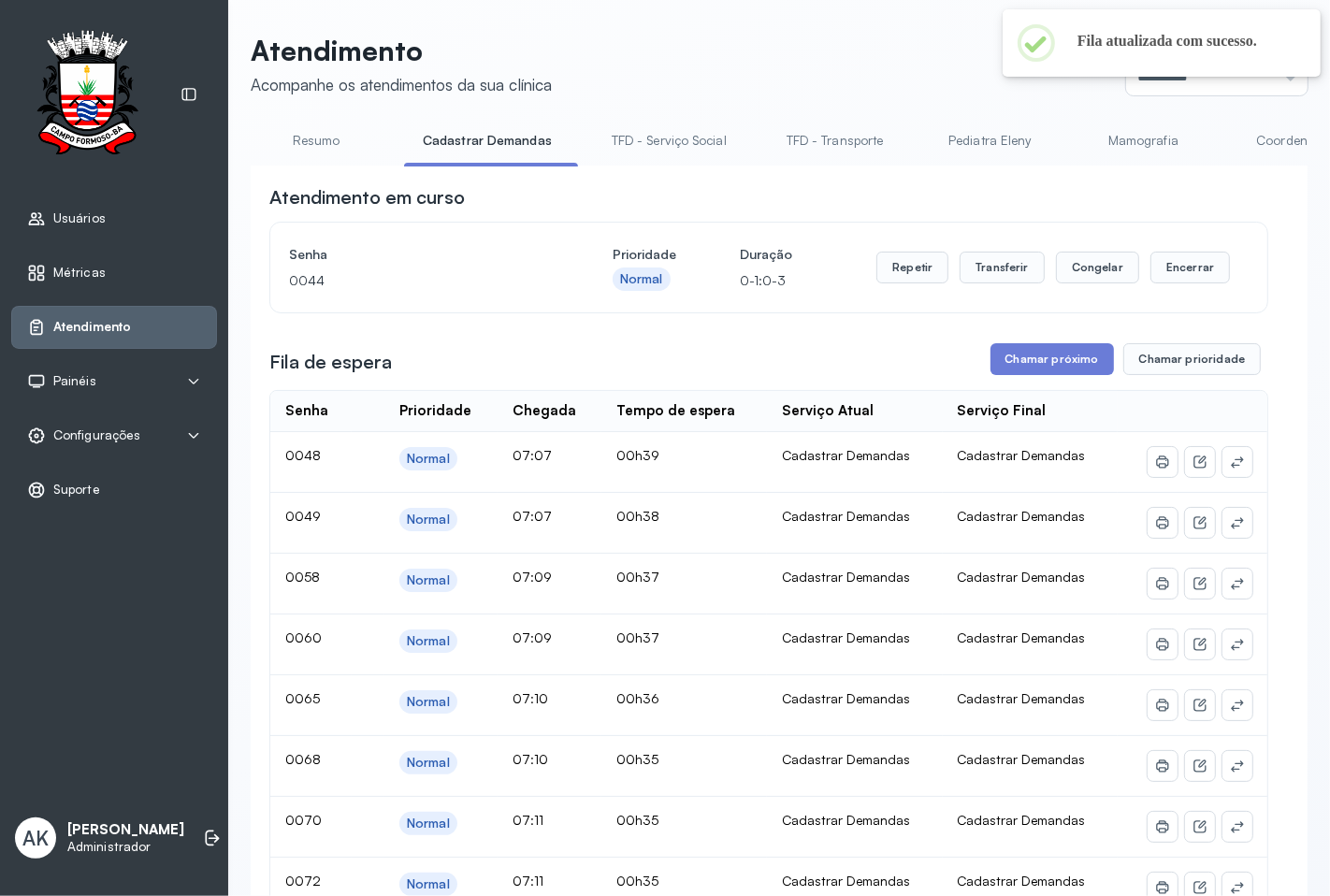 click on "Resumo" at bounding box center [316, 140] 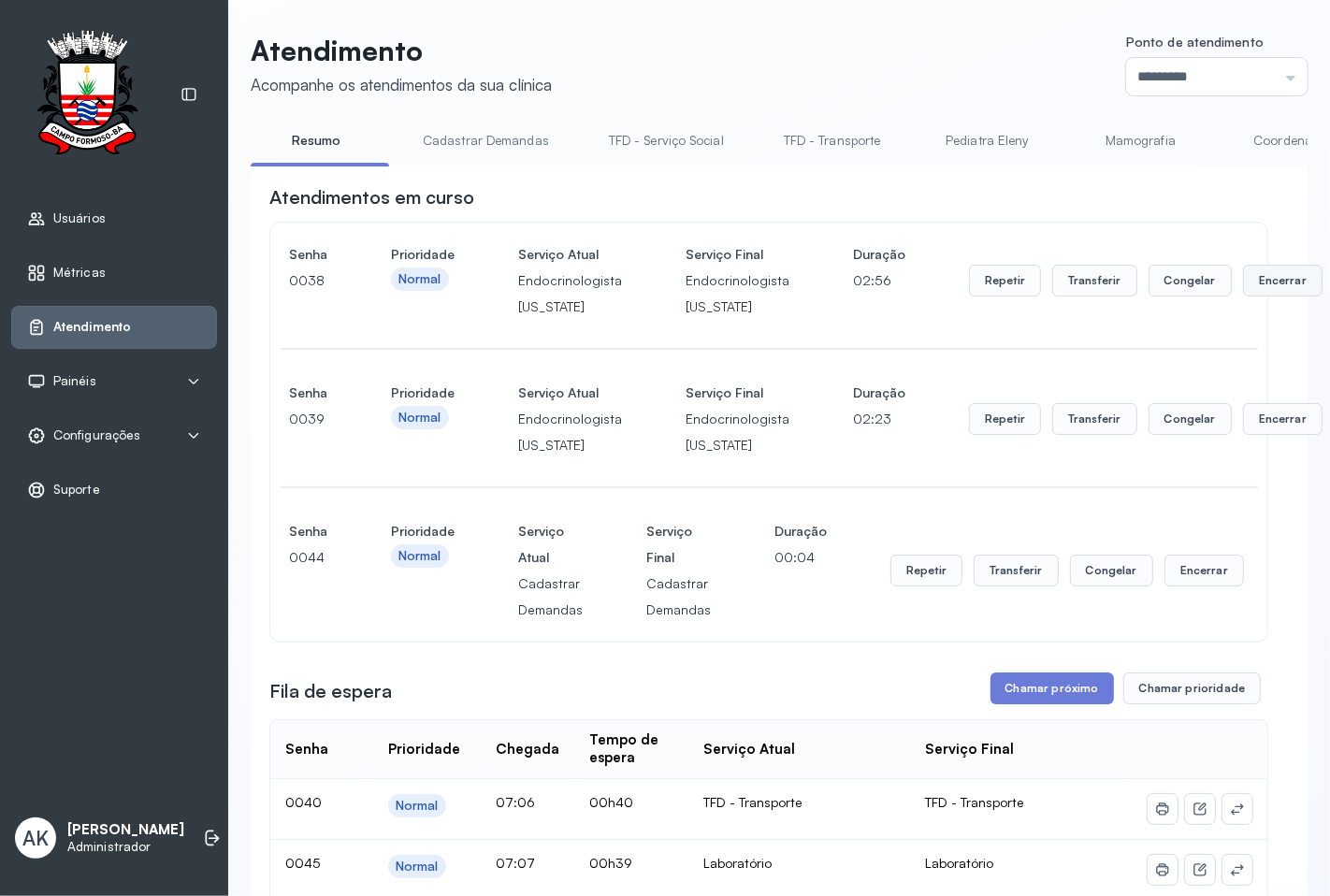 click on "Encerrar" at bounding box center [1282, 281] 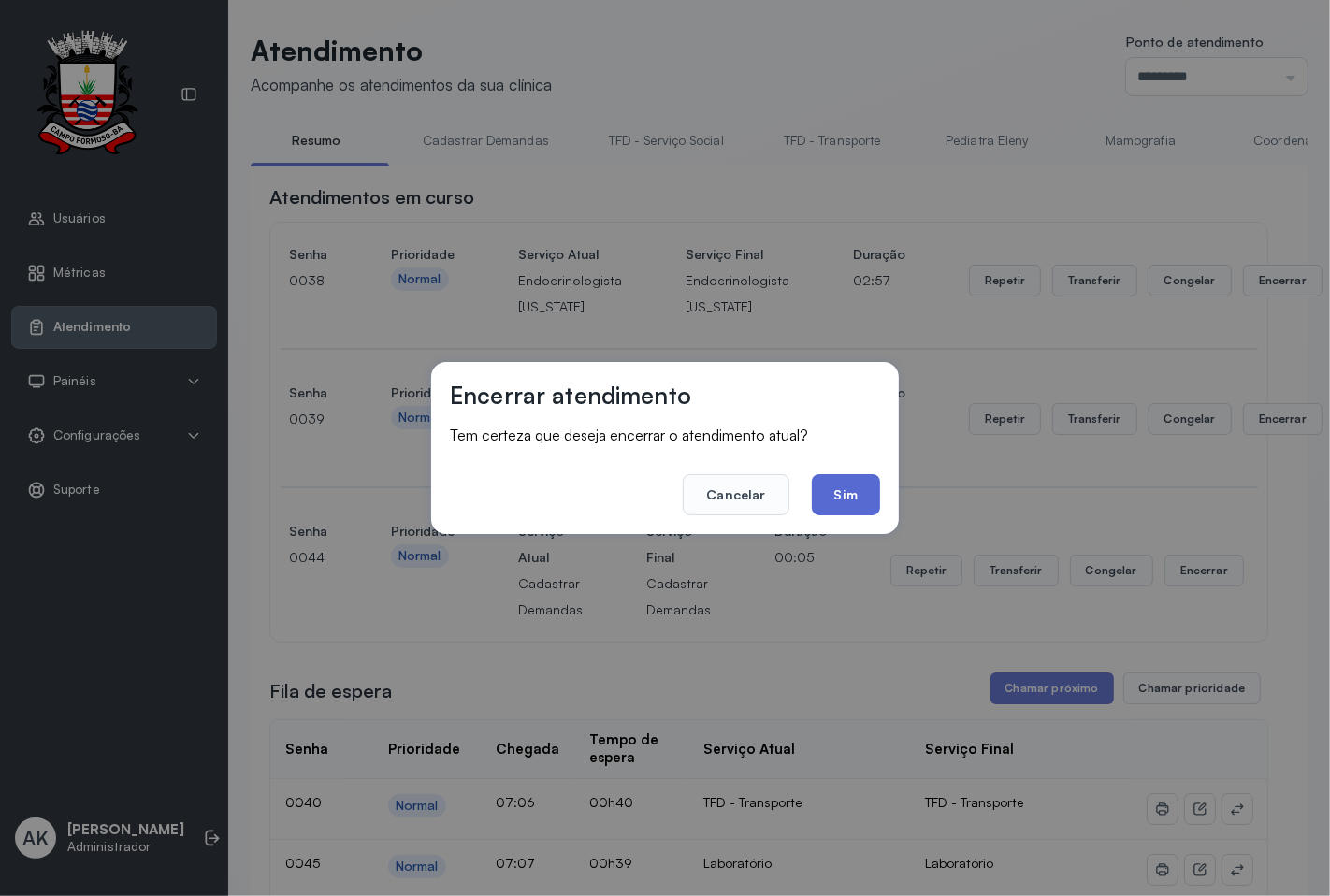 click on "Sim" 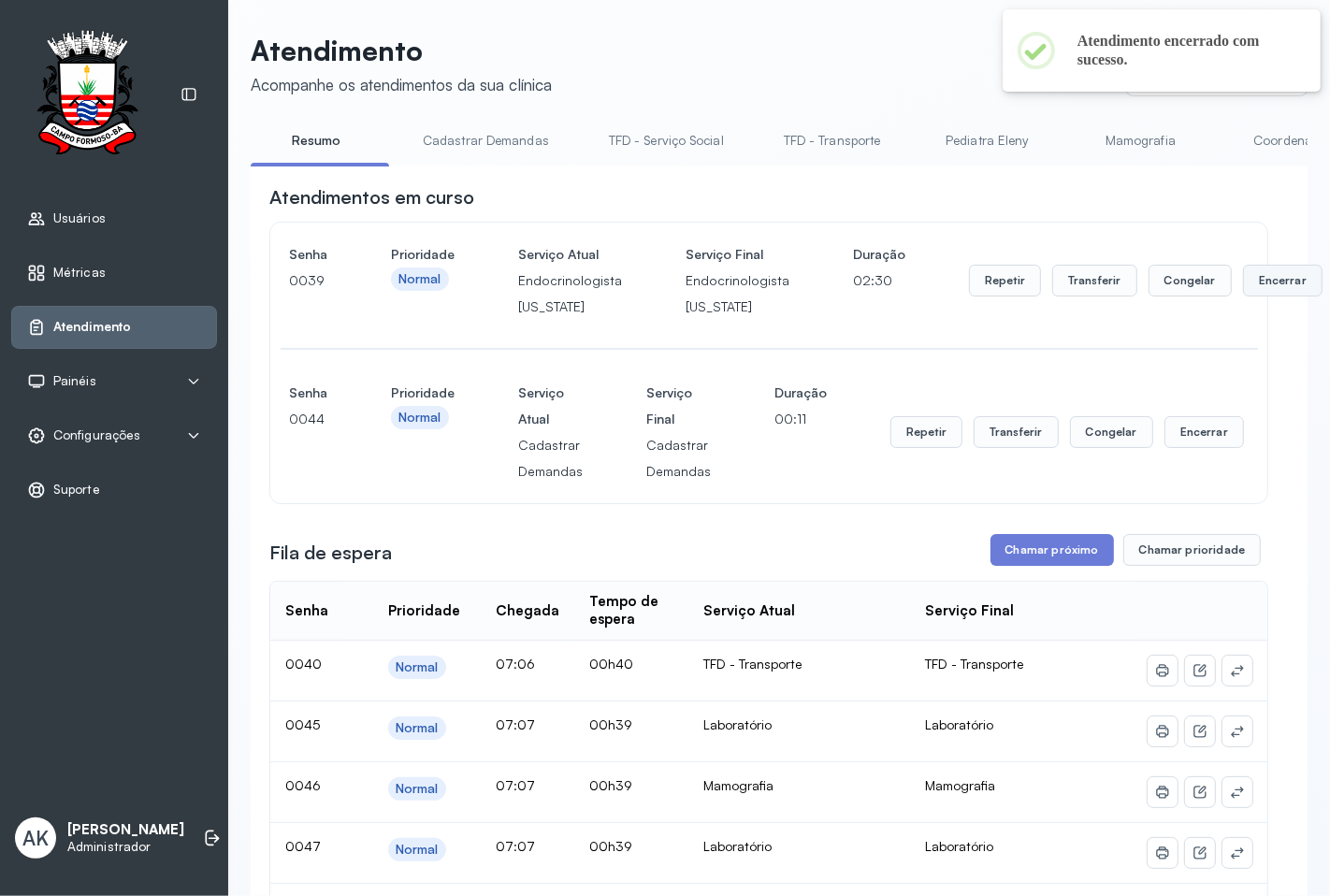 click on "Encerrar" at bounding box center (1282, 281) 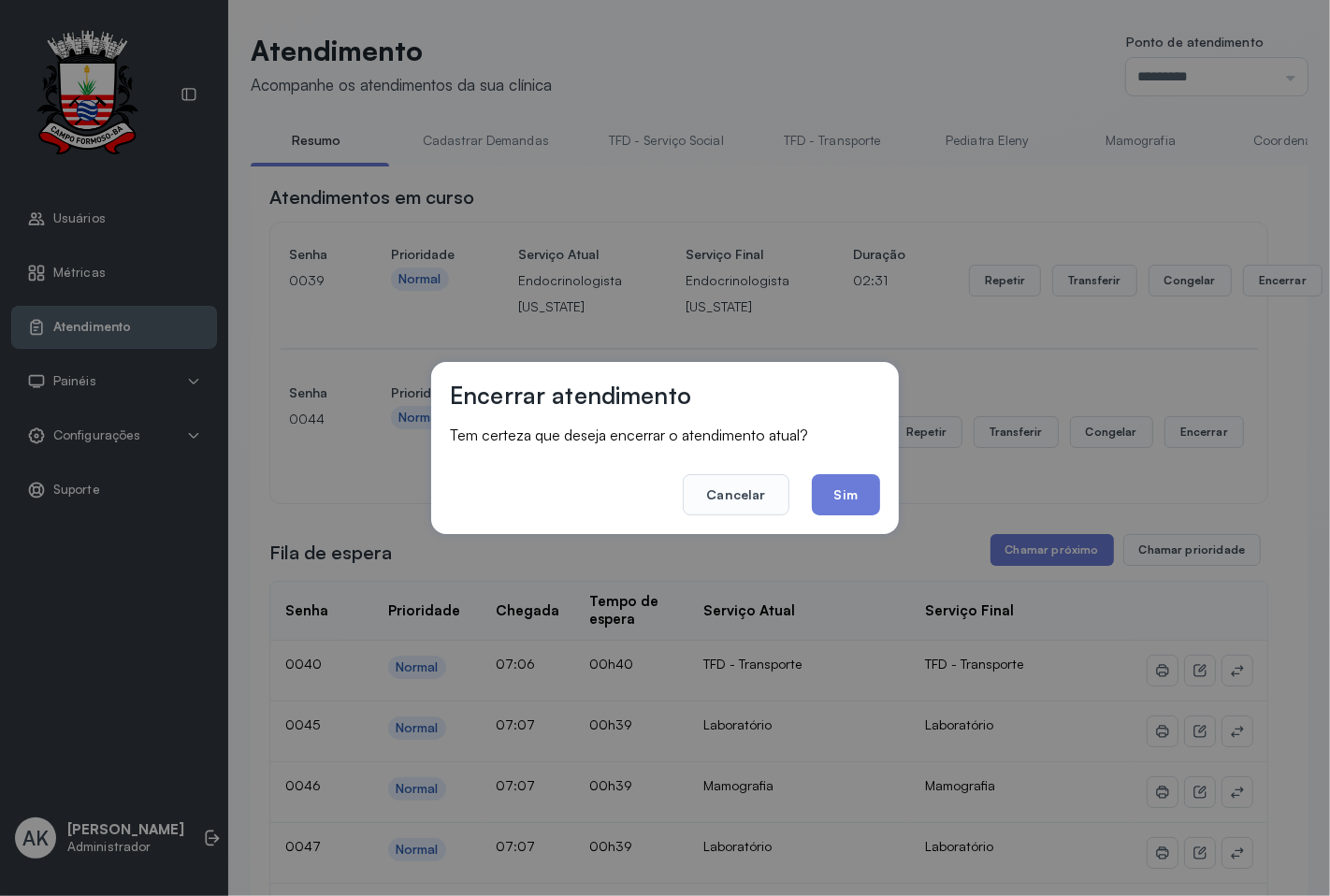 click on "Sim" 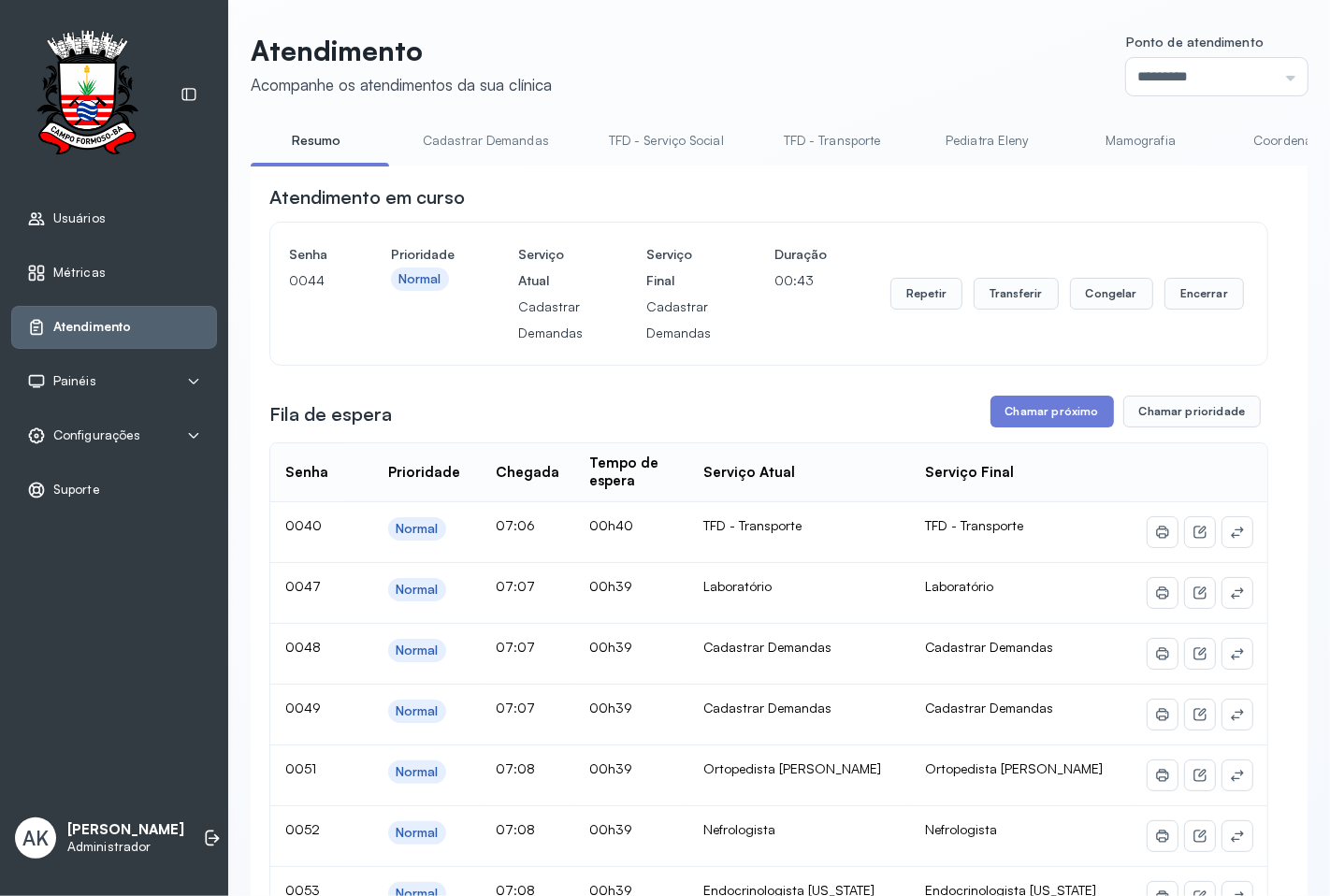 scroll, scrollTop: 0, scrollLeft: 3456, axis: horizontal 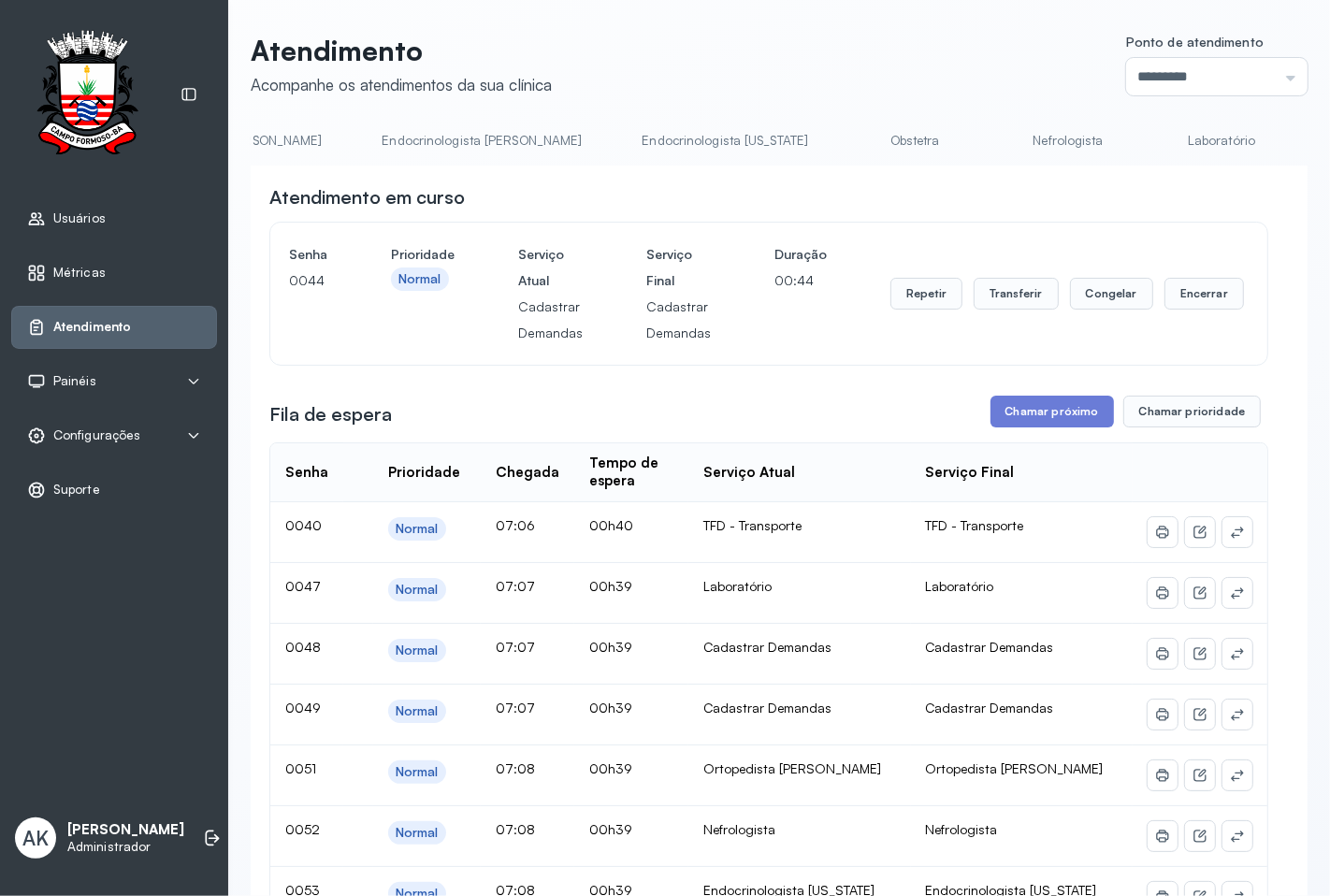 click on "Laboratório" at bounding box center (1222, 140) 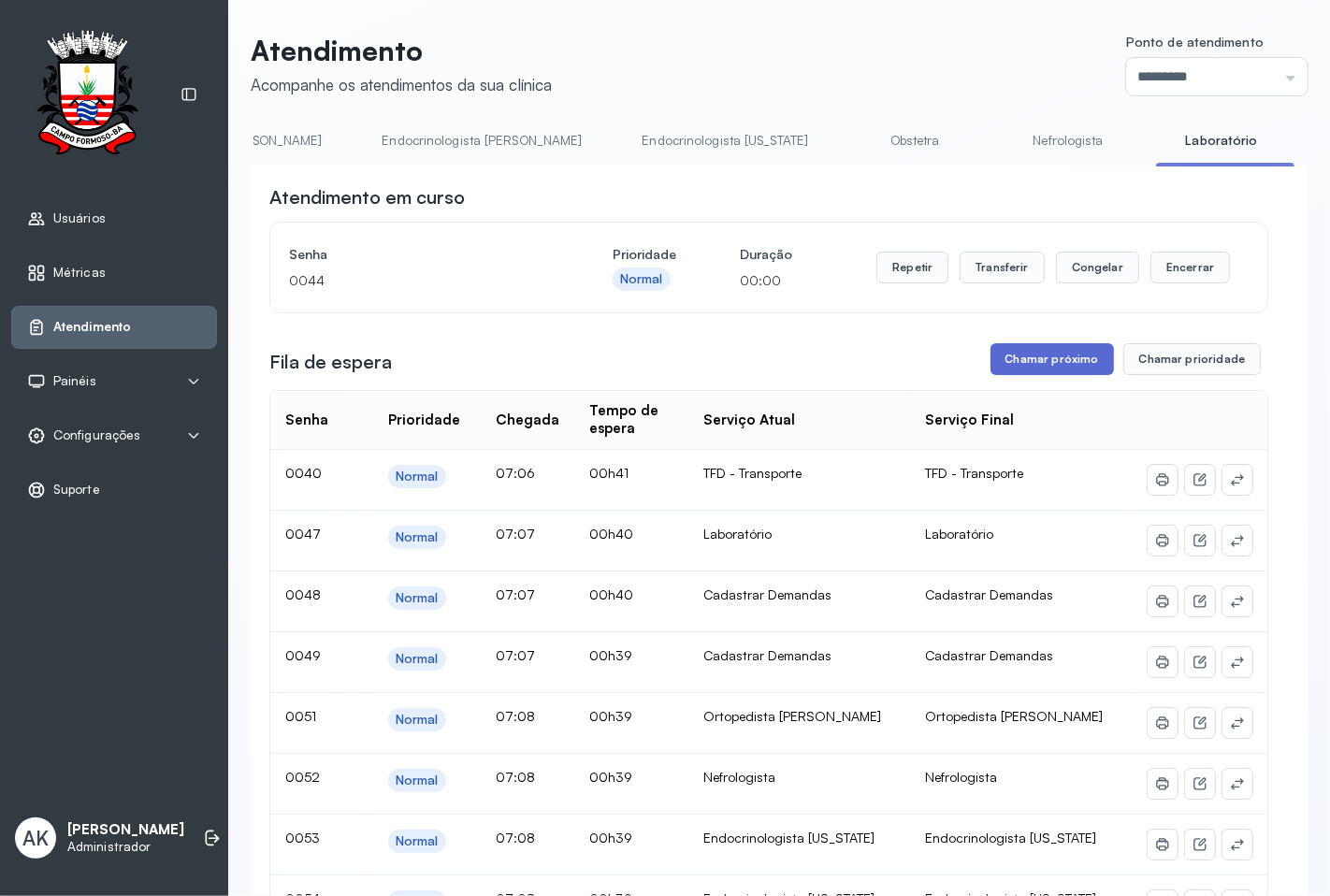 click on "Chamar próximo" at bounding box center (1052, 359) 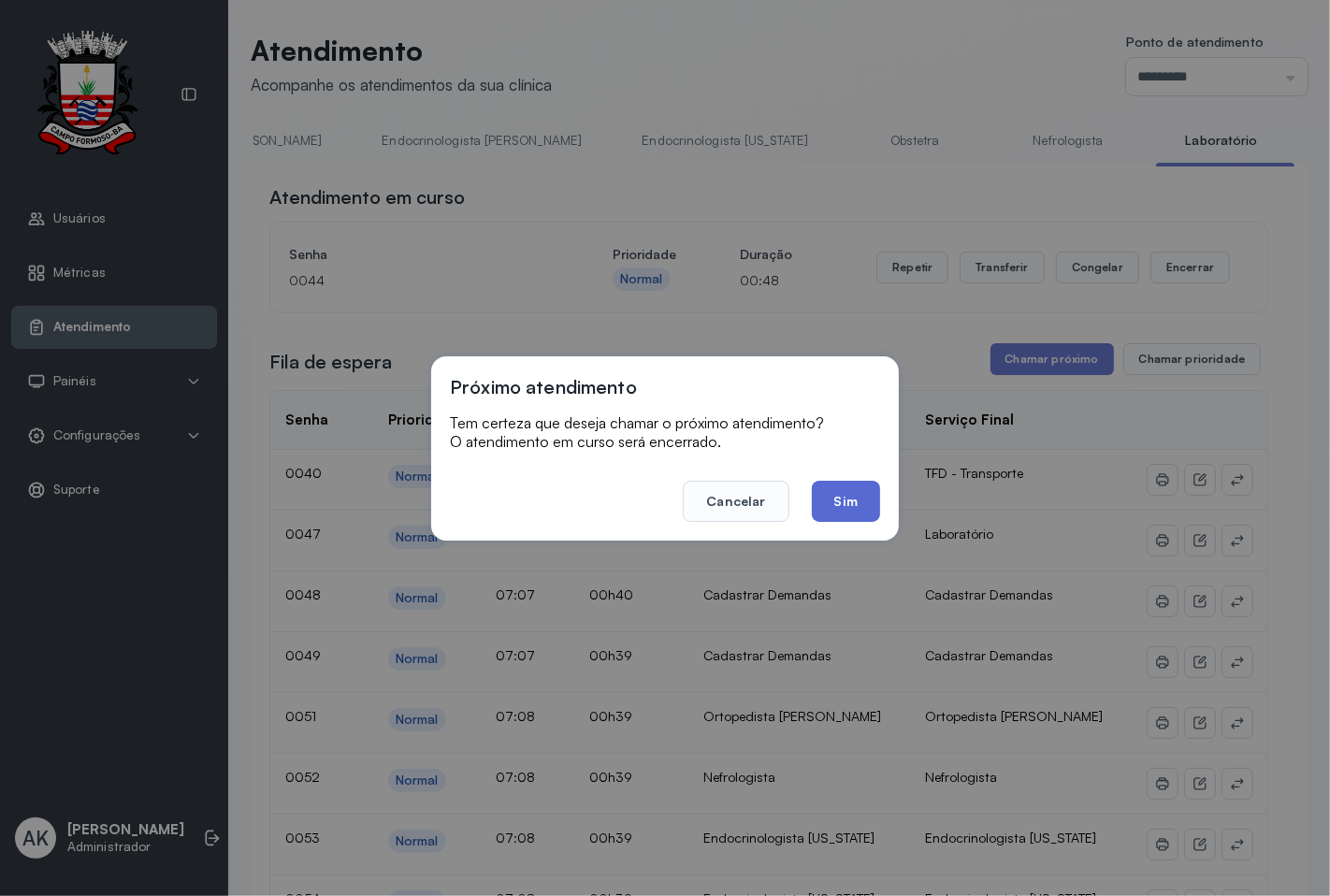 click on "Sim" 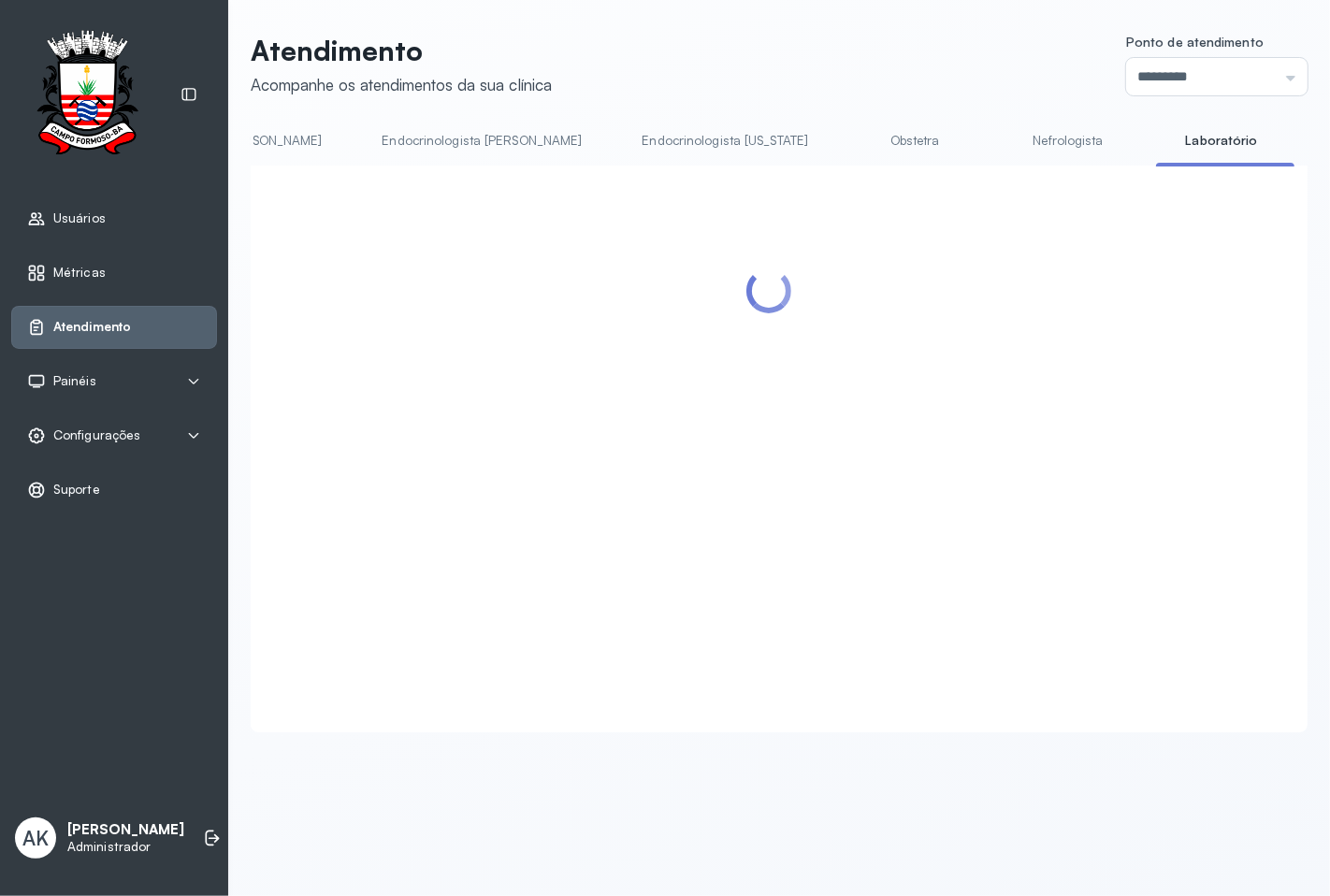 click on "INFECTOLOGISTA" at bounding box center [1378, 140] 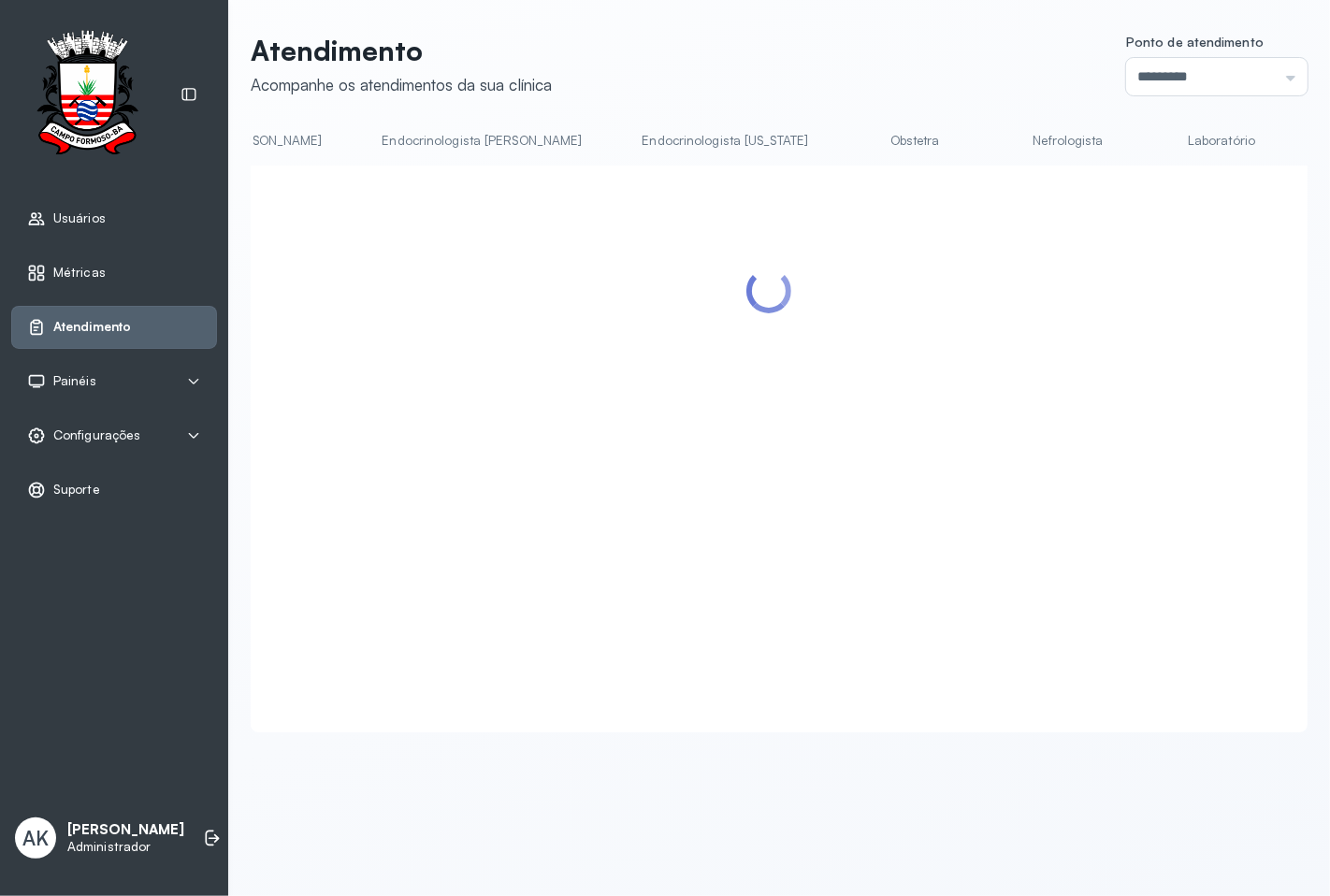 click on "Laboratório" at bounding box center [1222, 140] 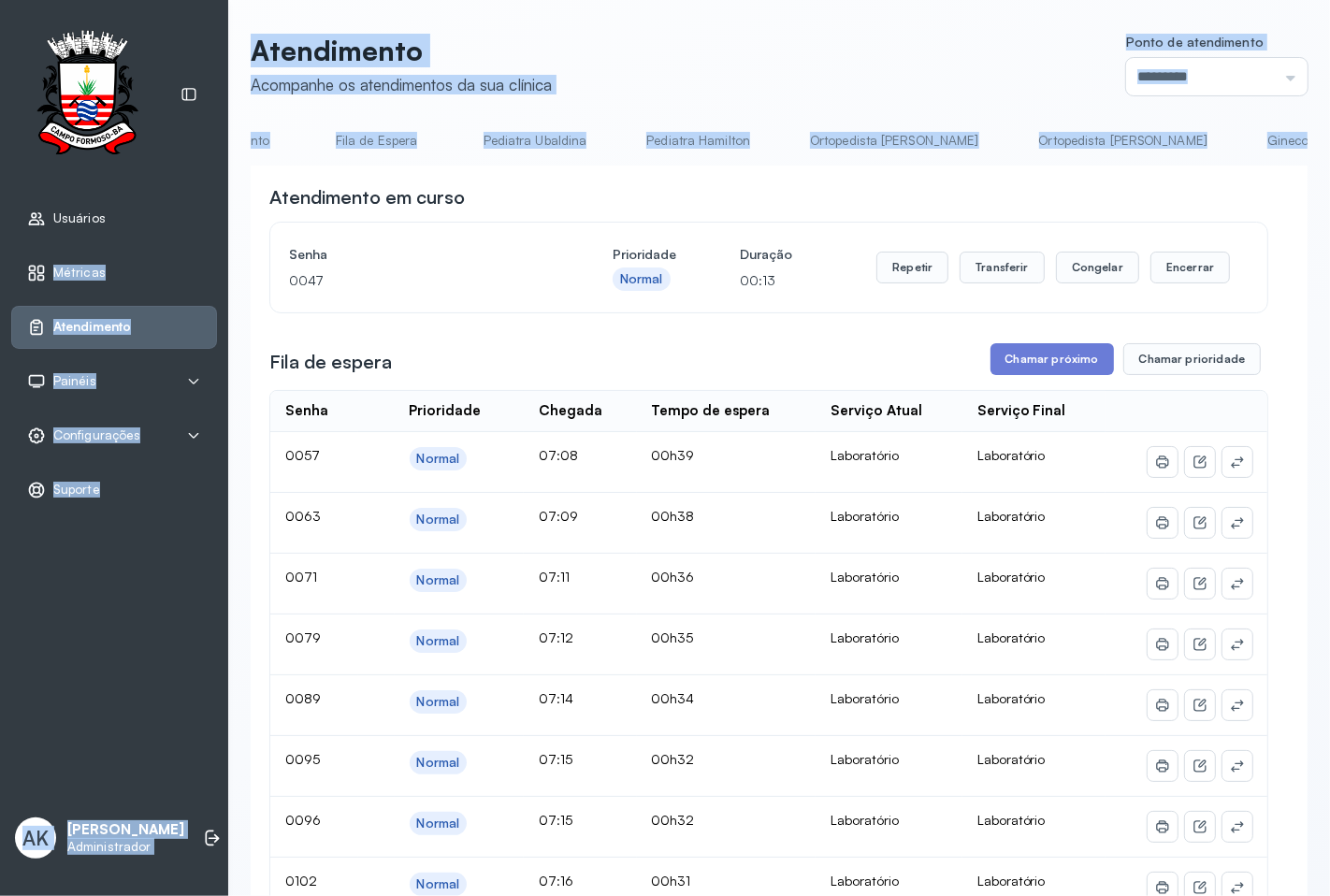 drag, startPoint x: 1126, startPoint y: 165, endPoint x: 134, endPoint y: 173, distance: 992.0323 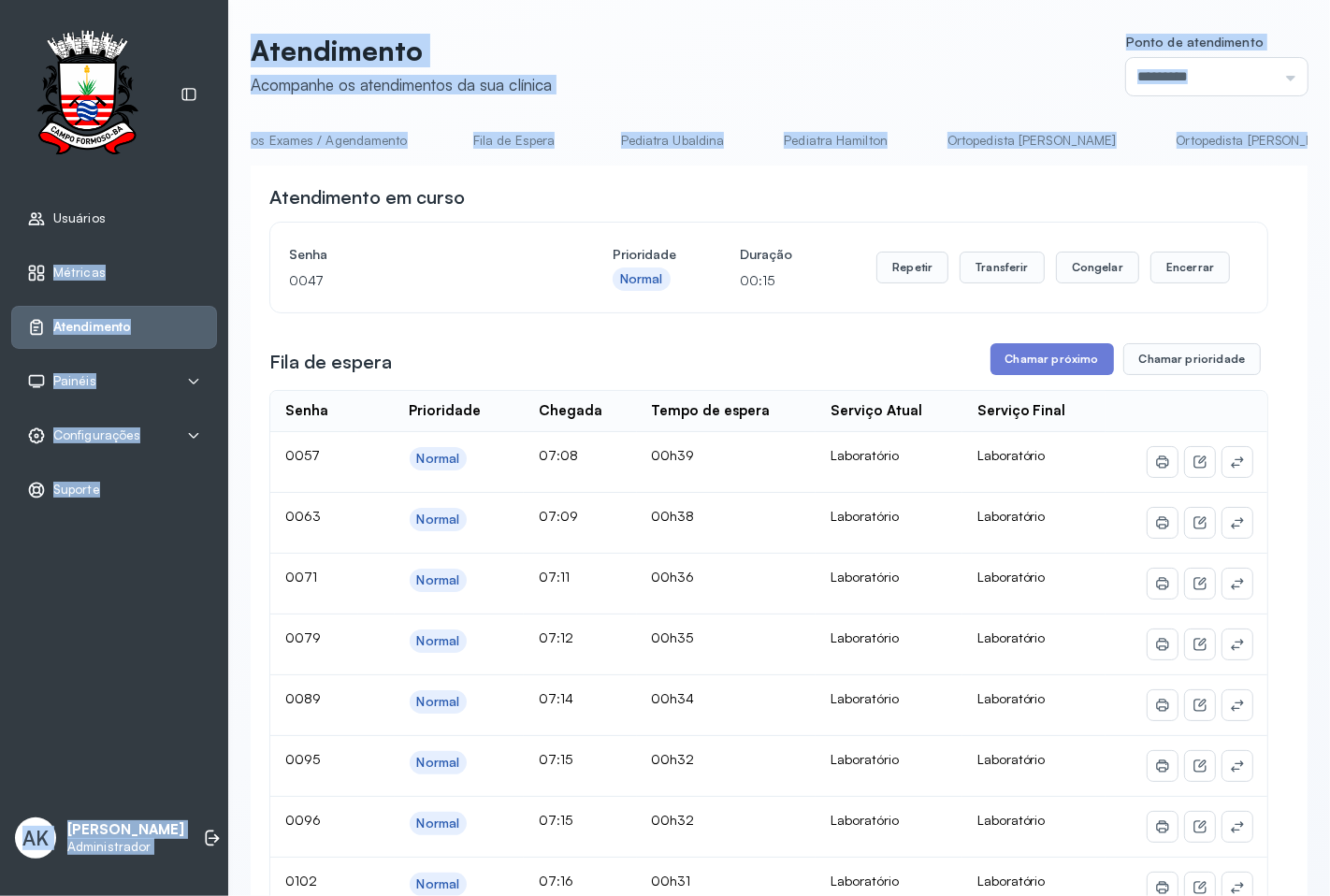 scroll, scrollTop: 0, scrollLeft: 0, axis: both 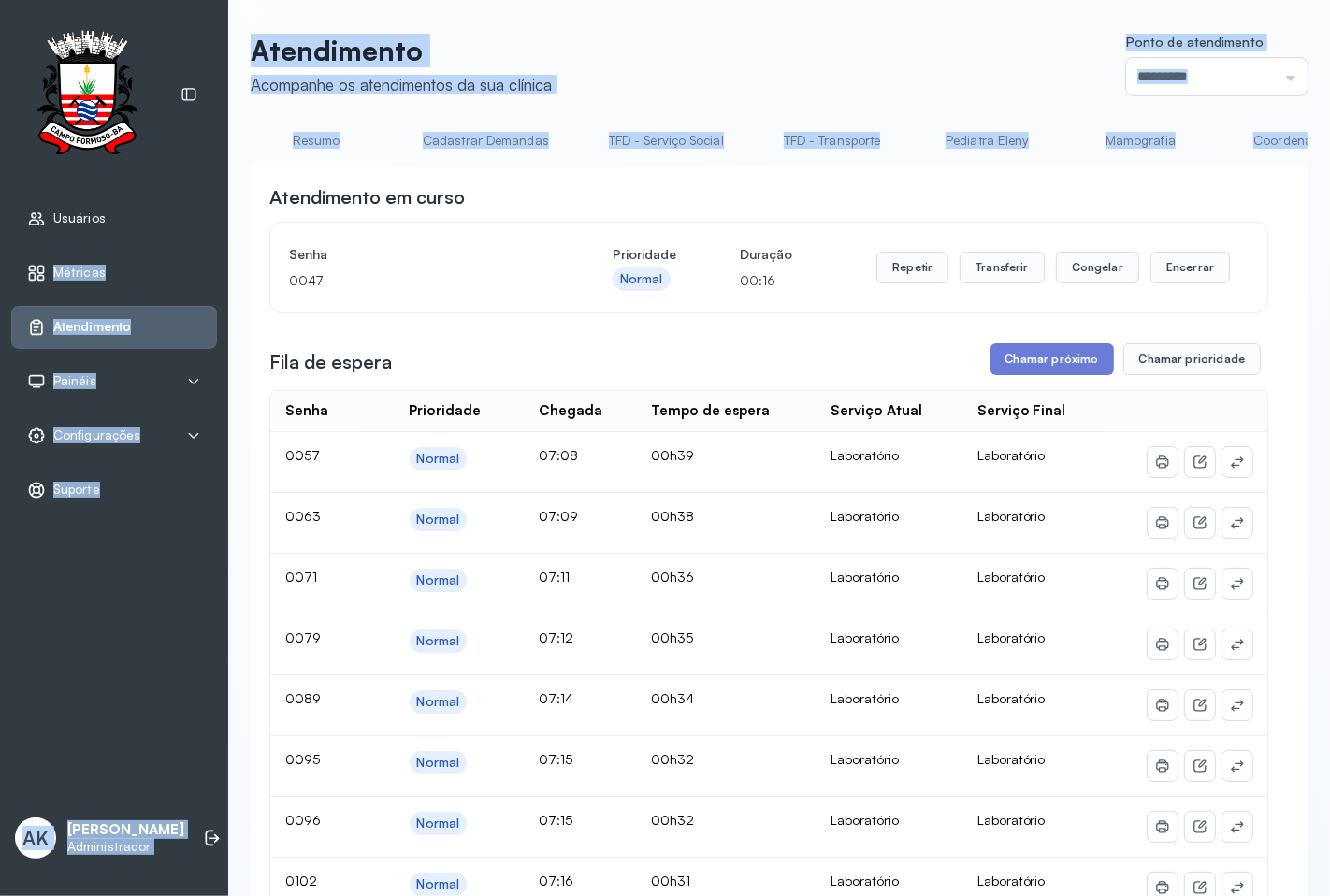 click on "Atendimento Acompanhe os atendimentos da sua clínica Ponto de atendimento ********* Nenhum Guichê 01 Guichê 02 Guichê 03 Guichê 04 Guichê 05 Guichê 06 Guichê 07 Guichê 08 Resumo Cadastrar Demandas TFD - Serviço Social TFD - Transporte Pediatra Eleny Mamografia Coordenação Regulação Cartão SUS Atendimento Policlínica Cadastrar Demanda Entrega de Resultados Exames / Agendamento Fila de Espera Pediatra Ubaldina Pediatra Hamilton Ortopedista Mauricio Ortopedista Ramon Ginecologista Luana Ginecologista Amilton Endocrinologista Poliercio Endocrinologista Washington Obstetra Nefrologista Laboratório INFECTOLOGISTA GERIATRA Atendimento em curso Senha 0047 Prioridade Normal Duração 00:16 Repetir Transferir Congelar Encerrar Fila de espera Chamar próximo Chamar prioridade Senha    Prioridade  Chegada  Tempo de espera  Serviço Atual  Serviço Final    0057 Normal 07:08 00h39 Laboratório Laboratório 0063 Normal 07:09 00h38 Laboratório Laboratório 0071 Normal 07:11 00h36 Laboratório Laboratório" 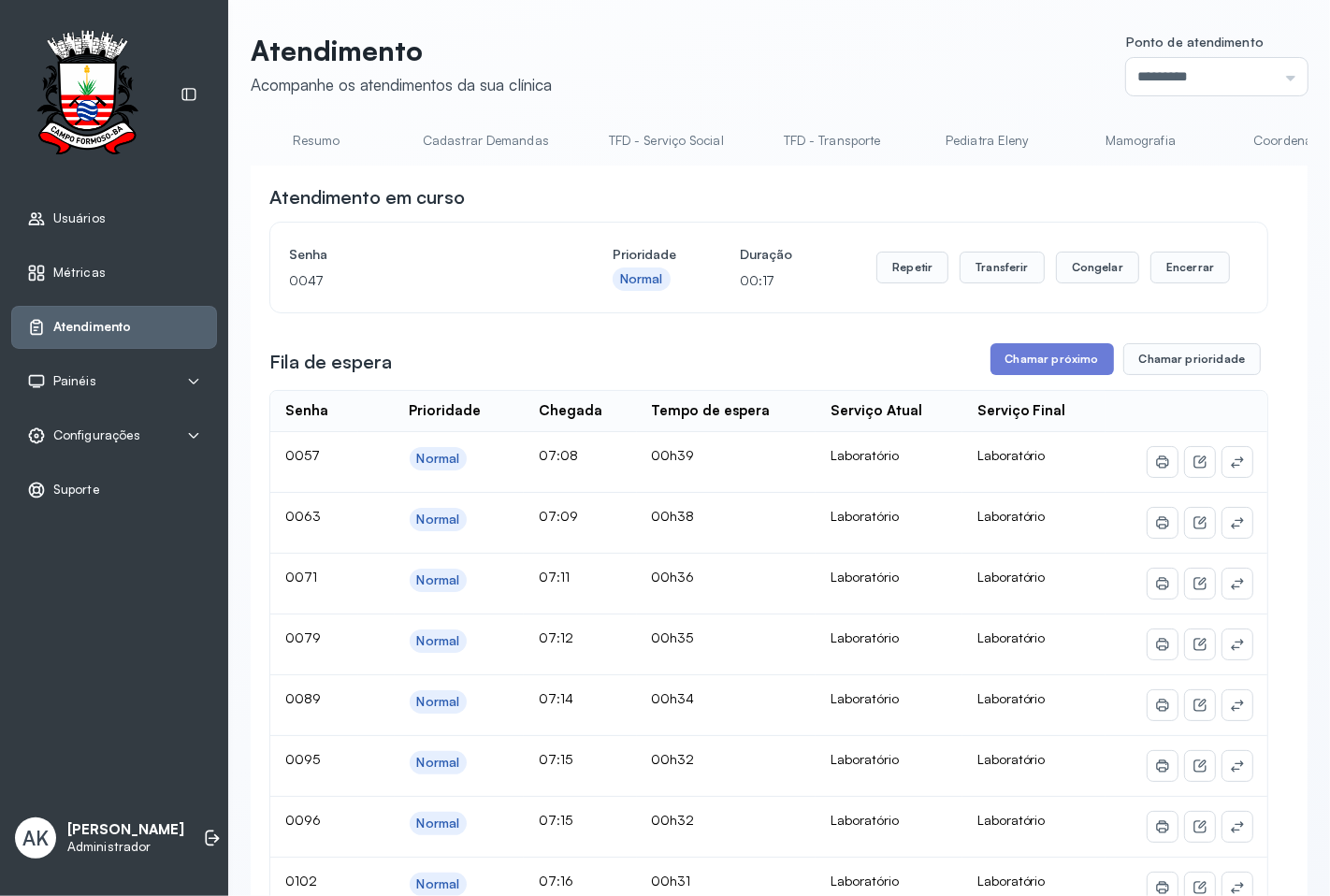 click on "Resumo" at bounding box center (316, 140) 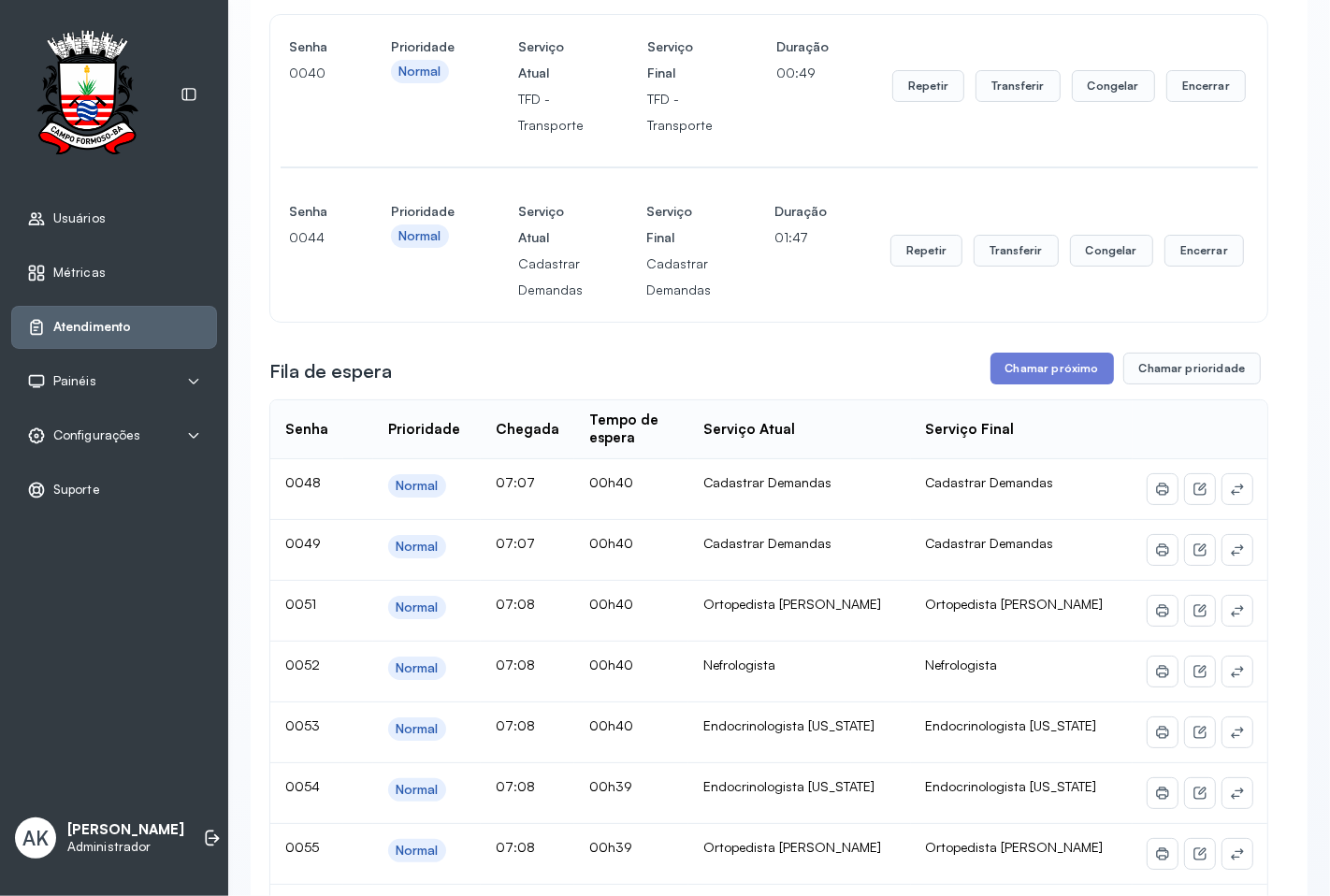 scroll, scrollTop: 0, scrollLeft: 0, axis: both 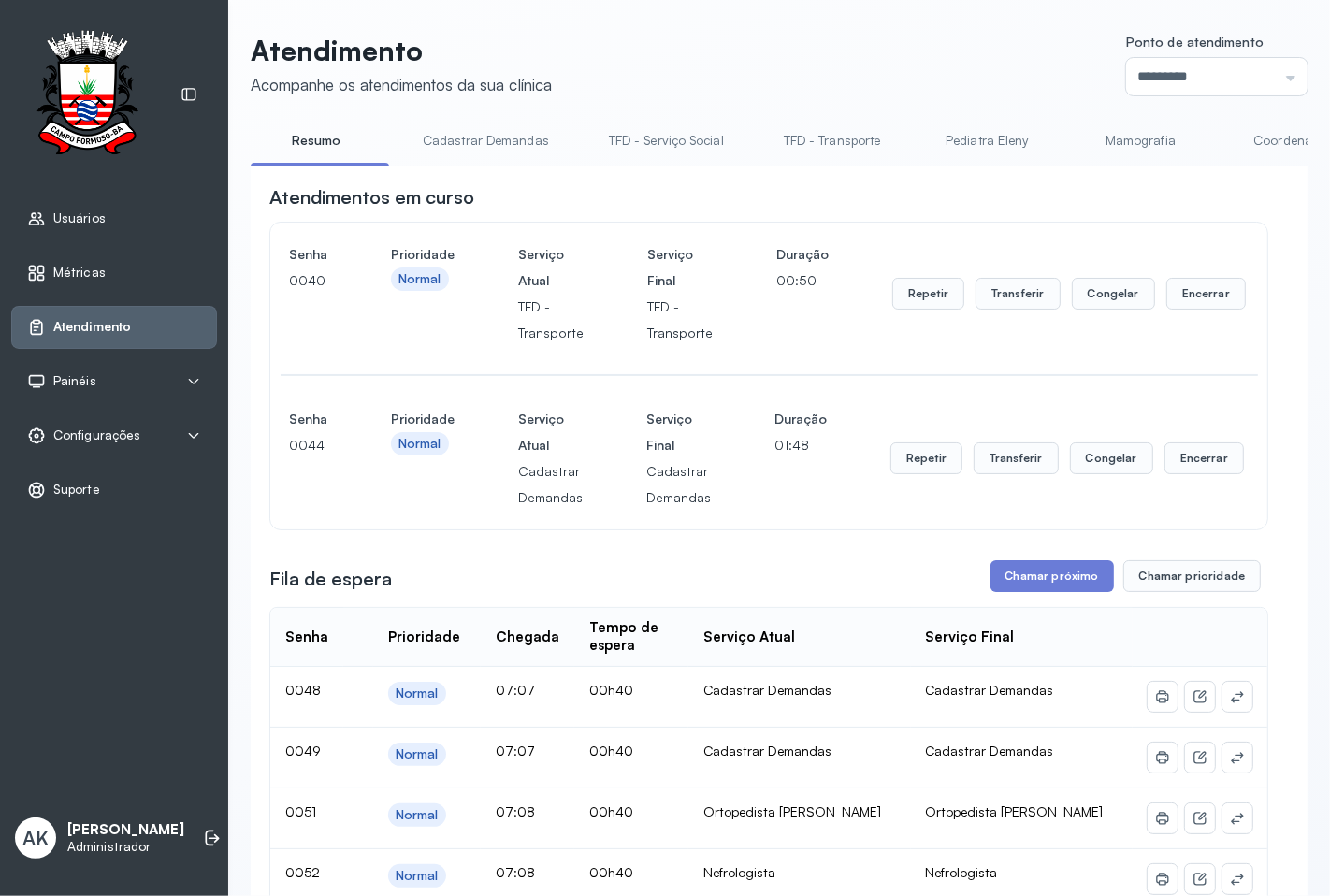 click on "Cadastrar Demandas" at bounding box center [485, 140] 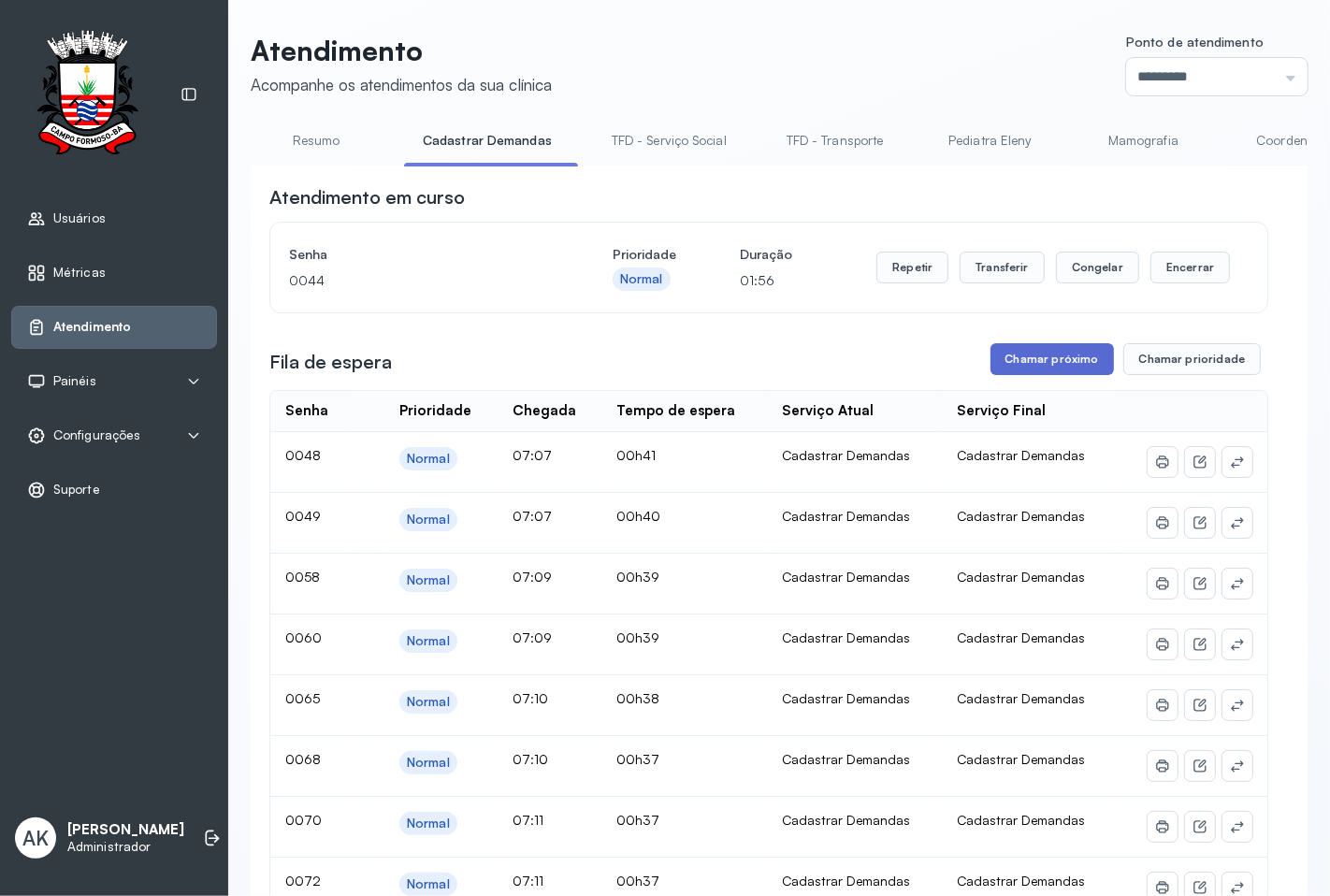 click on "Chamar próximo" at bounding box center (1052, 359) 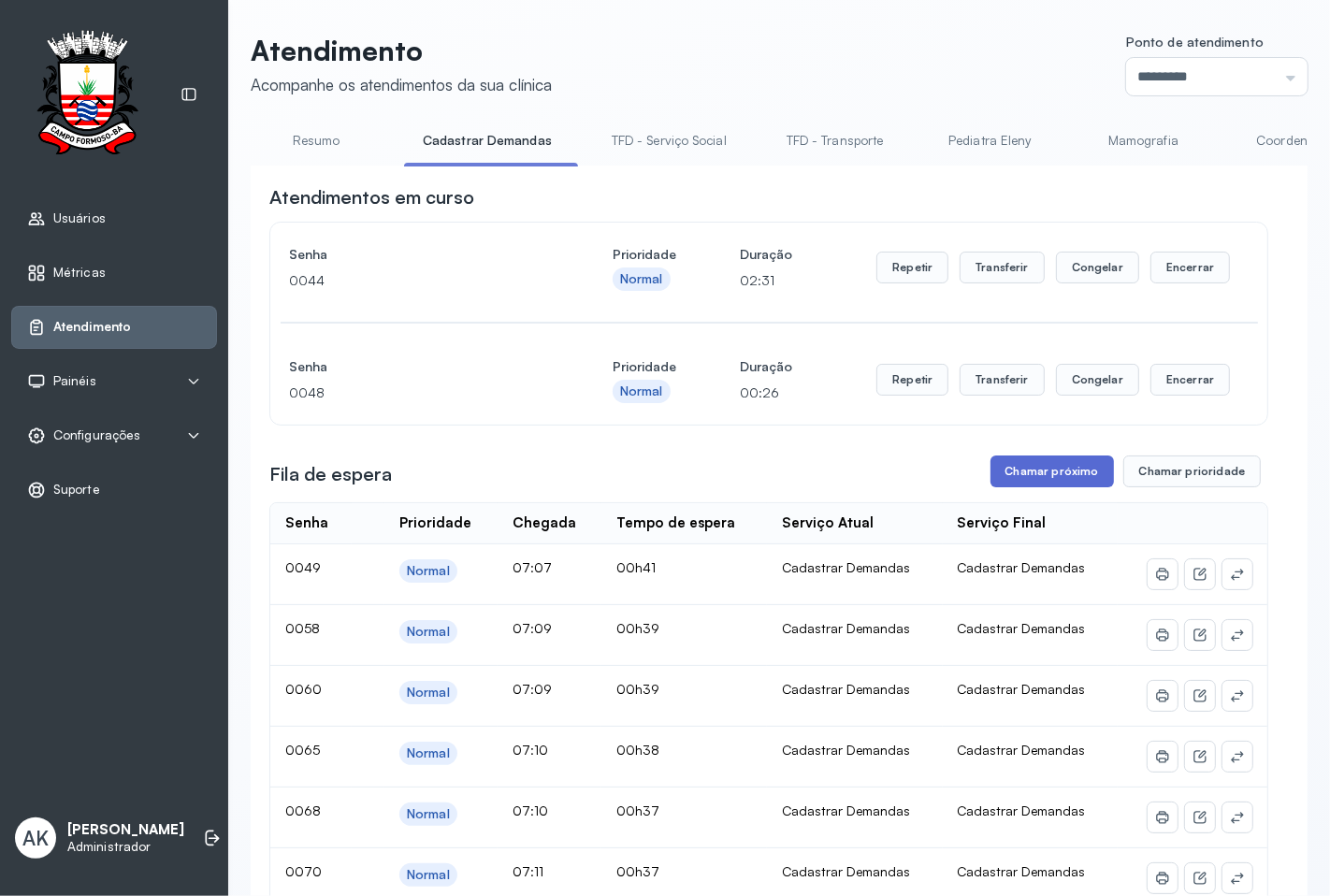 click on "Chamar próximo" at bounding box center [1052, 471] 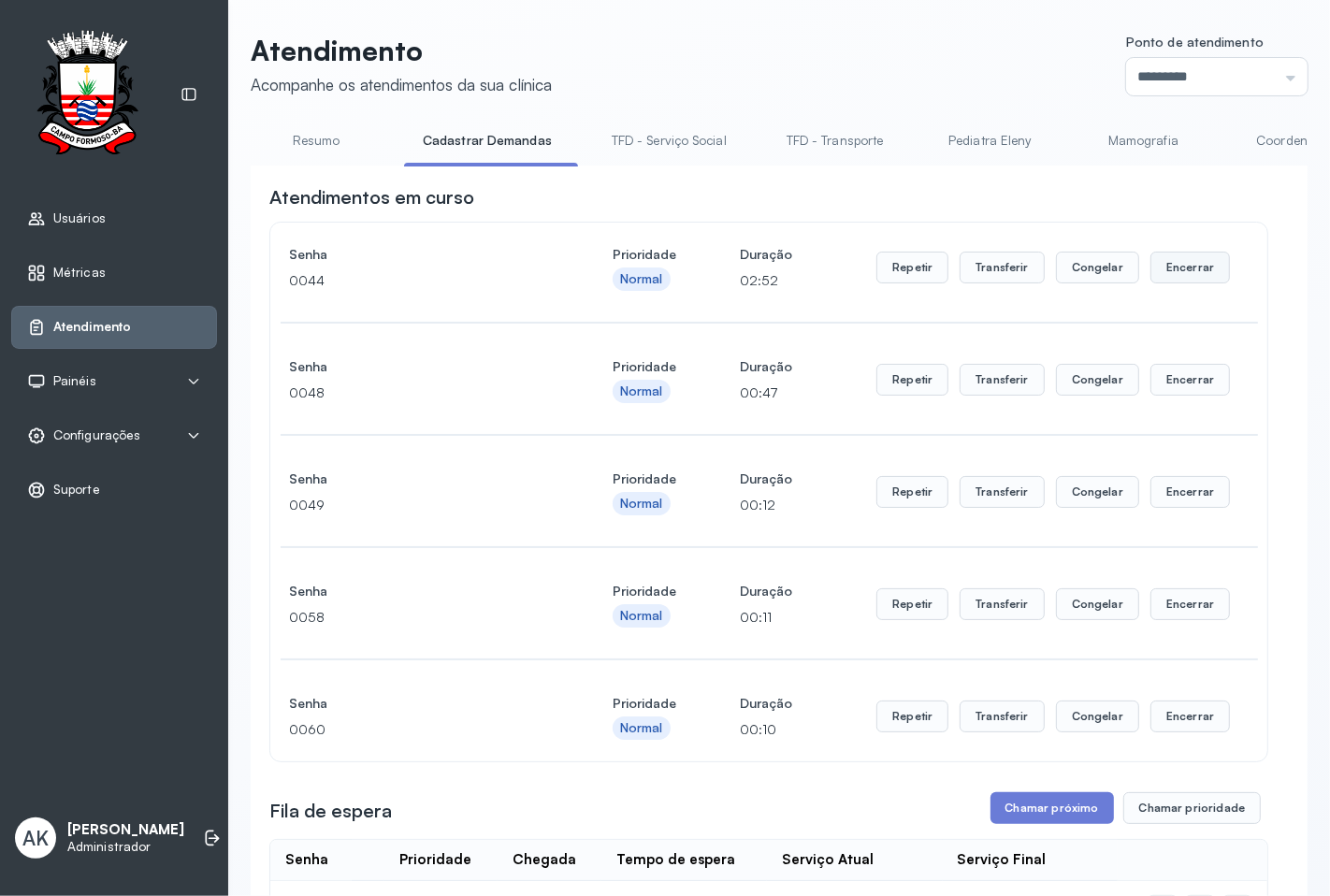 click on "Encerrar" at bounding box center [1190, 267] 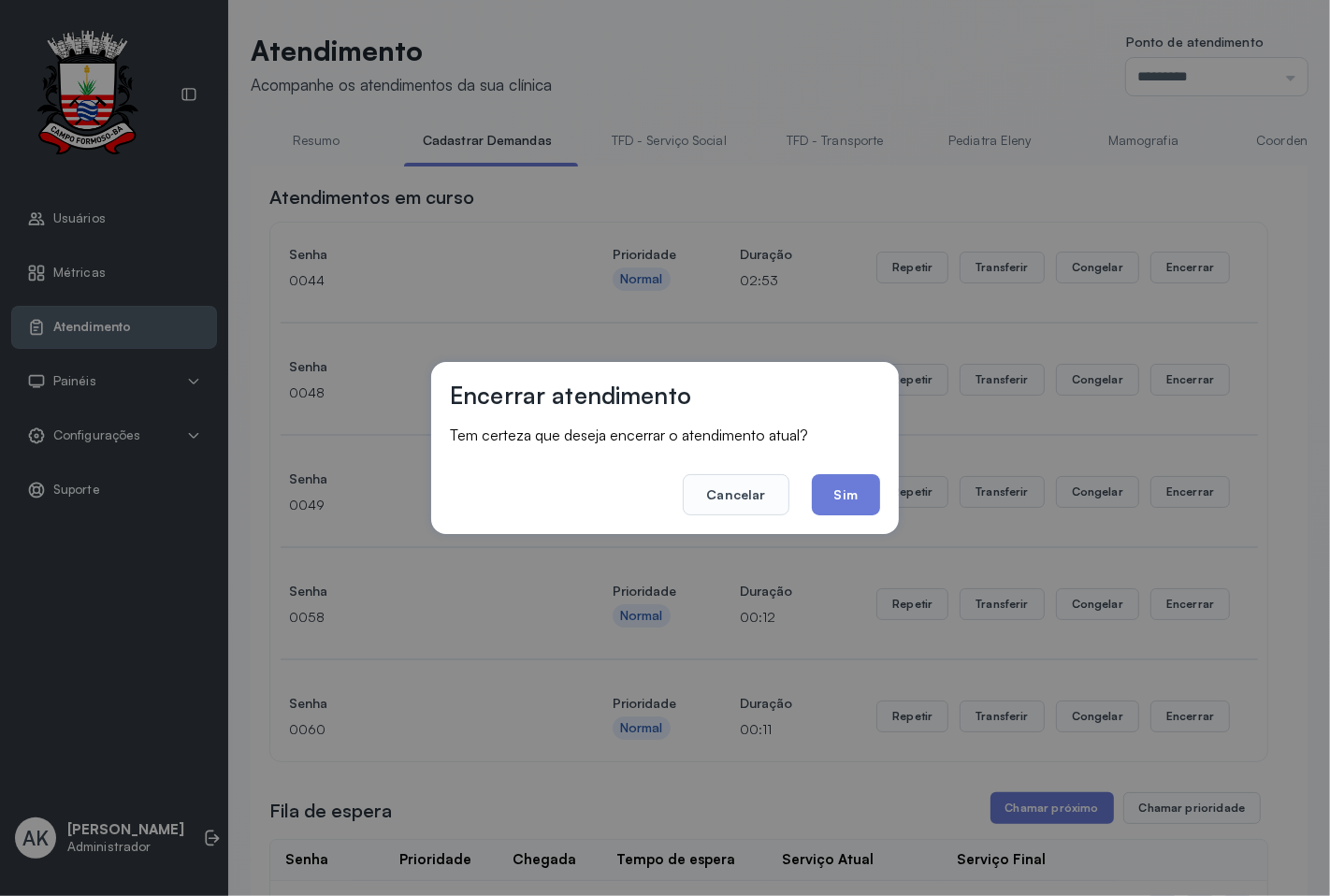 click on "Cancelar Sim" at bounding box center (665, 482) 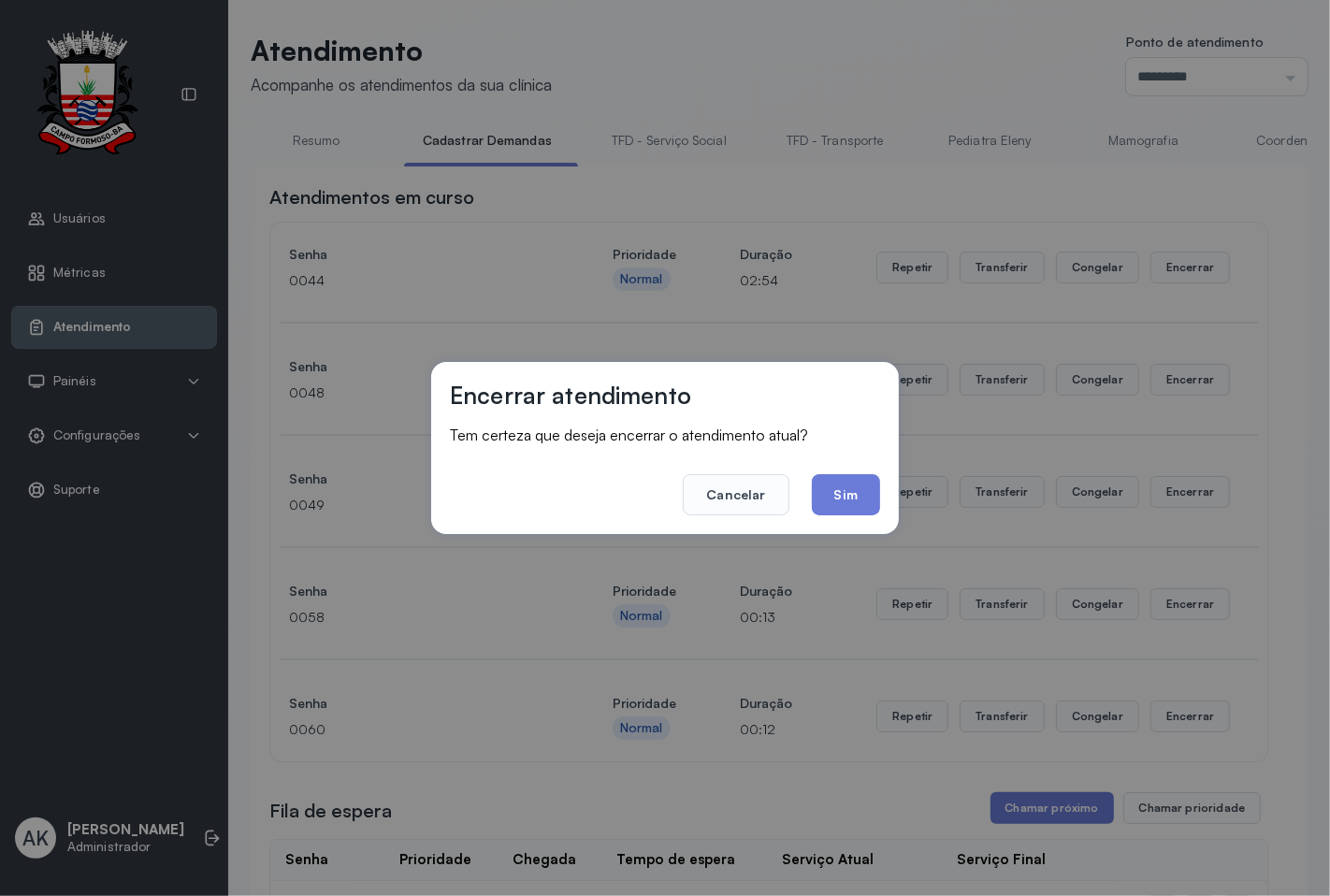 click on "Sim" 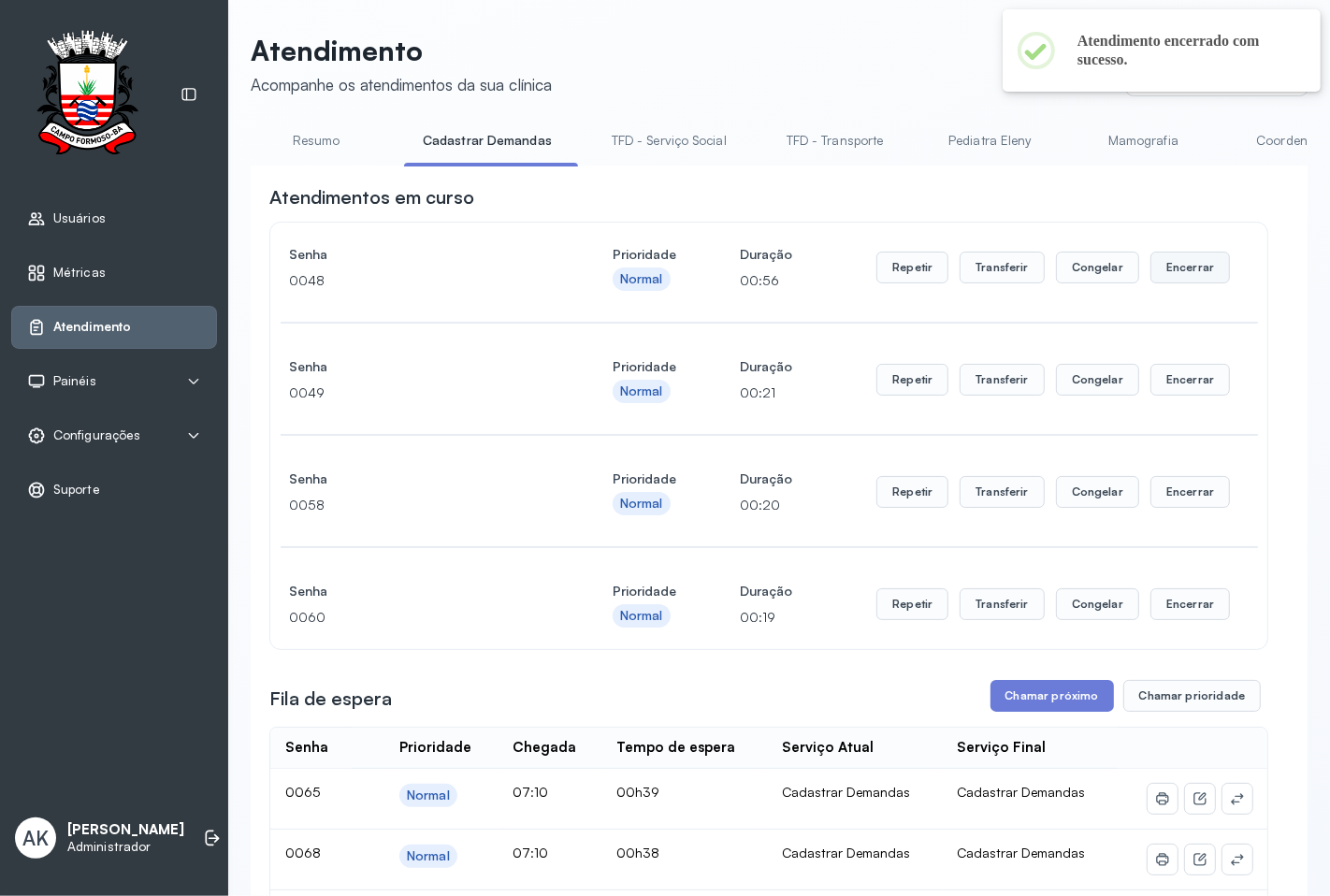 click on "Encerrar" at bounding box center (1190, 267) 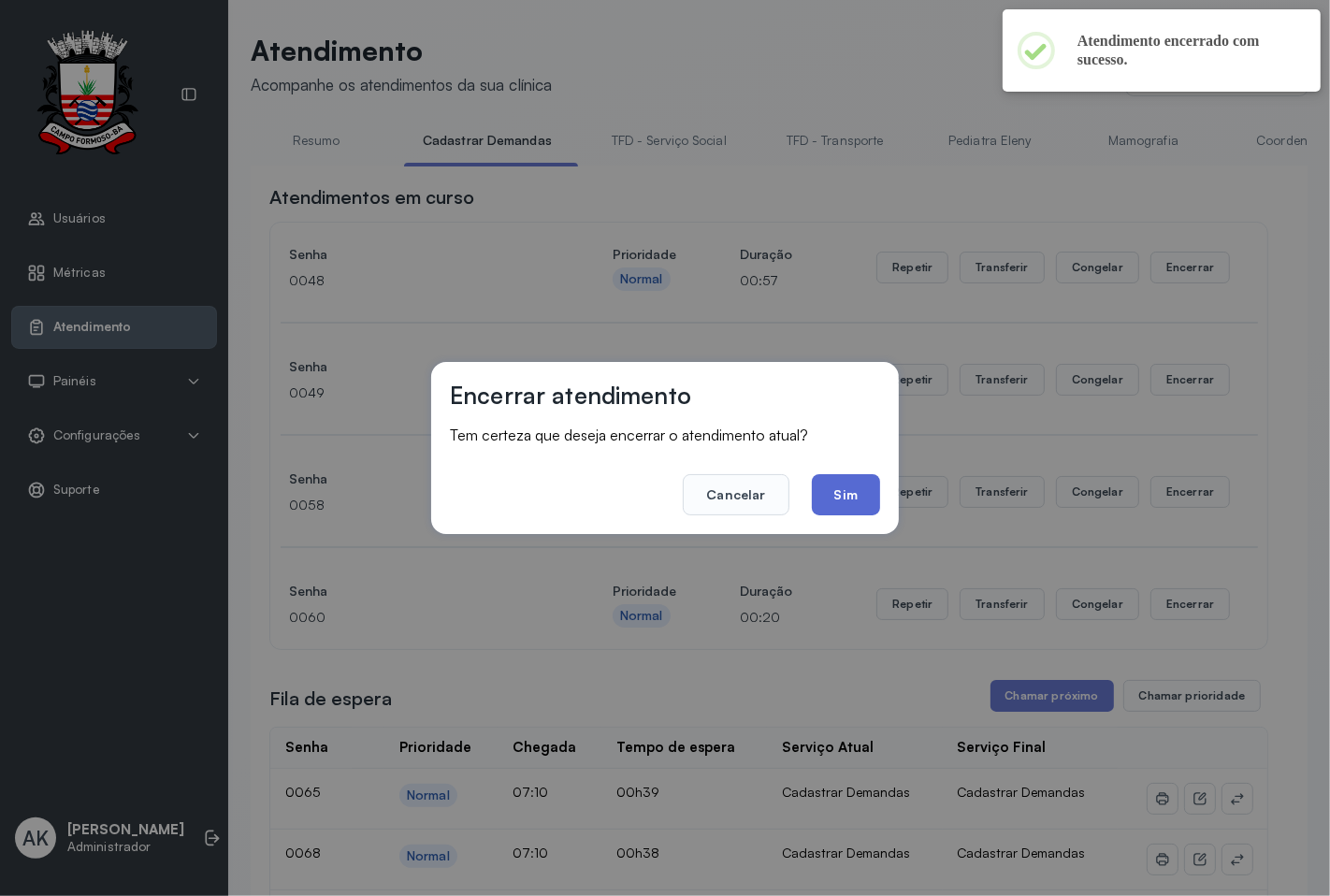 click on "Sim" 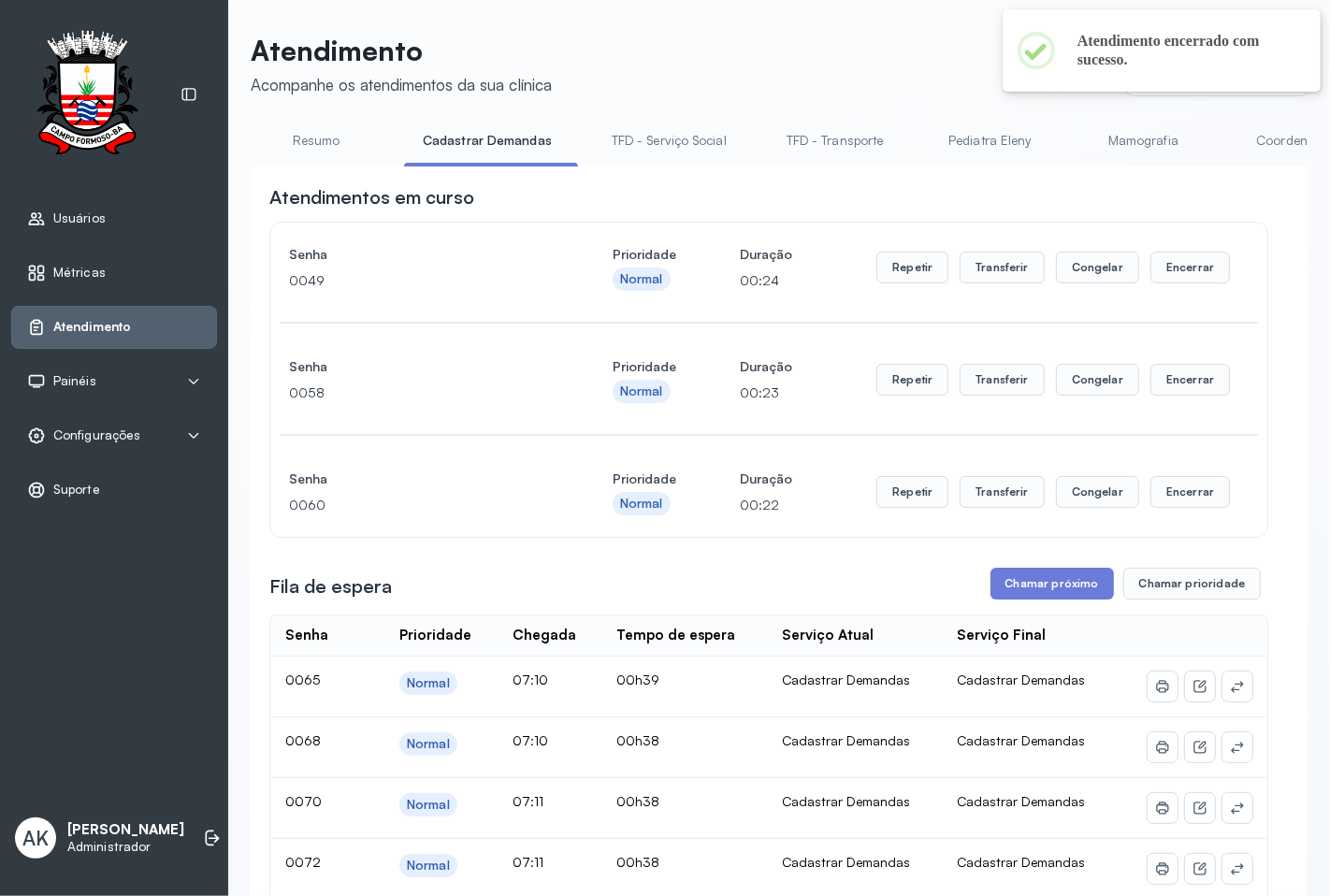 scroll, scrollTop: 104, scrollLeft: 0, axis: vertical 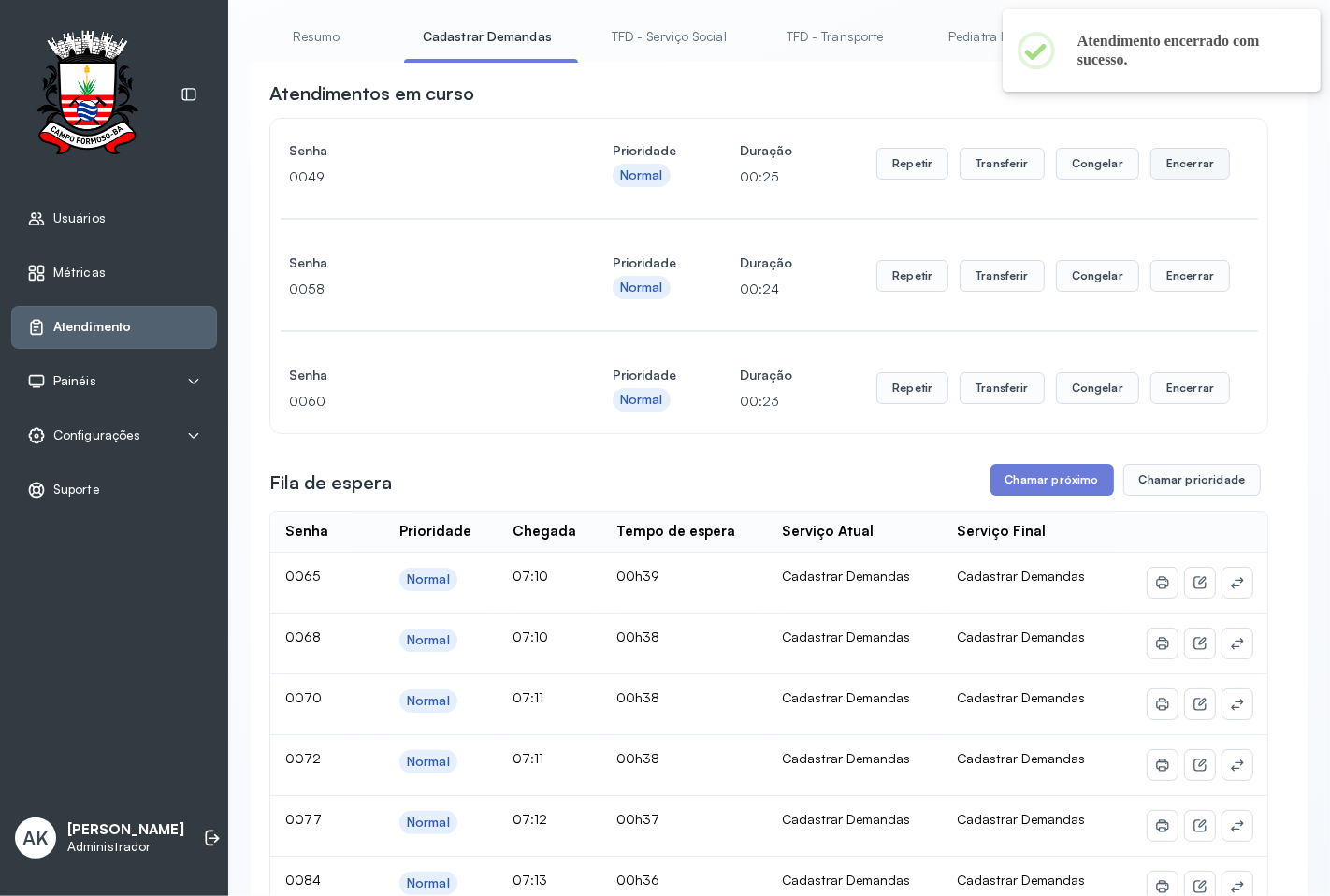 click on "Encerrar" at bounding box center [1190, 164] 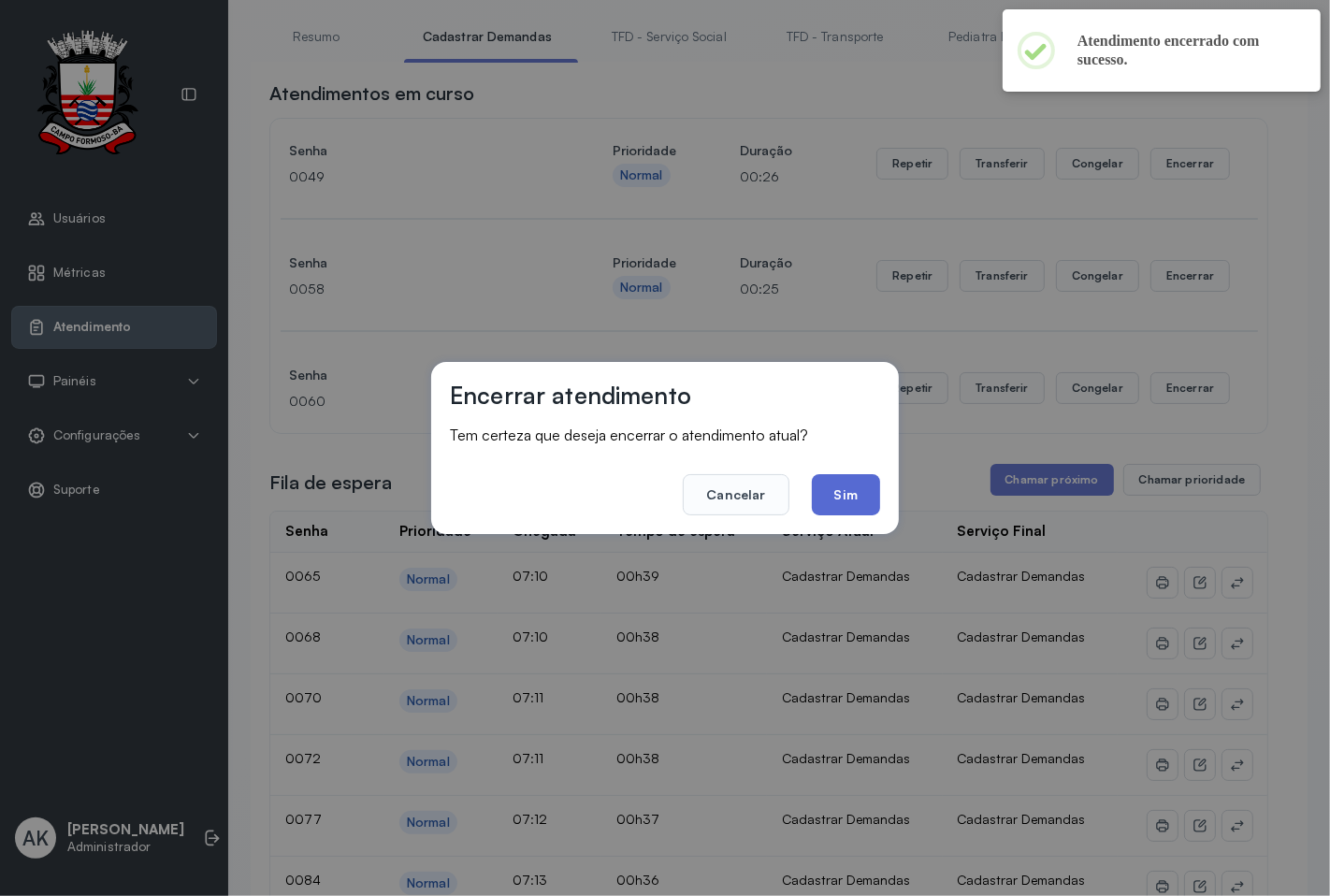 click on "Sim" 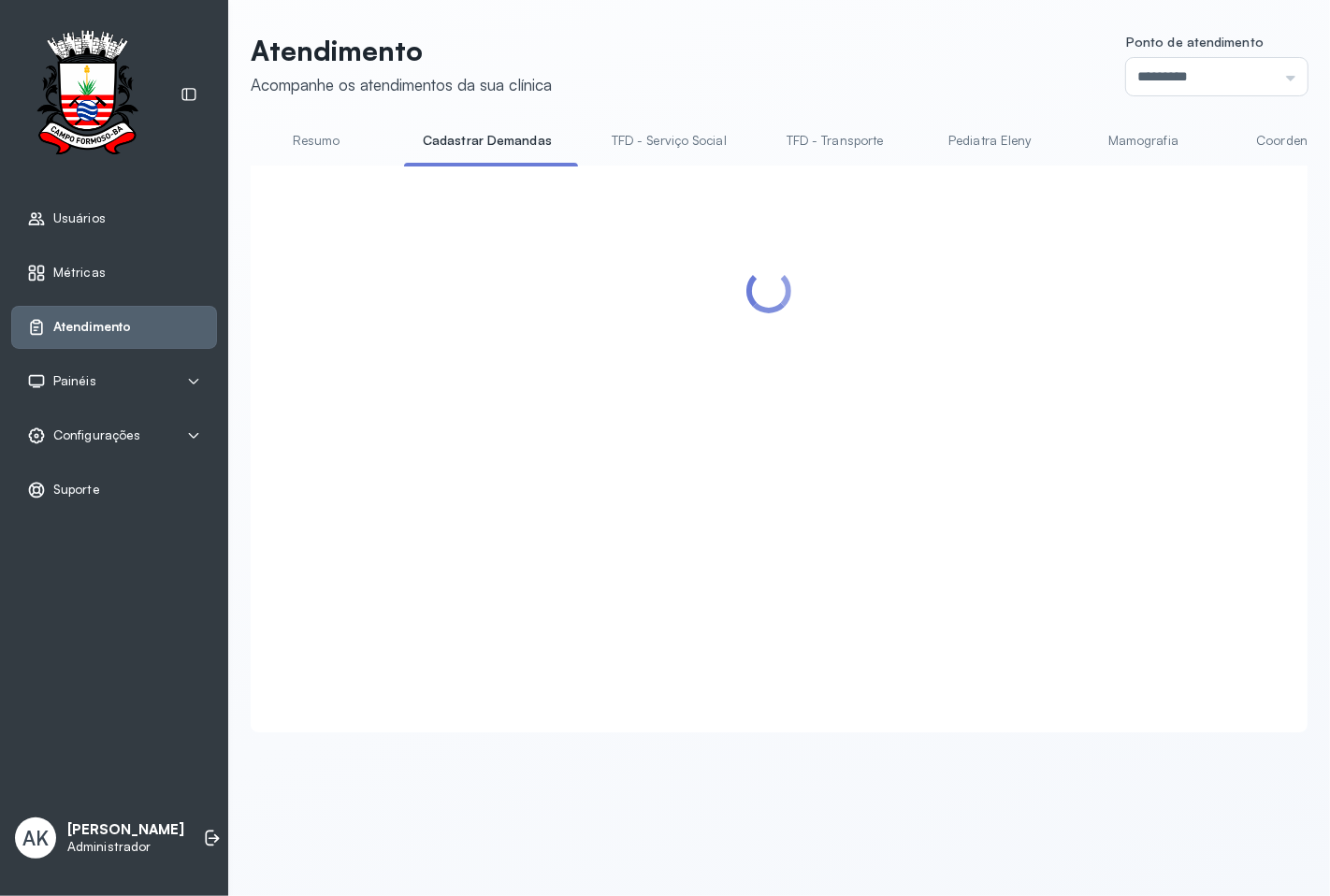 scroll, scrollTop: 0, scrollLeft: 0, axis: both 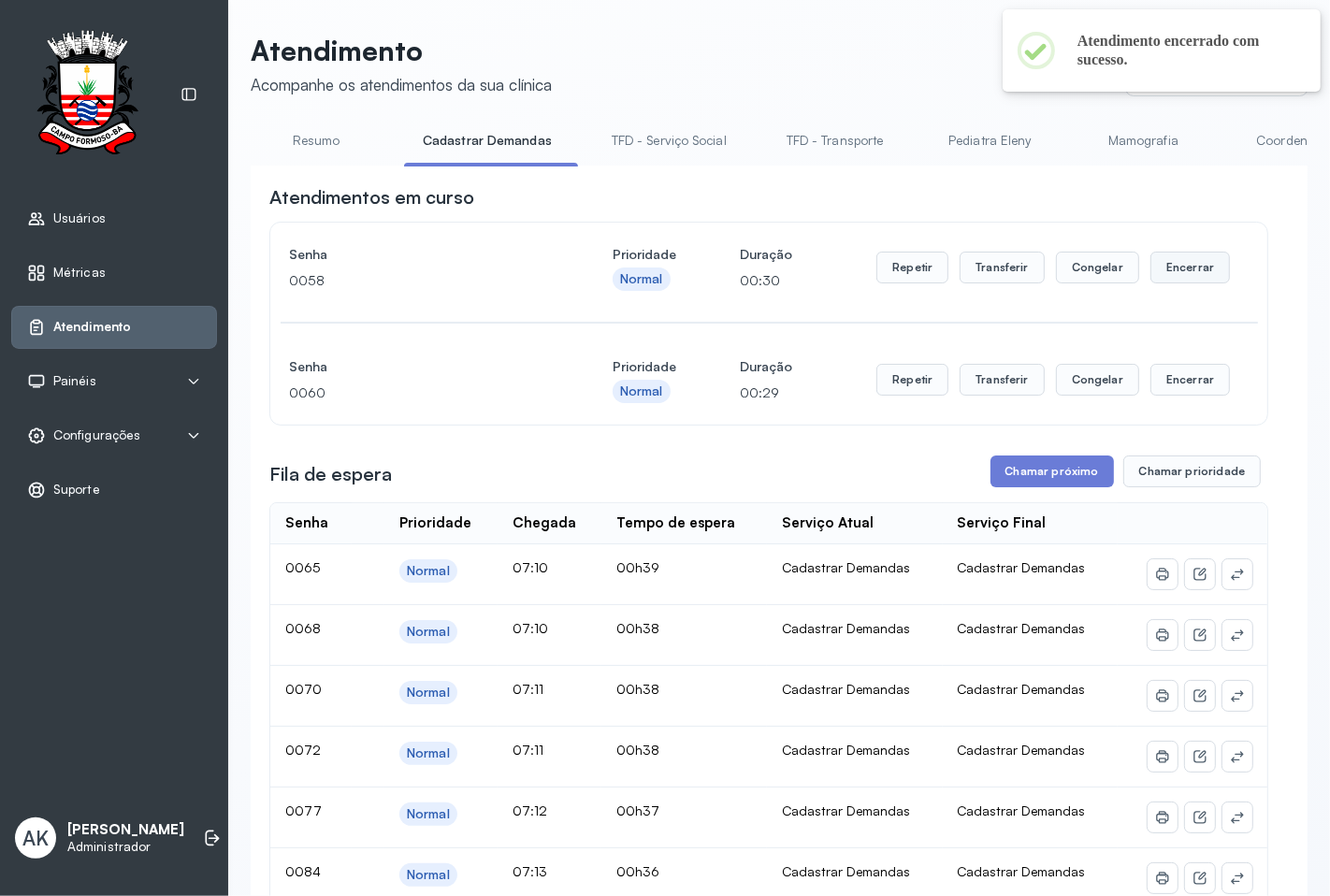 click on "Encerrar" at bounding box center [1190, 267] 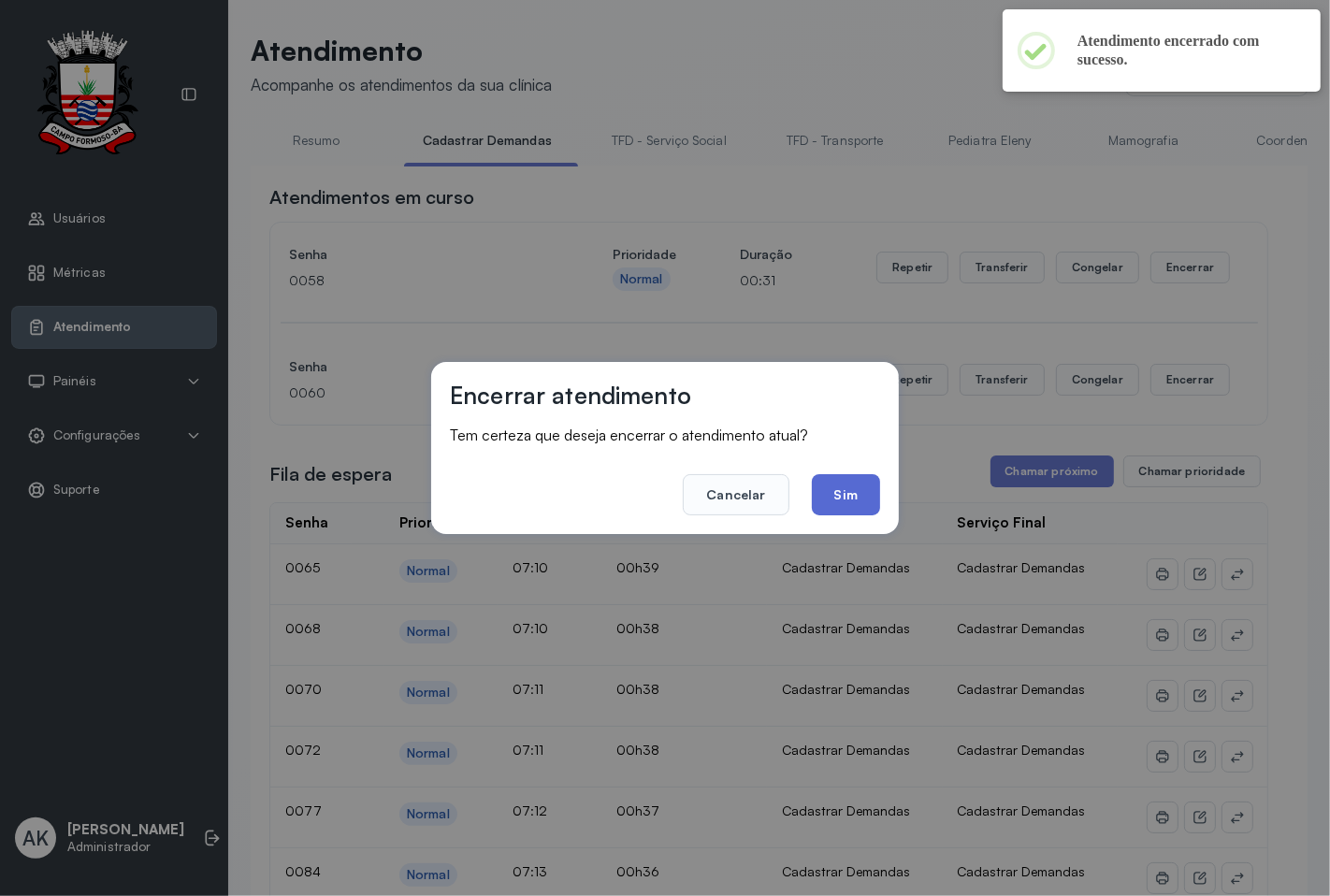 click on "Sim" 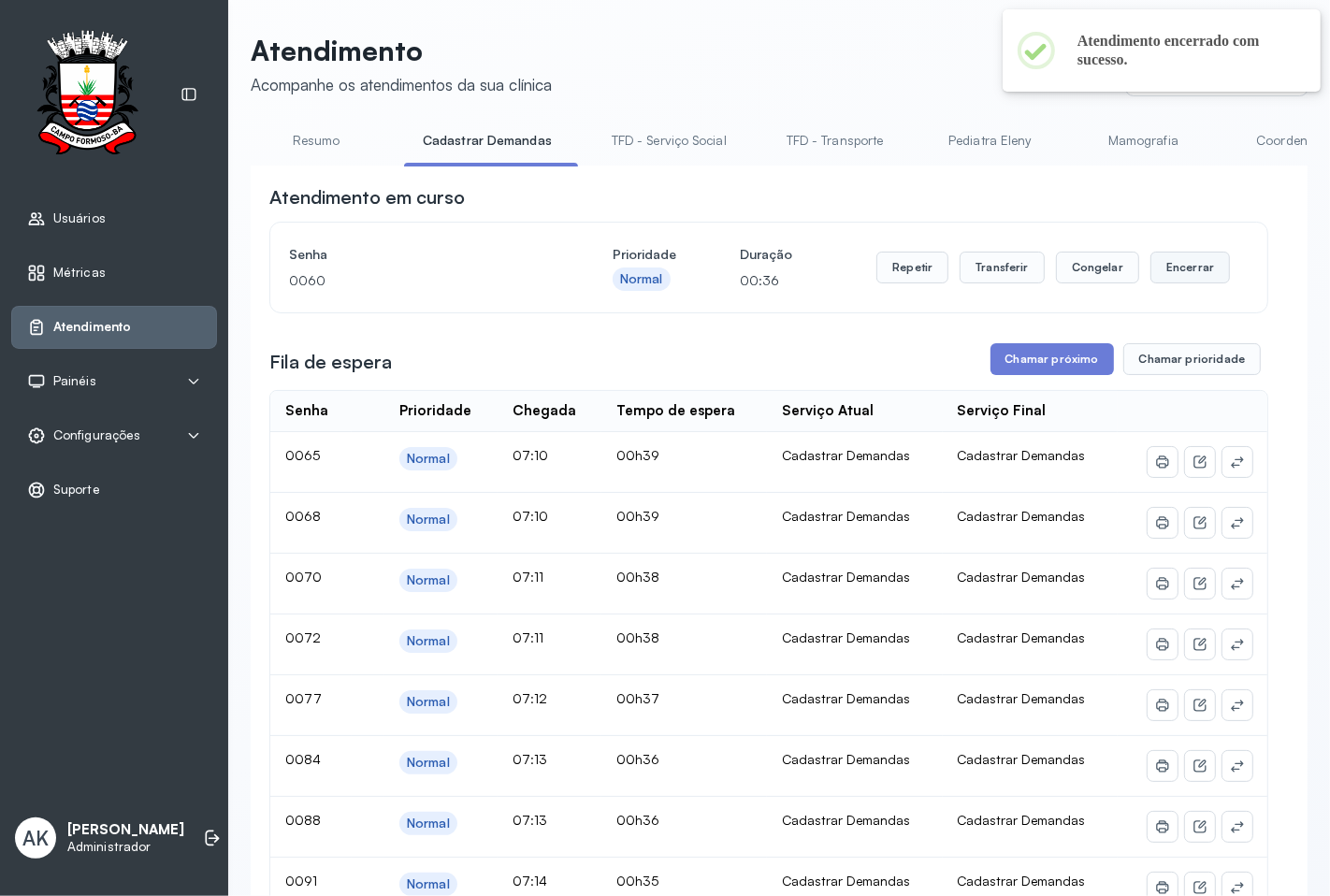 click on "Encerrar" at bounding box center (1190, 267) 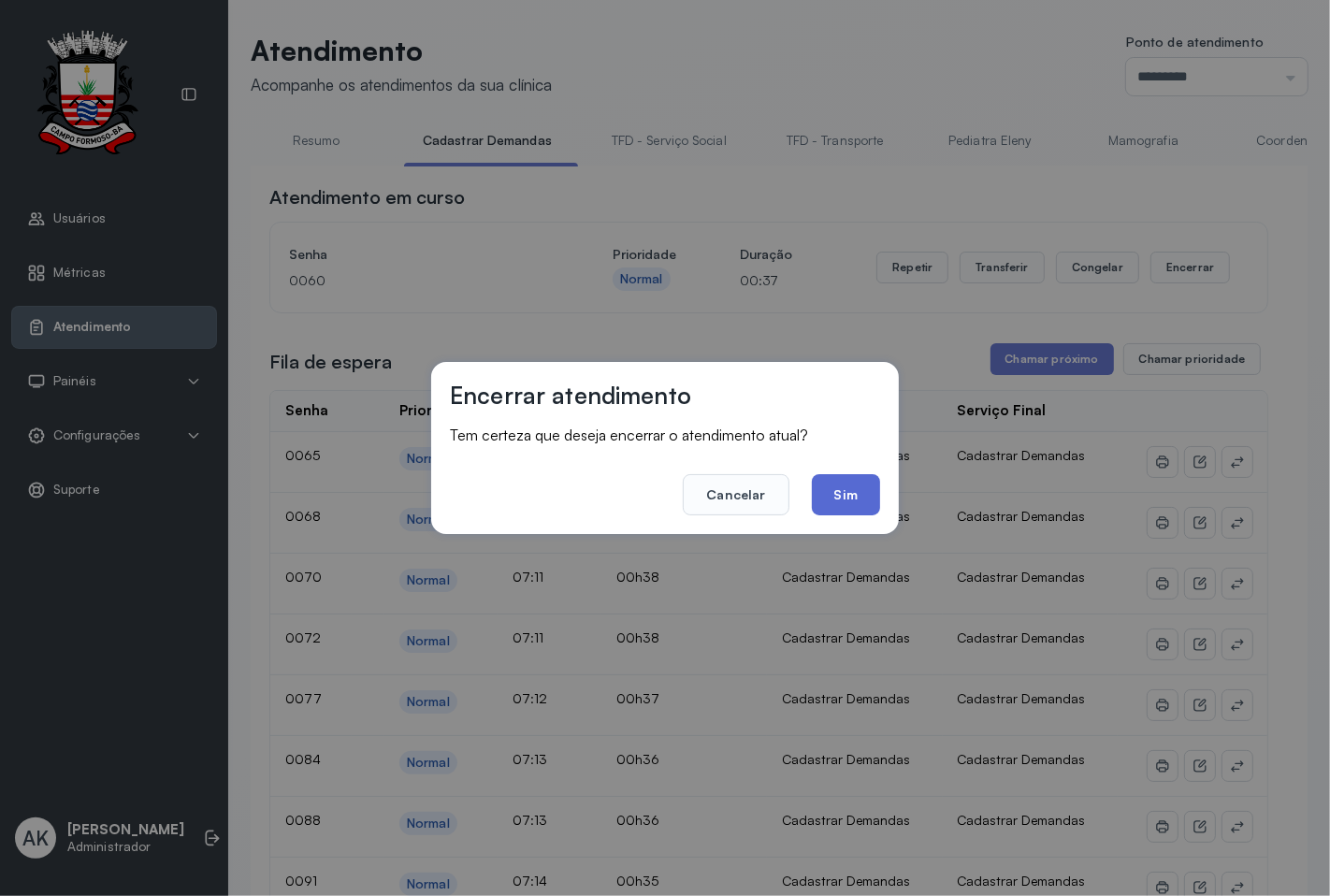 click on "Sim" 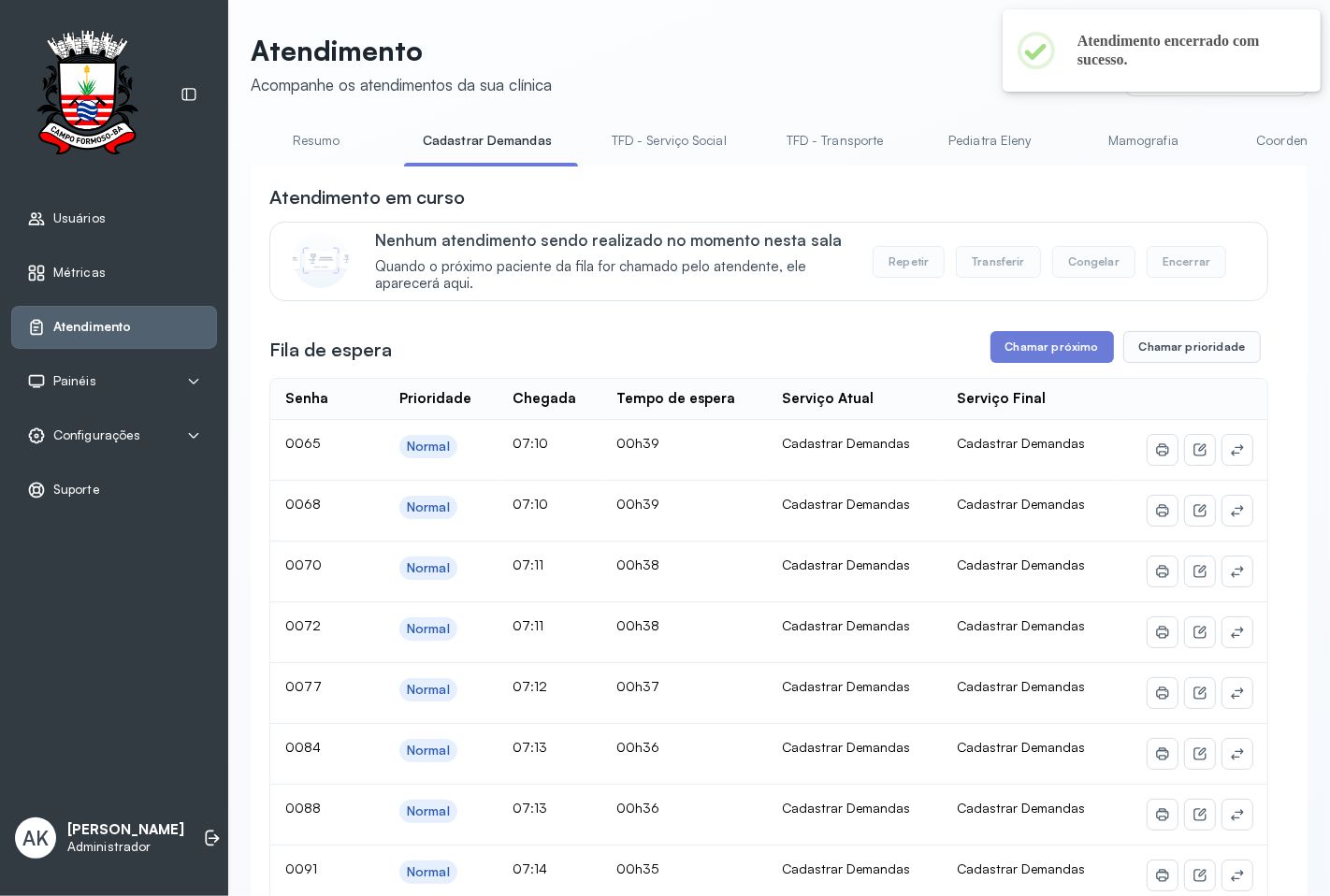 click on "Resumo" at bounding box center (316, 140) 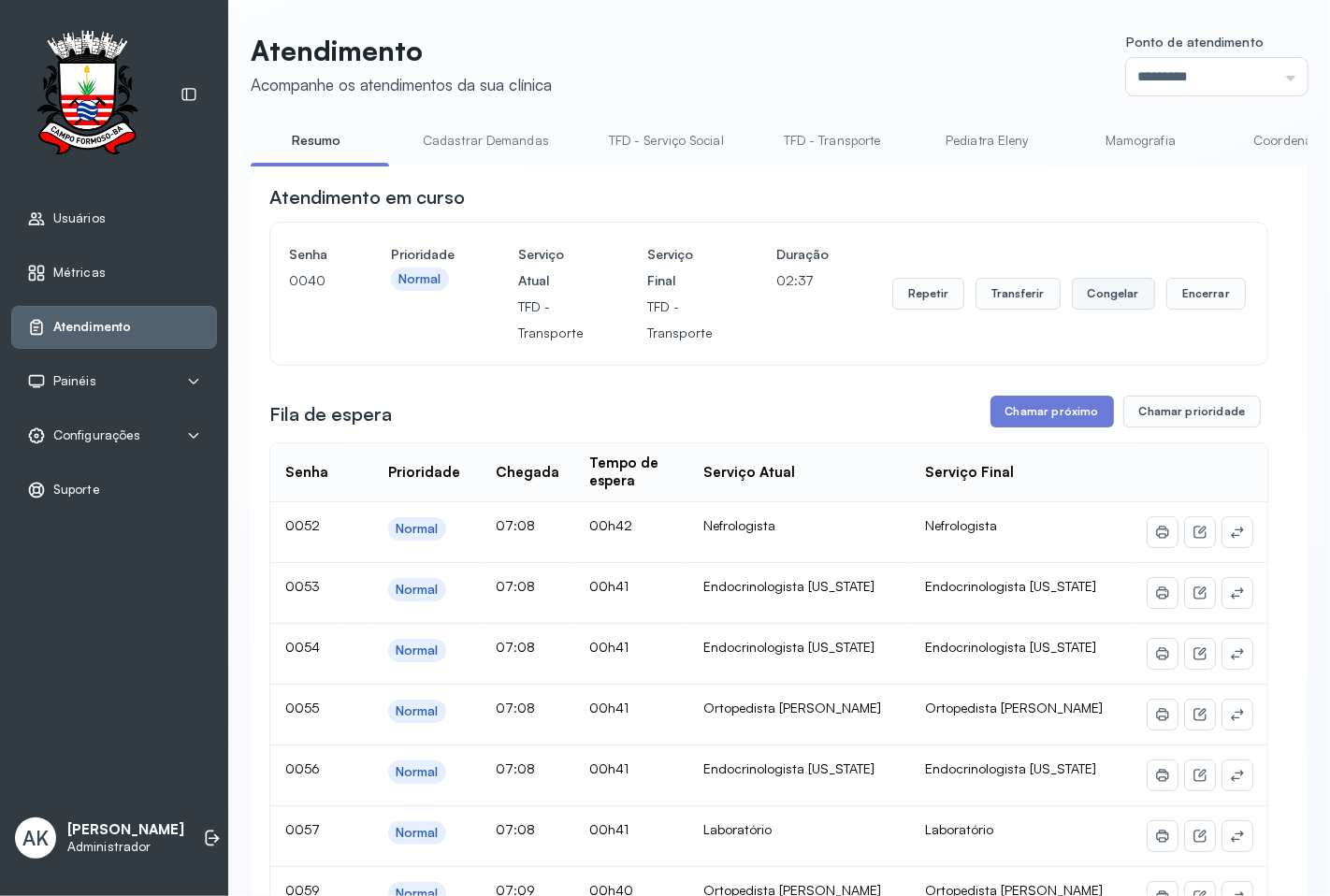 click on "Congelar" at bounding box center (1113, 294) 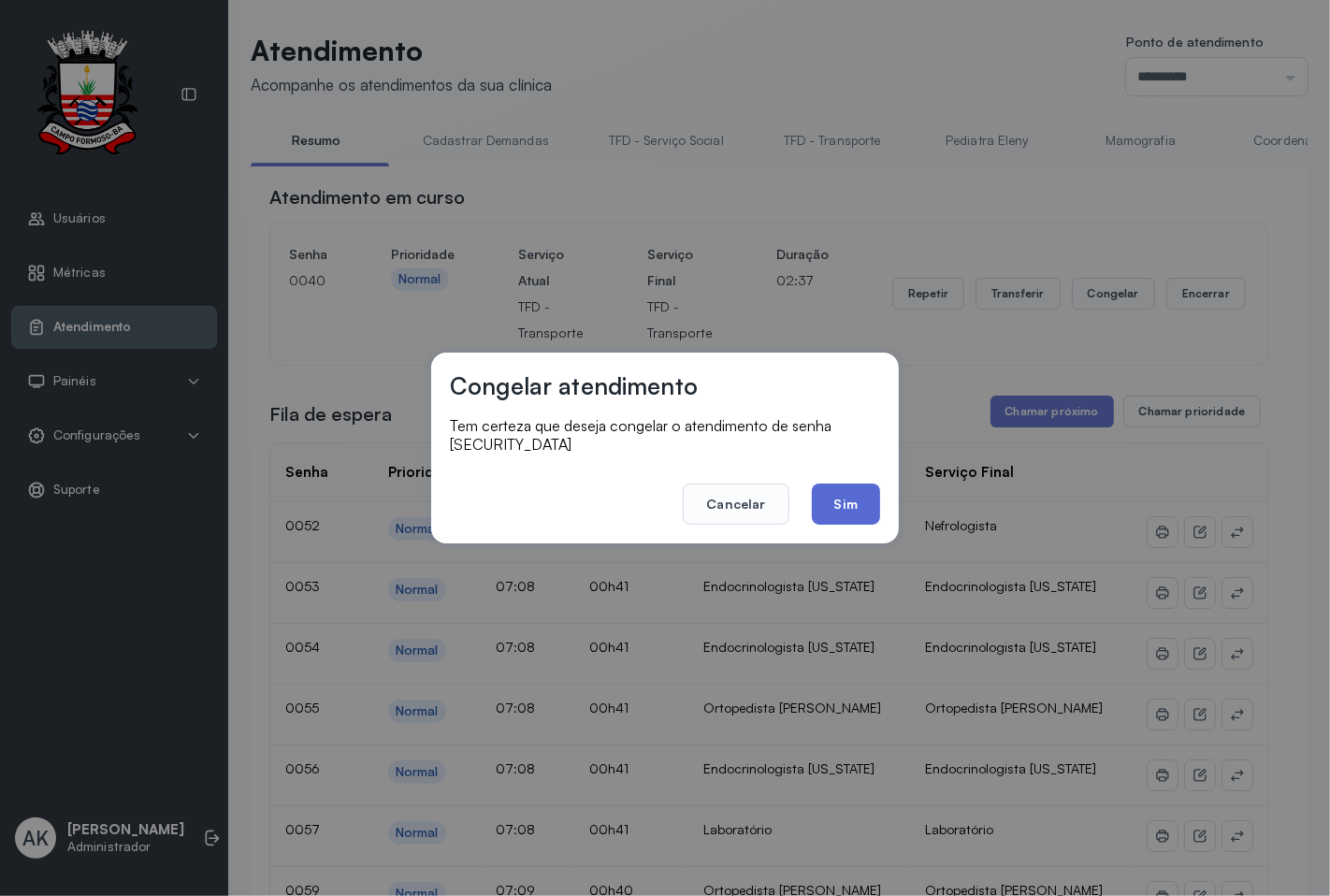 click on "Sim" 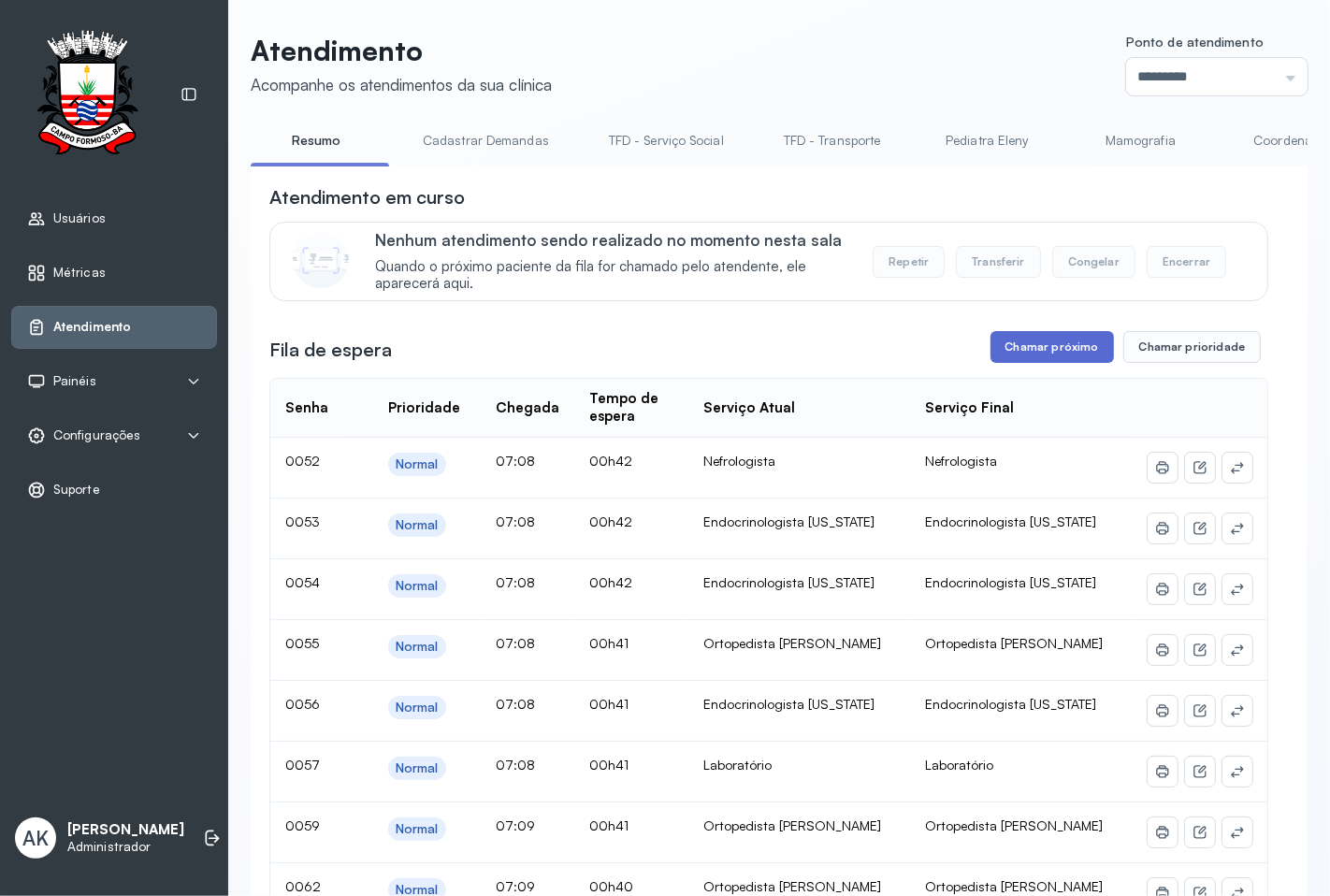 click on "Chamar próximo" at bounding box center [1052, 347] 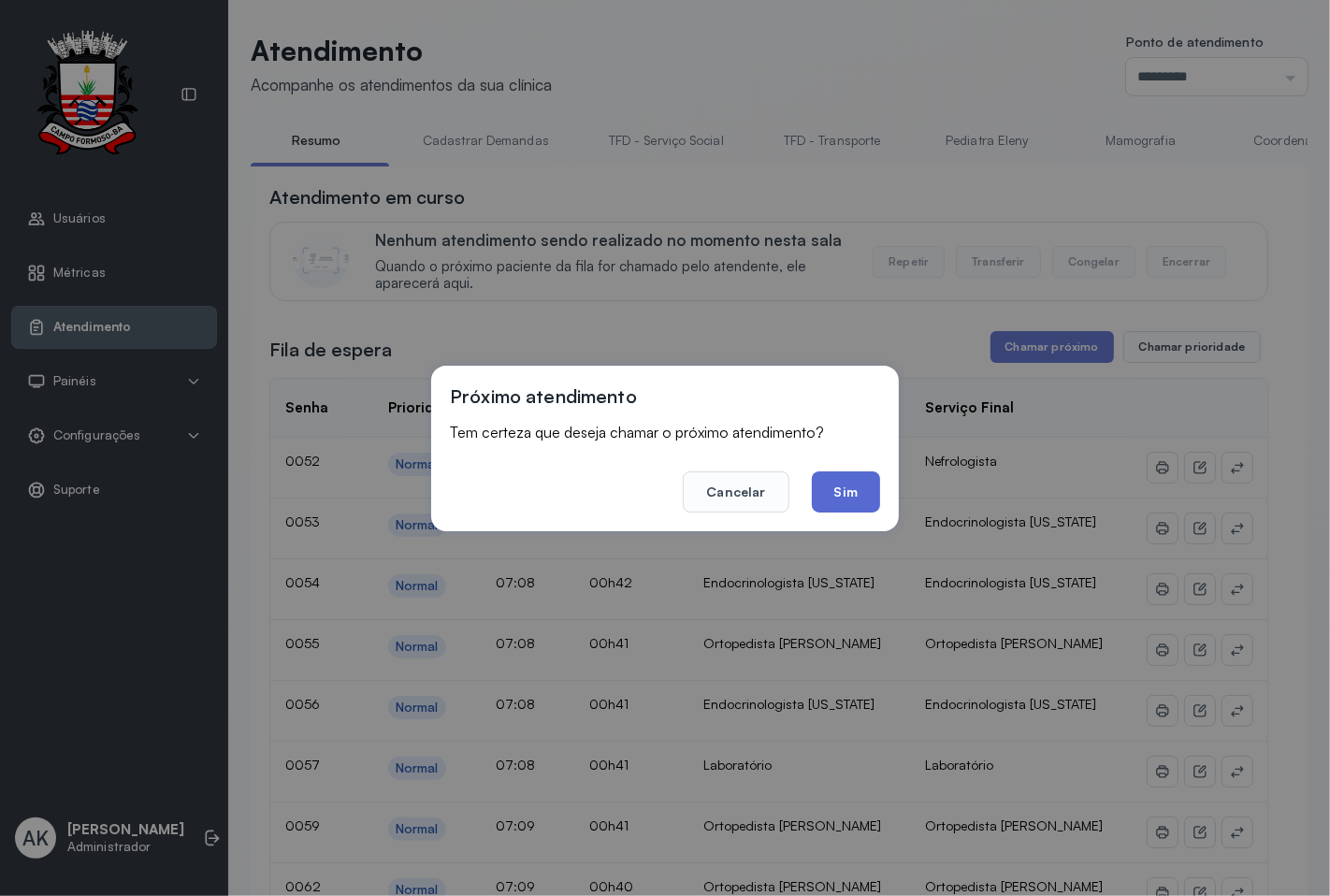 click on "Sim" 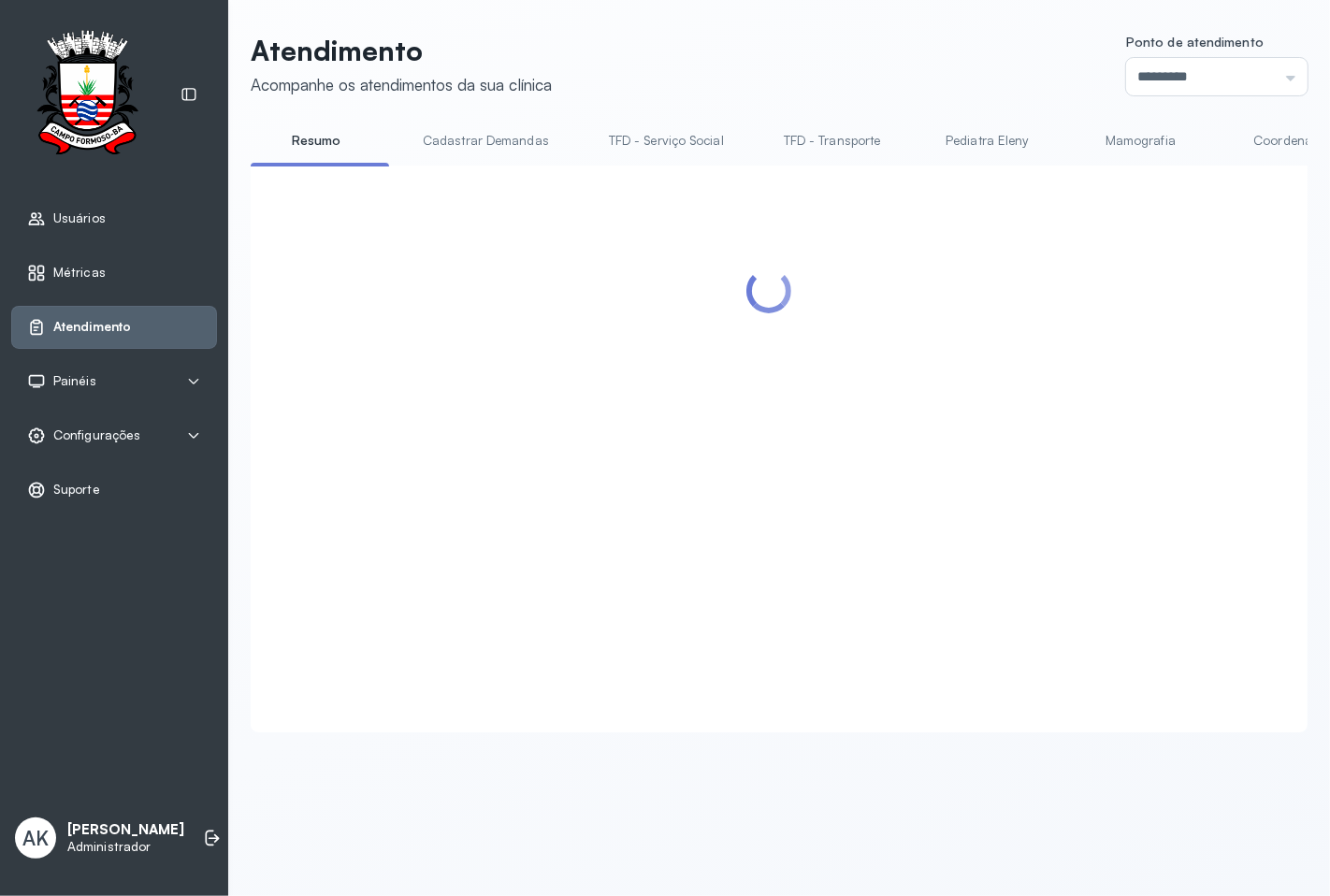 scroll, scrollTop: 0, scrollLeft: 0, axis: both 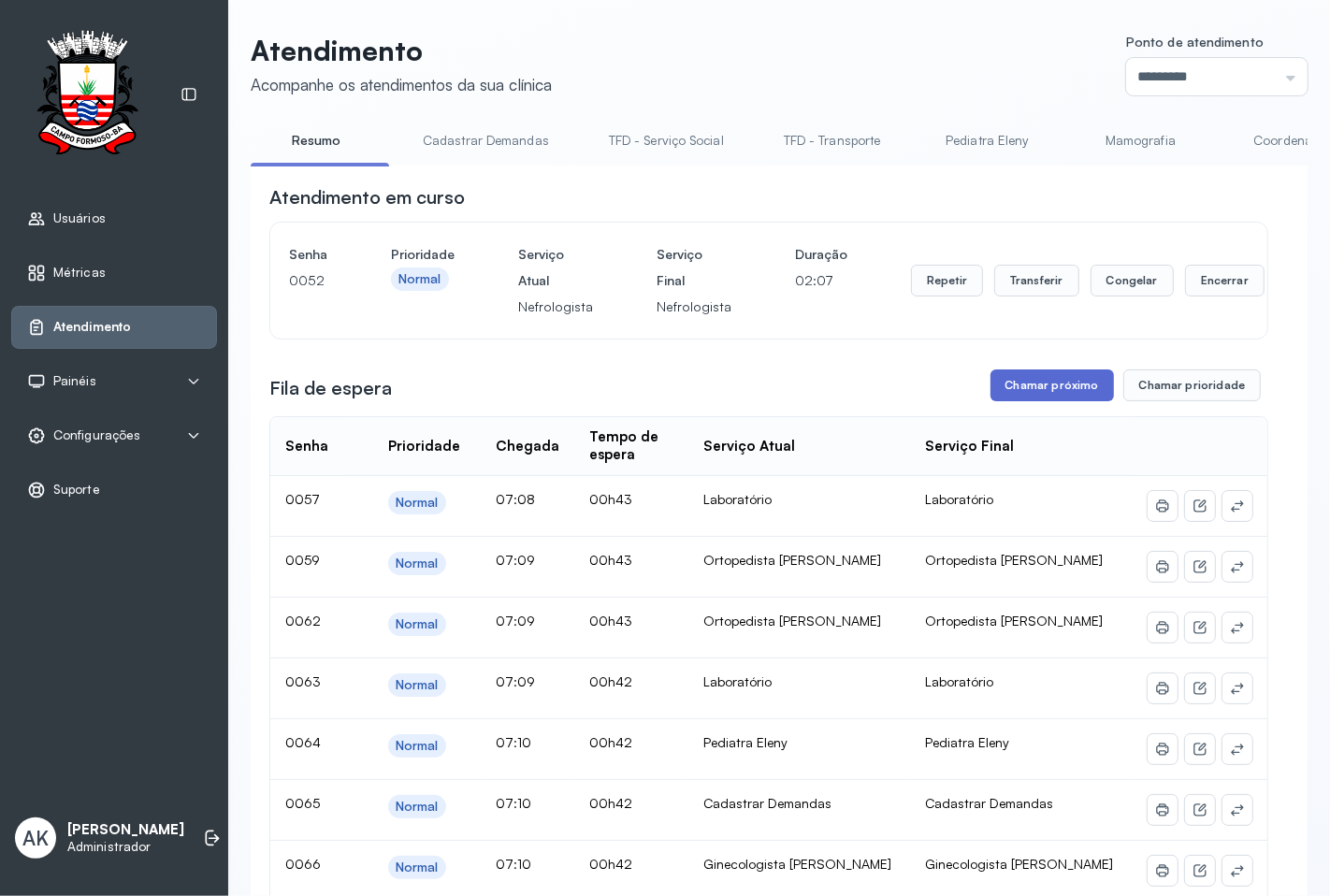 click on "Chamar próximo" at bounding box center (1052, 385) 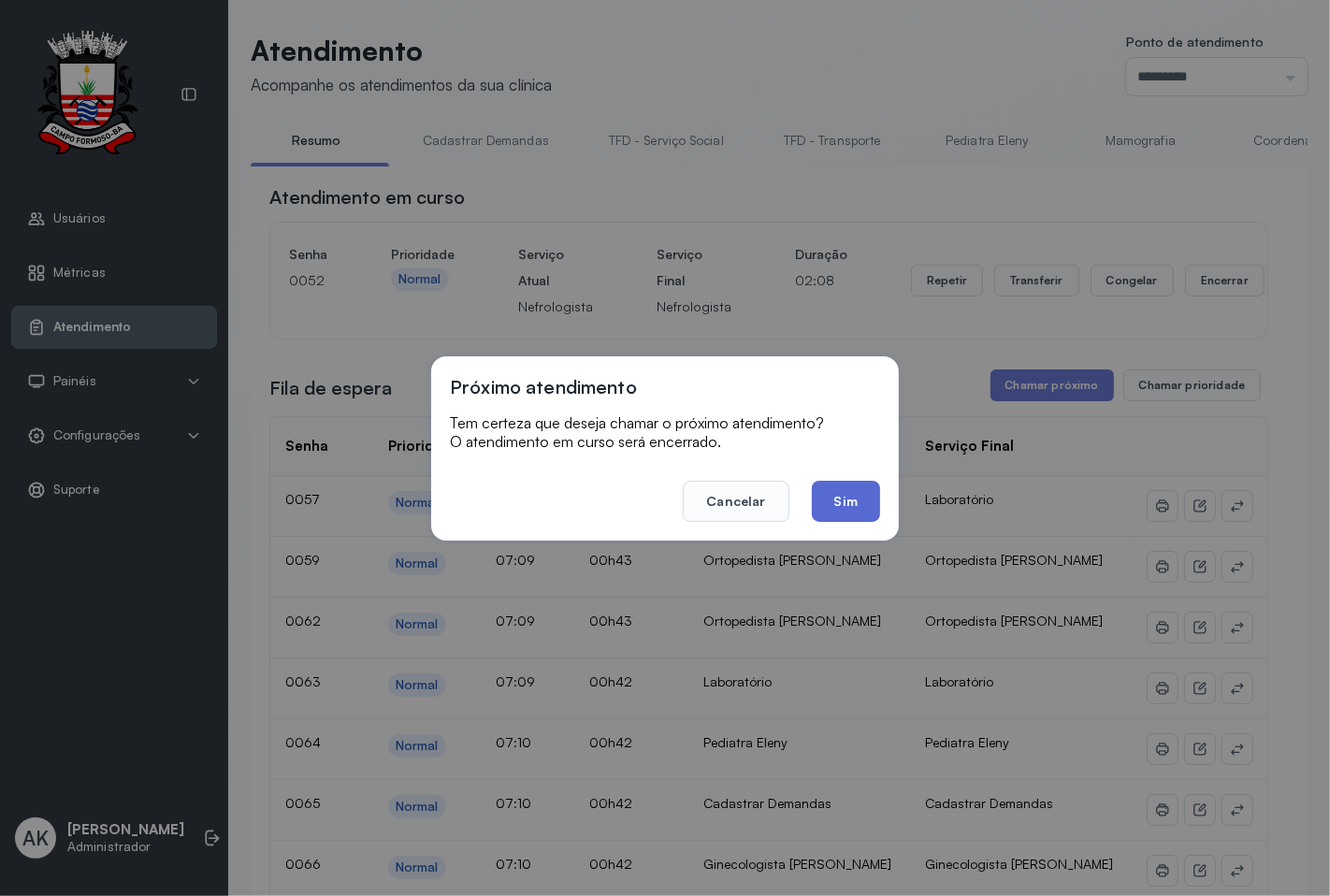 click on "Sim" 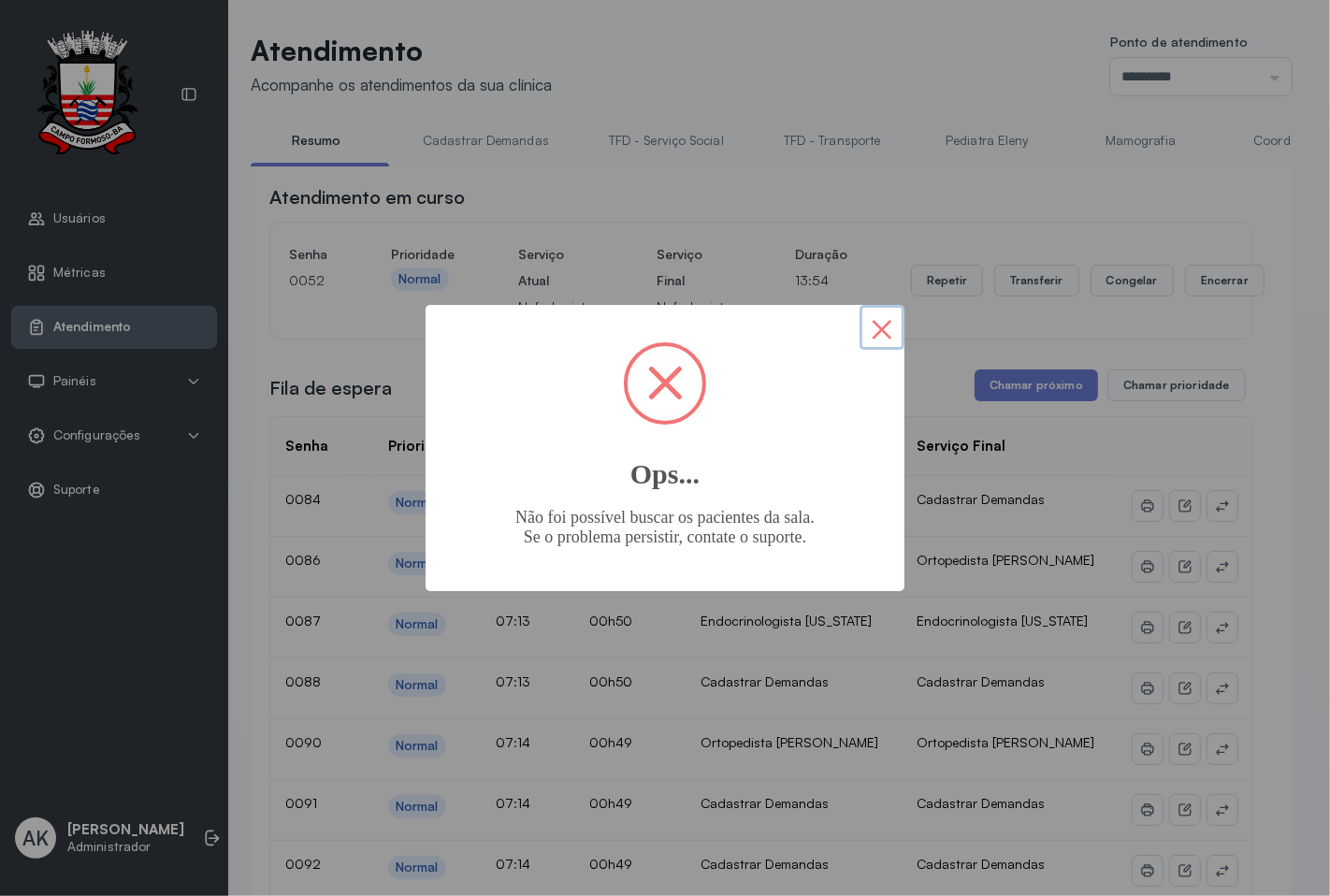 click on "×" at bounding box center [882, 327] 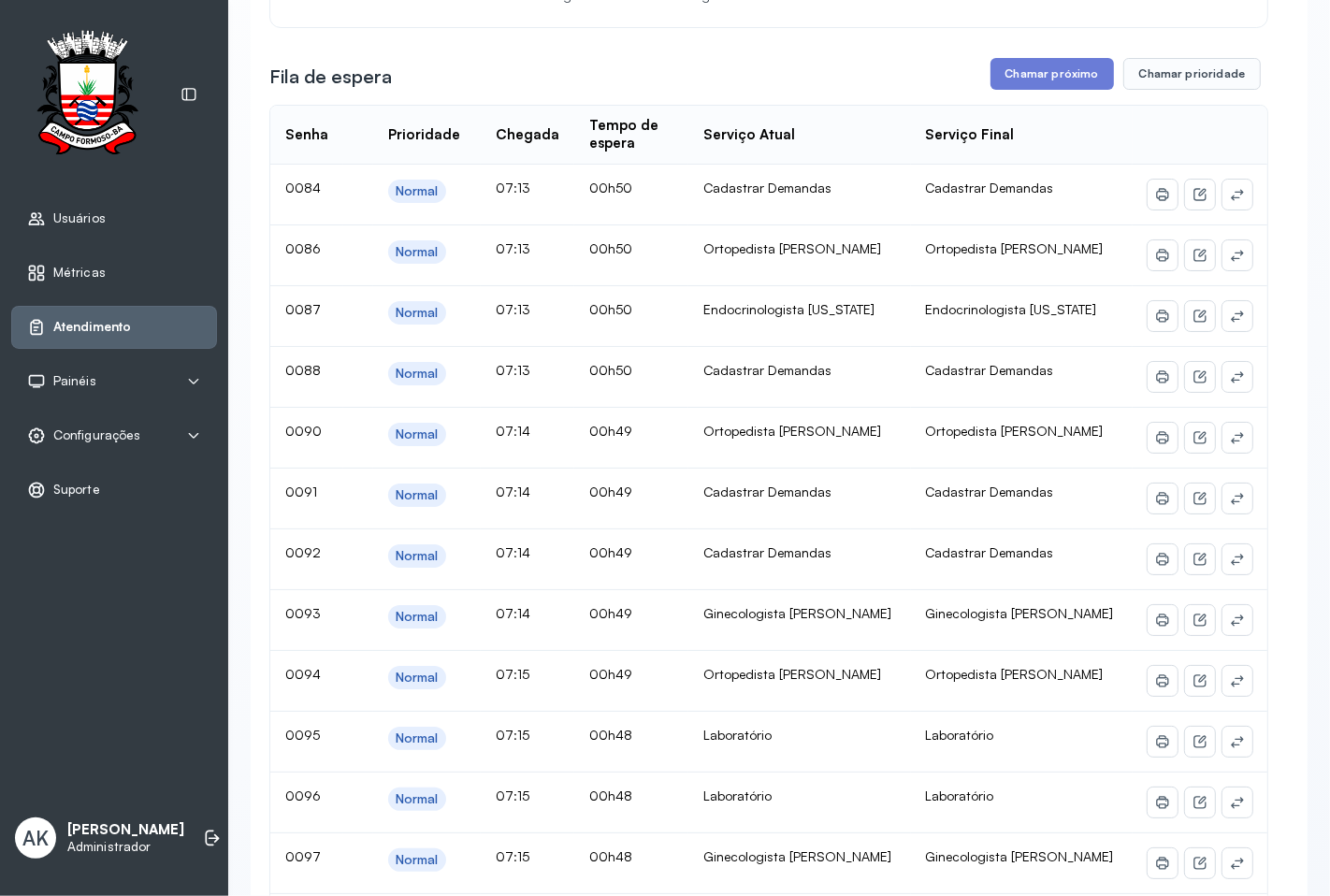 scroll, scrollTop: 0, scrollLeft: 0, axis: both 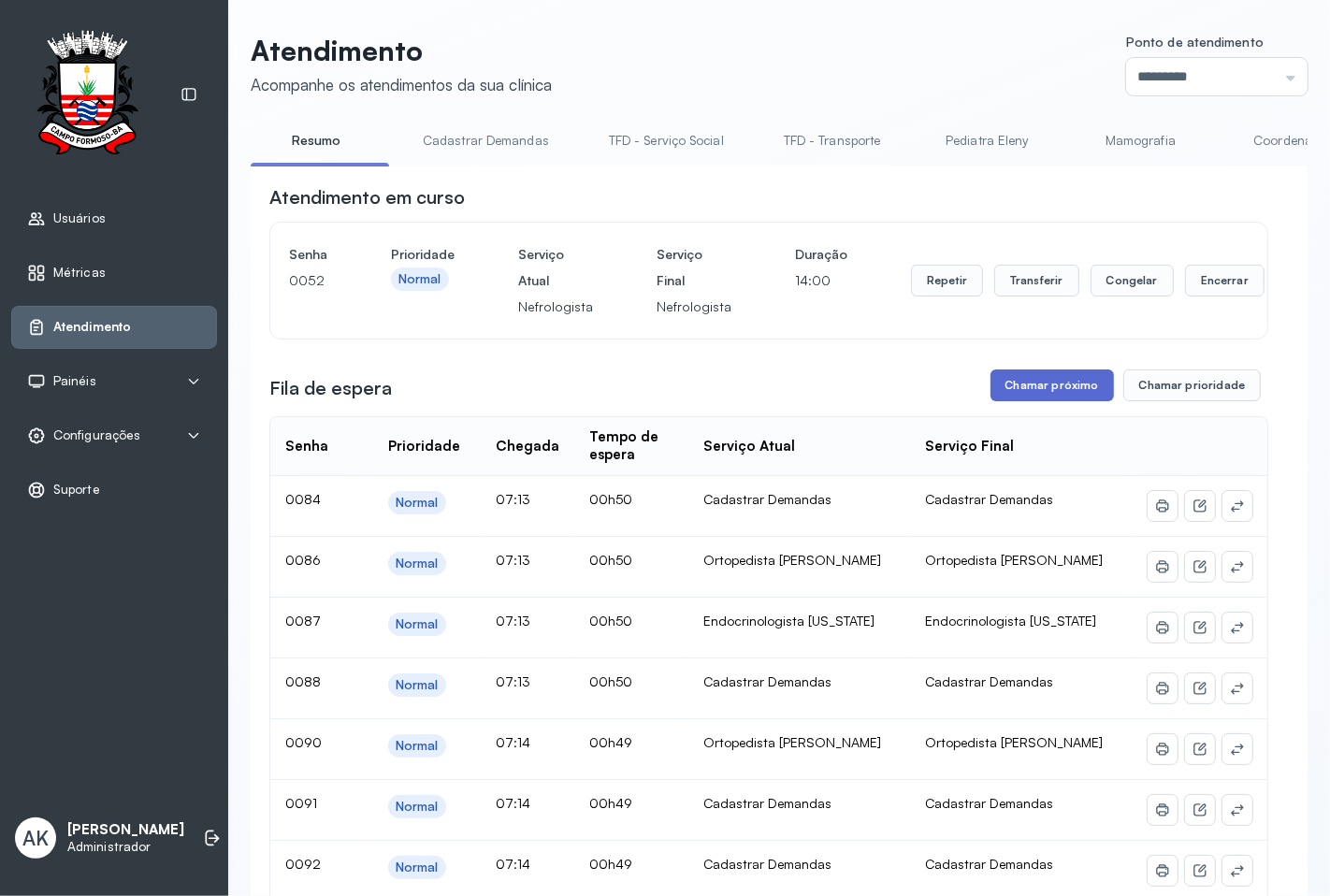 click on "Chamar próximo" at bounding box center [1052, 385] 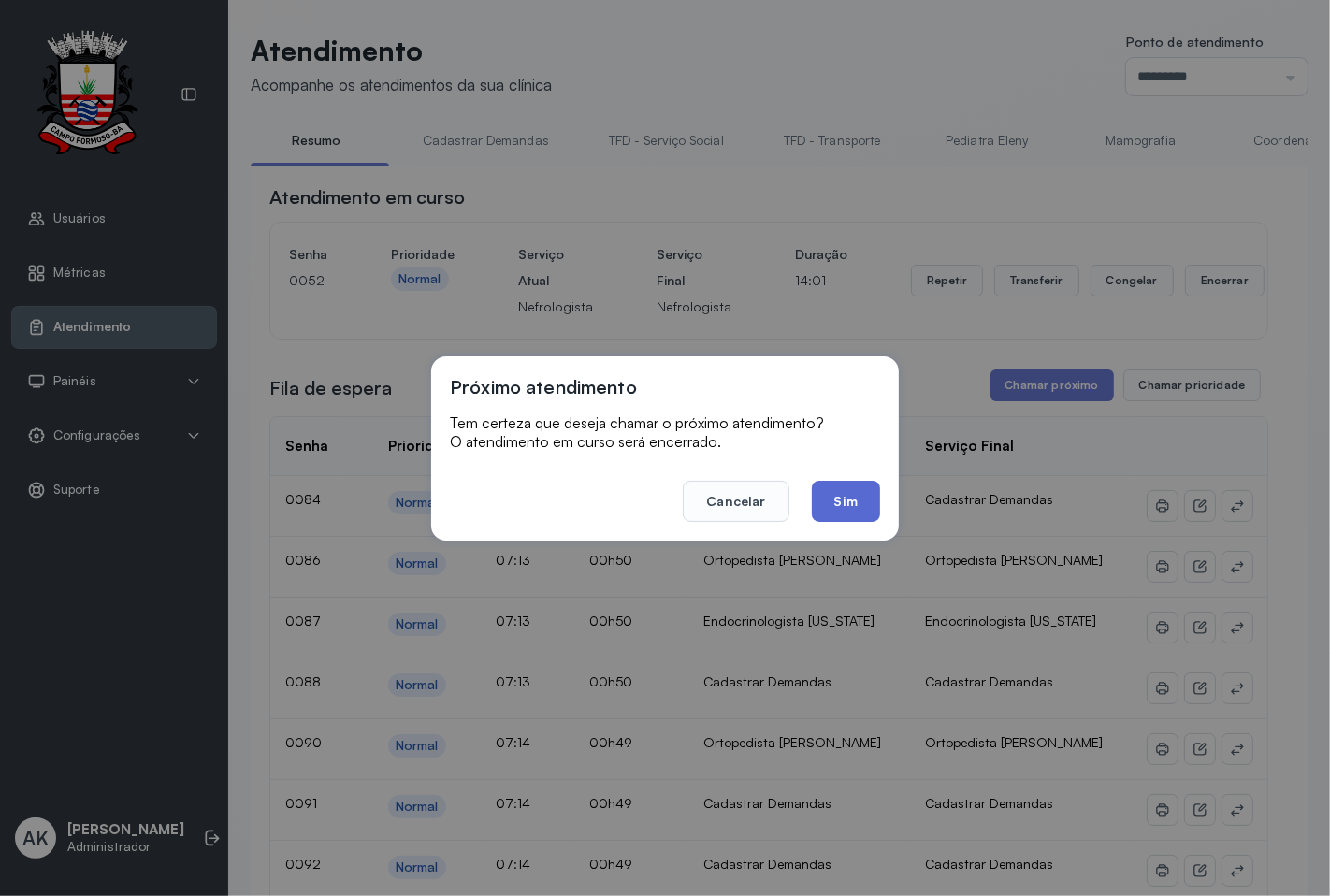 click on "Sim" 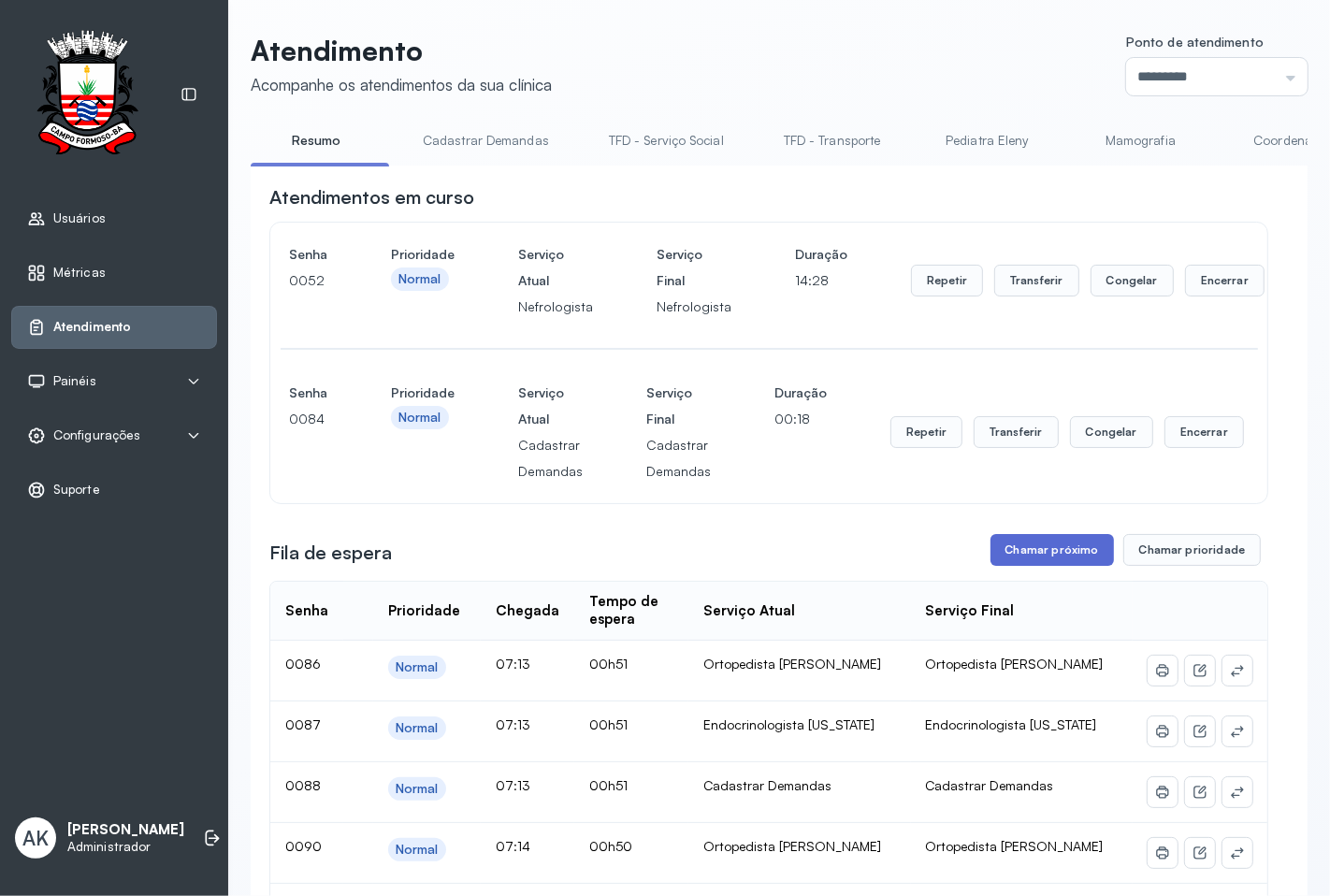 click on "Chamar próximo" at bounding box center [1052, 550] 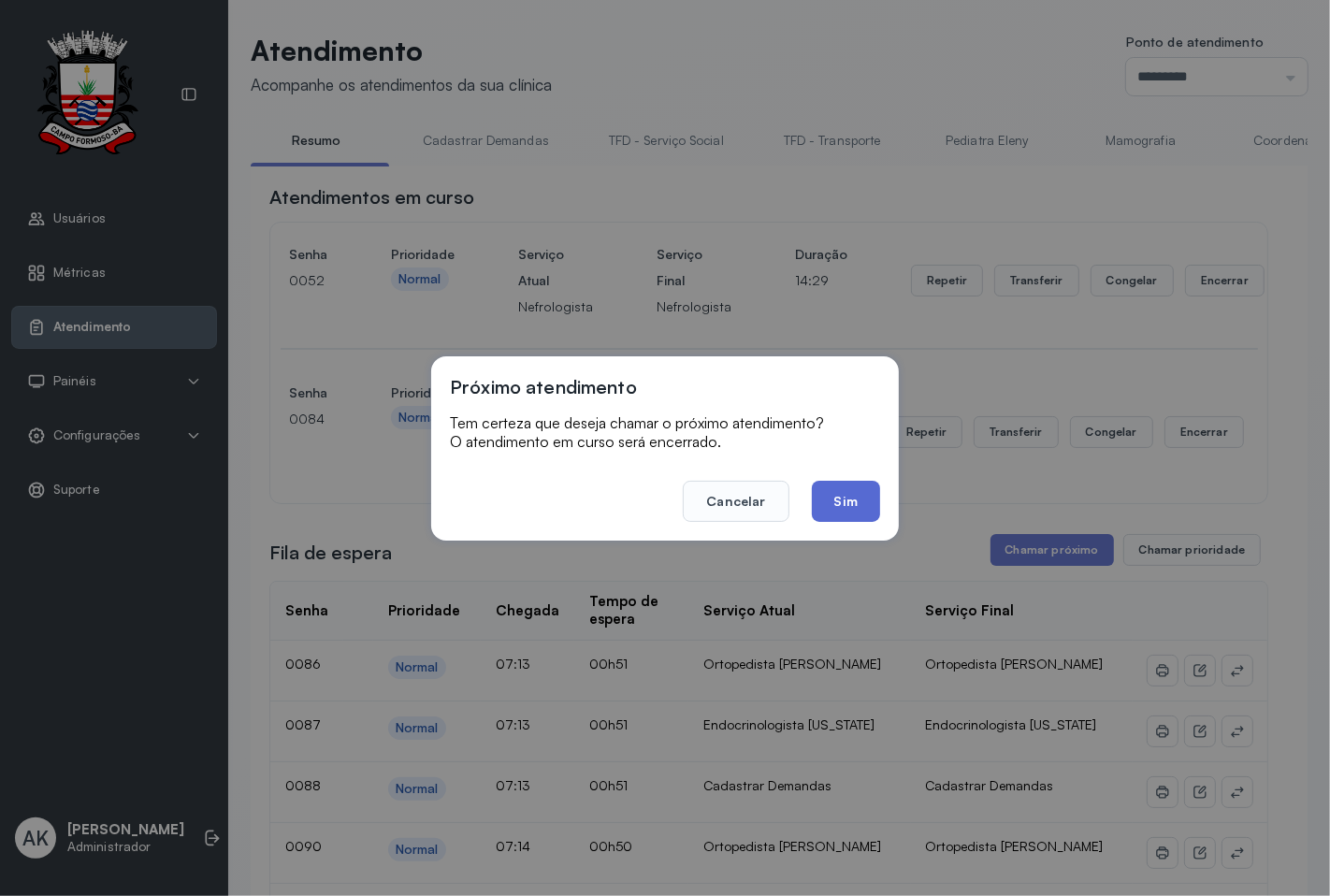 click on "Sim" 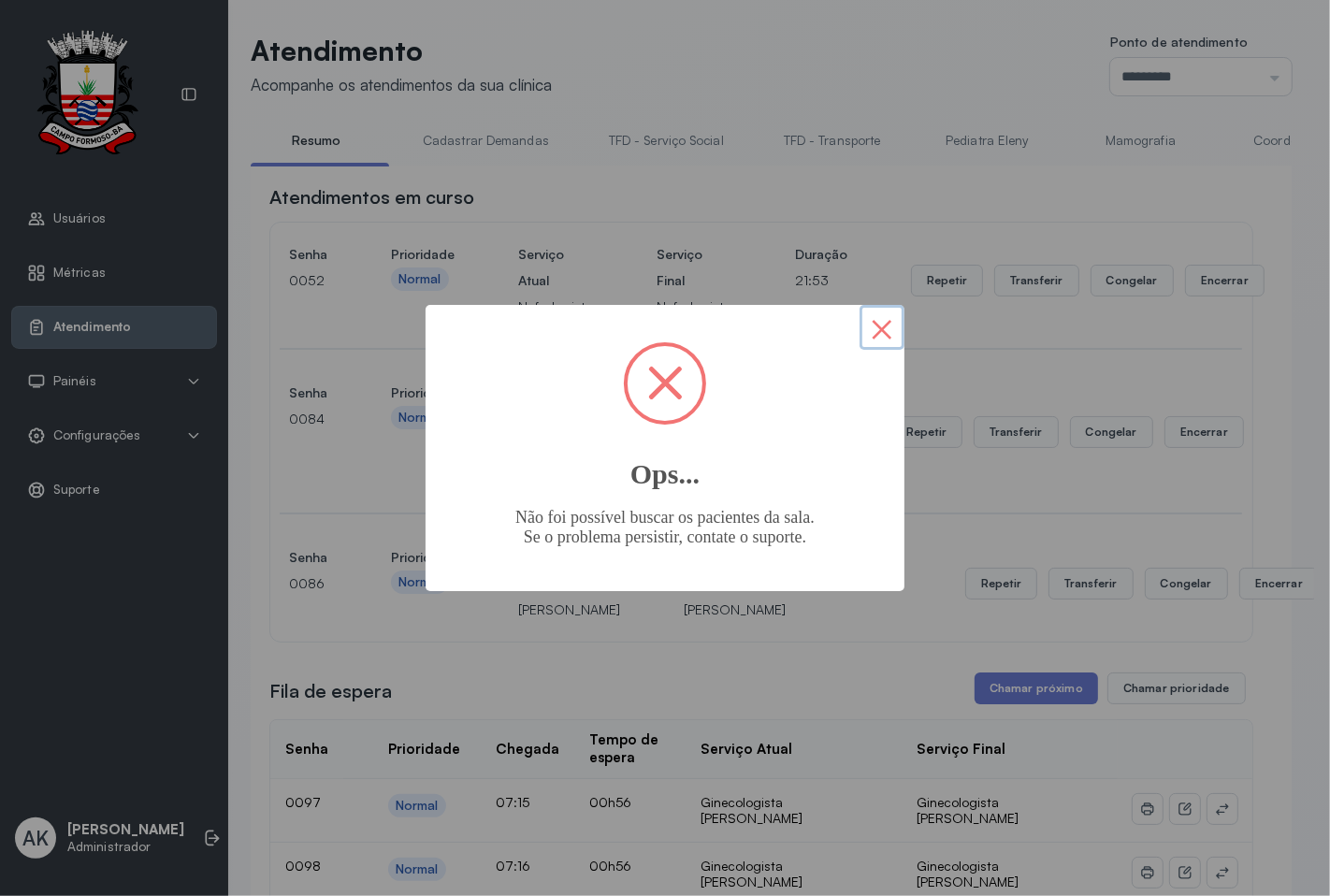 click on "×" at bounding box center [882, 327] 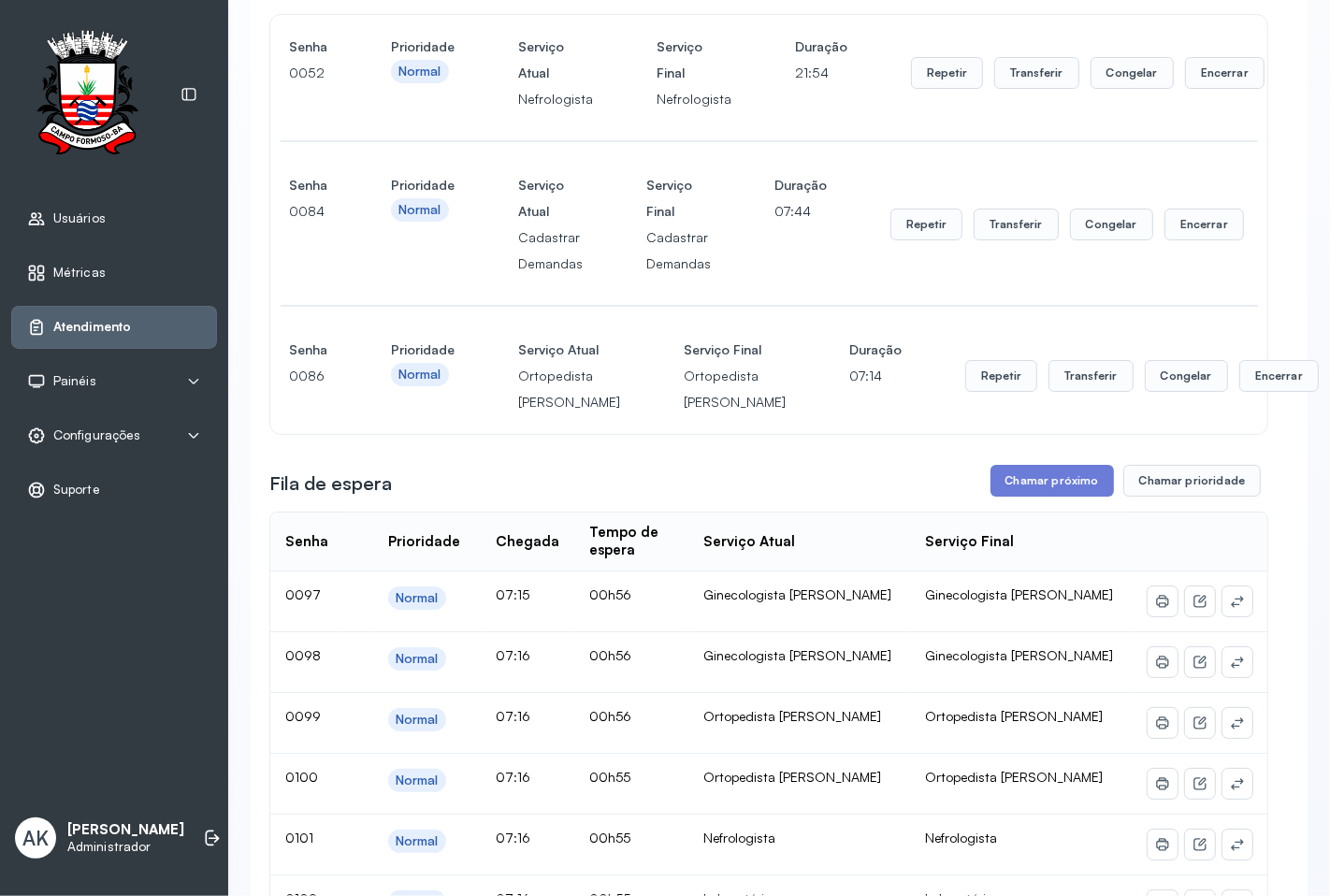 scroll, scrollTop: 311, scrollLeft: 0, axis: vertical 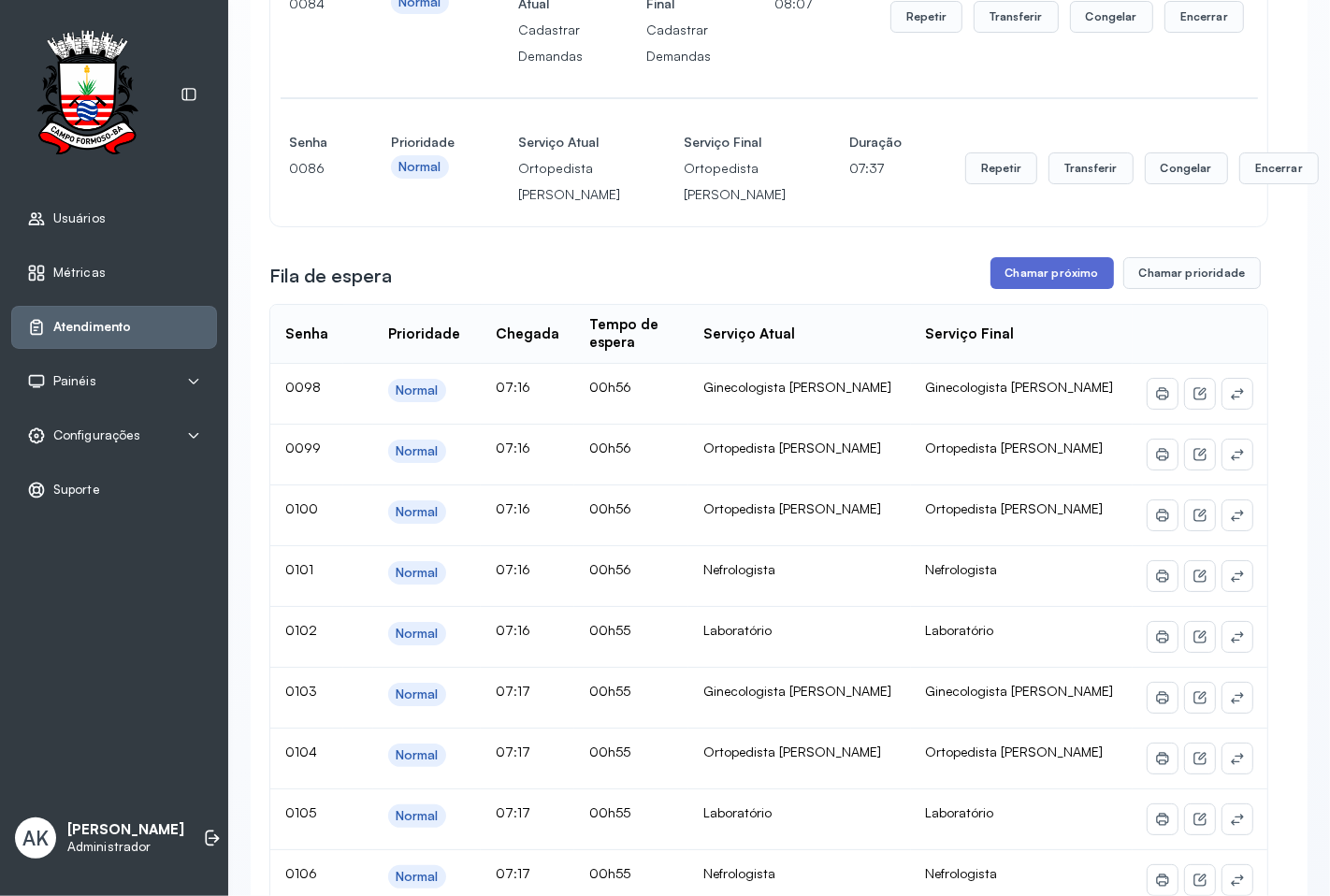 click on "Chamar próximo" at bounding box center (1052, 273) 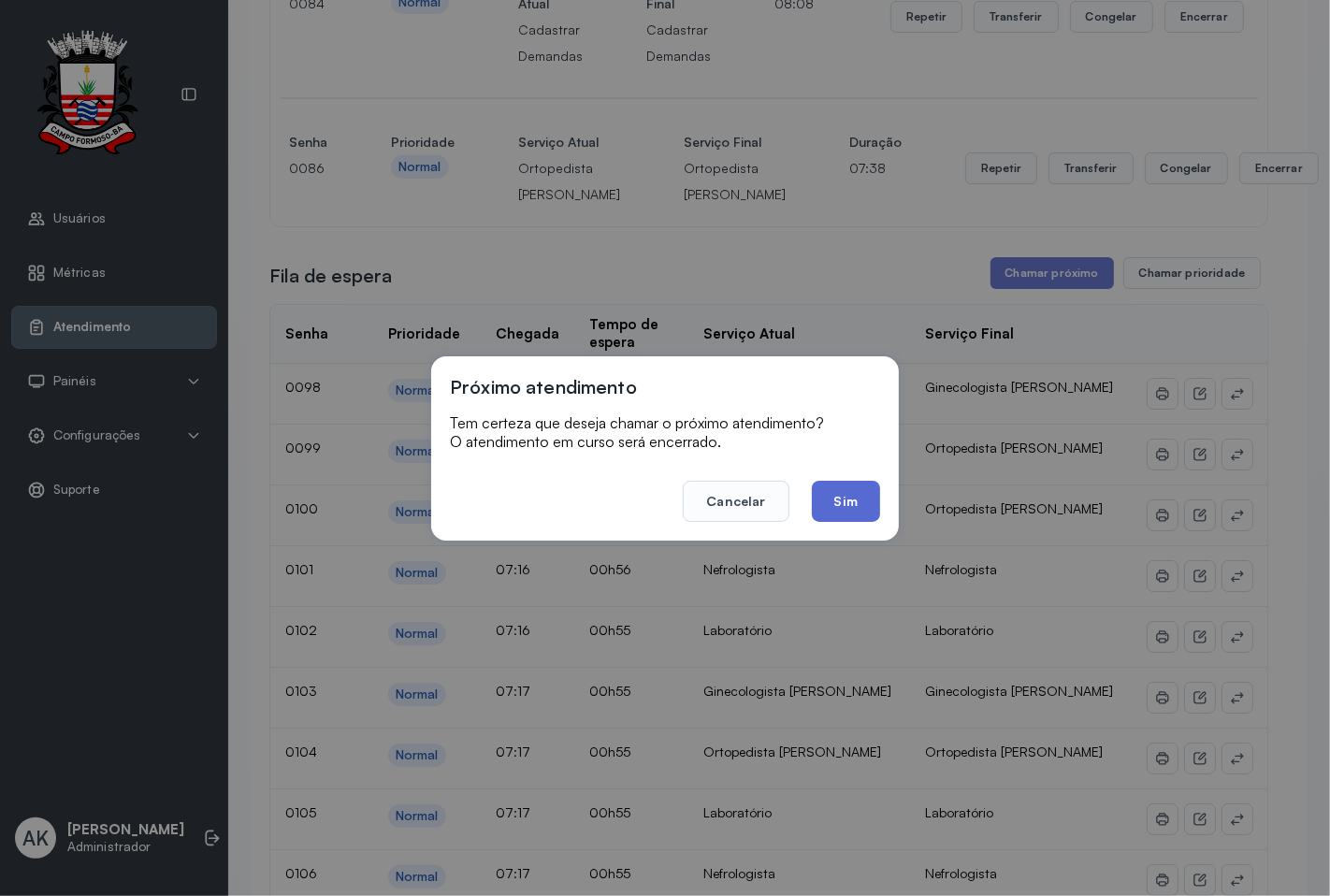 click on "Sim" 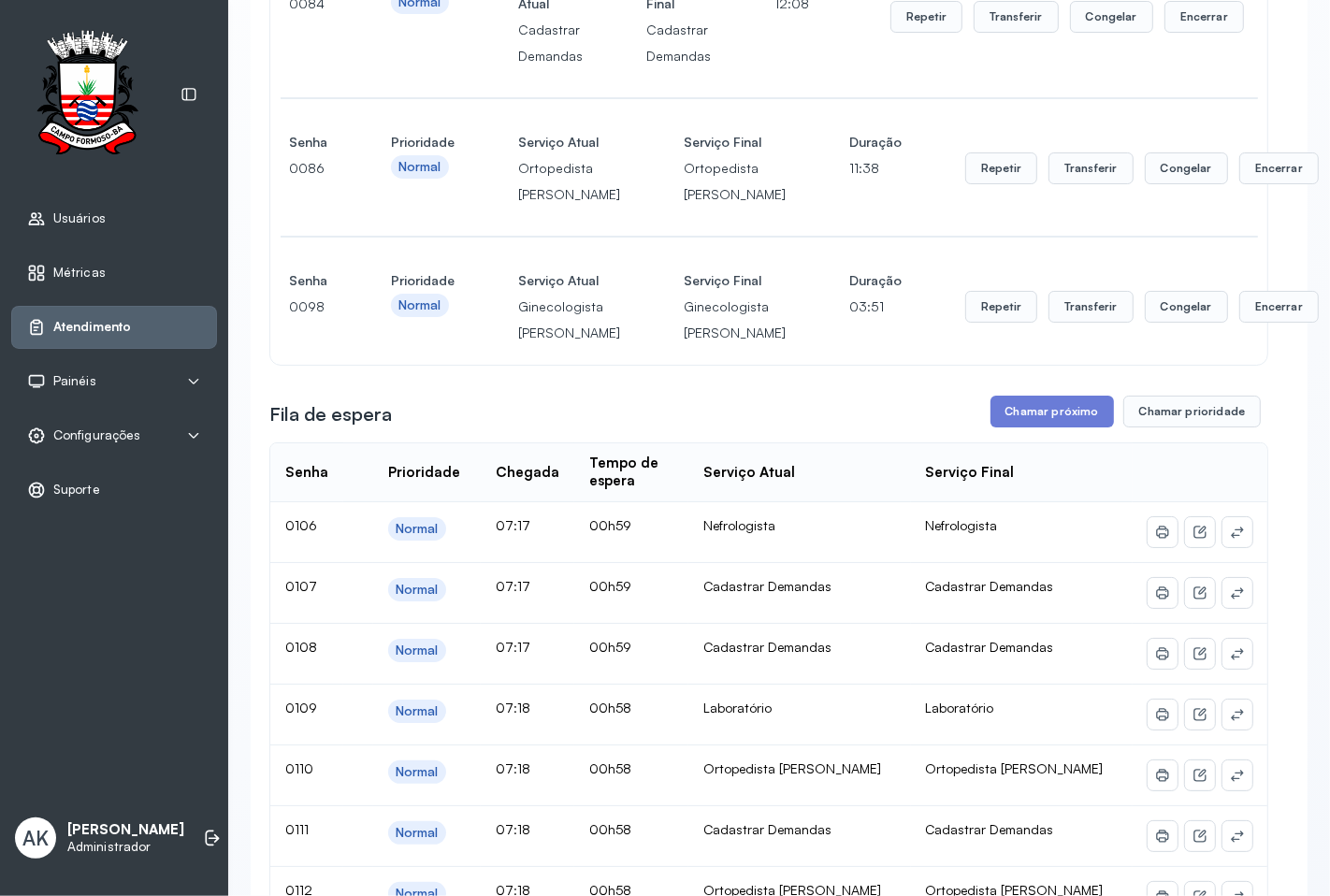 scroll, scrollTop: 519, scrollLeft: 0, axis: vertical 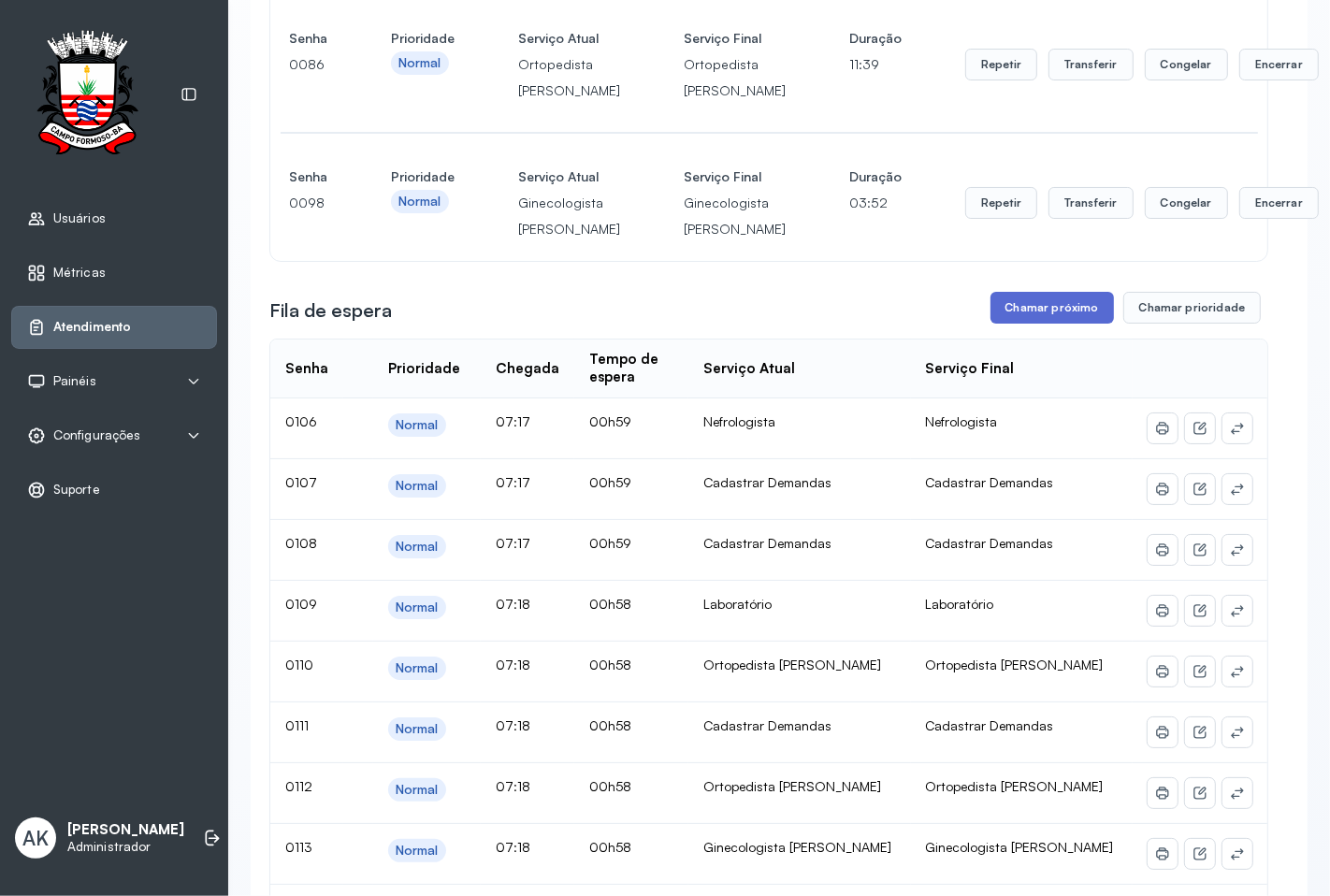 click on "Chamar próximo" at bounding box center (1052, 308) 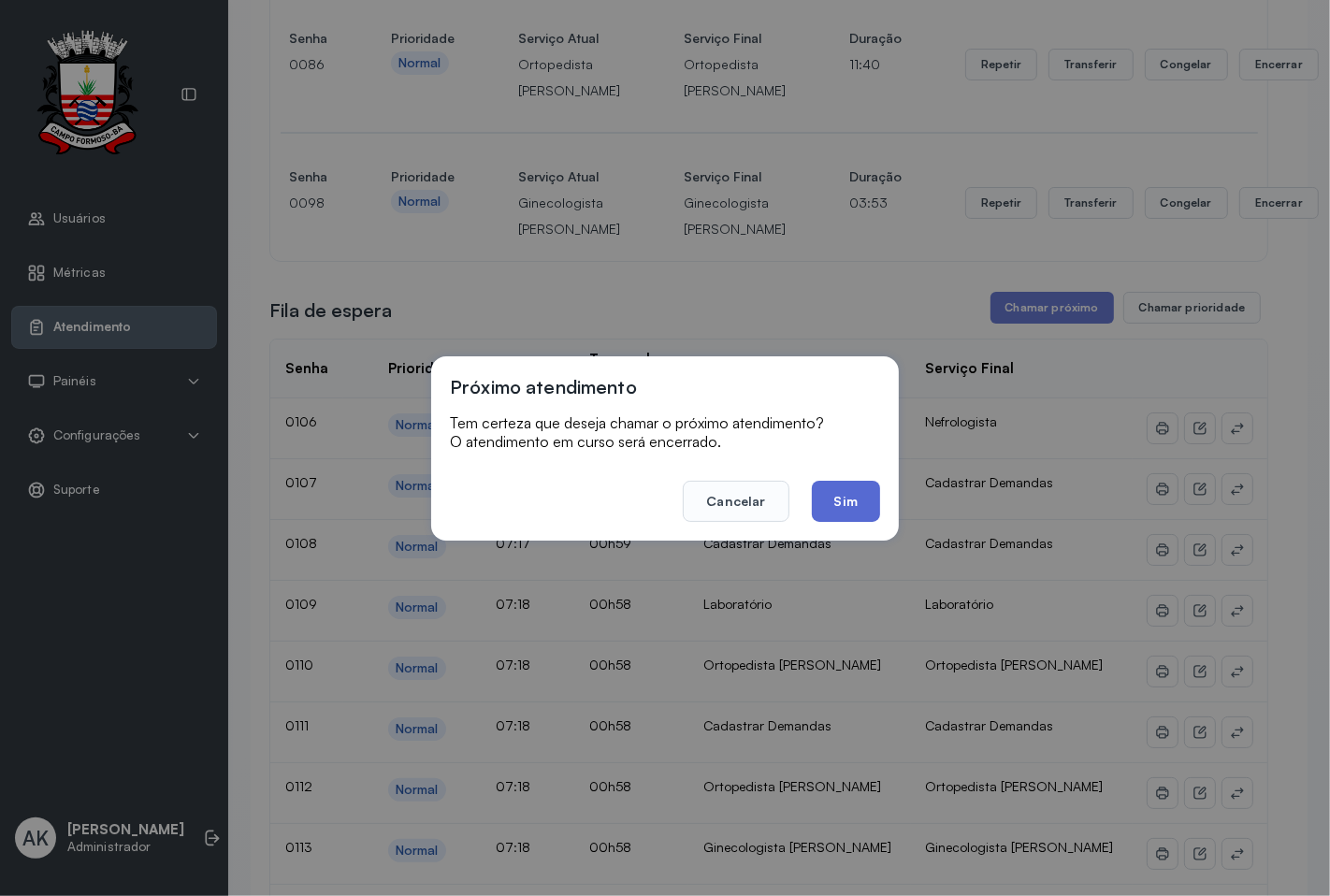 click on "Sim" 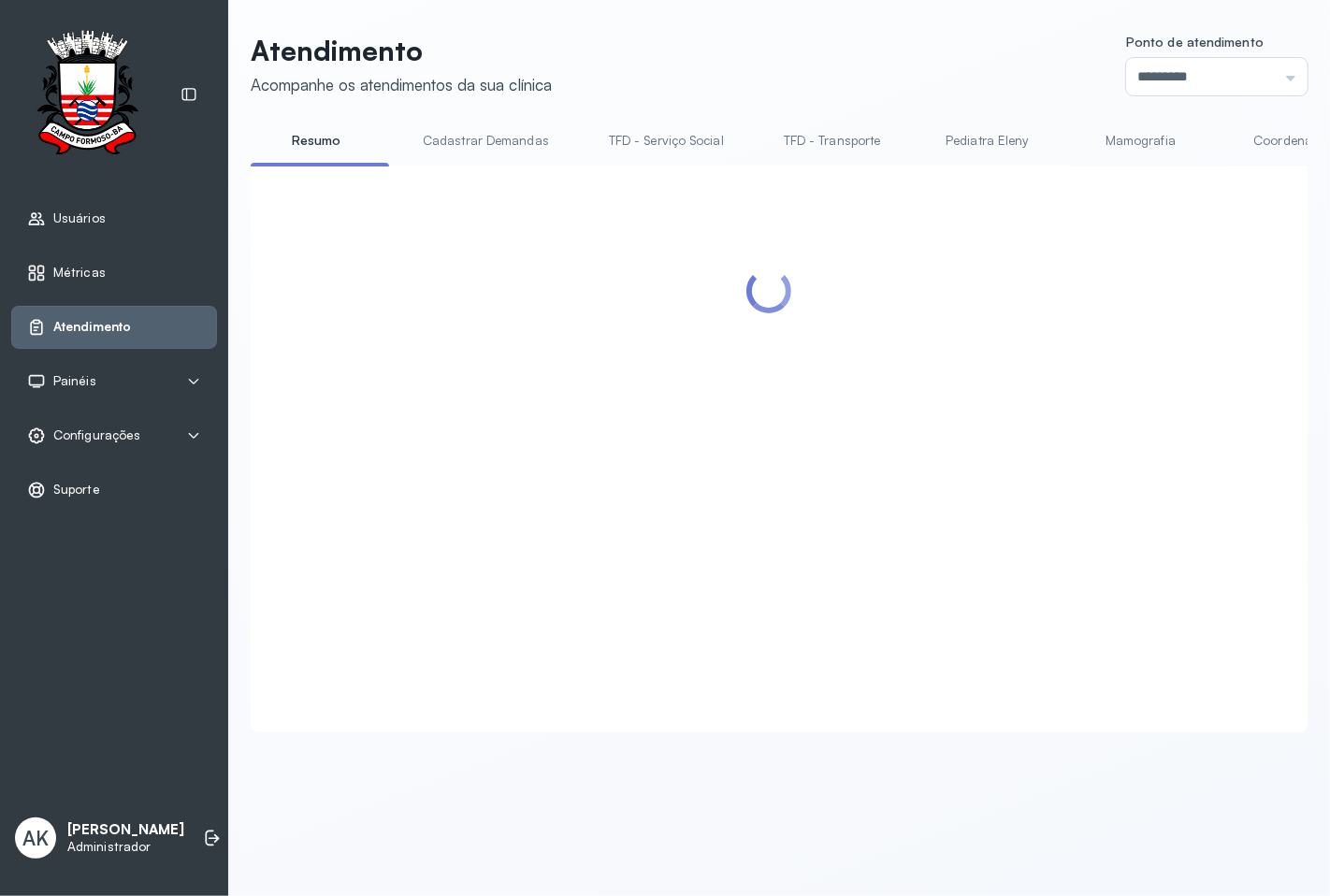 scroll, scrollTop: 0, scrollLeft: 0, axis: both 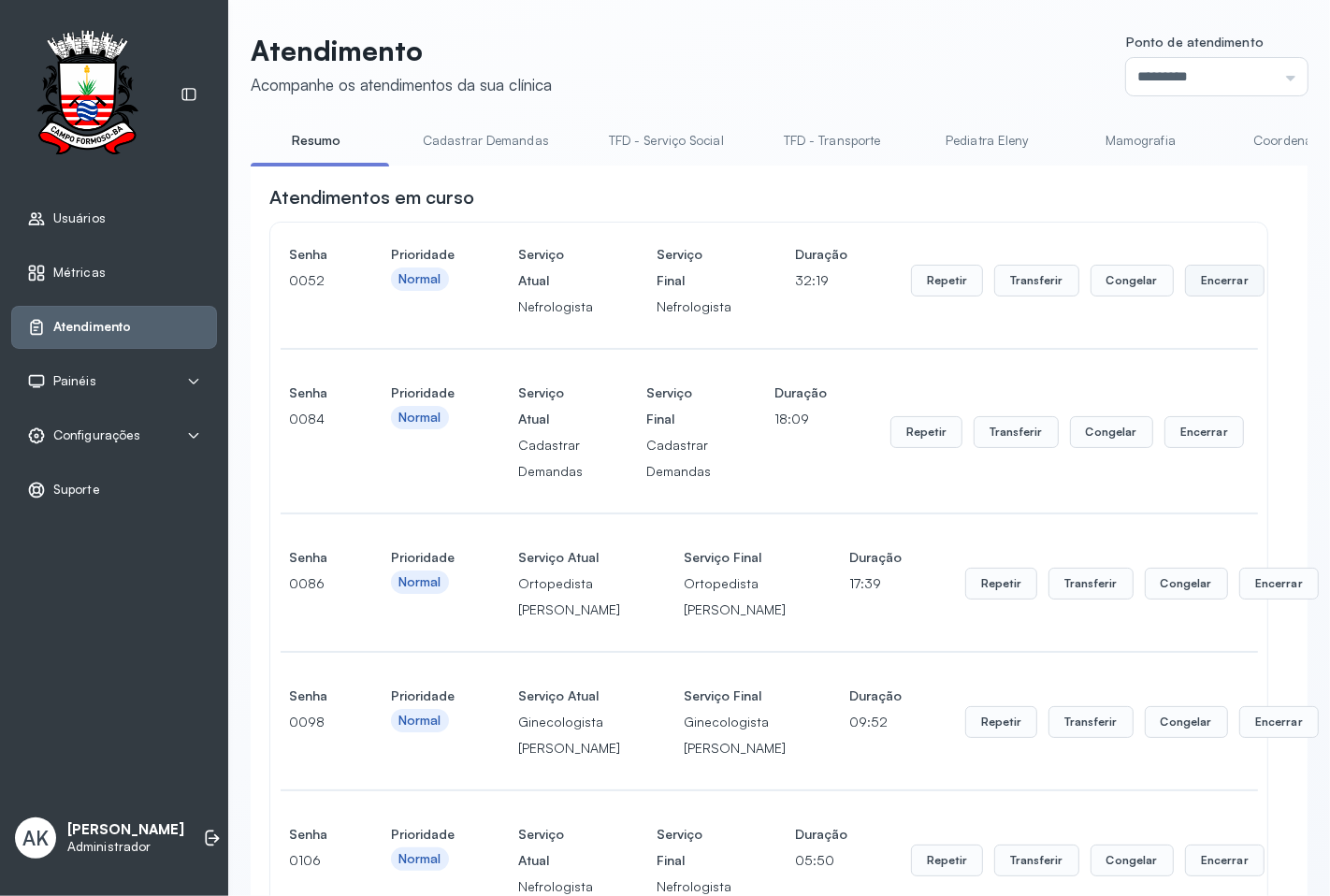 click on "Encerrar" at bounding box center (1224, 281) 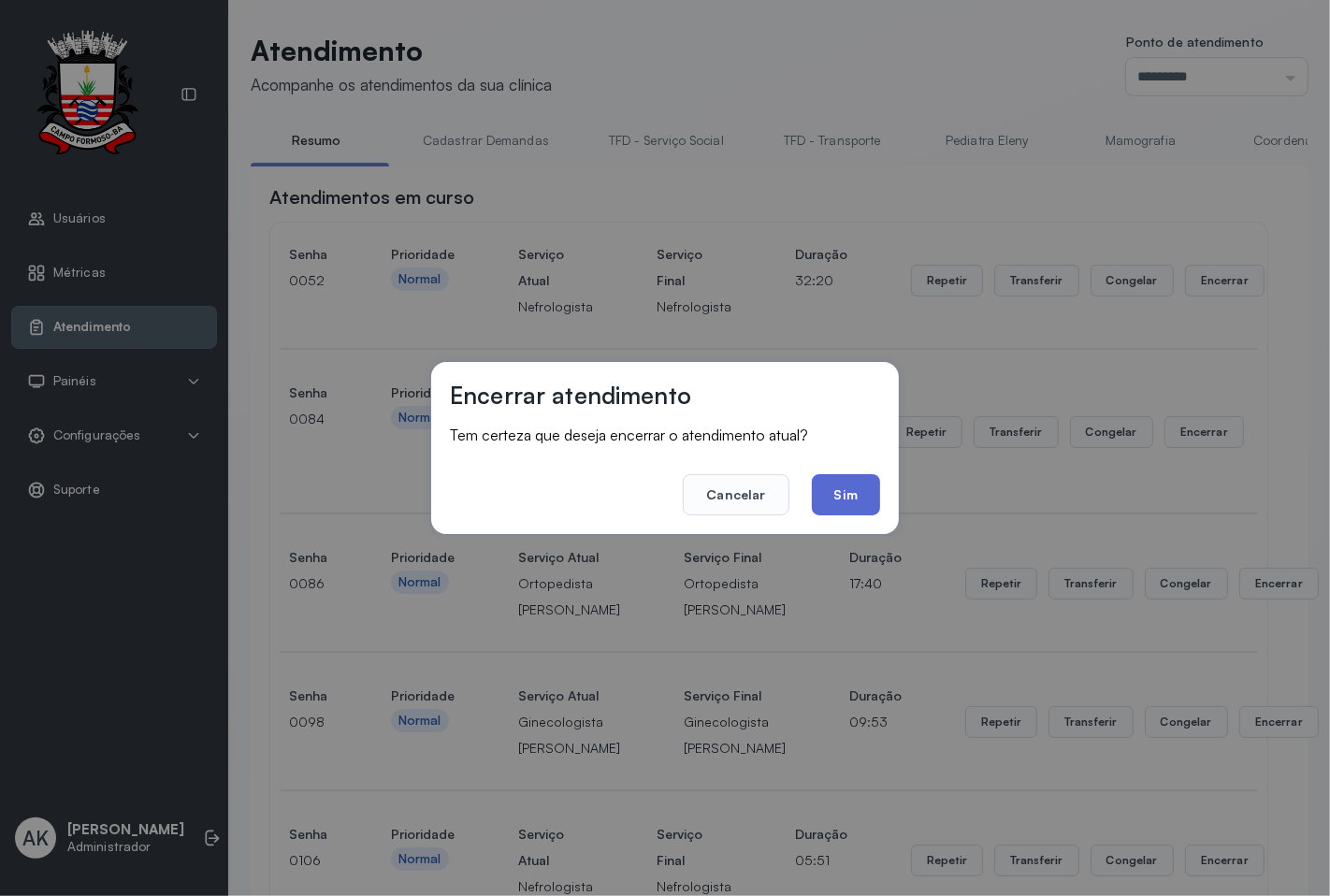 click on "Sim" 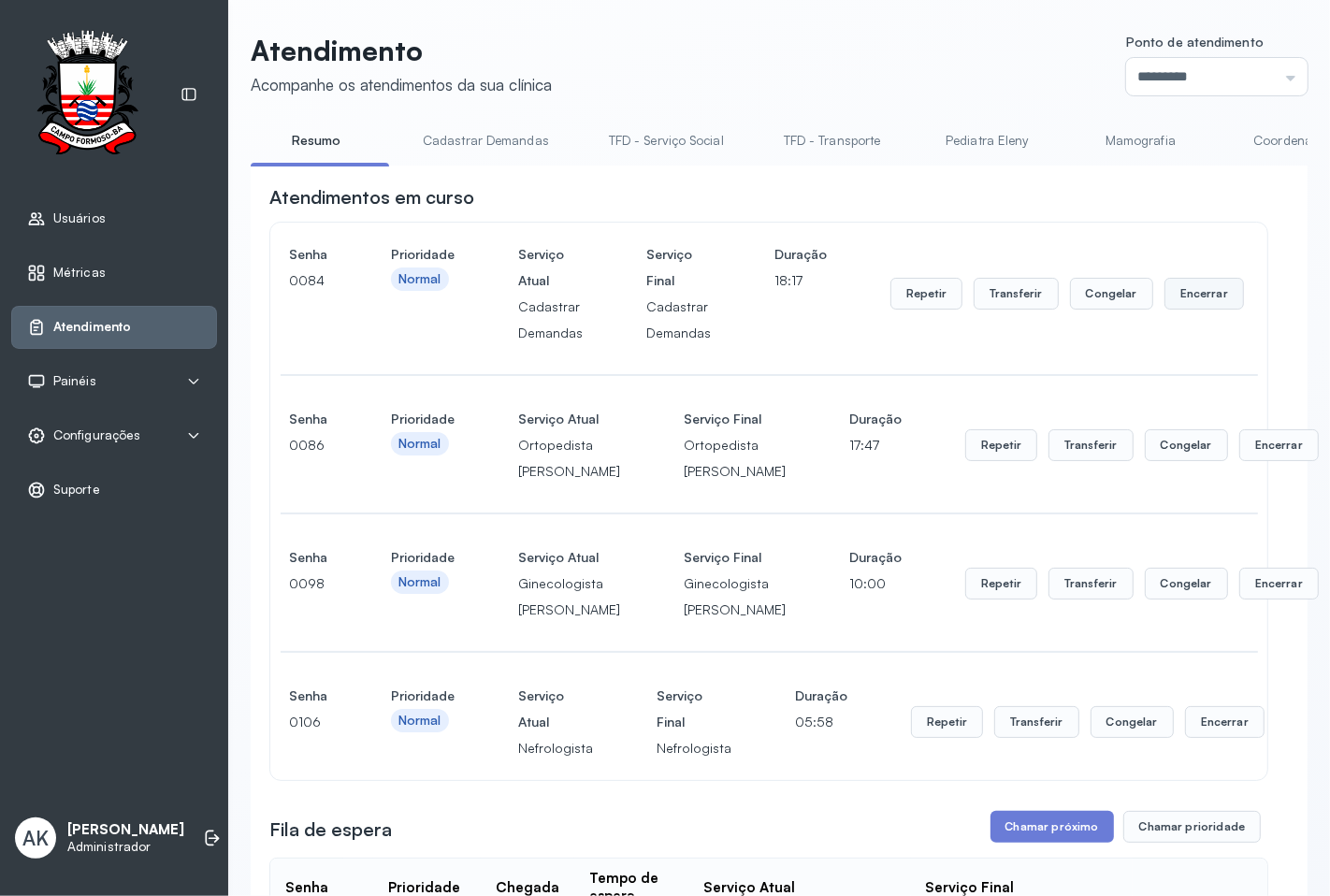 click on "Encerrar" at bounding box center [1204, 294] 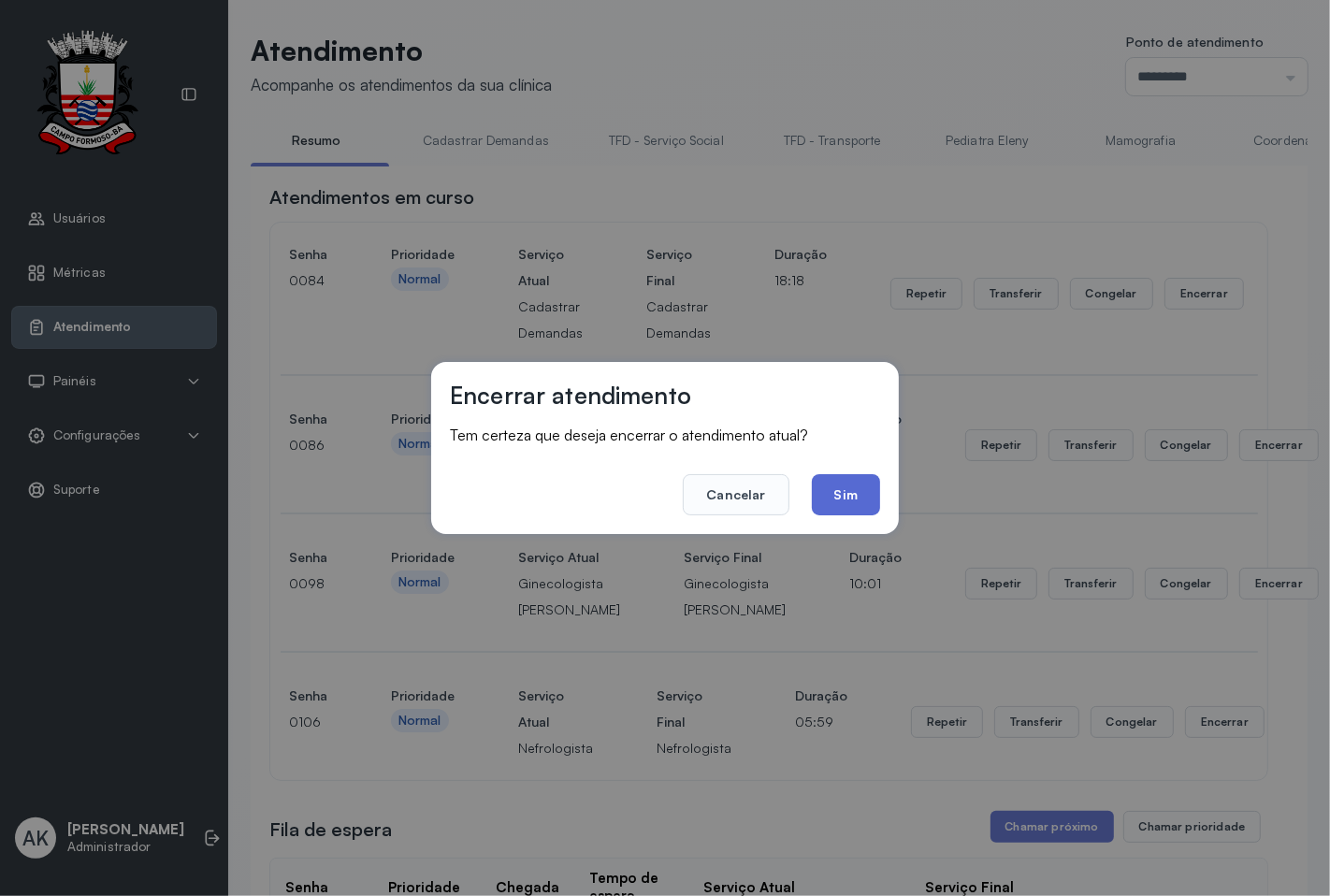 click on "Sim" 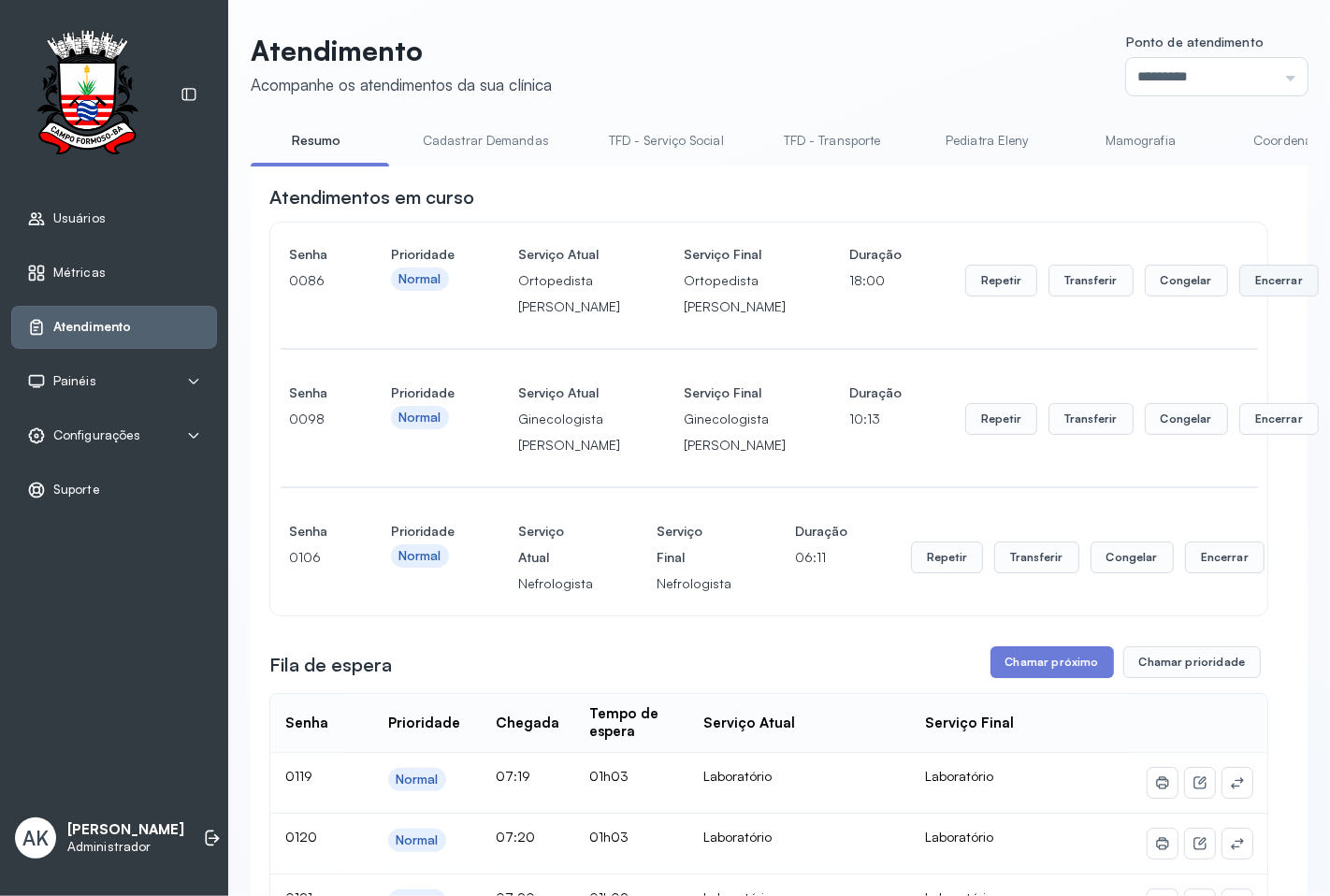 click on "Encerrar" at bounding box center [1279, 281] 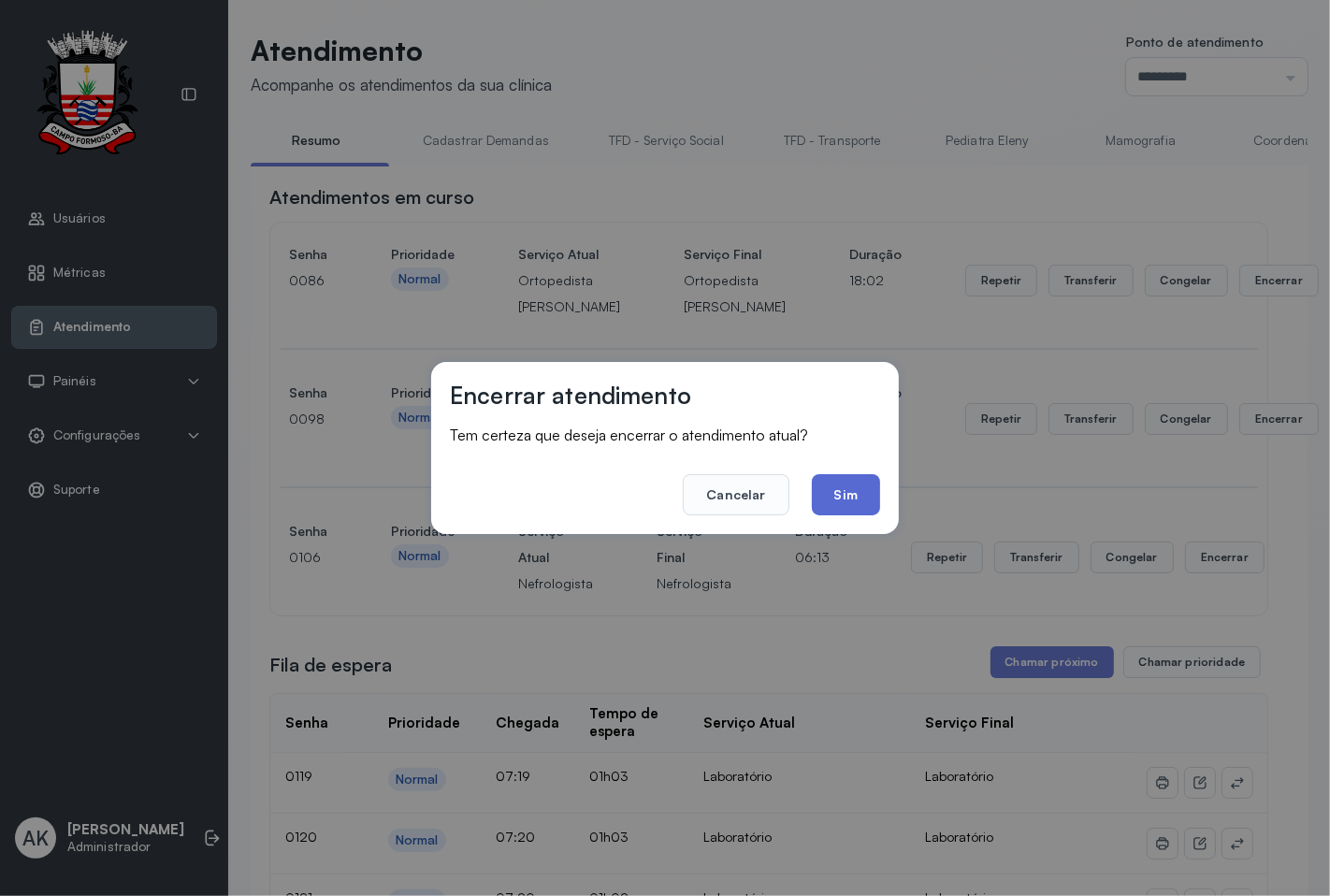 click on "Sim" 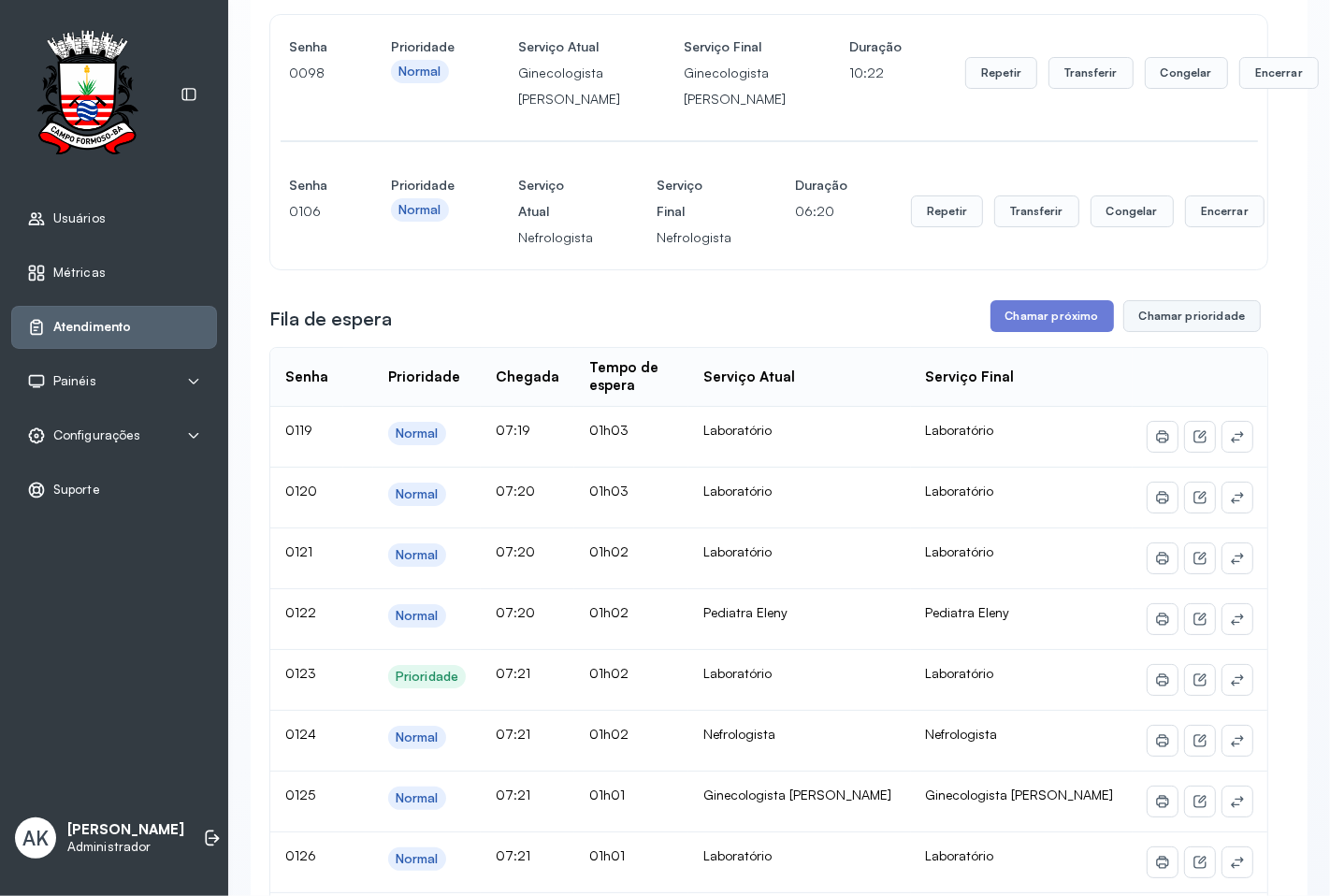 scroll, scrollTop: 0, scrollLeft: 0, axis: both 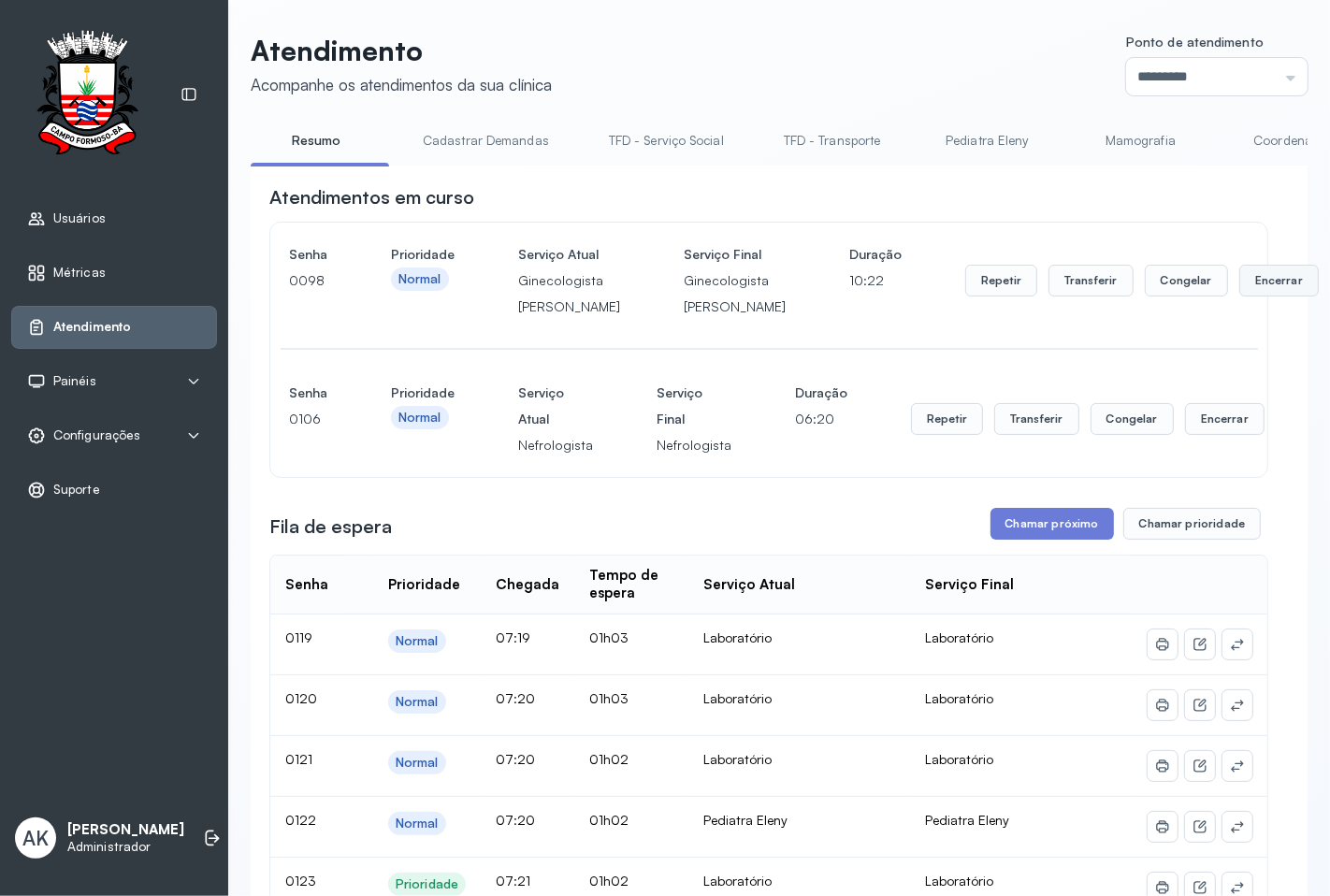 click on "Encerrar" at bounding box center [1279, 281] 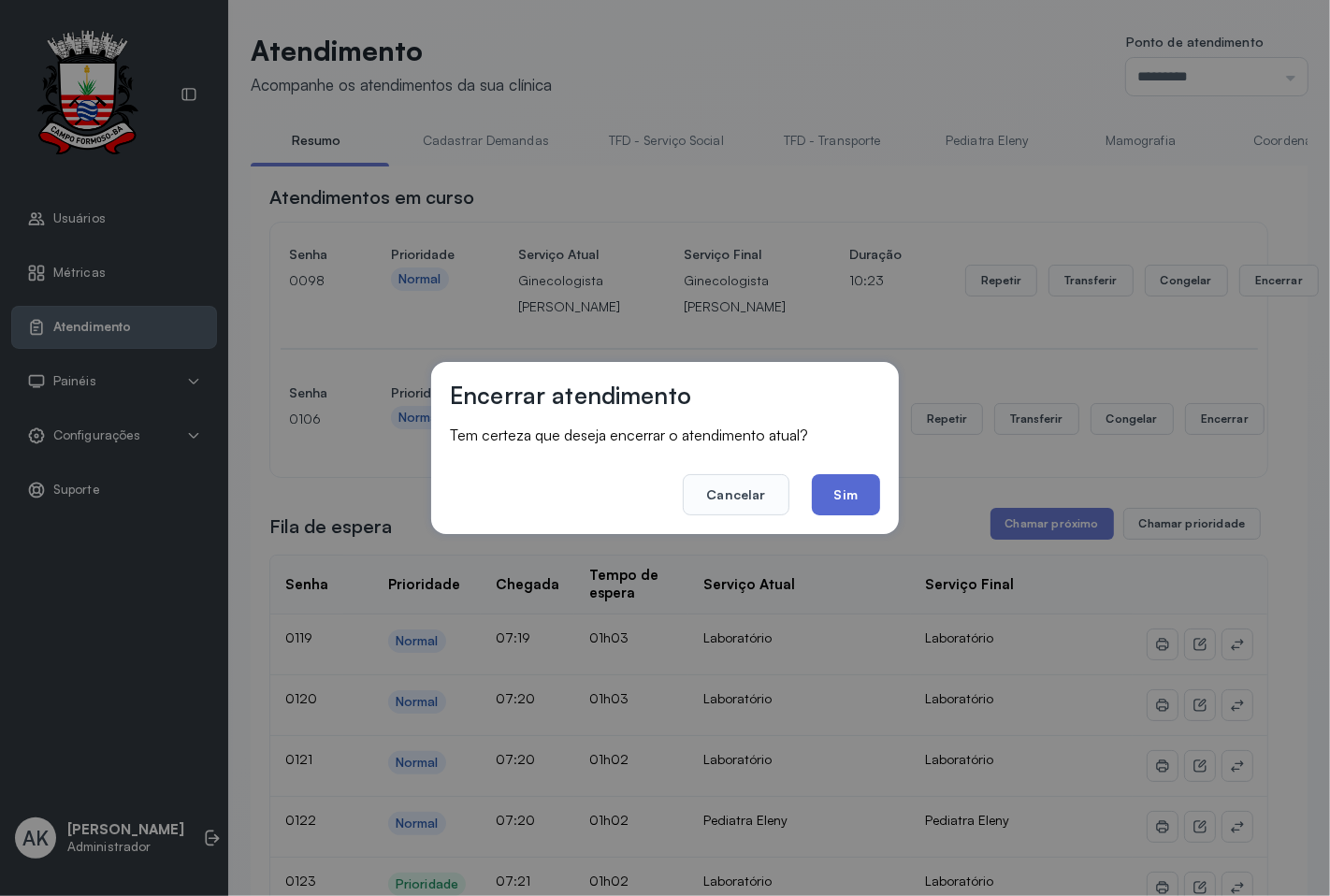 click on "Sim" 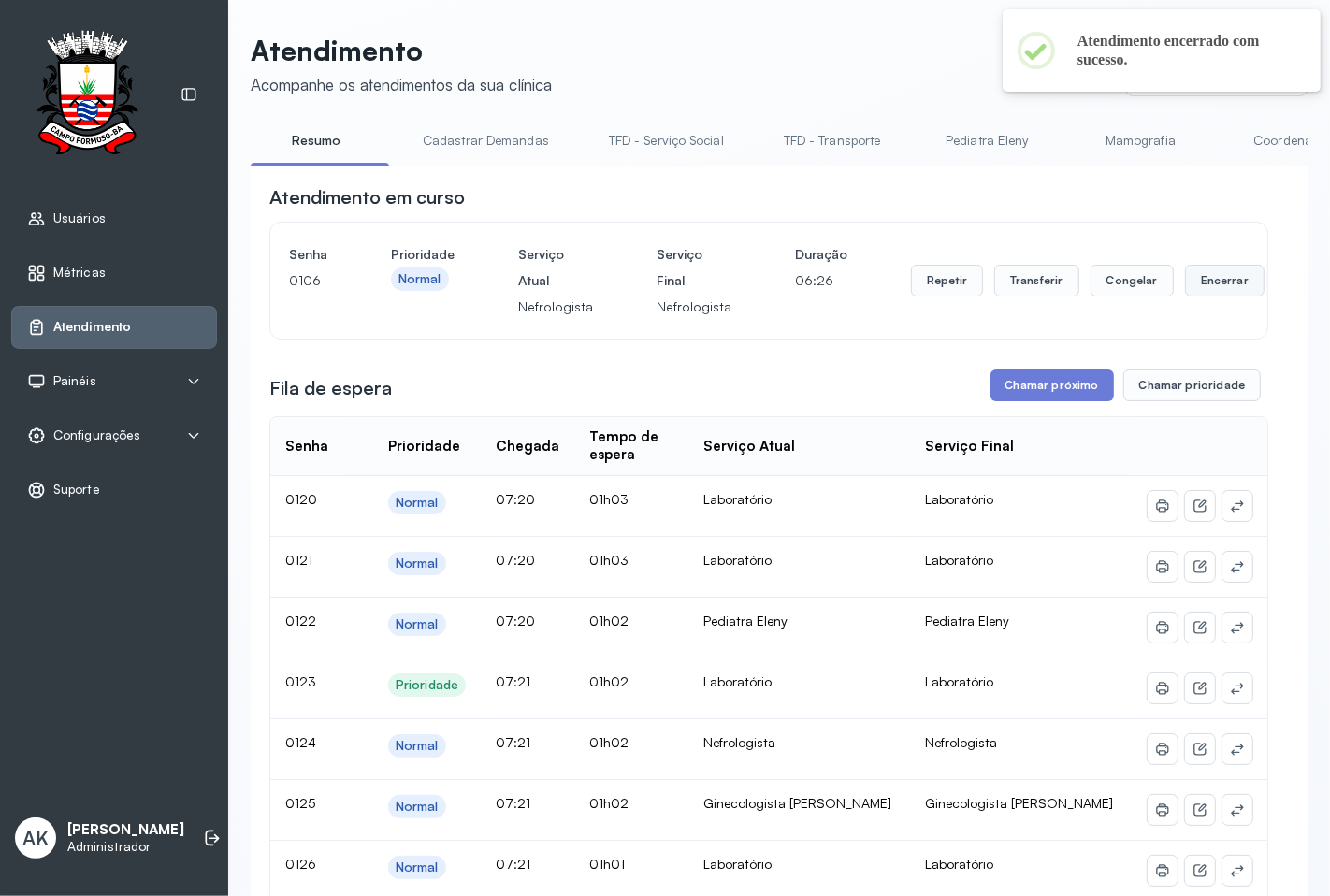 click on "Encerrar" at bounding box center (1224, 281) 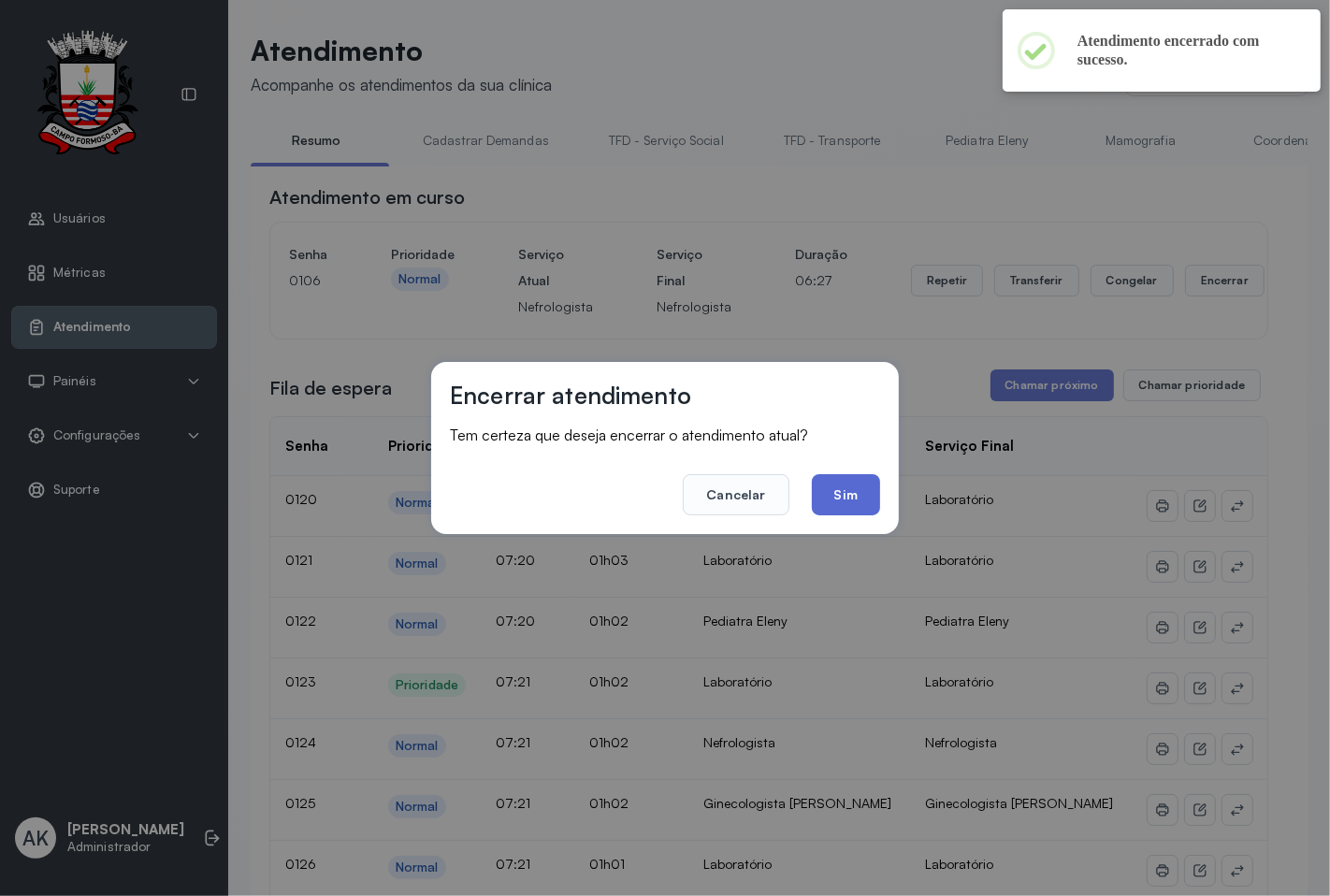 click on "Sim" 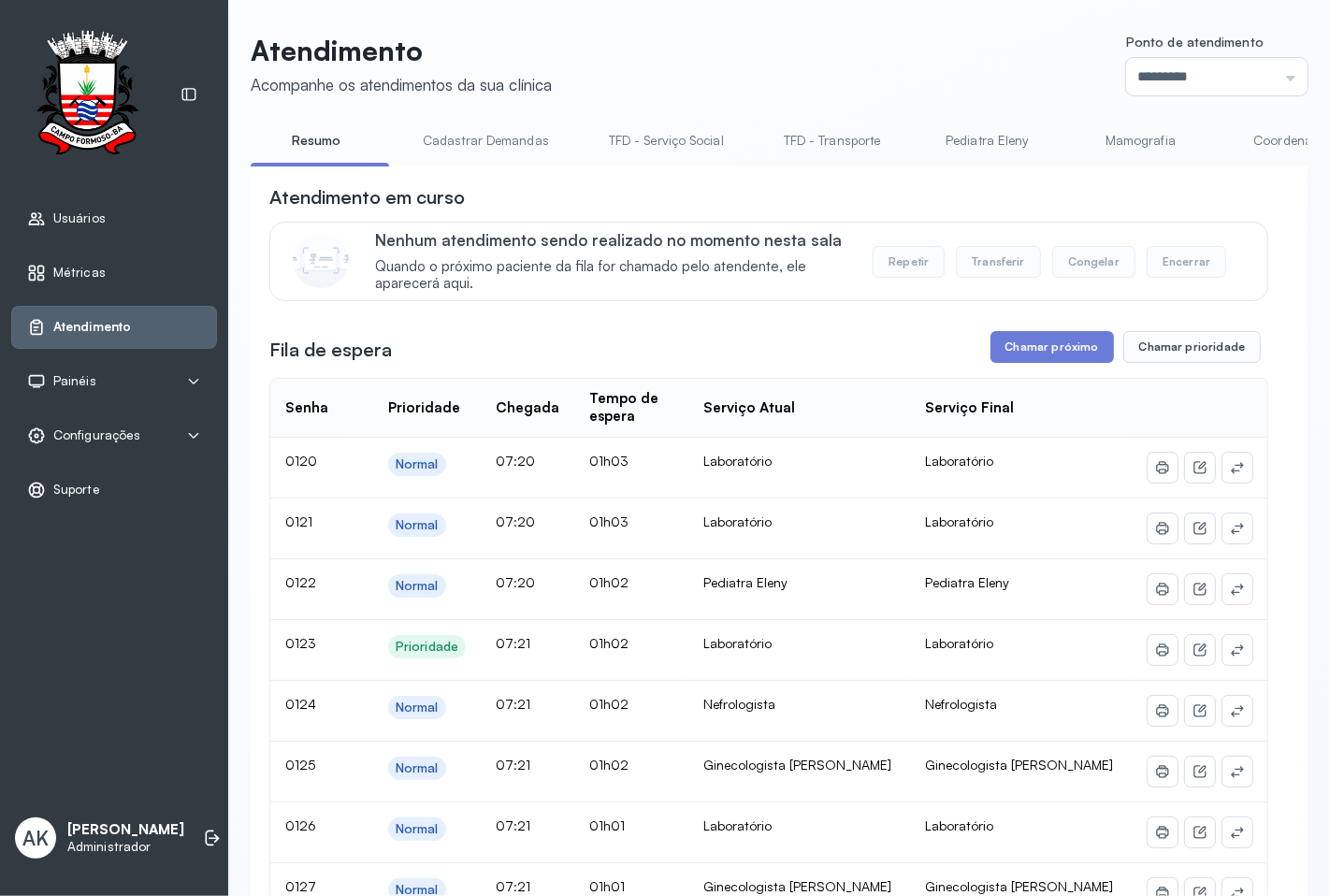 click on "Atendimento em curso Nenhum atendimento sendo realizado no momento nesta sala Quando o próximo paciente da fila for chamado pelo atendente, ele aparecerá aqui. Repetir Transferir Congelar Encerrar Fila de espera Chamar próximo Chamar prioridade Senha    Prioridade  Chegada  Tempo de espera  Serviço Atual  Serviço Final    0120 Normal 07:20 01h03 Laboratório Laboratório 0121 Normal 07:20 01h03 Laboratório Laboratório 0122 Normal 07:20 01h02 Pediatra Eleny Pediatra Eleny 0123 Prioridade 07:21 01h02 Laboratório Laboratório 0124 Normal 07:21 01h02 Nefrologista Nefrologista 0125 Normal 07:21 01h02 Ginecologista Amilton Ginecologista Amilton 0126 Normal 07:21 01h01 Laboratório Laboratório 0127 Normal 07:21 01h01 Ginecologista Amilton Ginecologista Amilton 0128 Normal 07:22 01h01 Ortopedista Ramon Ortopedista Ramon 0130 Normal 07:22 01h01 Ginecologista Amilton Ginecologista Amilton 0131 Normal 07:22 01h01 Cadastrar Demanda Cadastrar Demanda 0132 Normal 07:22 01h01 Laboratório Laboratório 0133 Normal" at bounding box center [769, 5767] 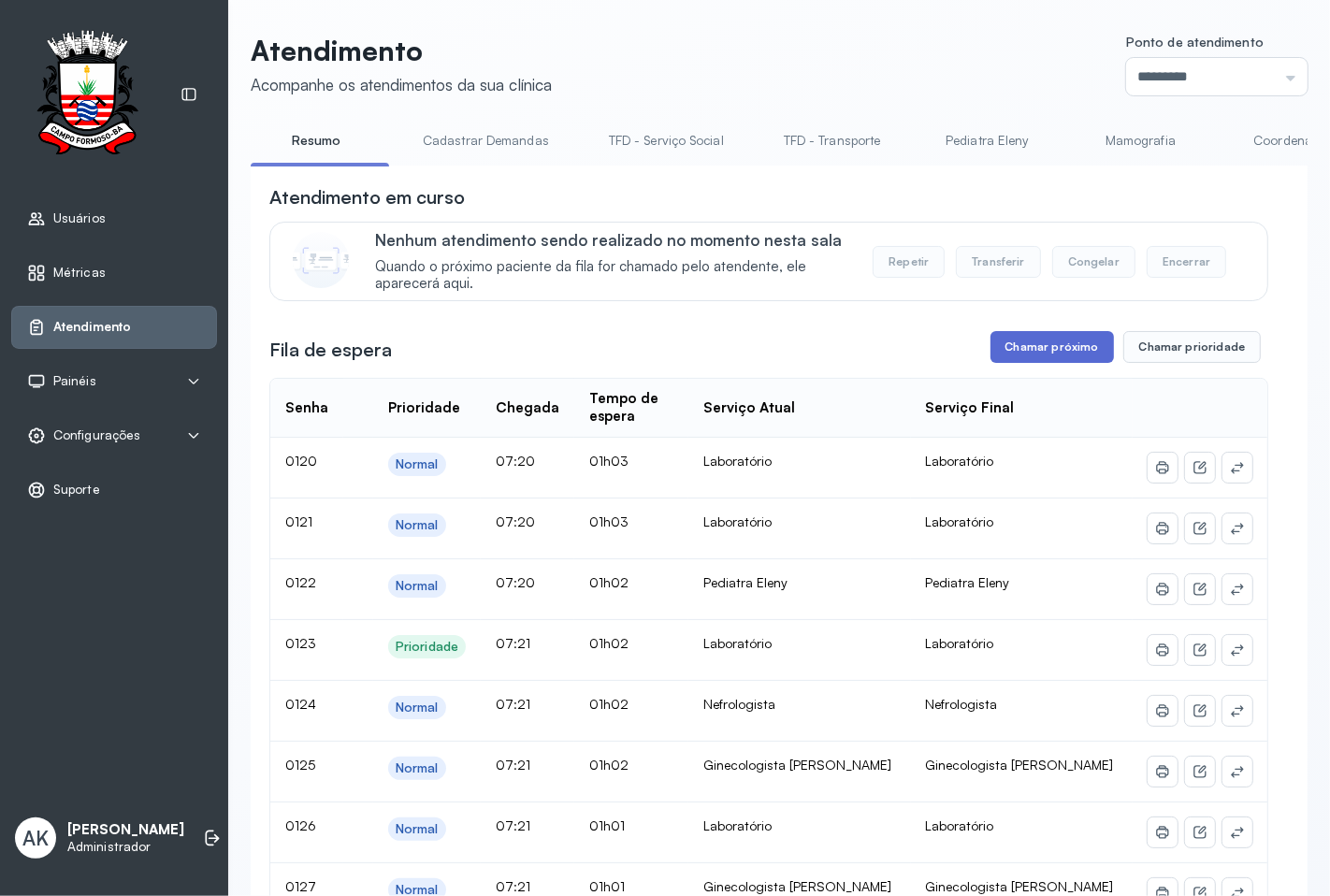 click on "Chamar próximo" at bounding box center (1052, 347) 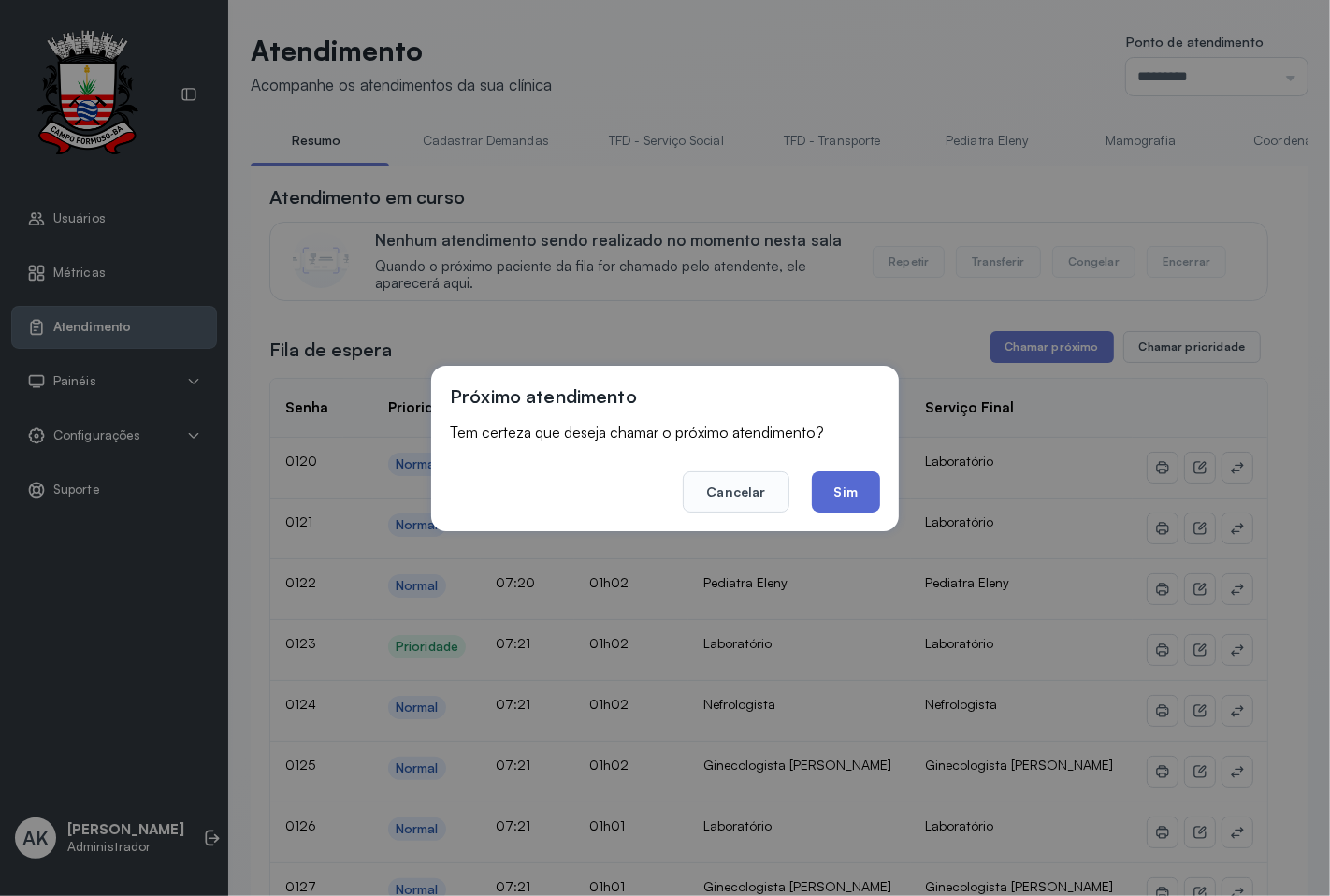 click on "Sim" 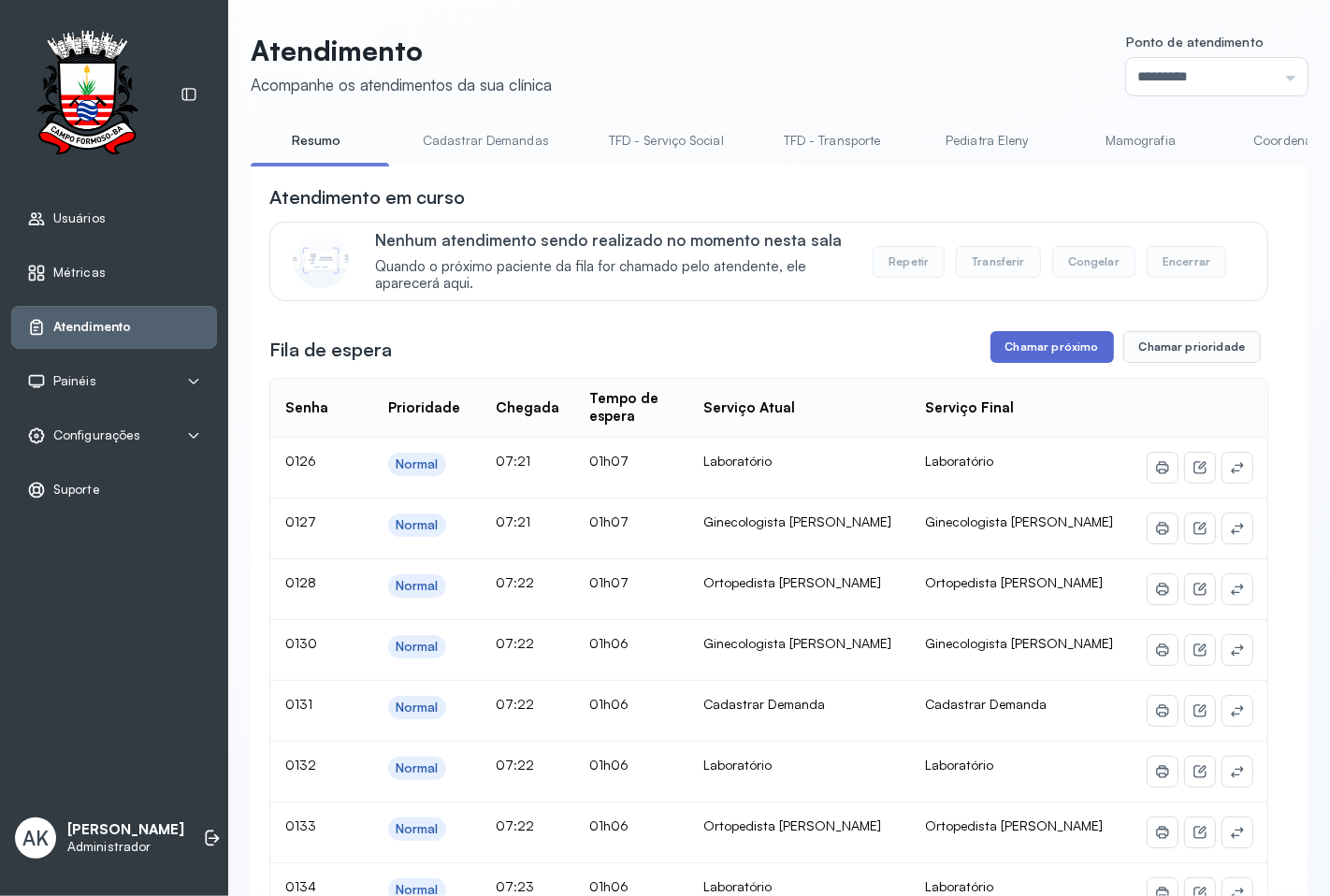 click on "Chamar próximo" at bounding box center (1052, 347) 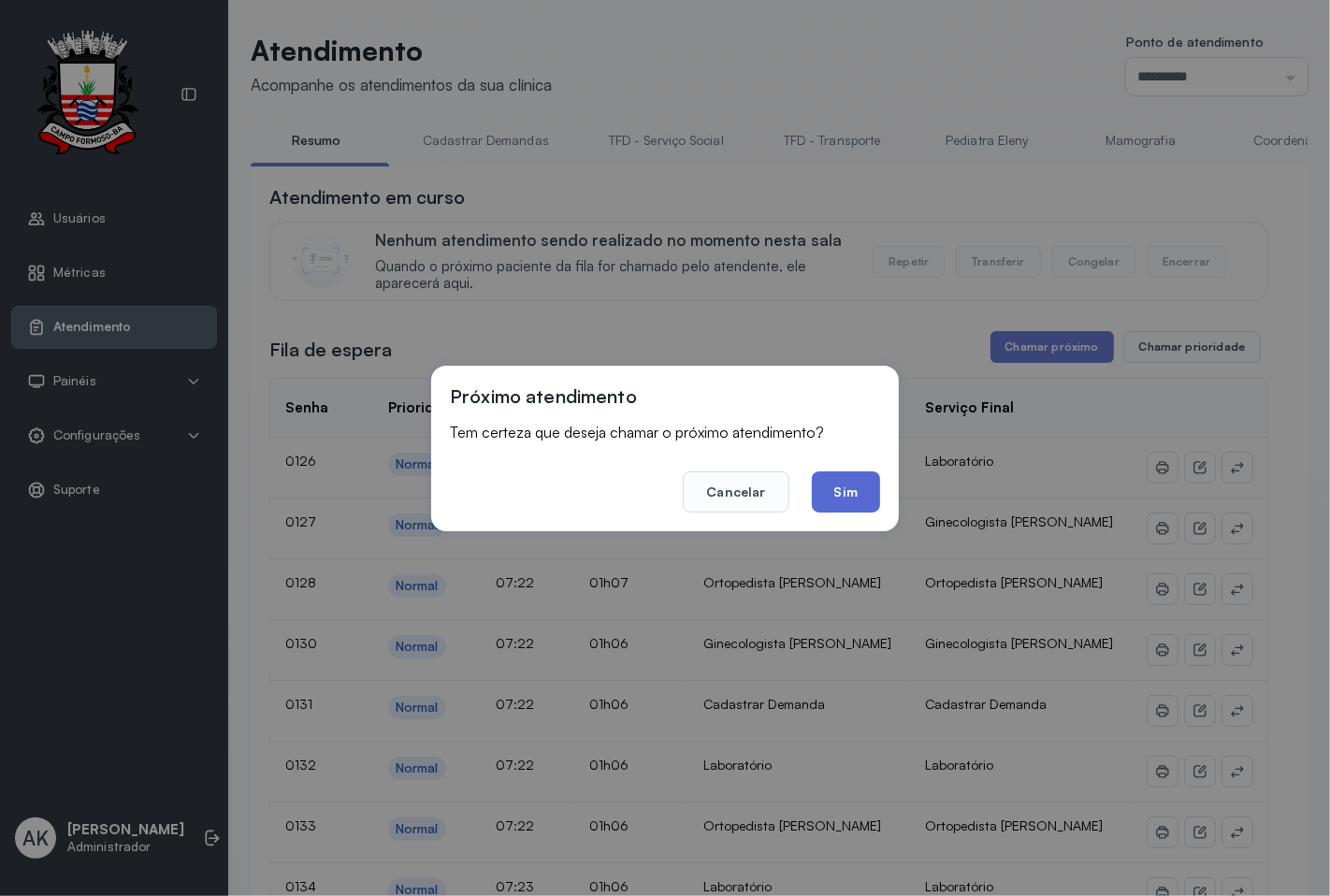 click on "Sim" 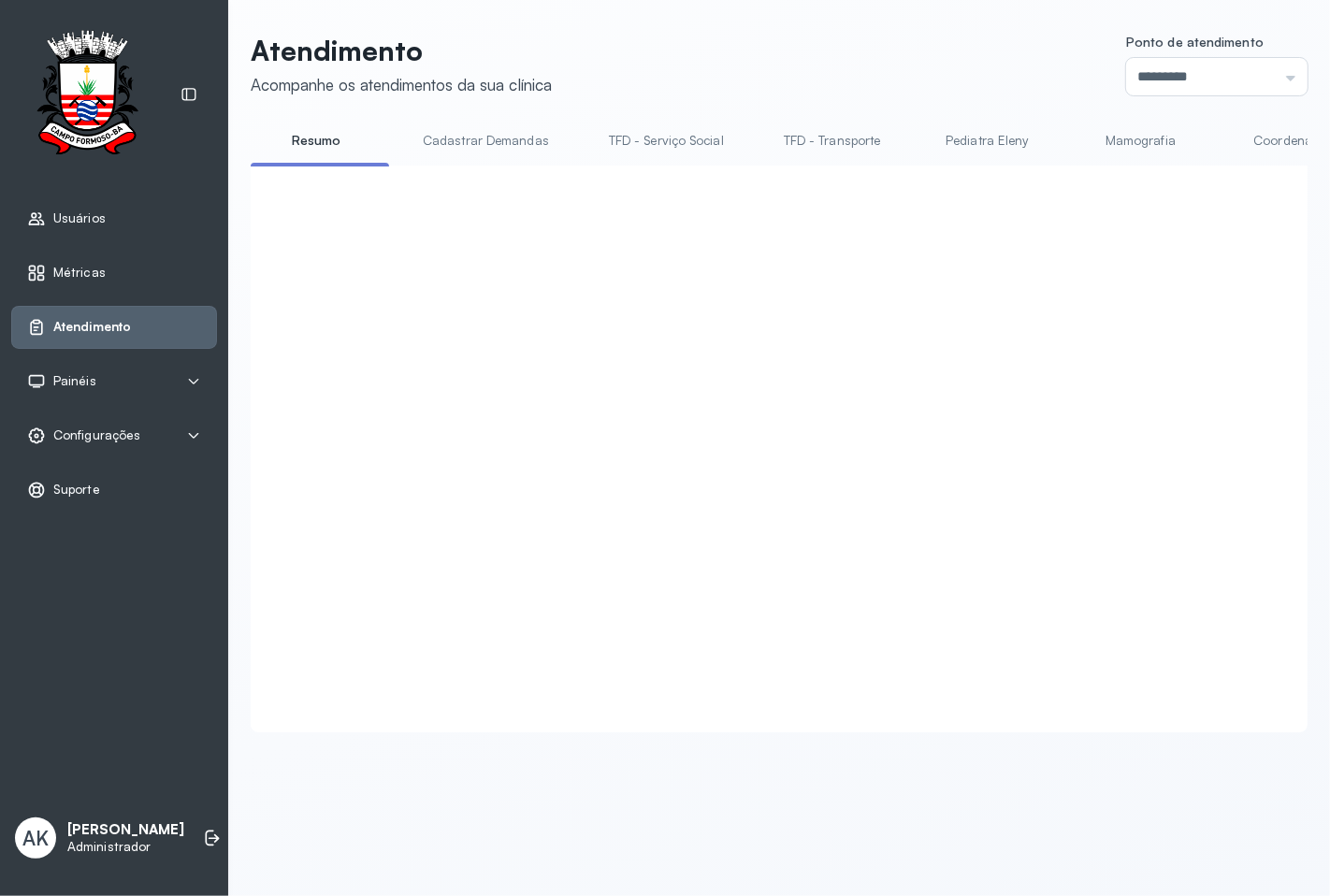 click on "Chamar próximo" 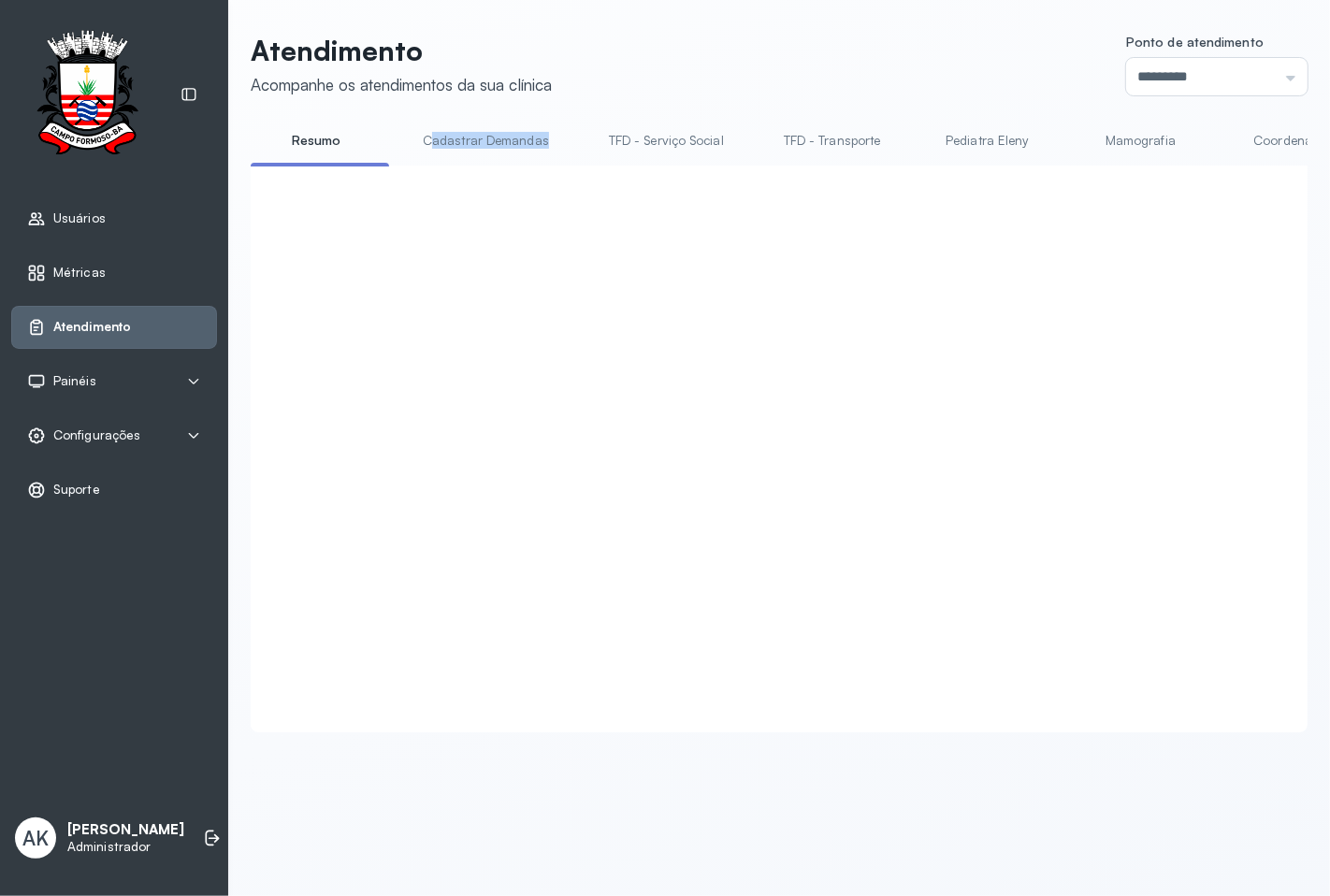 drag, startPoint x: 431, startPoint y: 165, endPoint x: 539, endPoint y: 168, distance: 108.04166 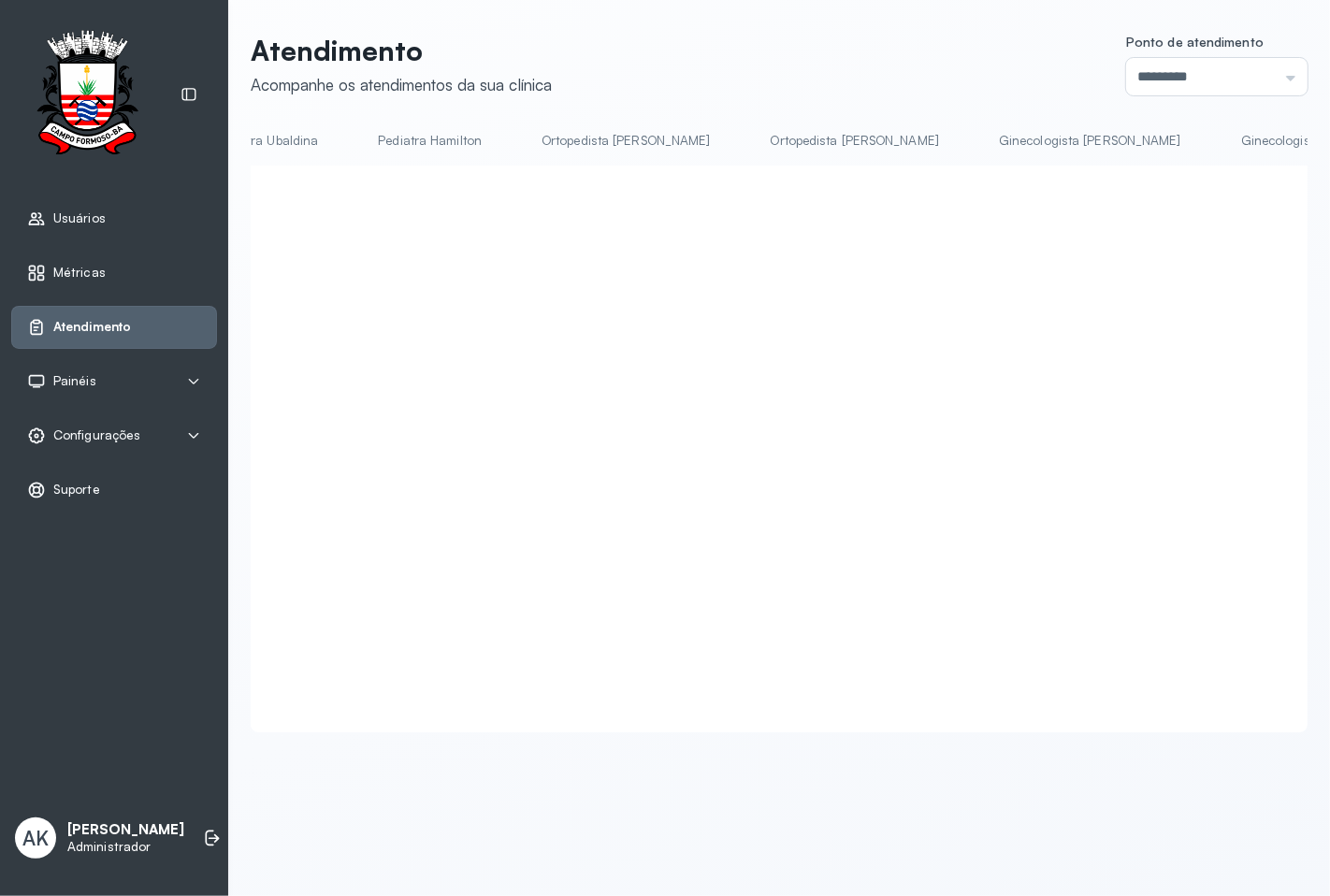 scroll, scrollTop: 0, scrollLeft: 2410, axis: horizontal 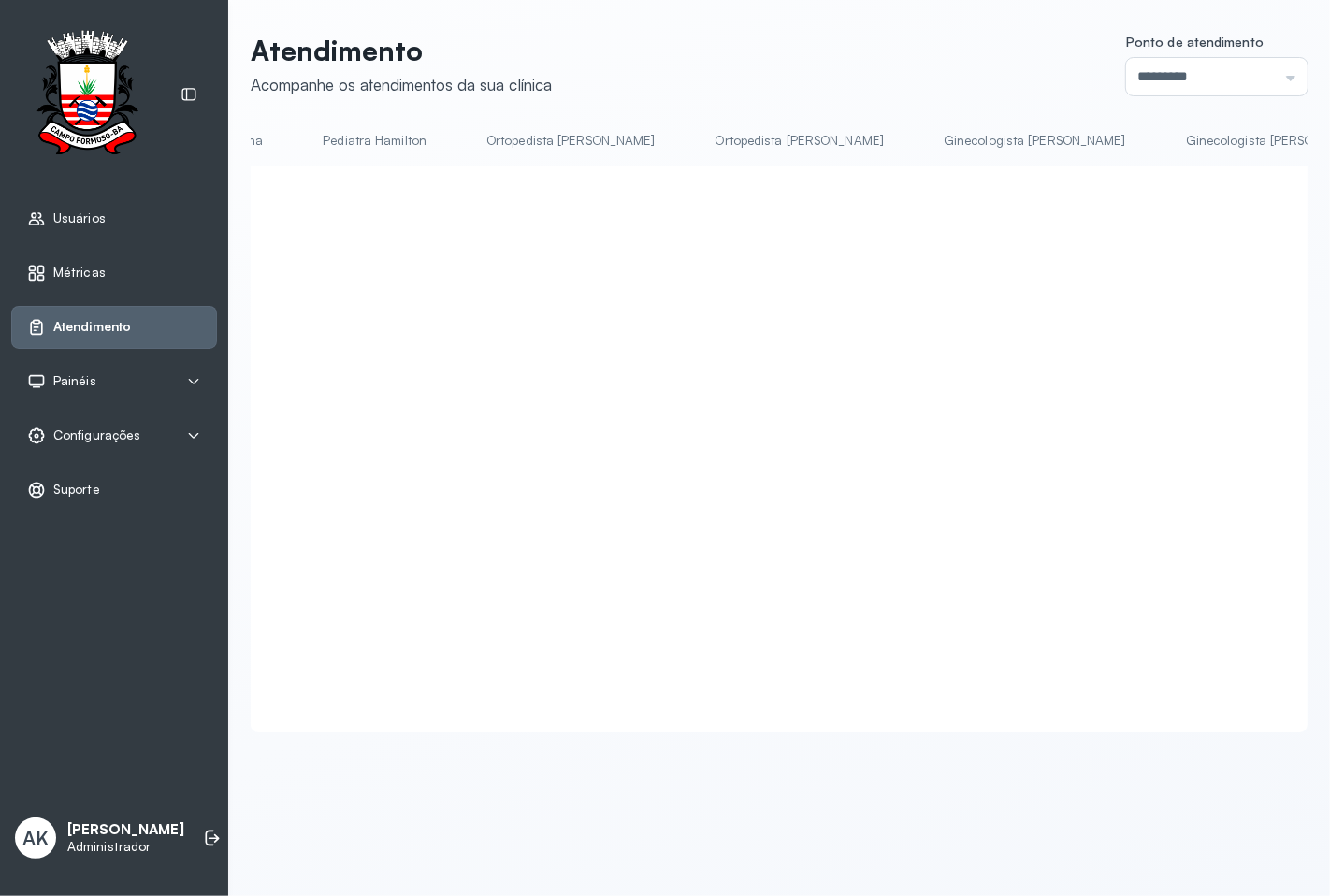 click on "Ginecologista [PERSON_NAME]" at bounding box center [1277, 140] 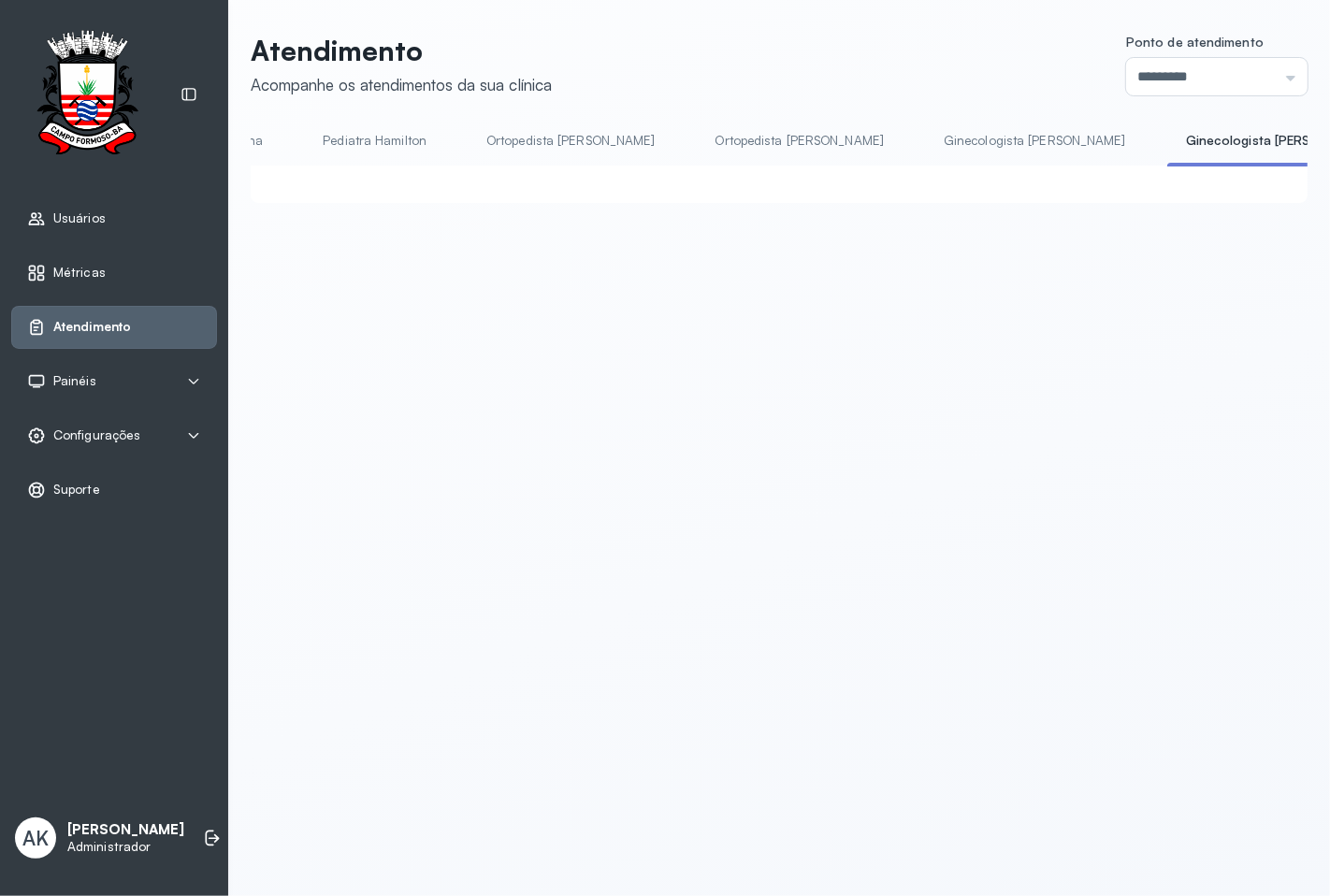 click on "Chamar próximo" 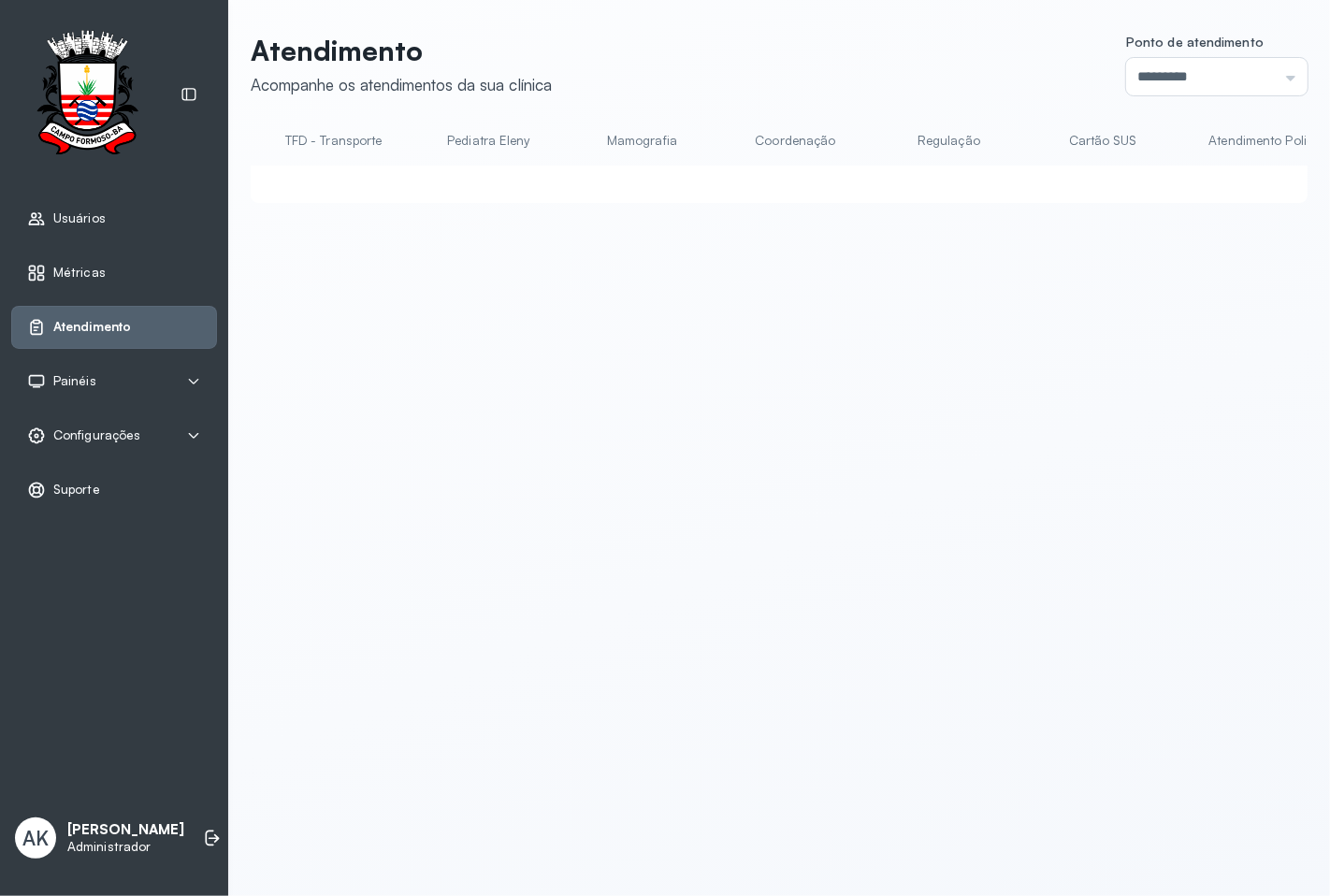 scroll, scrollTop: 0, scrollLeft: 166, axis: horizontal 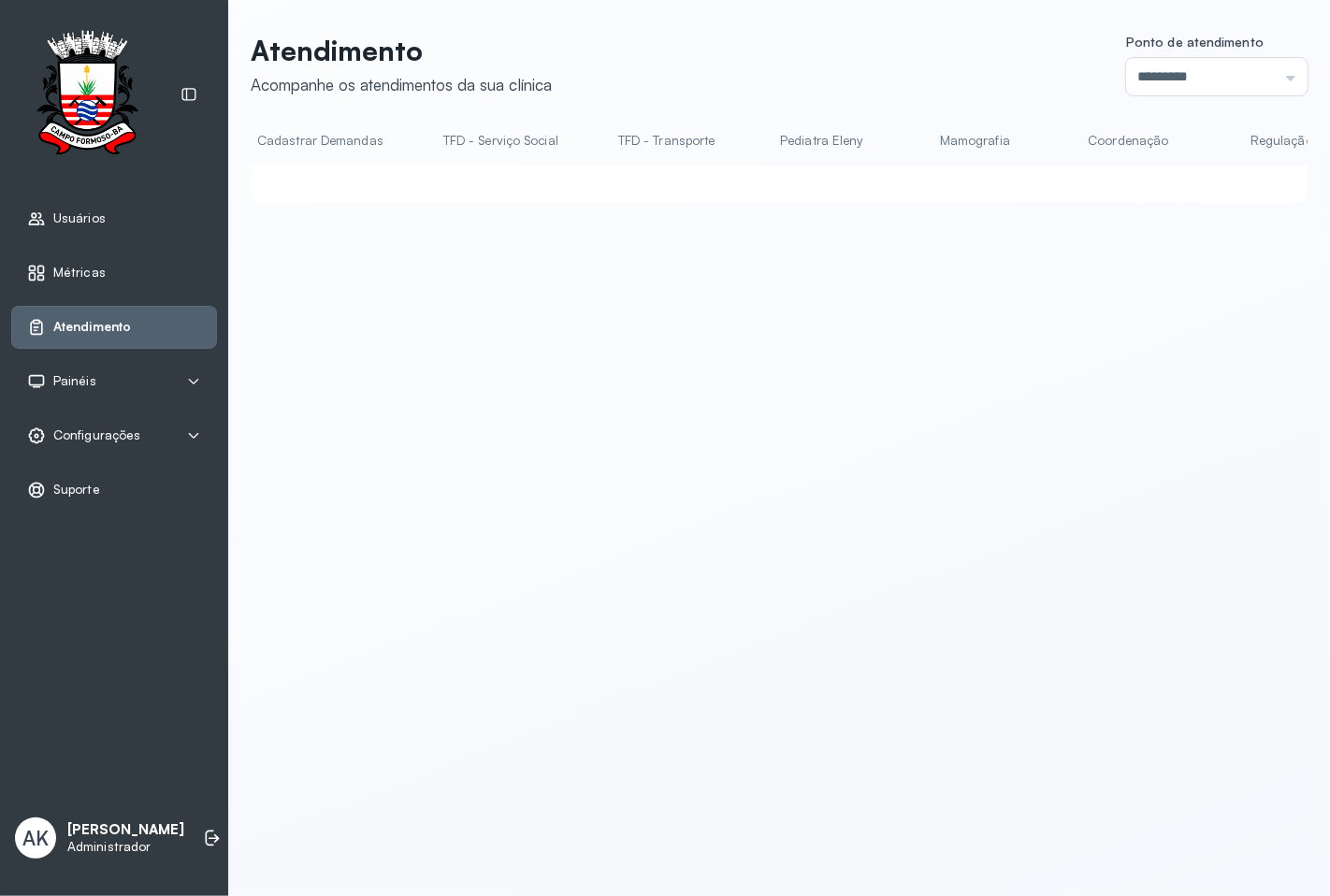 drag, startPoint x: 368, startPoint y: 173, endPoint x: 203, endPoint y: 157, distance: 165.77394 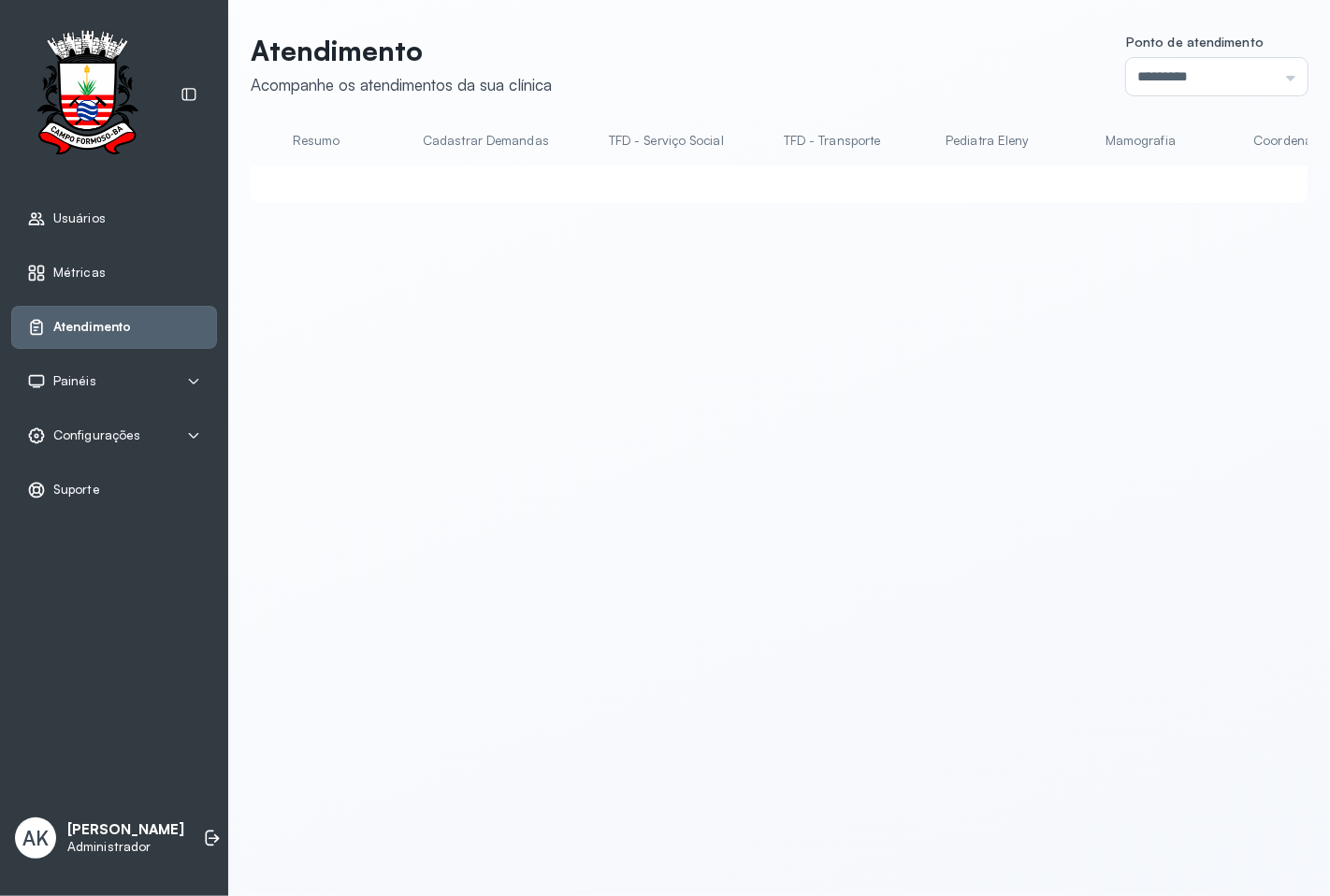 click on "Resumo" at bounding box center [316, 140] 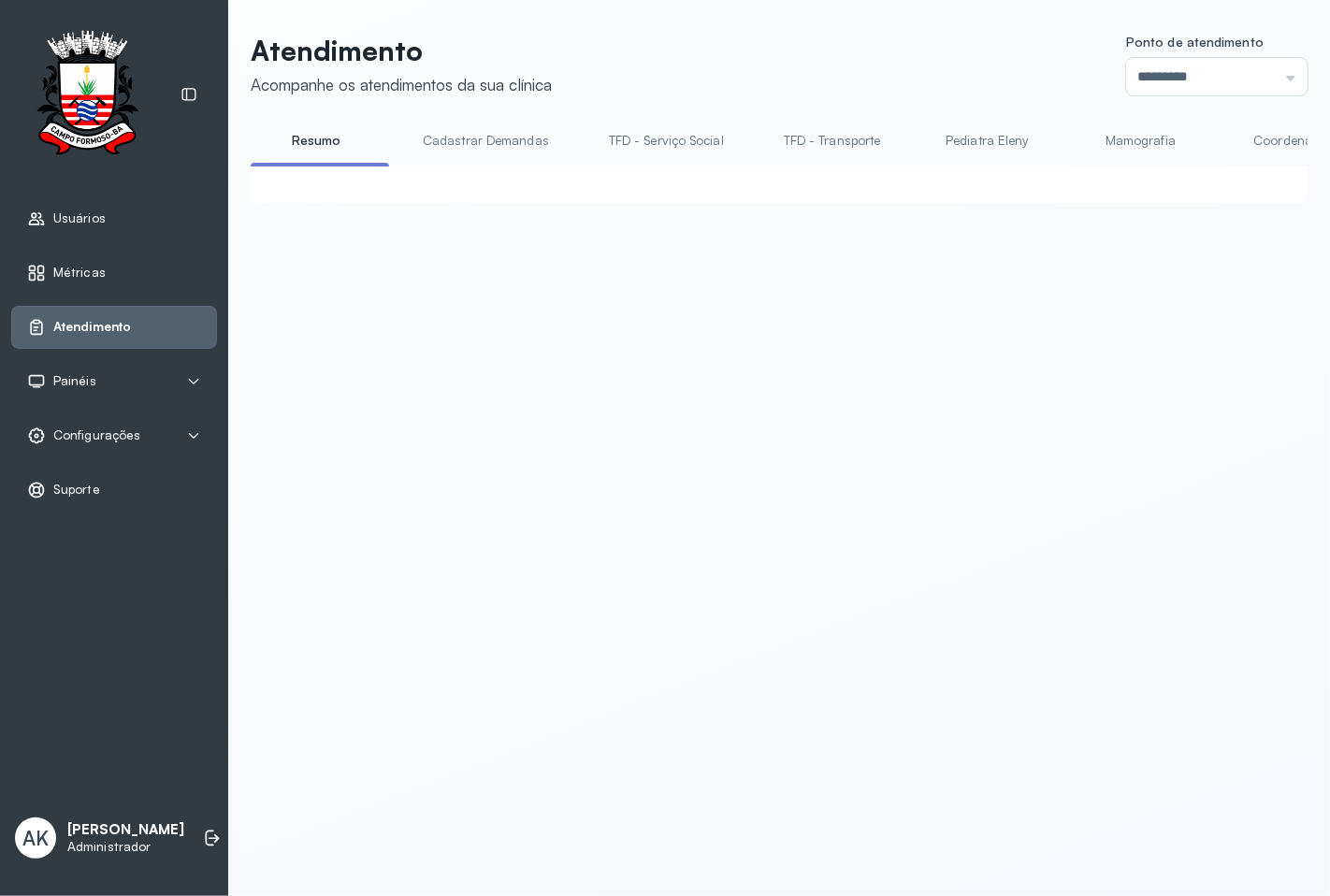 click on "Atendimento Acompanhe os atendimentos da sua clínica Ponto de atendimento ********* Nenhum Guichê 01 Guichê 02 Guichê 03 Guichê 04 Guichê 05 Guichê 06 Guichê 07 Guichê 08 Resumo Cadastrar Demandas TFD - Serviço Social TFD - Transporte Pediatra Eleny Mamografia Coordenação Regulação Cartão SUS Atendimento Policlínica Cadastrar Demanda Entrega de Resultados Exames / Agendamento Fila de Espera Pediatra Ubaldina Pediatra Hamilton Ortopedista Mauricio Ortopedista Ramon Ginecologista Luana Ginecologista Amilton Endocrinologista Poliercio Endocrinologista Washington Obstetra Nefrologista Laboratório INFECTOLOGISTA GERIATRA" 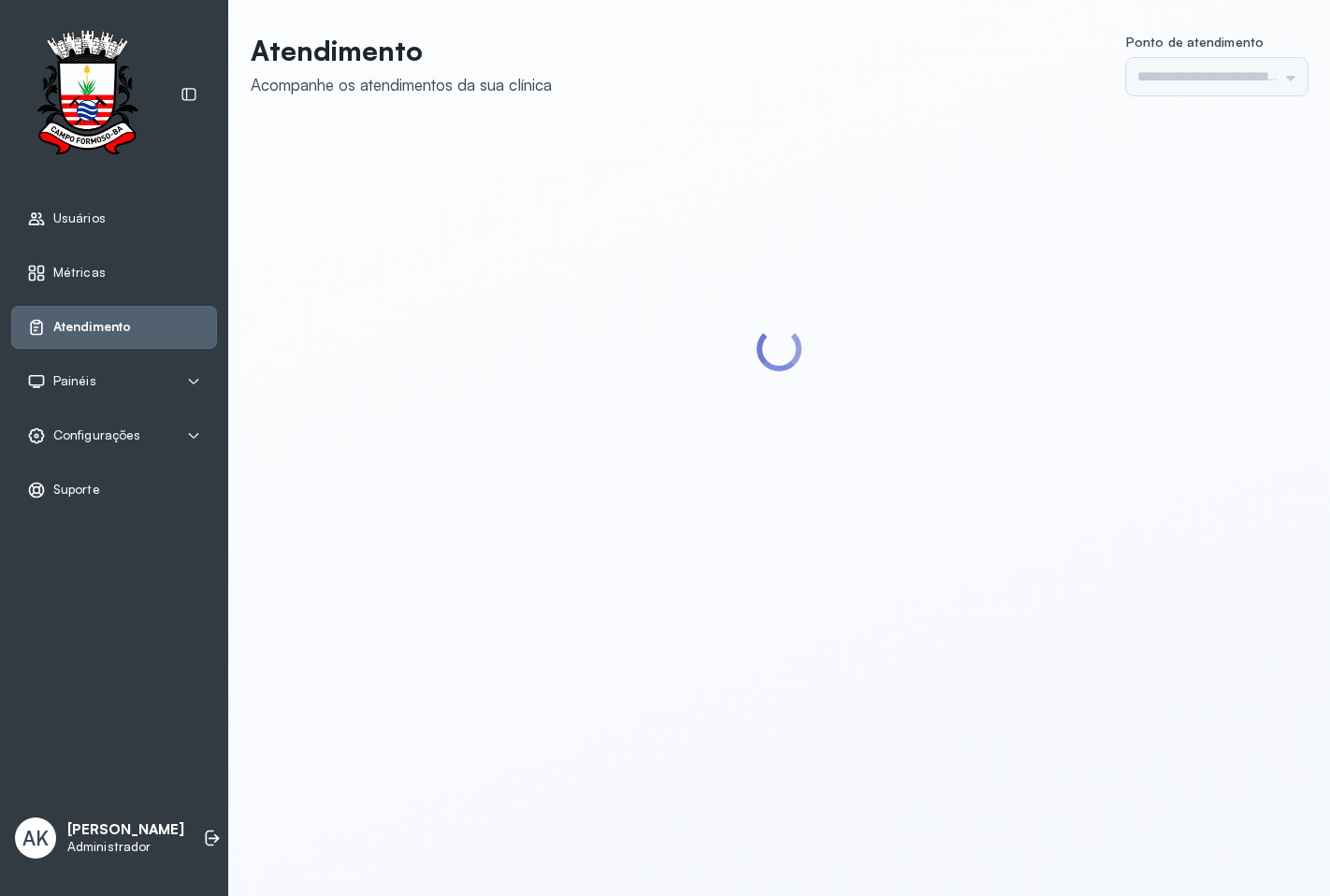 scroll, scrollTop: 0, scrollLeft: 0, axis: both 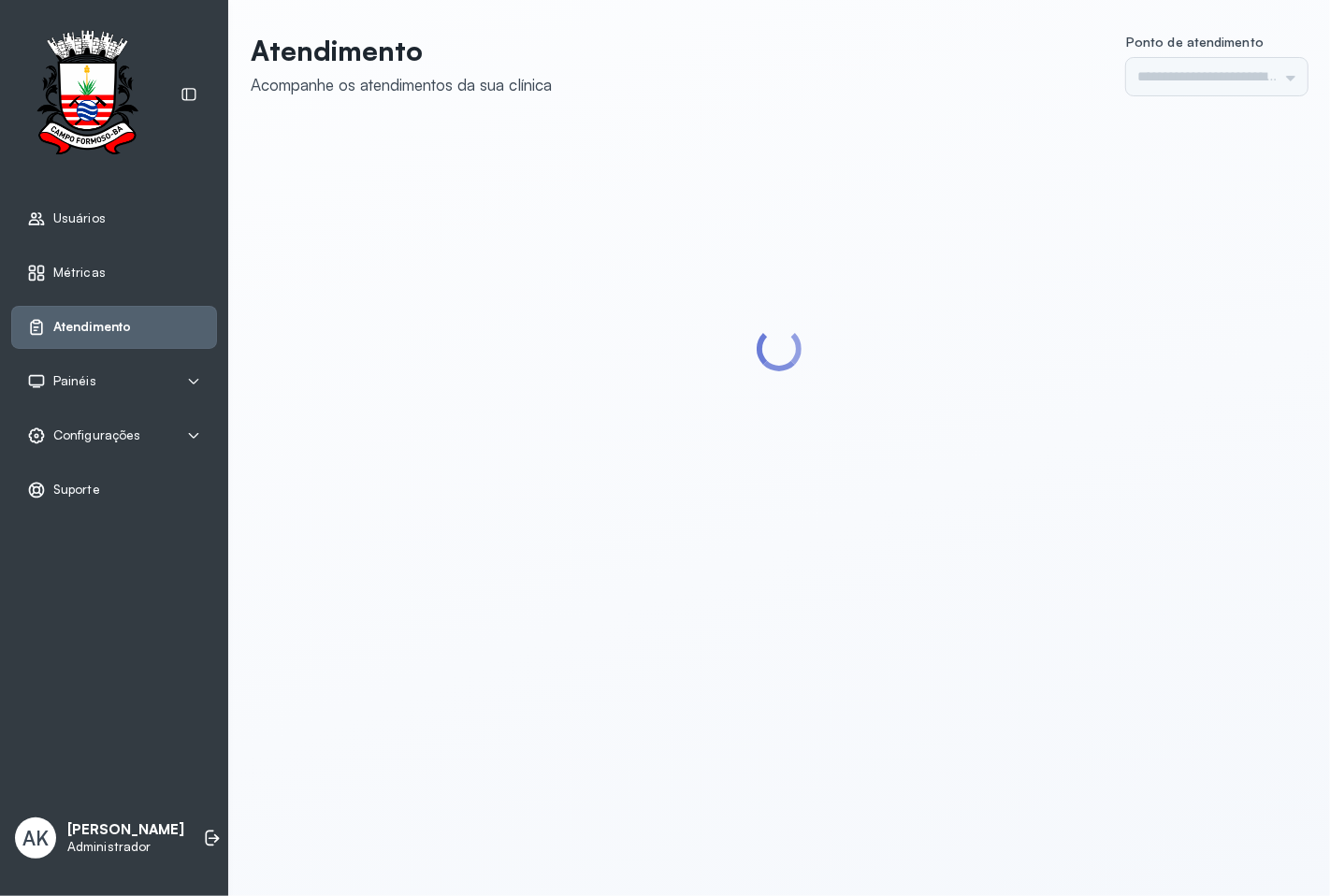 type on "*********" 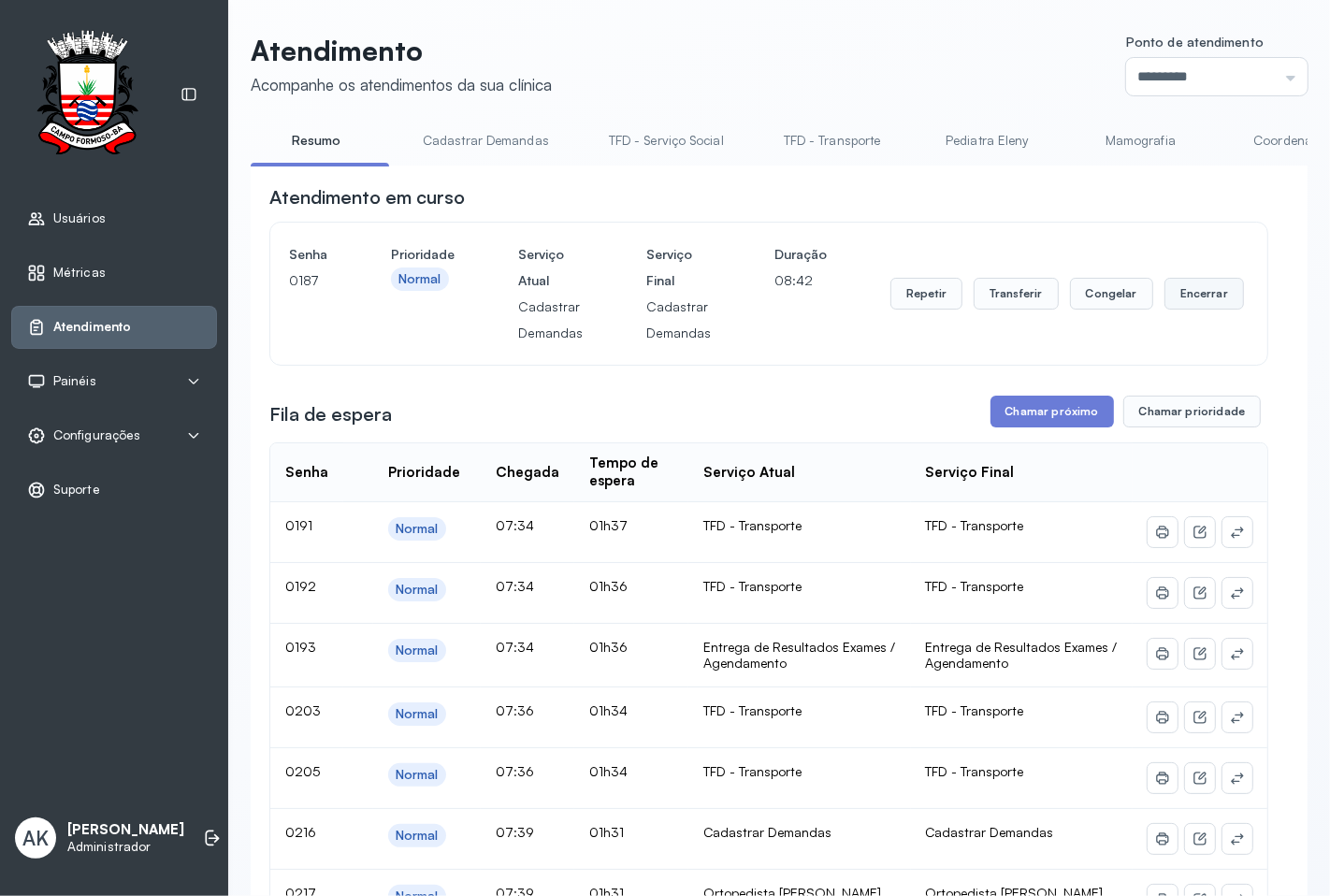 click on "Encerrar" at bounding box center [1204, 294] 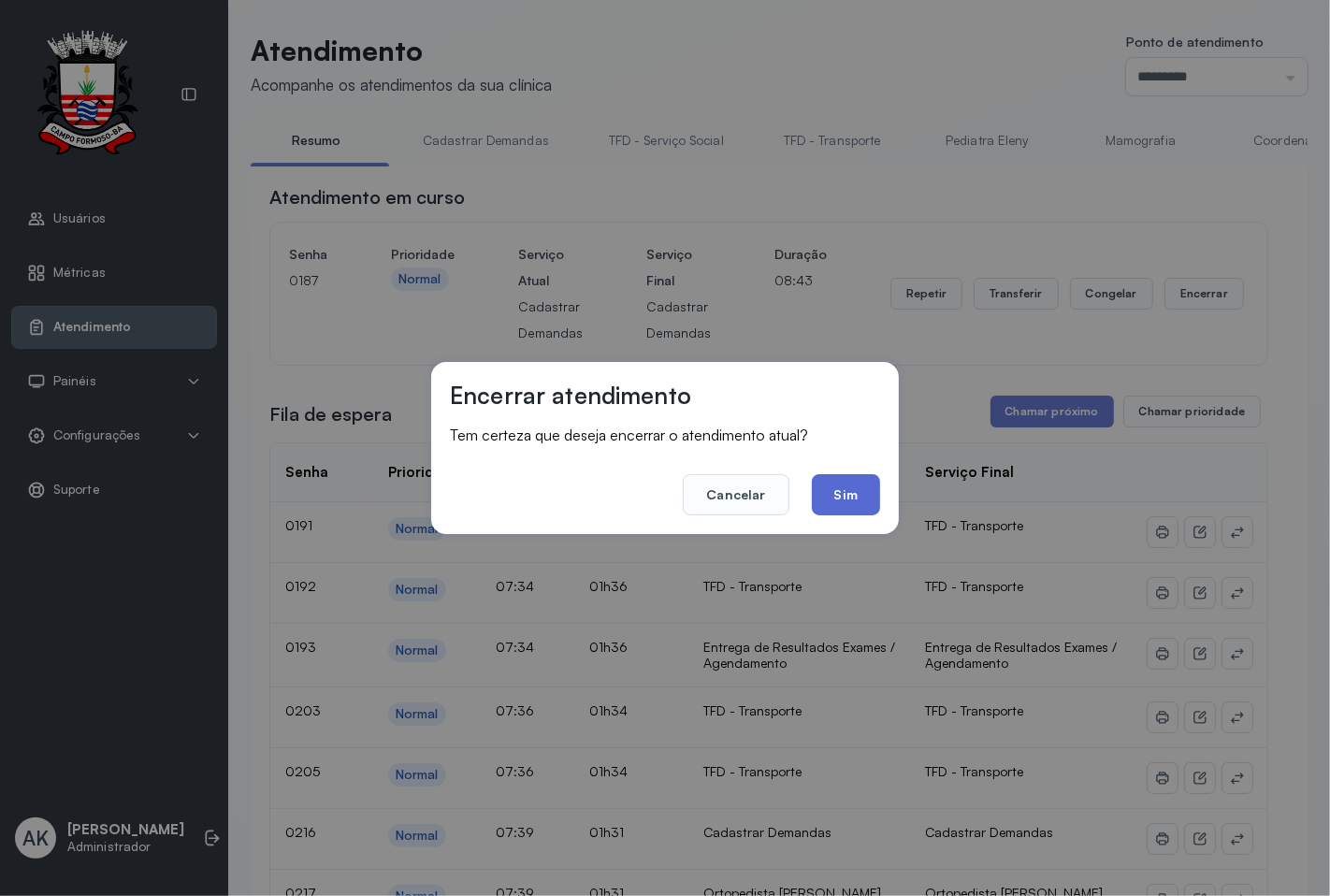 click on "Sim" 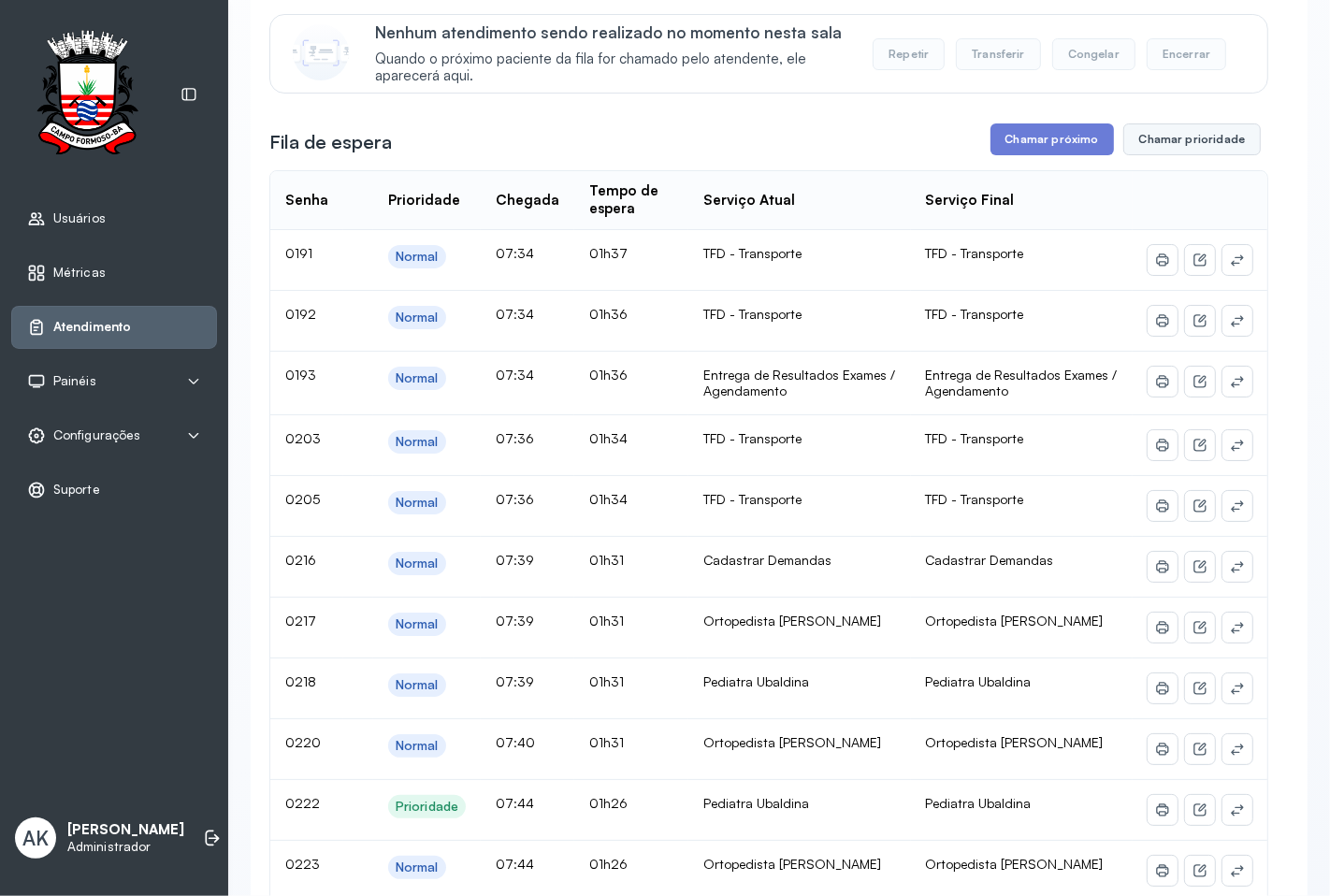 scroll, scrollTop: 0, scrollLeft: 0, axis: both 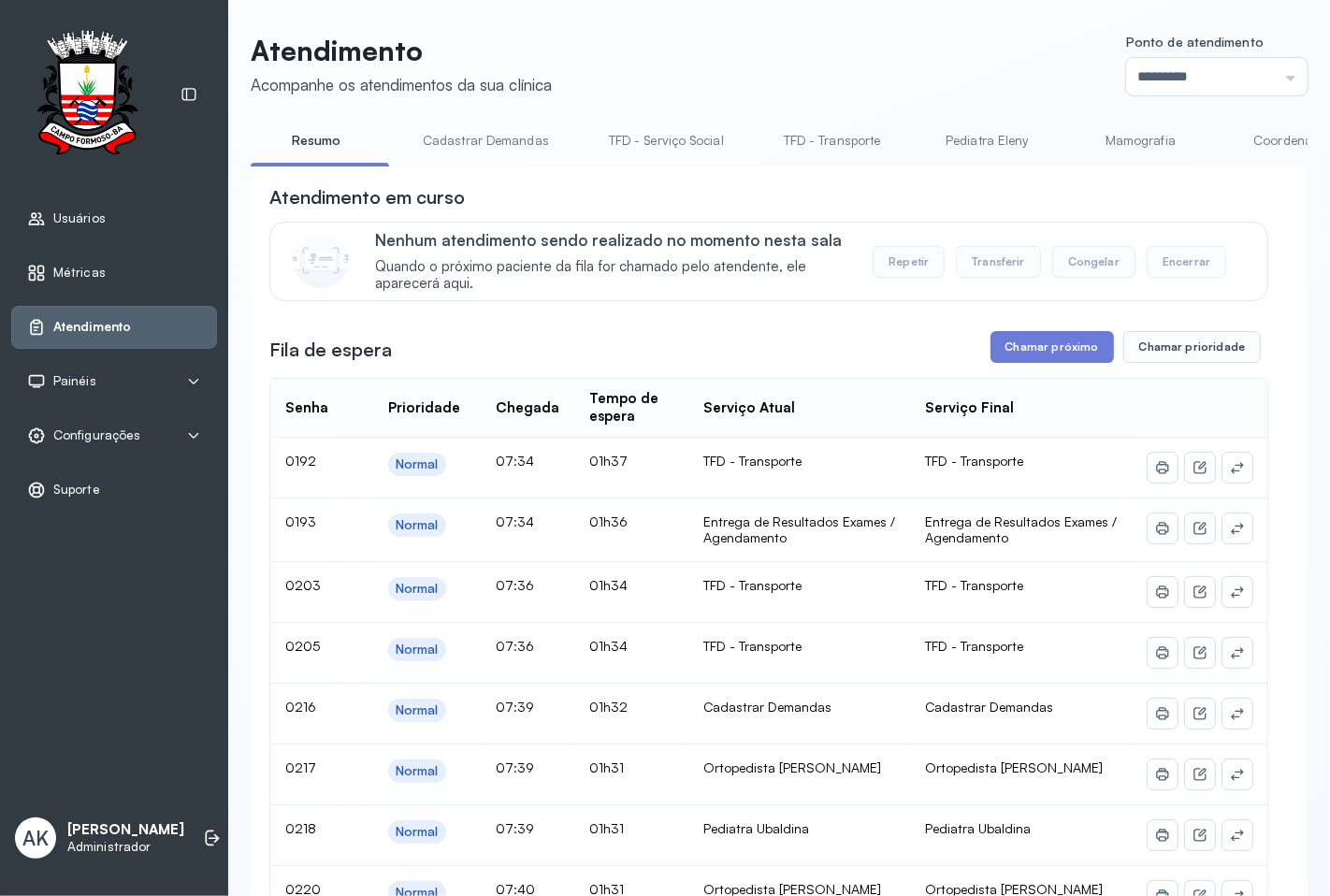 click on "Cadastrar Demandas" at bounding box center [485, 140] 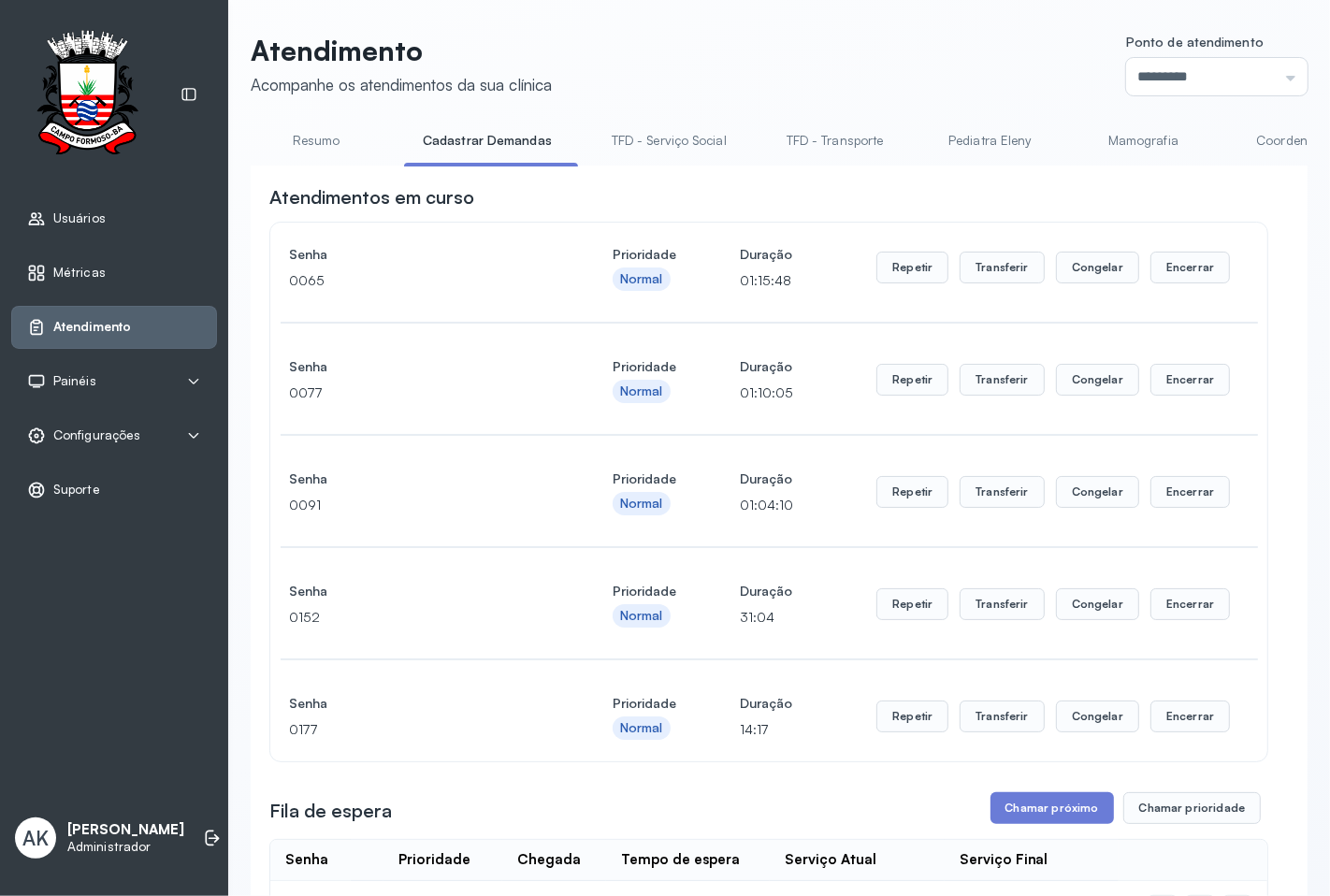 scroll, scrollTop: 311, scrollLeft: 0, axis: vertical 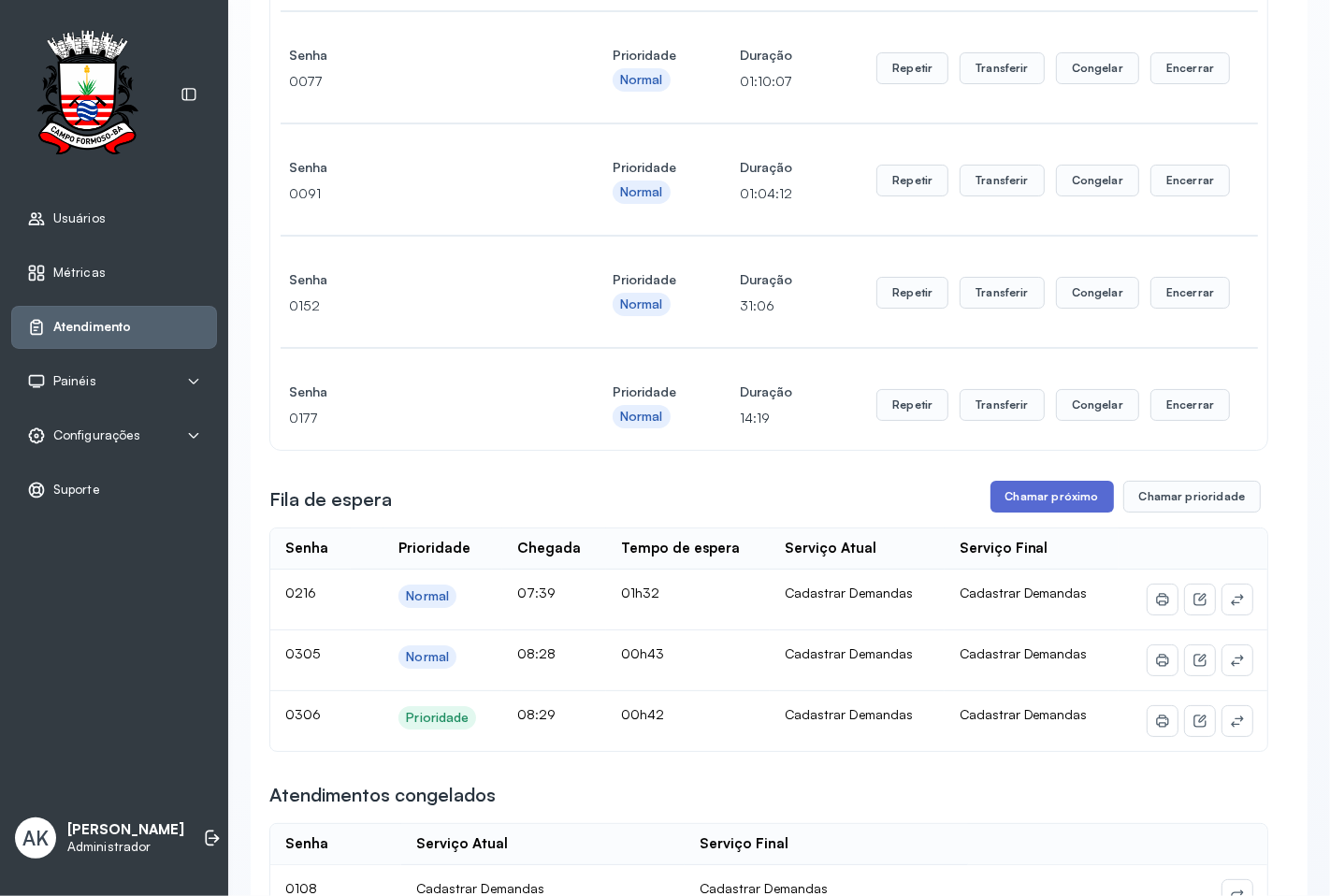 click on "Chamar próximo" at bounding box center (1052, 497) 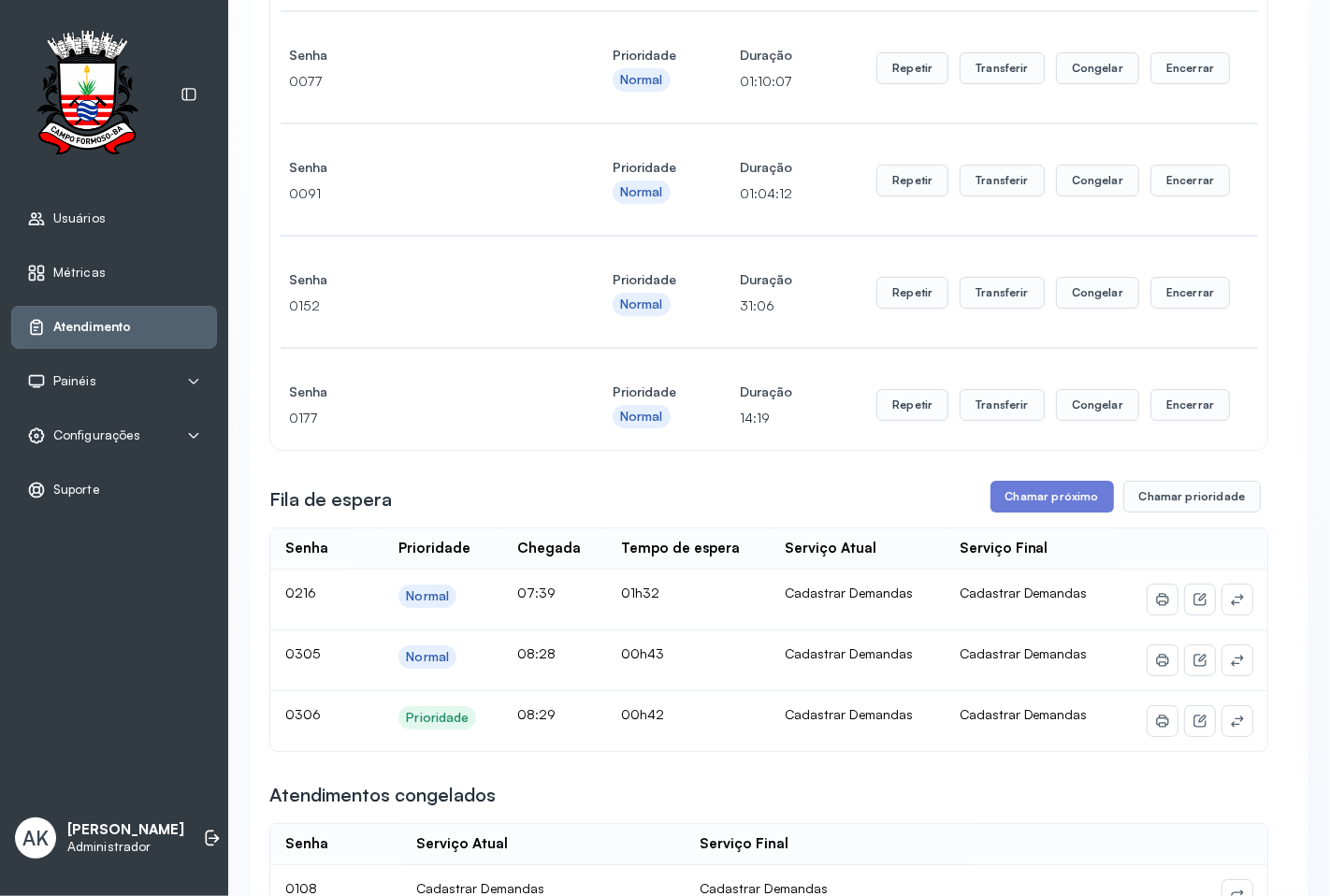 scroll, scrollTop: 0, scrollLeft: 0, axis: both 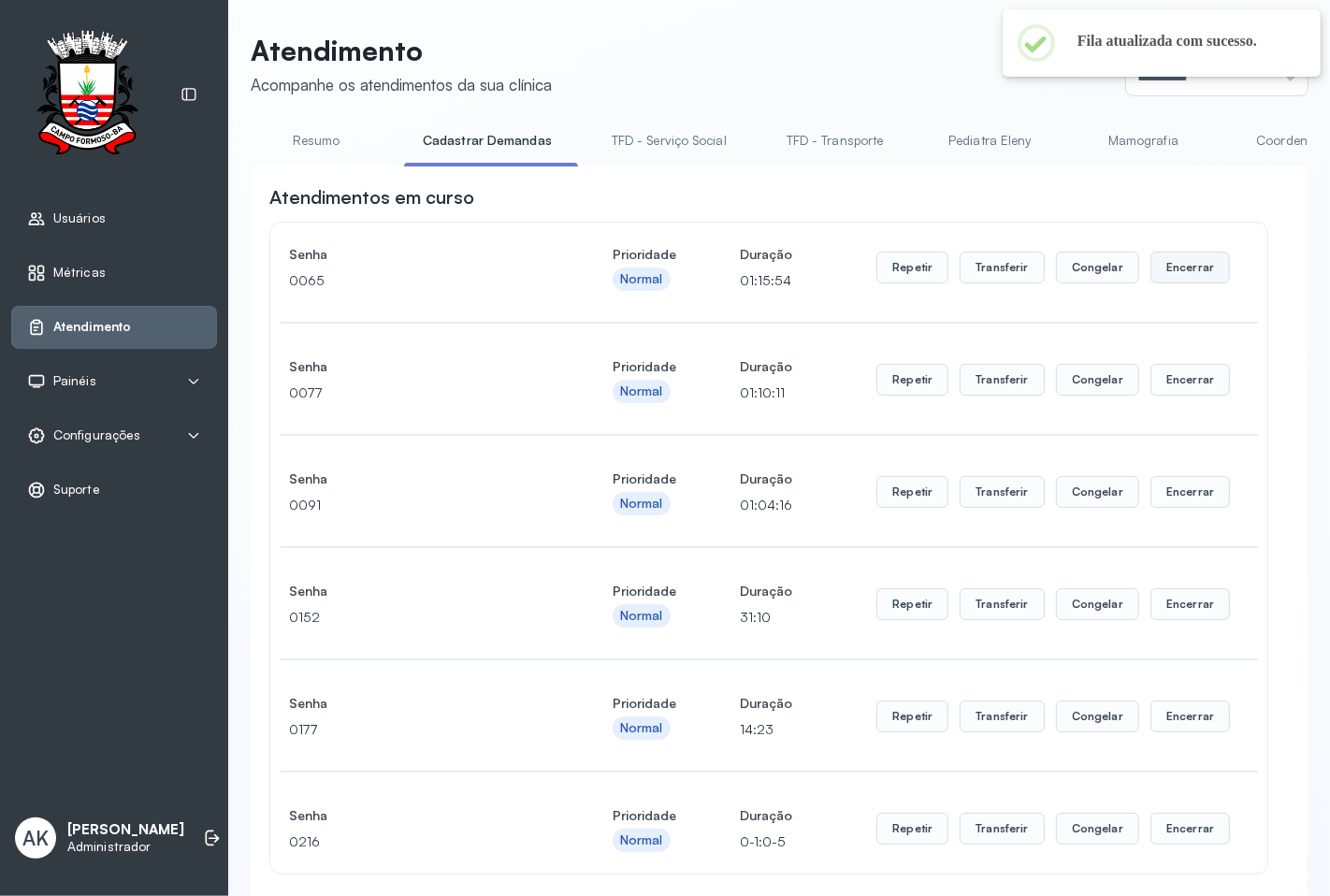 click on "Encerrar" at bounding box center [1190, 267] 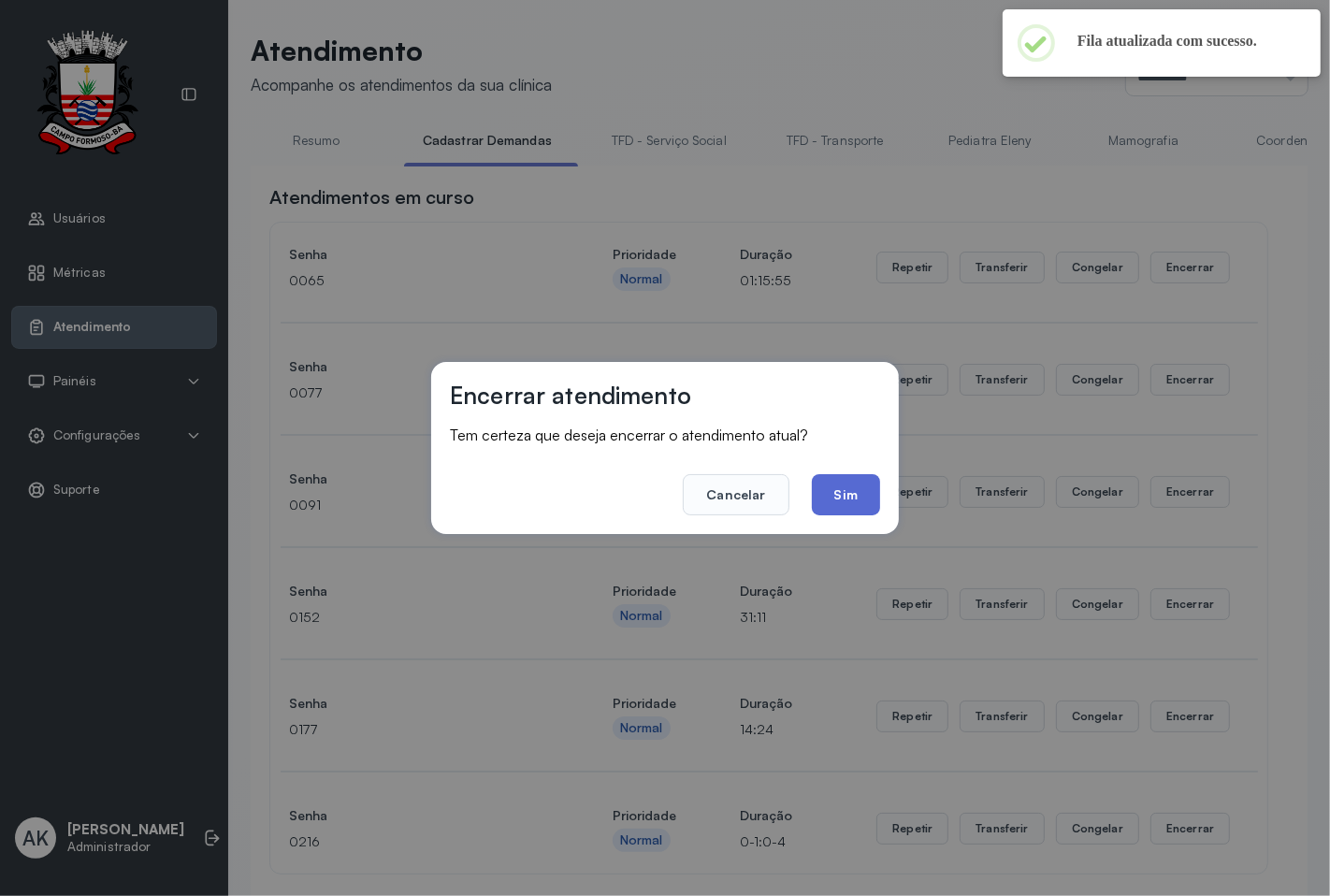click on "Sim" 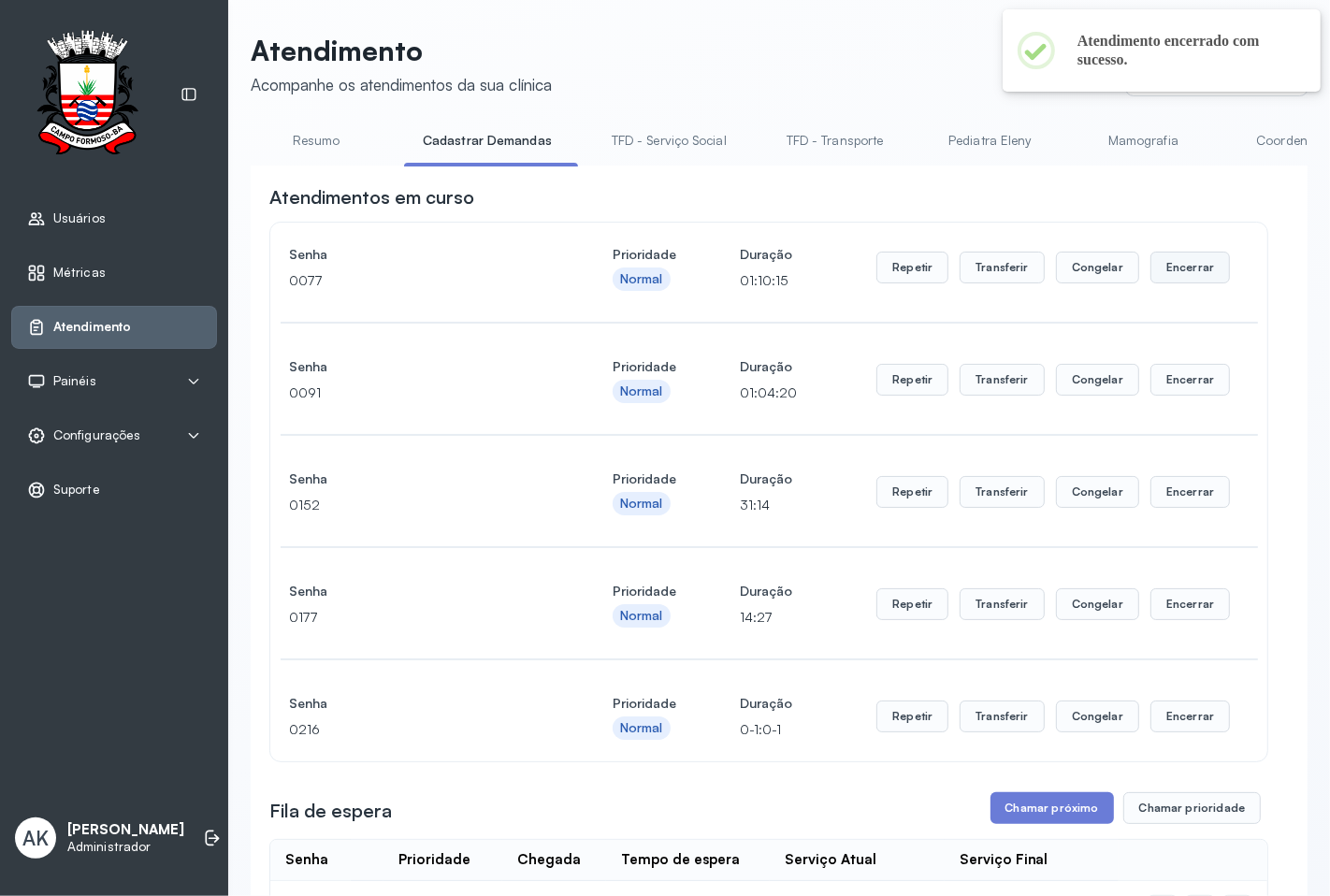 click on "Encerrar" at bounding box center (1190, 267) 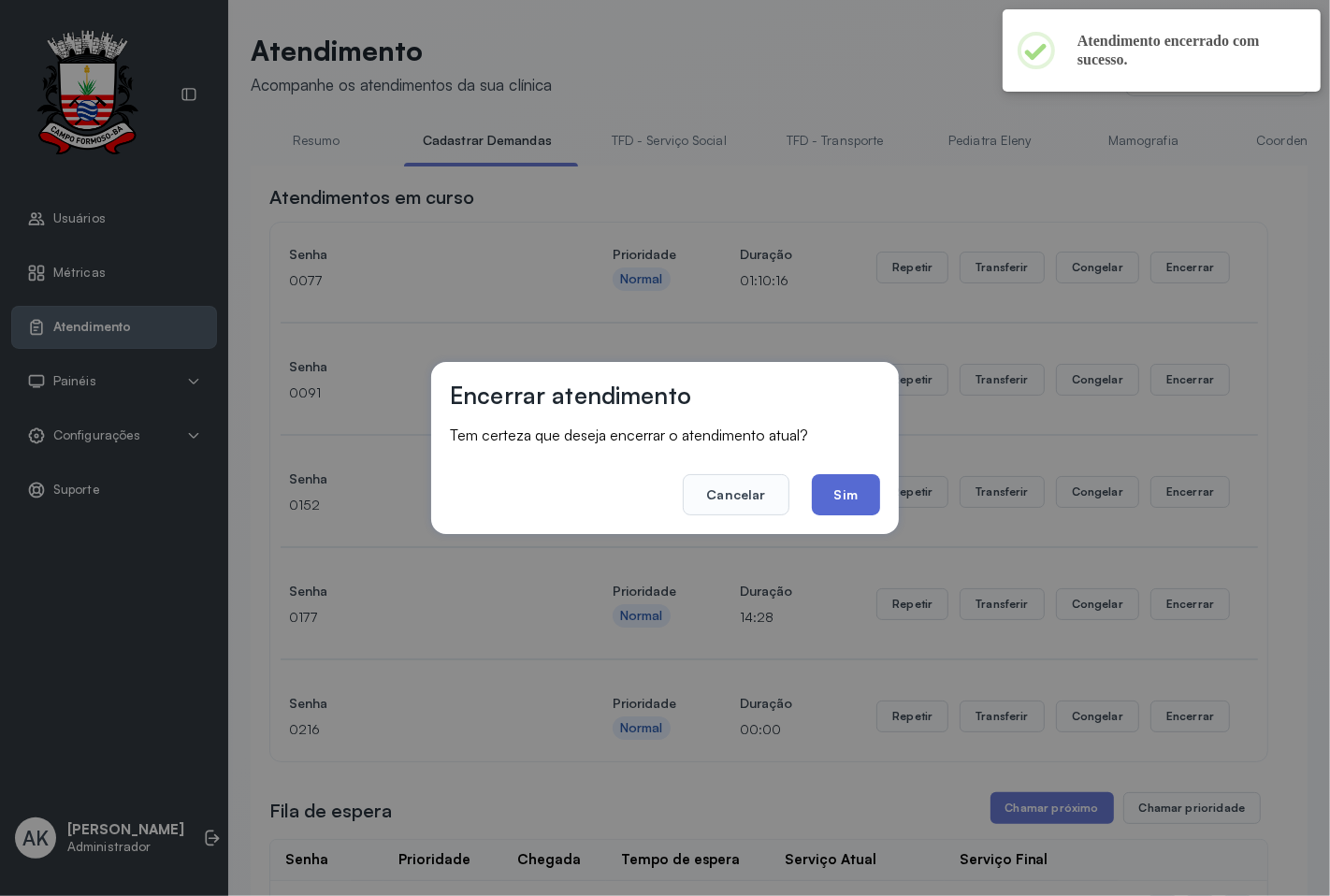 click on "Sim" 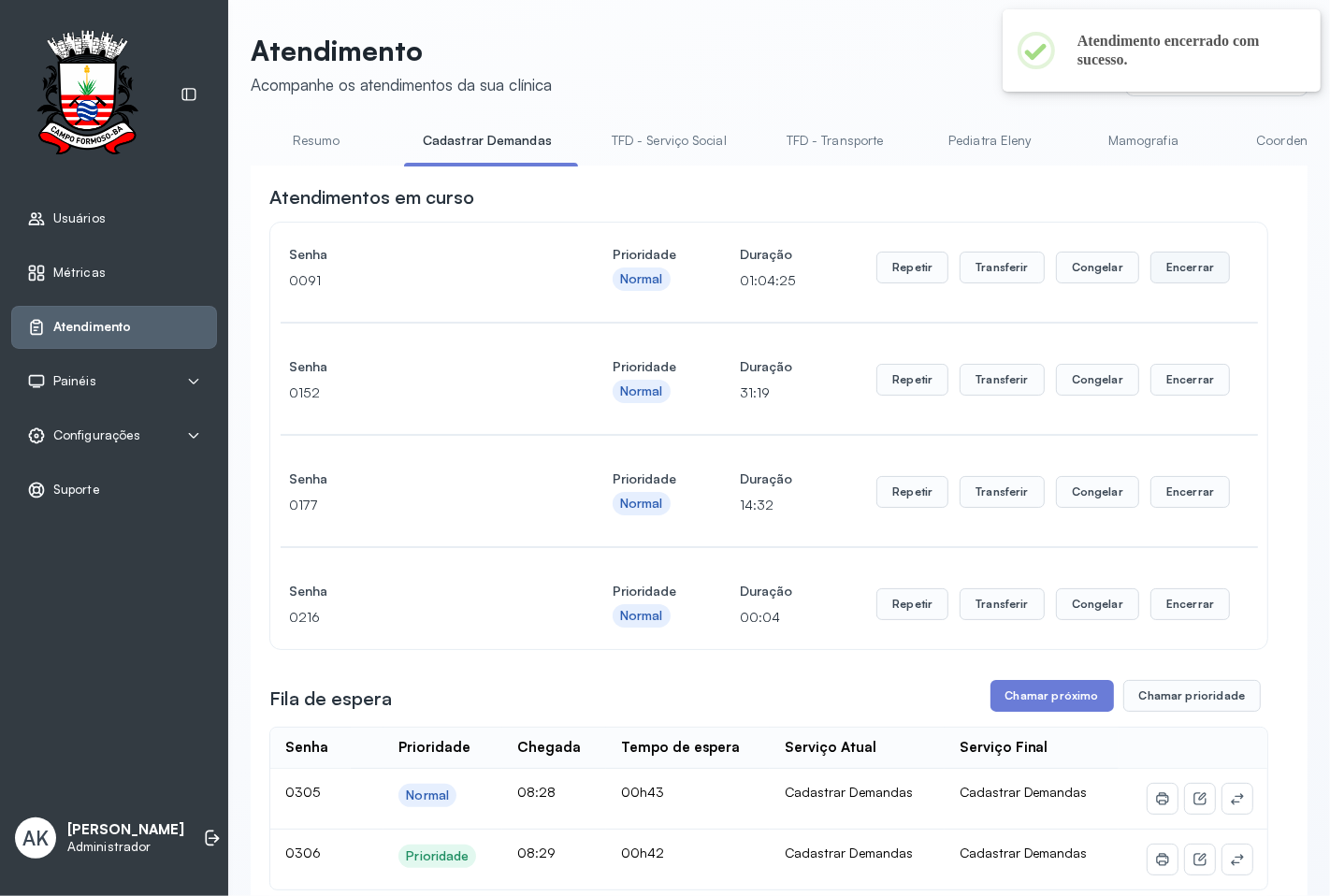 click on "Encerrar" at bounding box center [1190, 267] 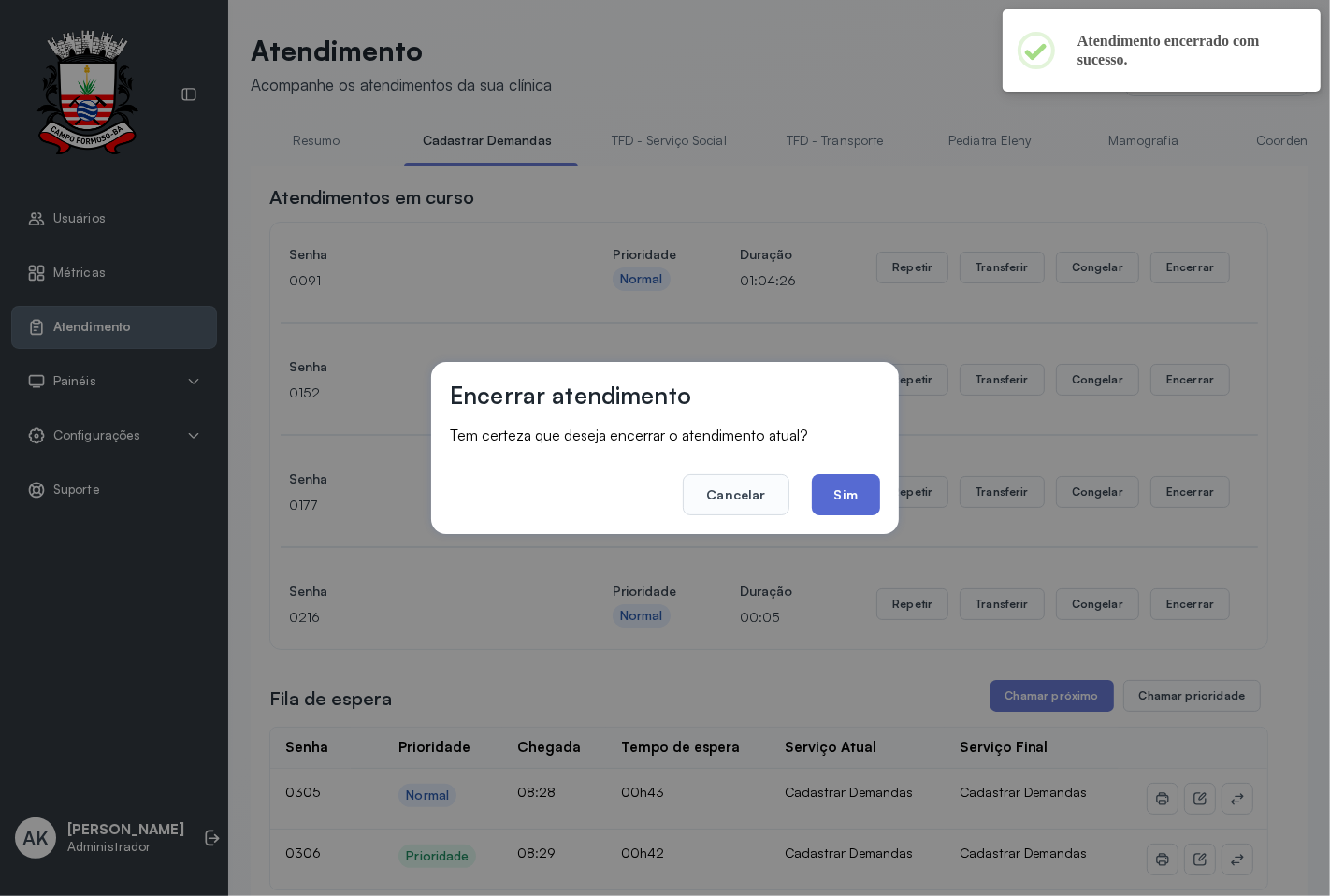 click on "Sim" 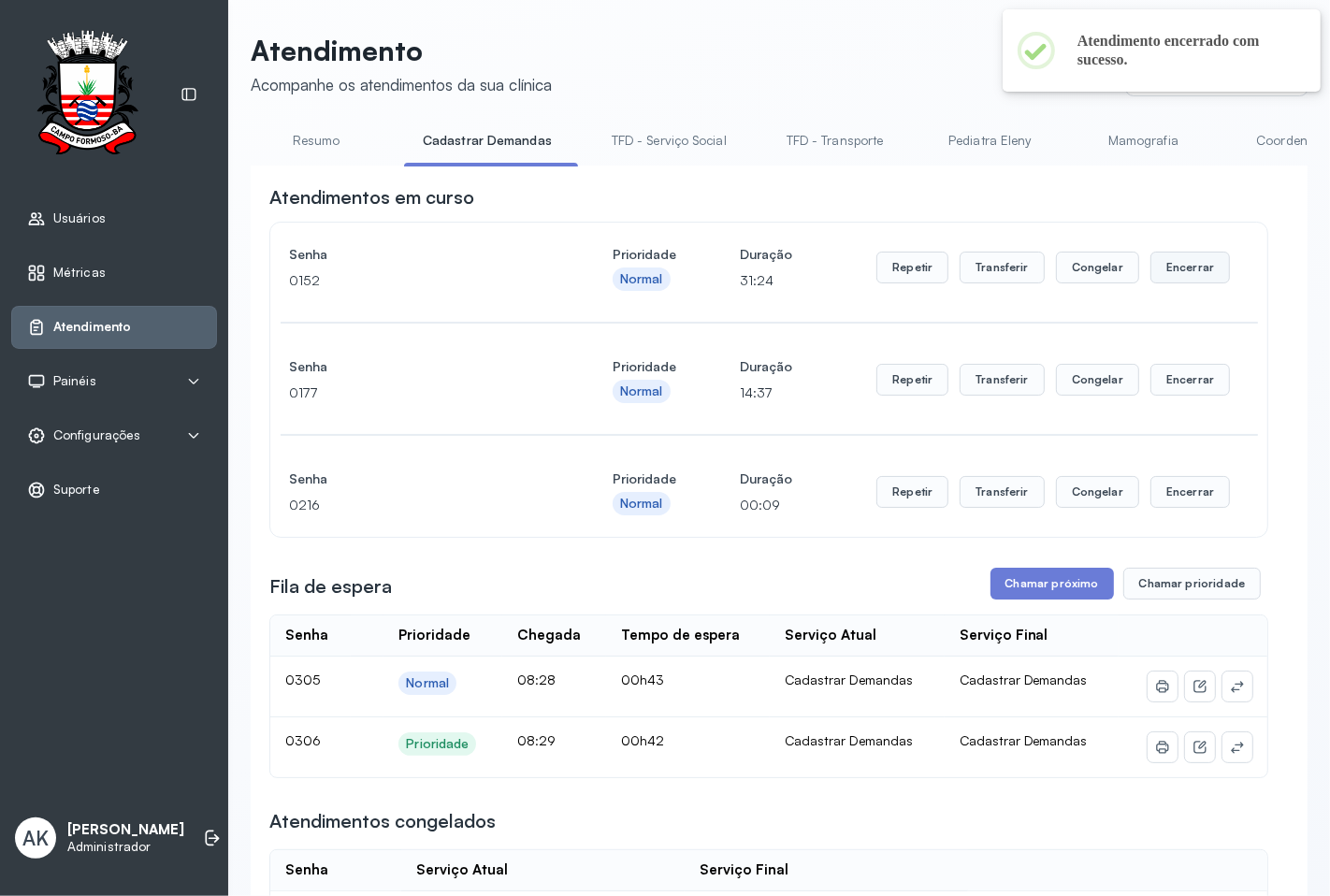 click on "Encerrar" at bounding box center (1190, 267) 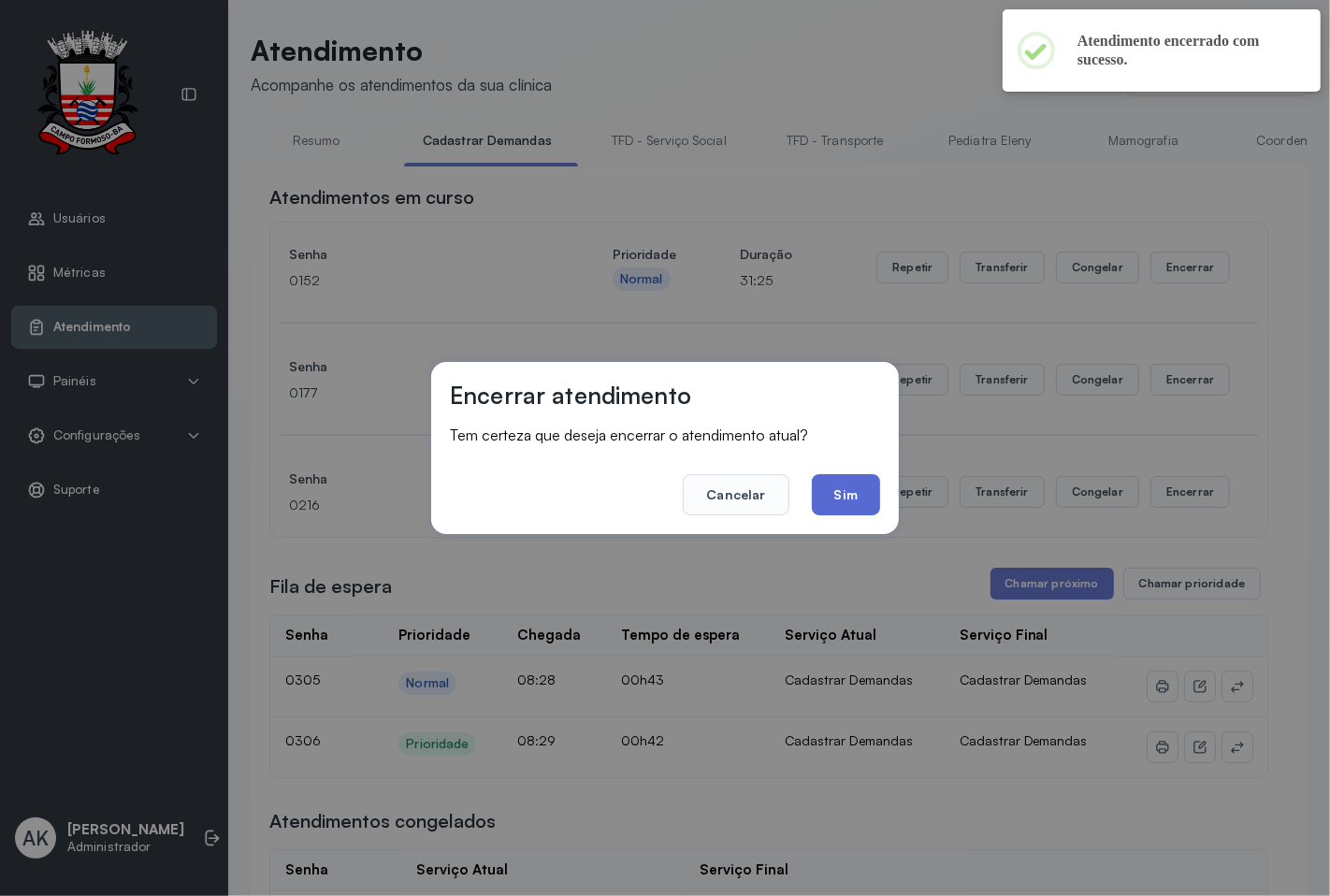 click on "Sim" 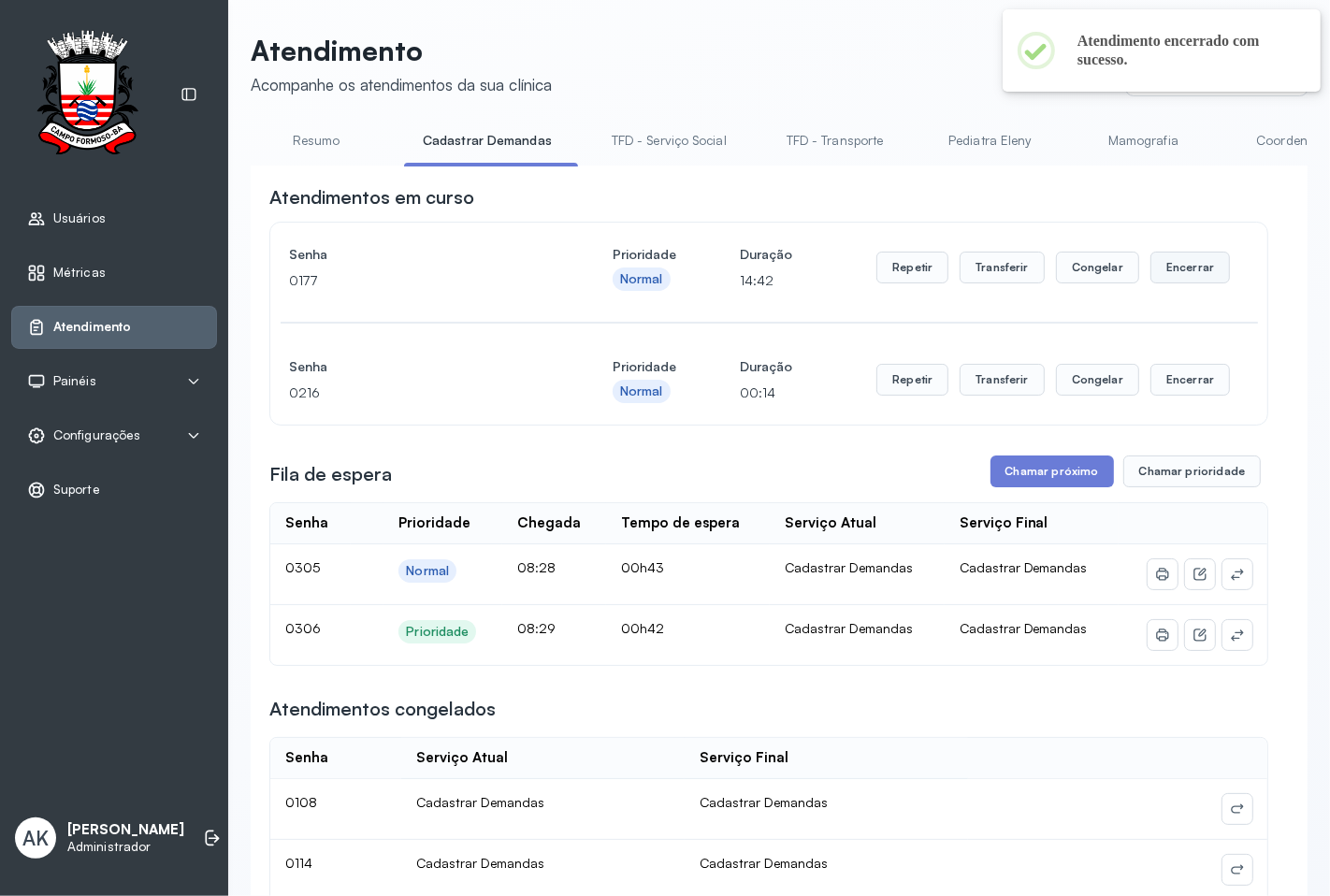 click on "Encerrar" at bounding box center (1190, 267) 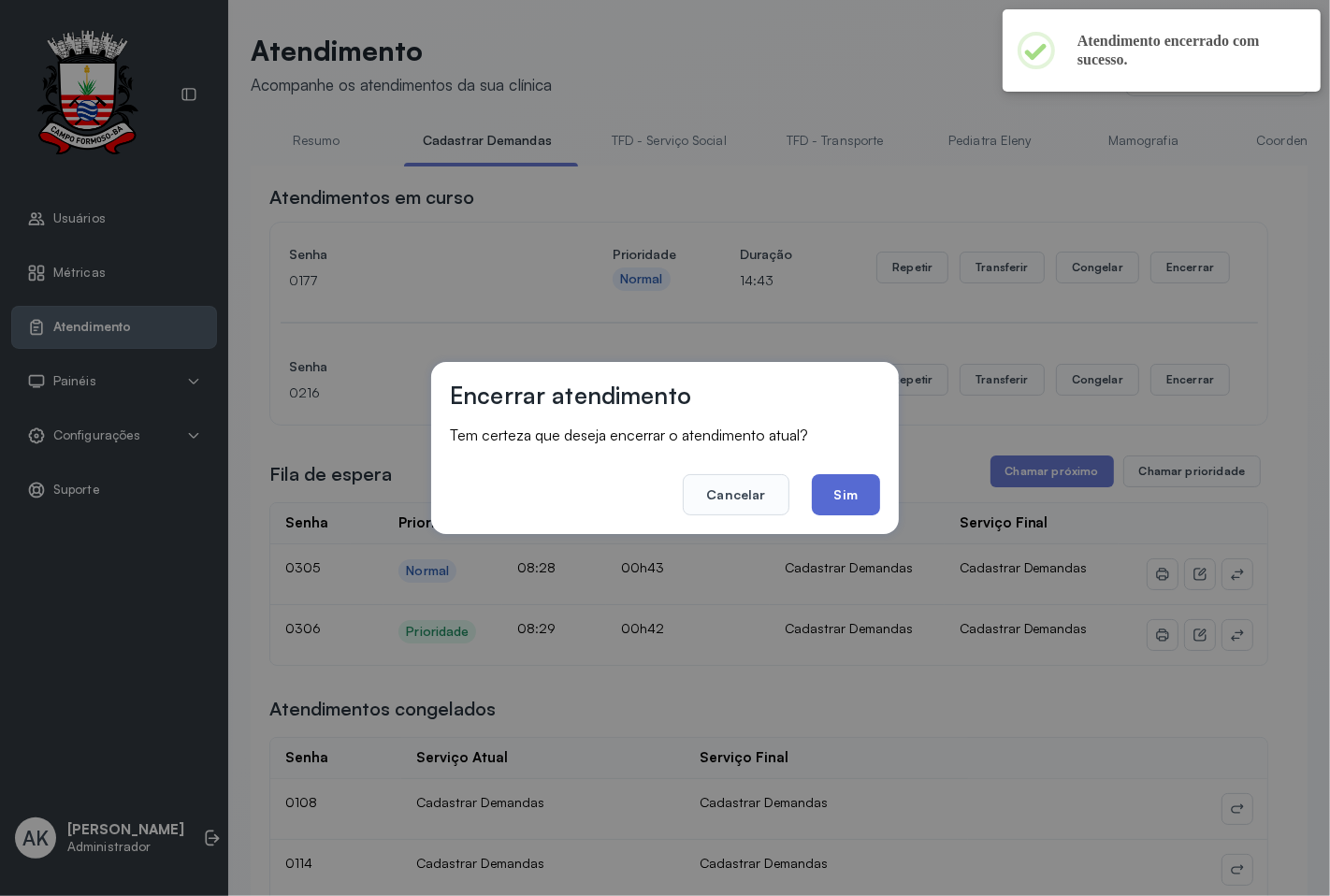 click on "Sim" 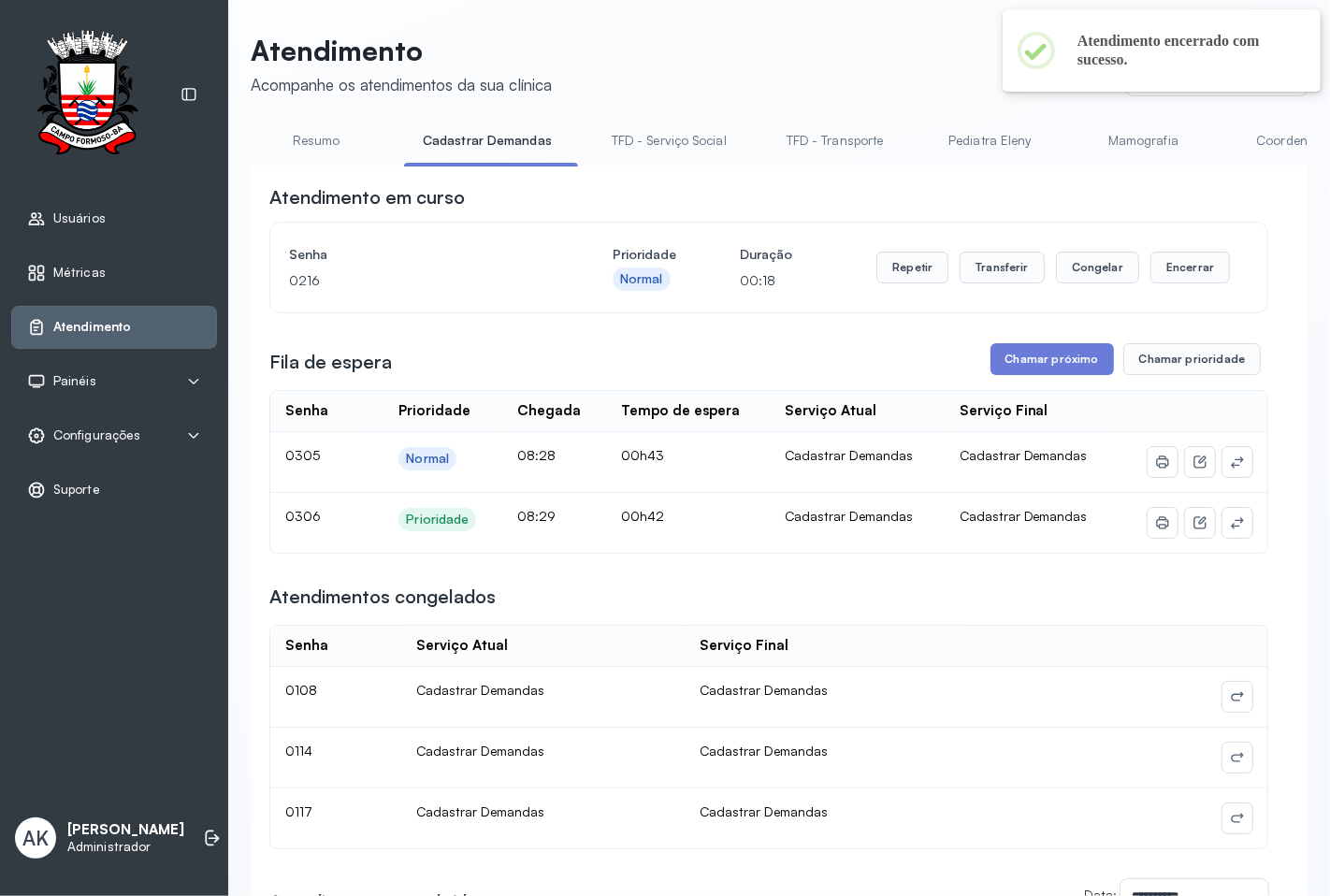 click on "Resumo" at bounding box center [316, 140] 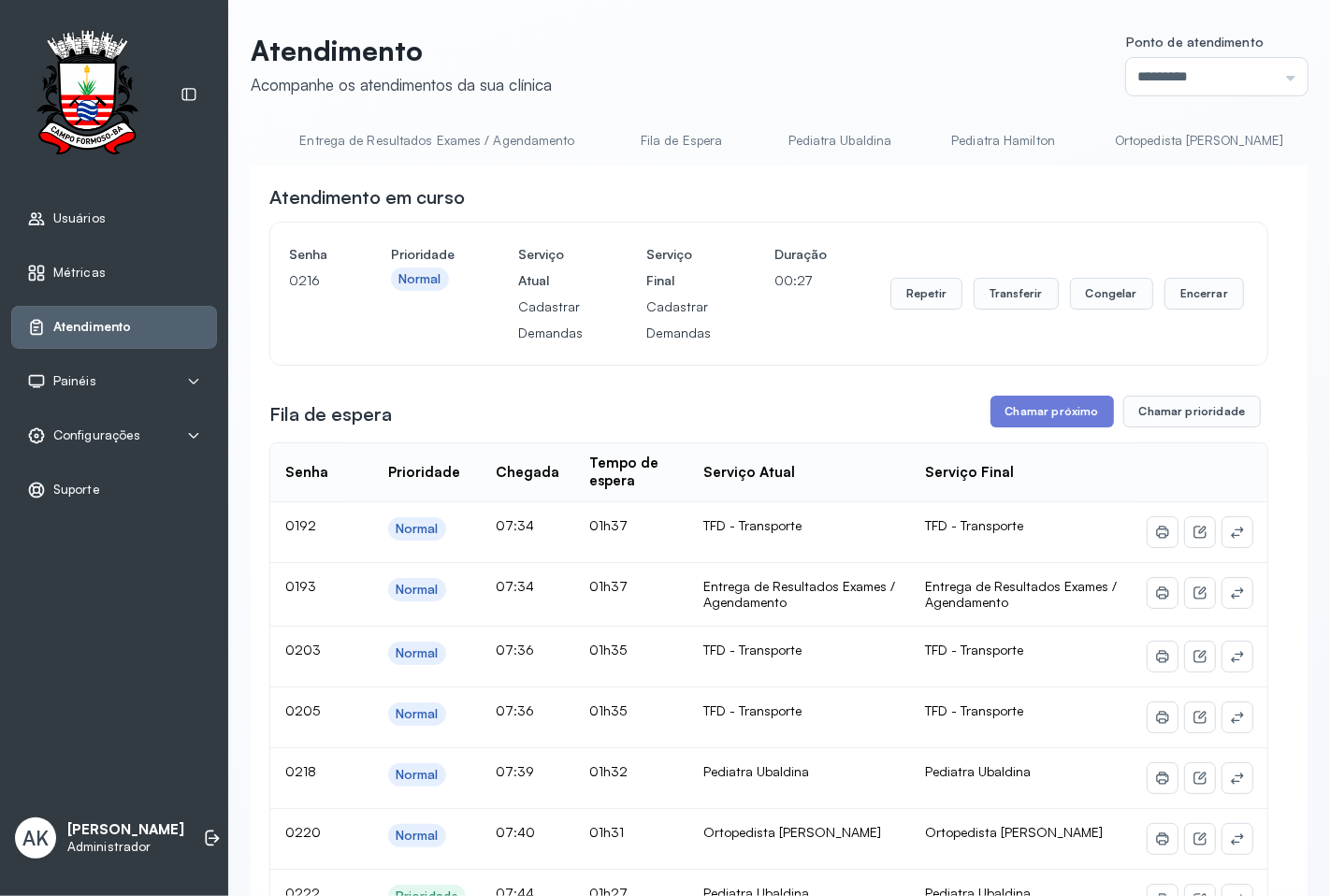 scroll, scrollTop: 0, scrollLeft: 1854, axis: horizontal 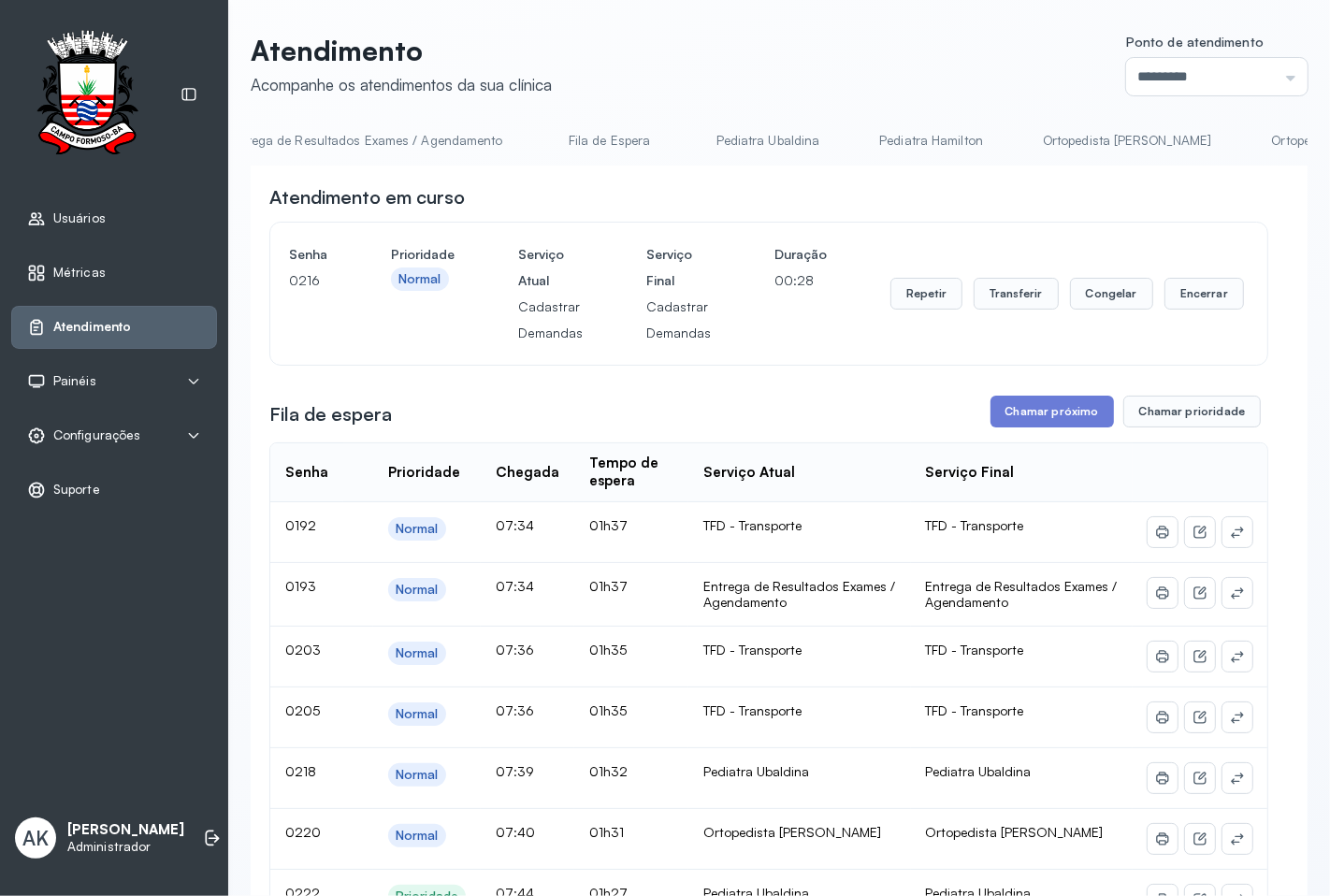 click on "Pediatra Ubaldina" at bounding box center (768, 140) 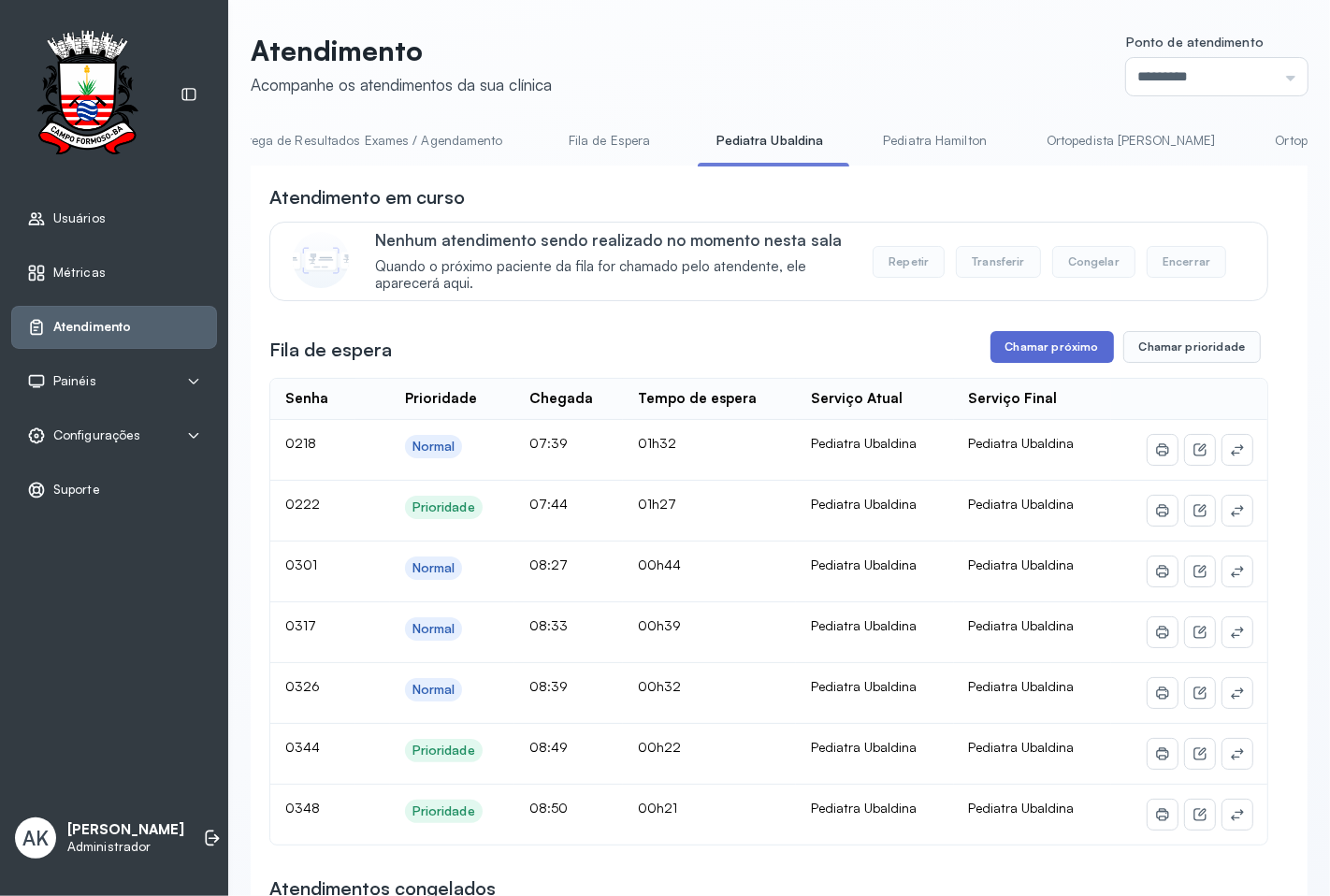 click on "Chamar próximo" at bounding box center [1052, 347] 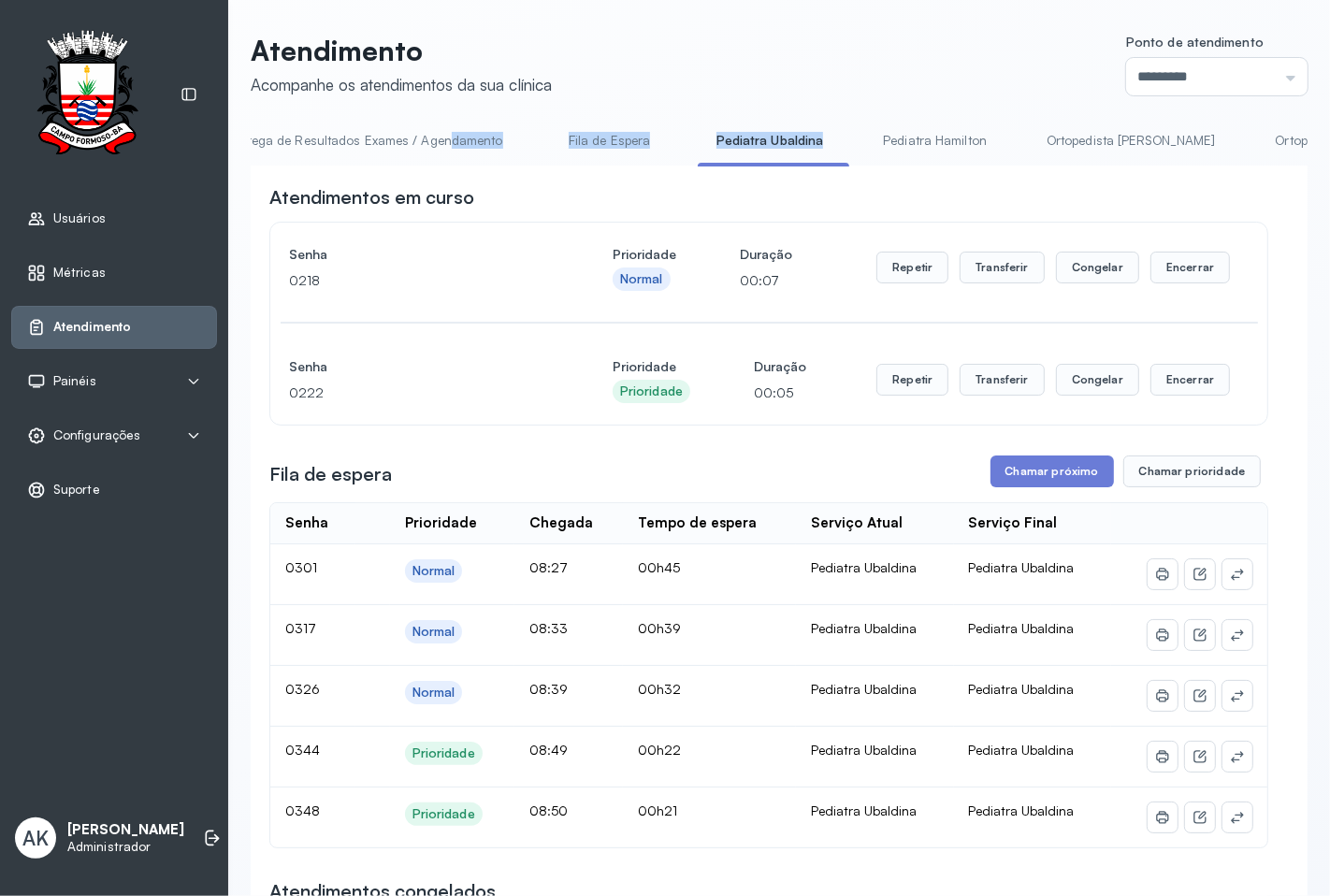 drag, startPoint x: 780, startPoint y: 165, endPoint x: 425, endPoint y: 164, distance: 355.0014 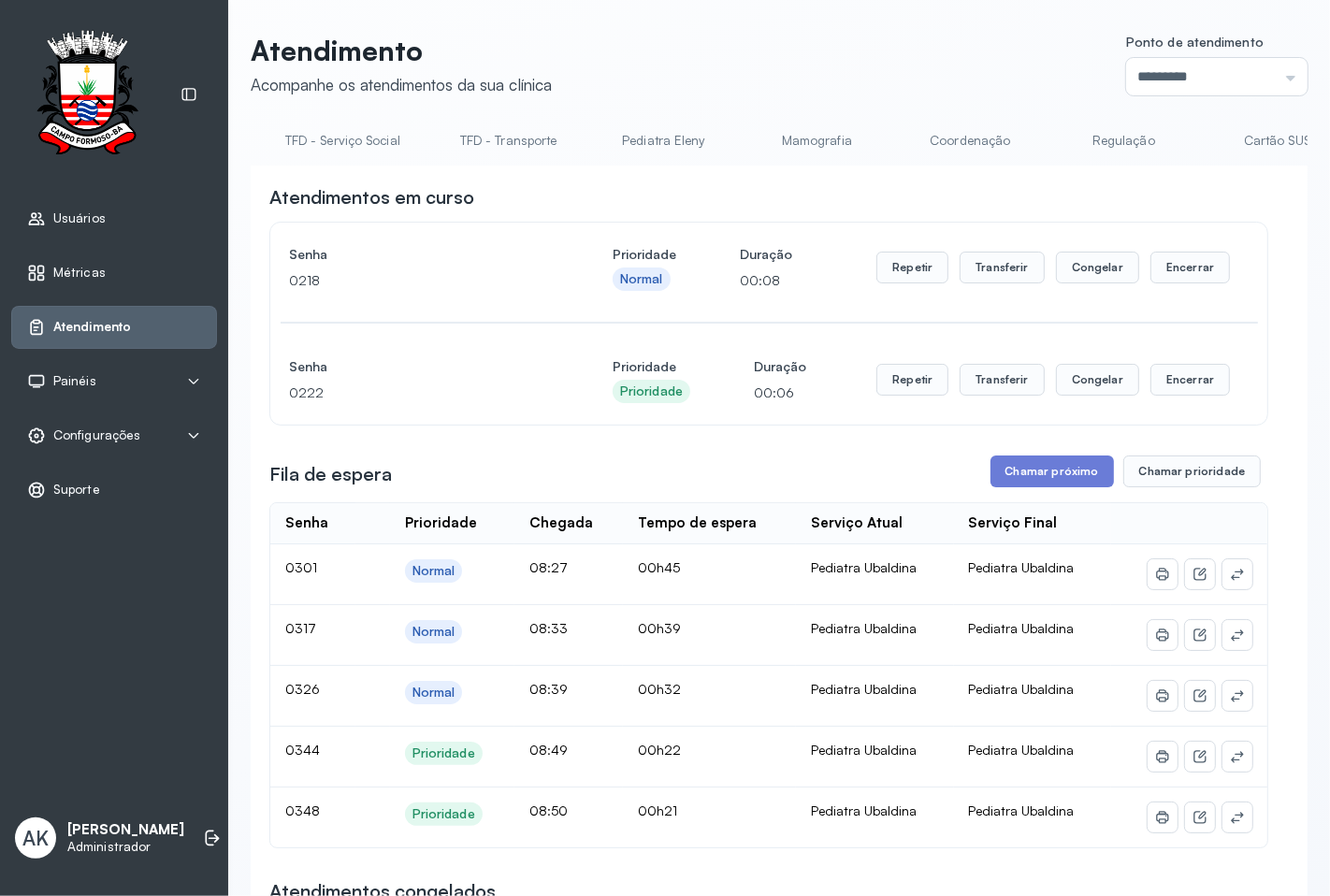 scroll, scrollTop: 0, scrollLeft: 319, axis: horizontal 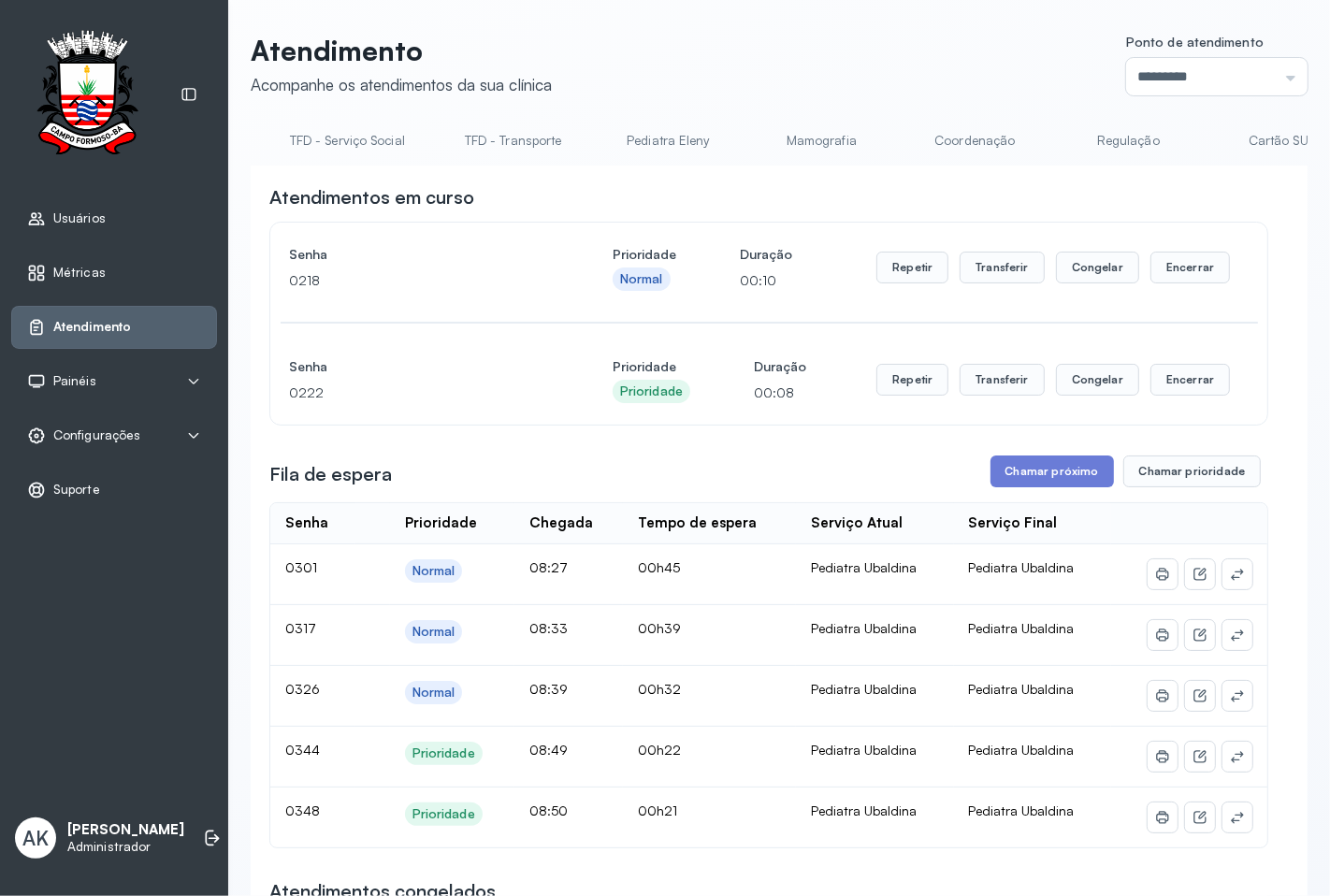 click on "TFD - Serviço Social" 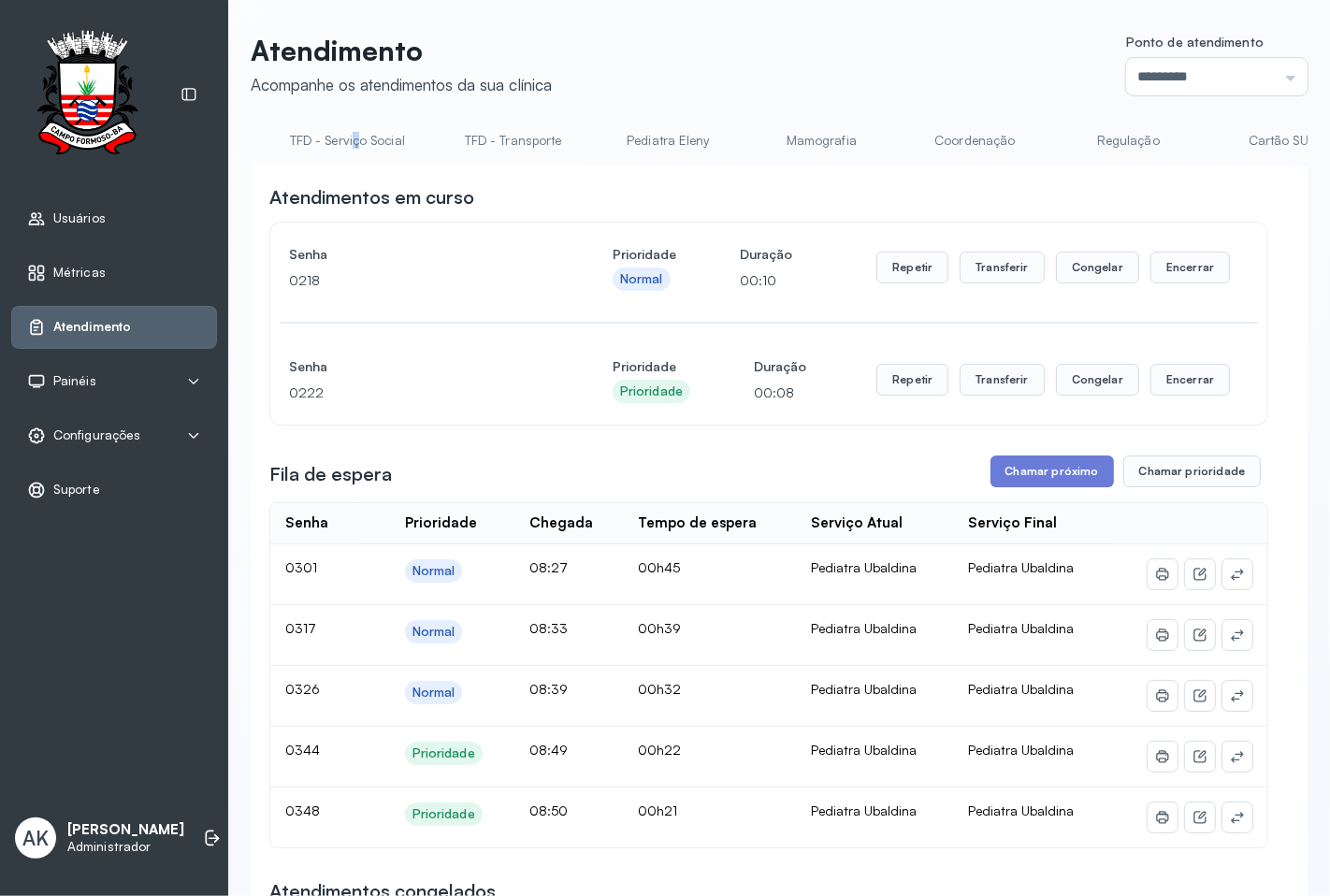 scroll, scrollTop: 0, scrollLeft: 0, axis: both 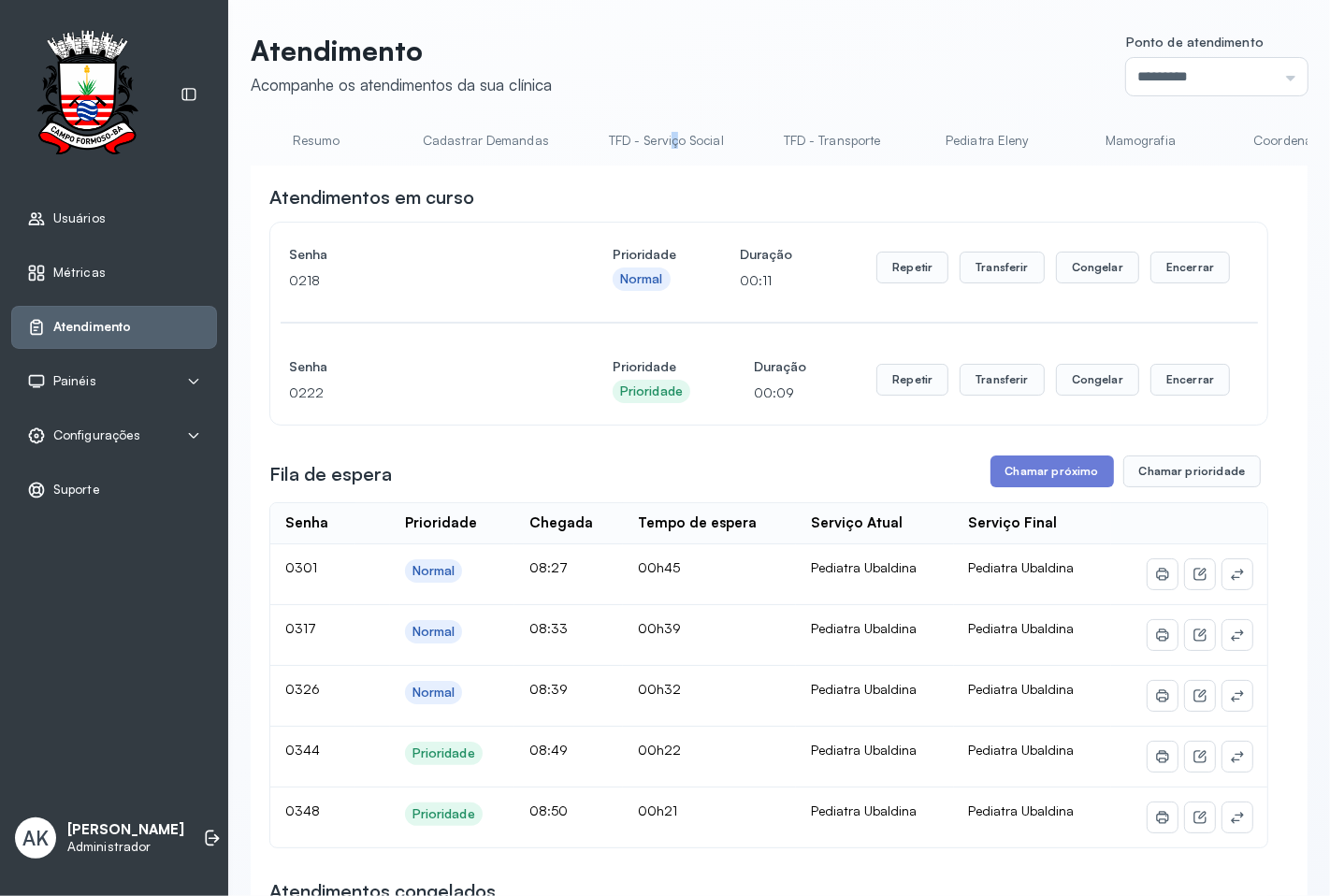 click on "Resumo" at bounding box center (316, 140) 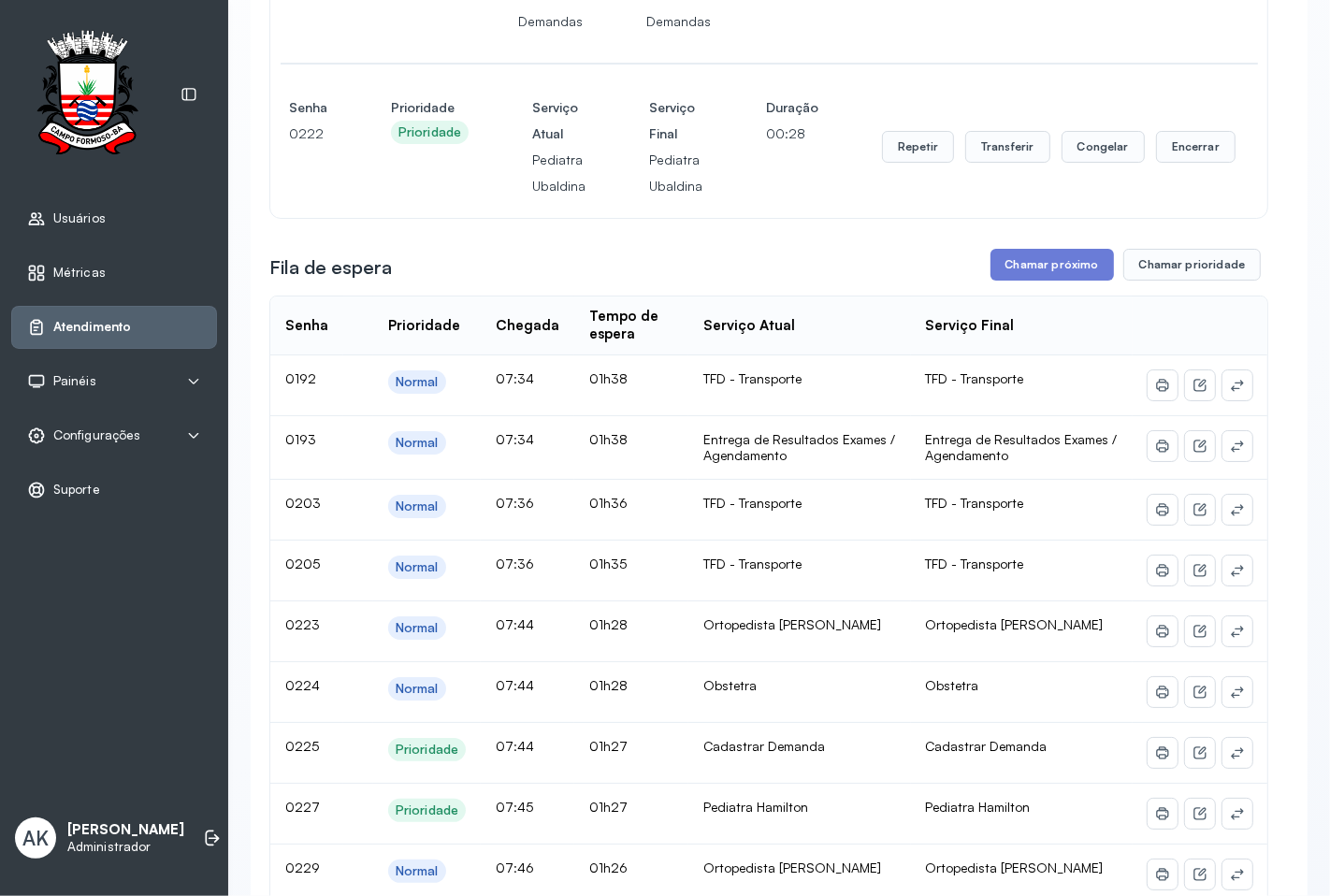 scroll, scrollTop: 0, scrollLeft: 0, axis: both 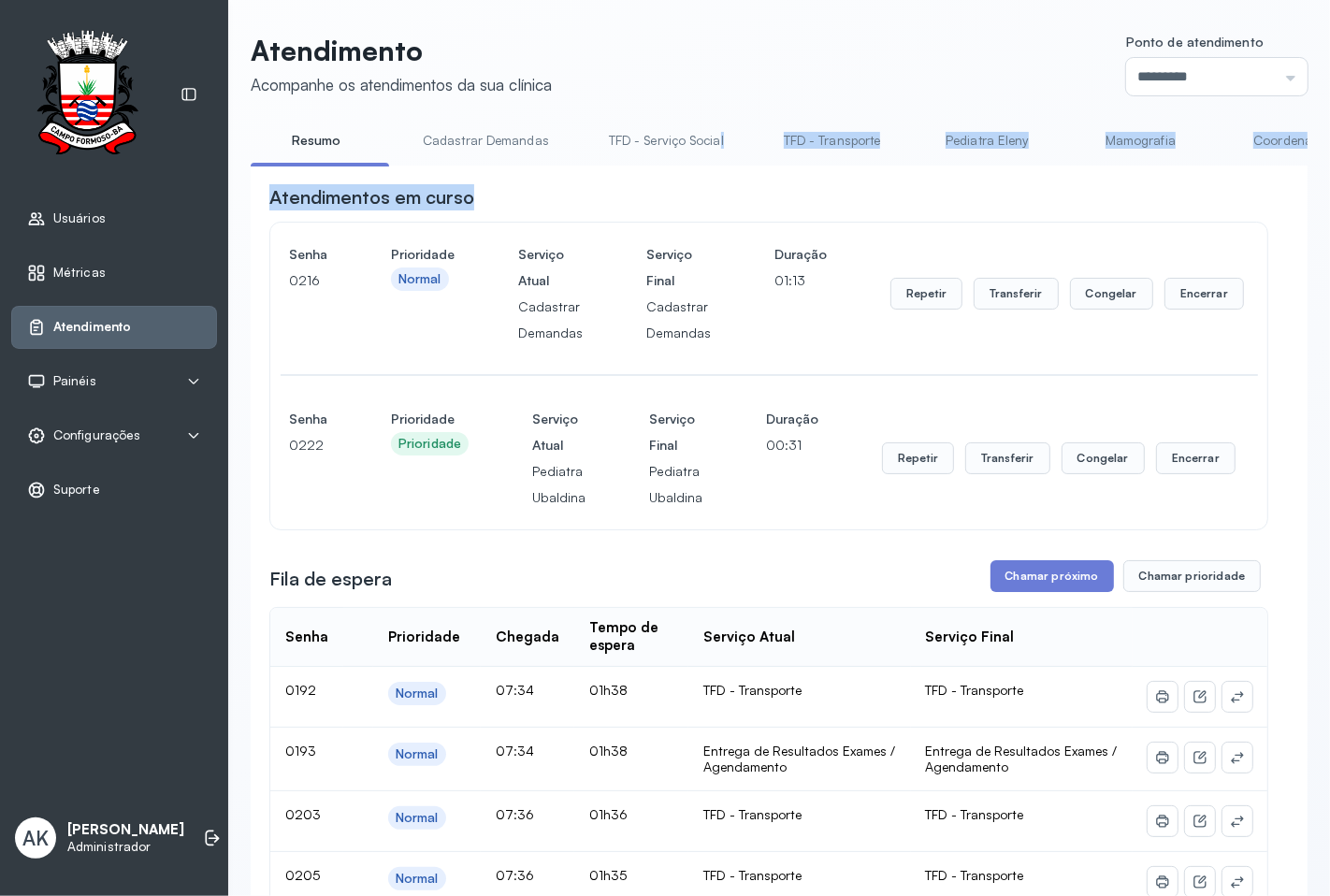 drag, startPoint x: 480, startPoint y: 170, endPoint x: 711, endPoint y: 169, distance: 231.00216 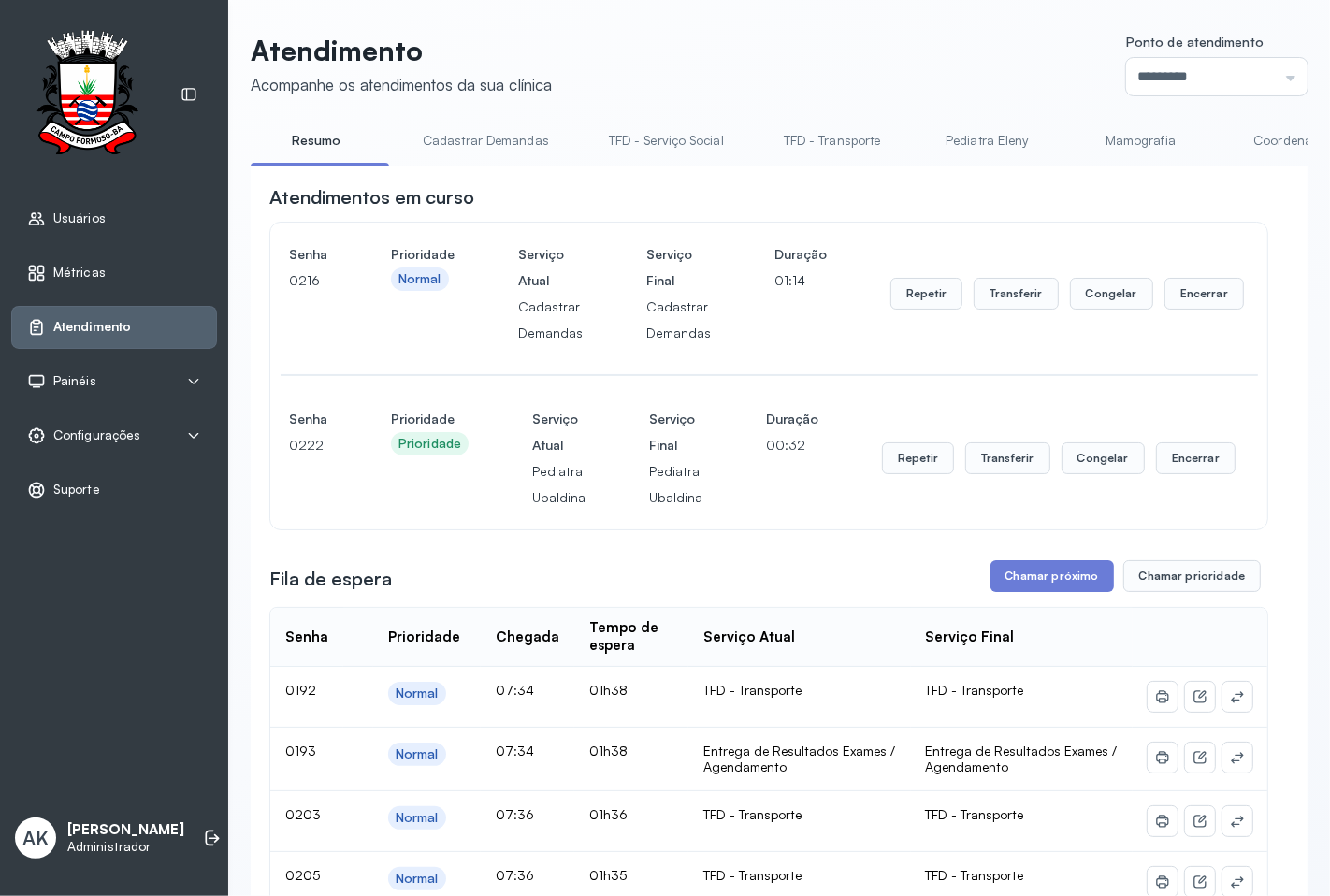click on "Atendimento Acompanhe os atendimentos da sua clínica Ponto de atendimento ********* Nenhum Guichê 01 Guichê 02 Guichê 03 Guichê 04 Guichê 05 Guichê 06 Guichê 07 Guichê 08" at bounding box center [779, 65] 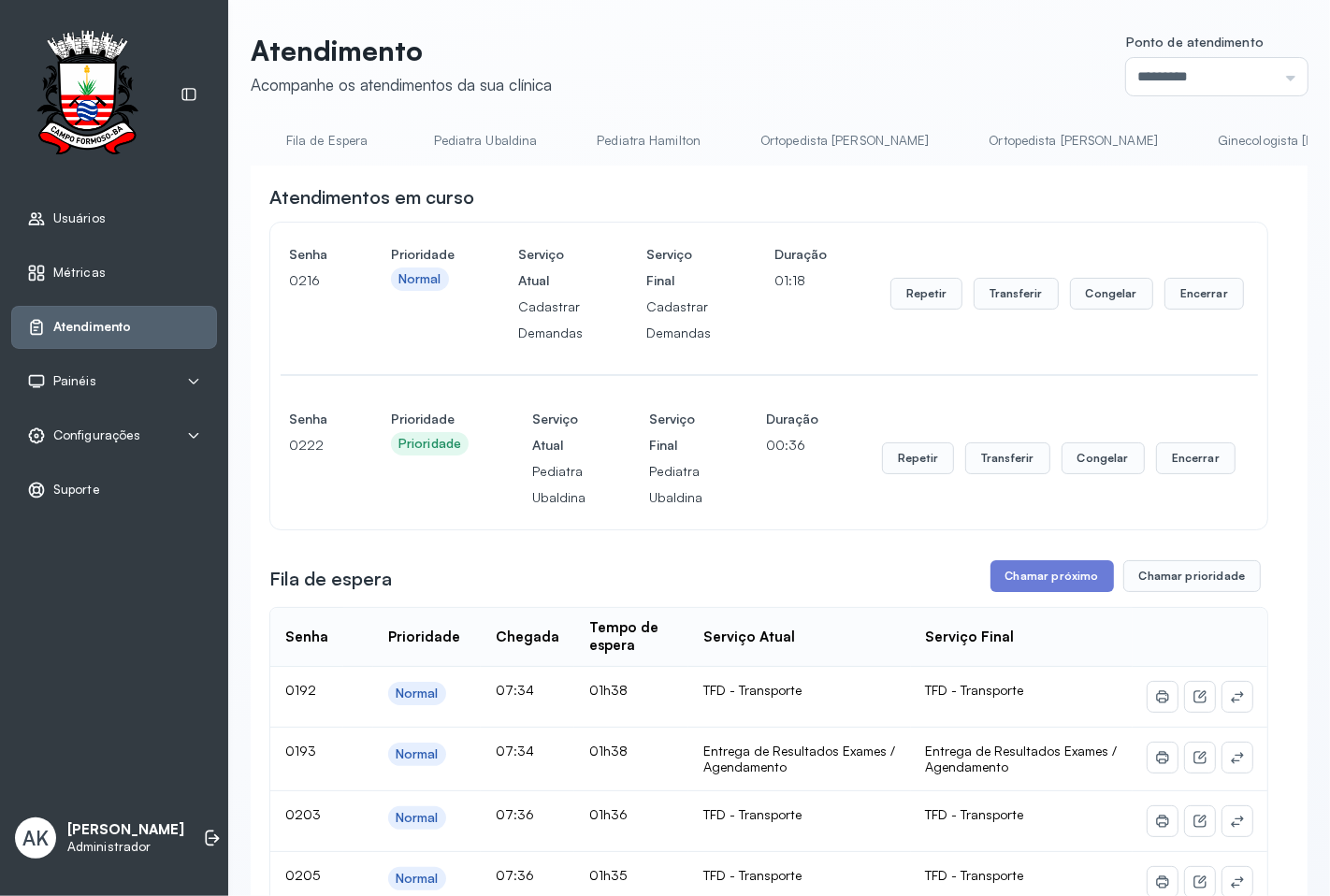 scroll, scrollTop: 0, scrollLeft: 2145, axis: horizontal 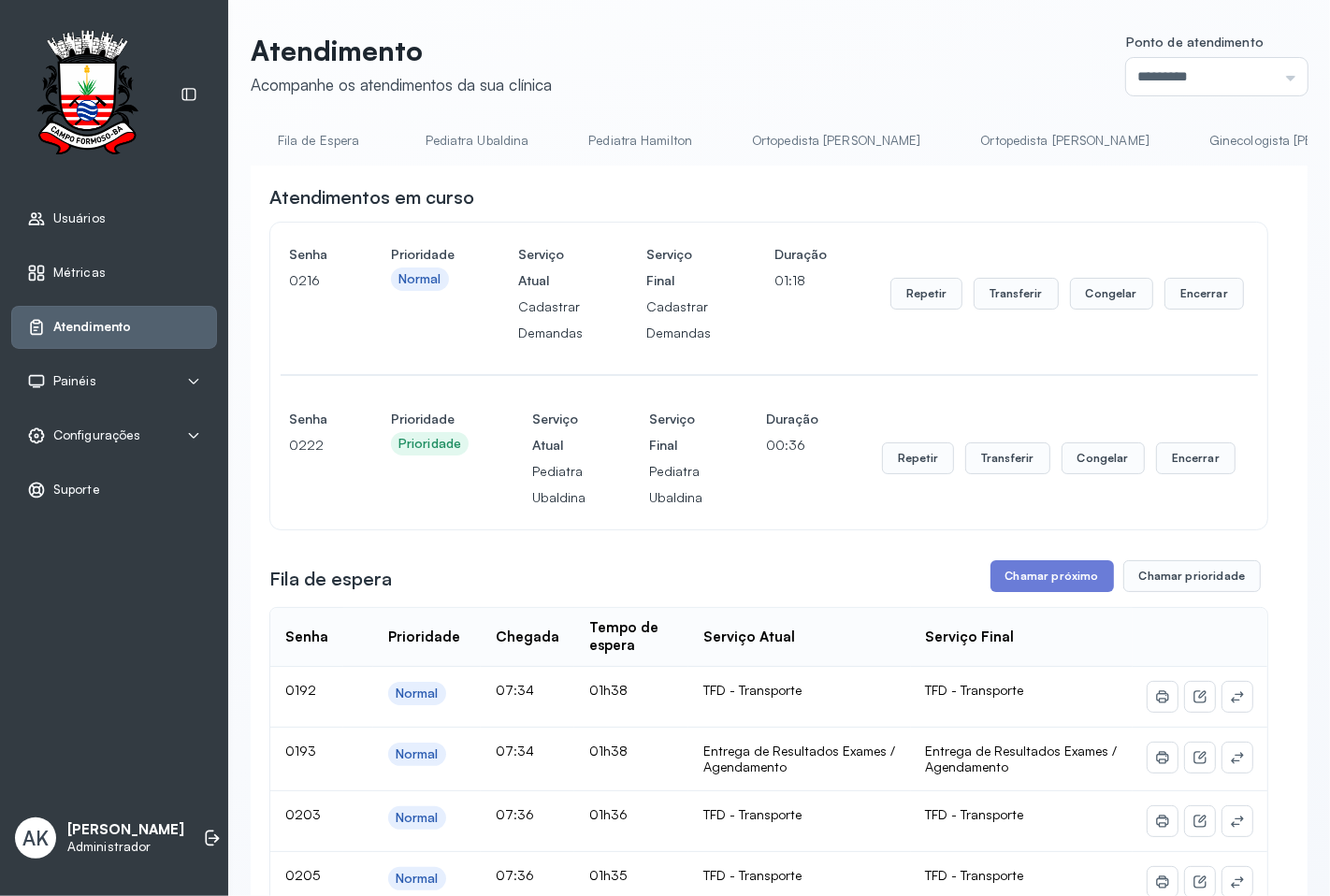 click on "Ortopedista [PERSON_NAME]" at bounding box center (1065, 140) 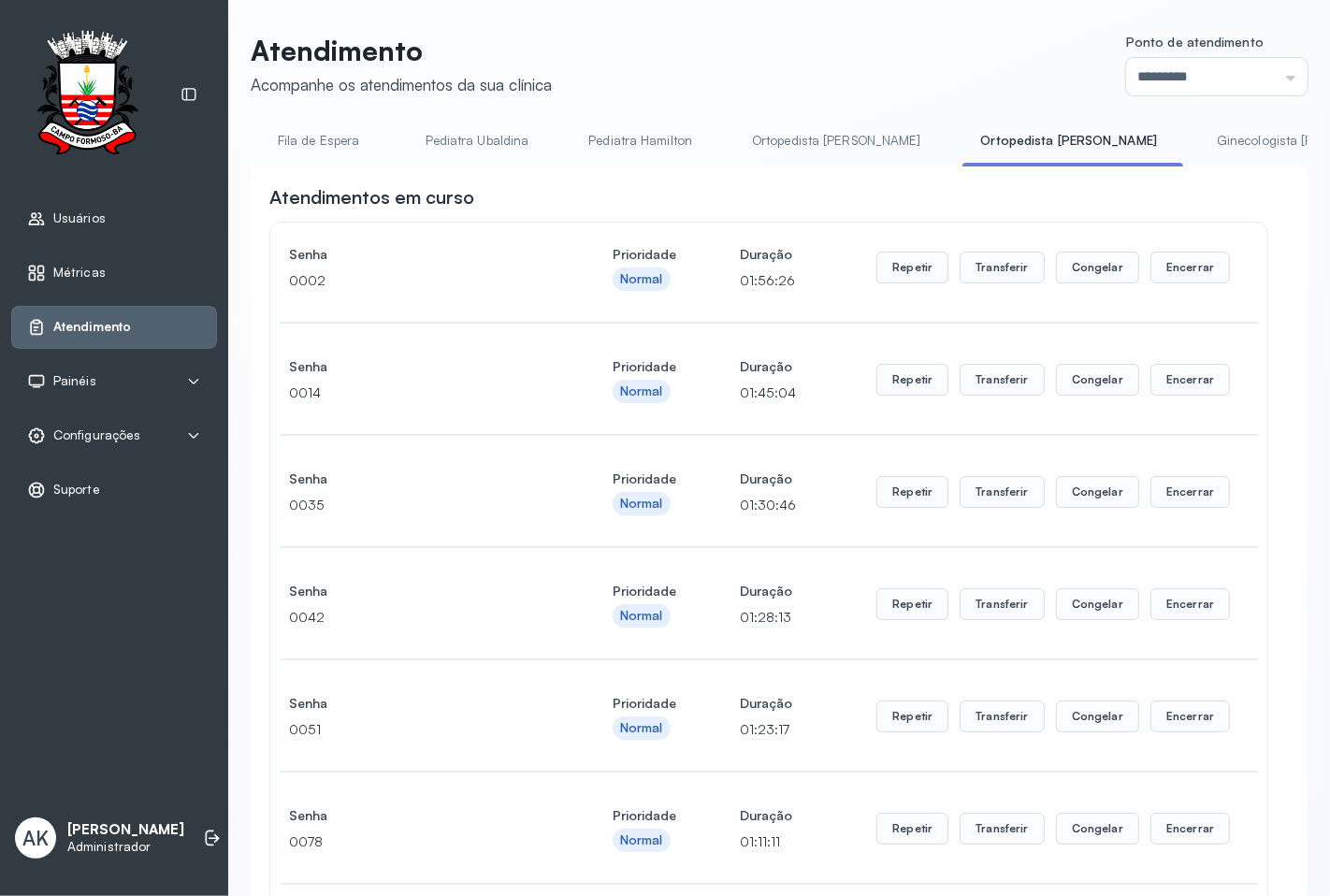 scroll, scrollTop: 519, scrollLeft: 0, axis: vertical 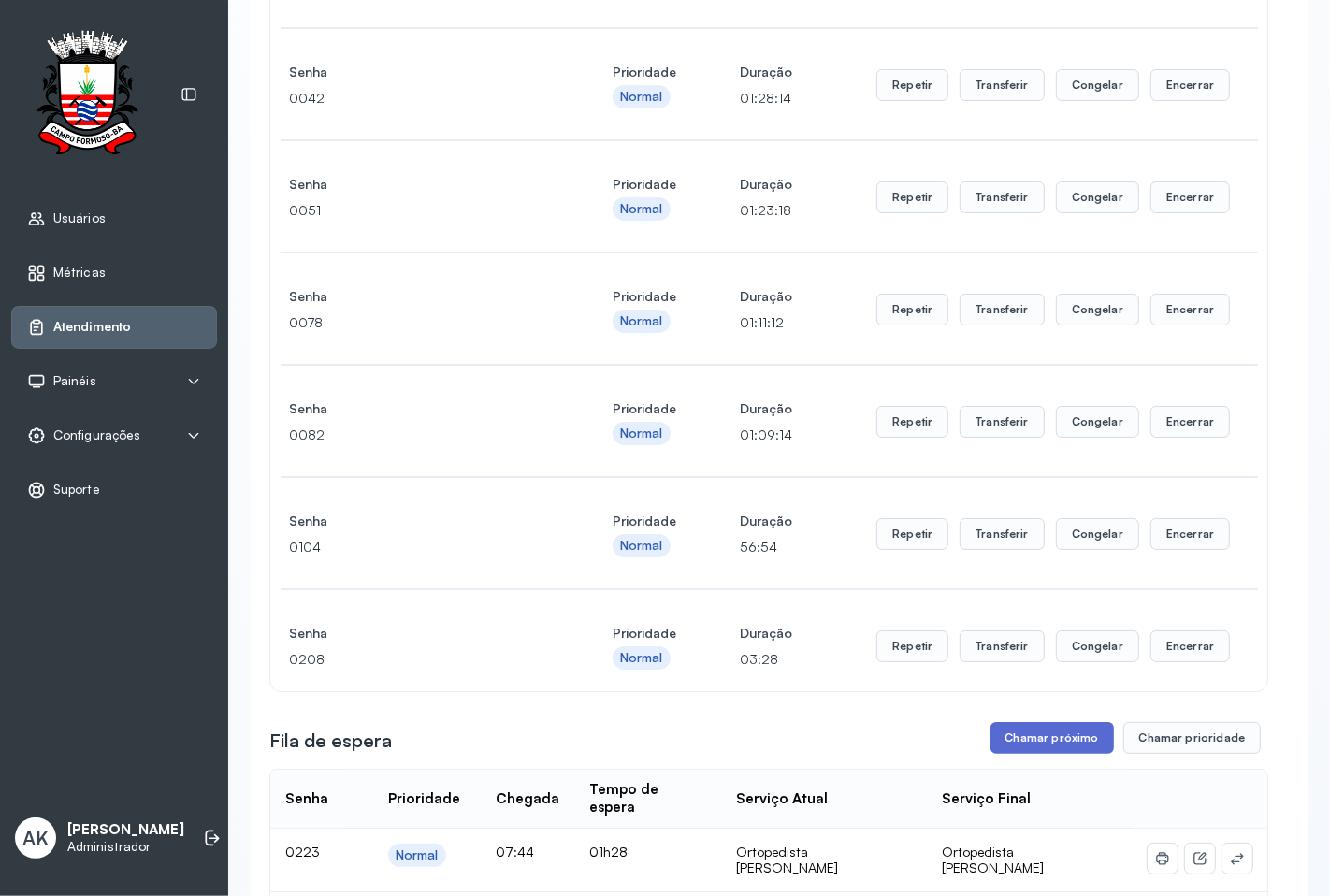click on "Chamar próximo" at bounding box center [1052, 738] 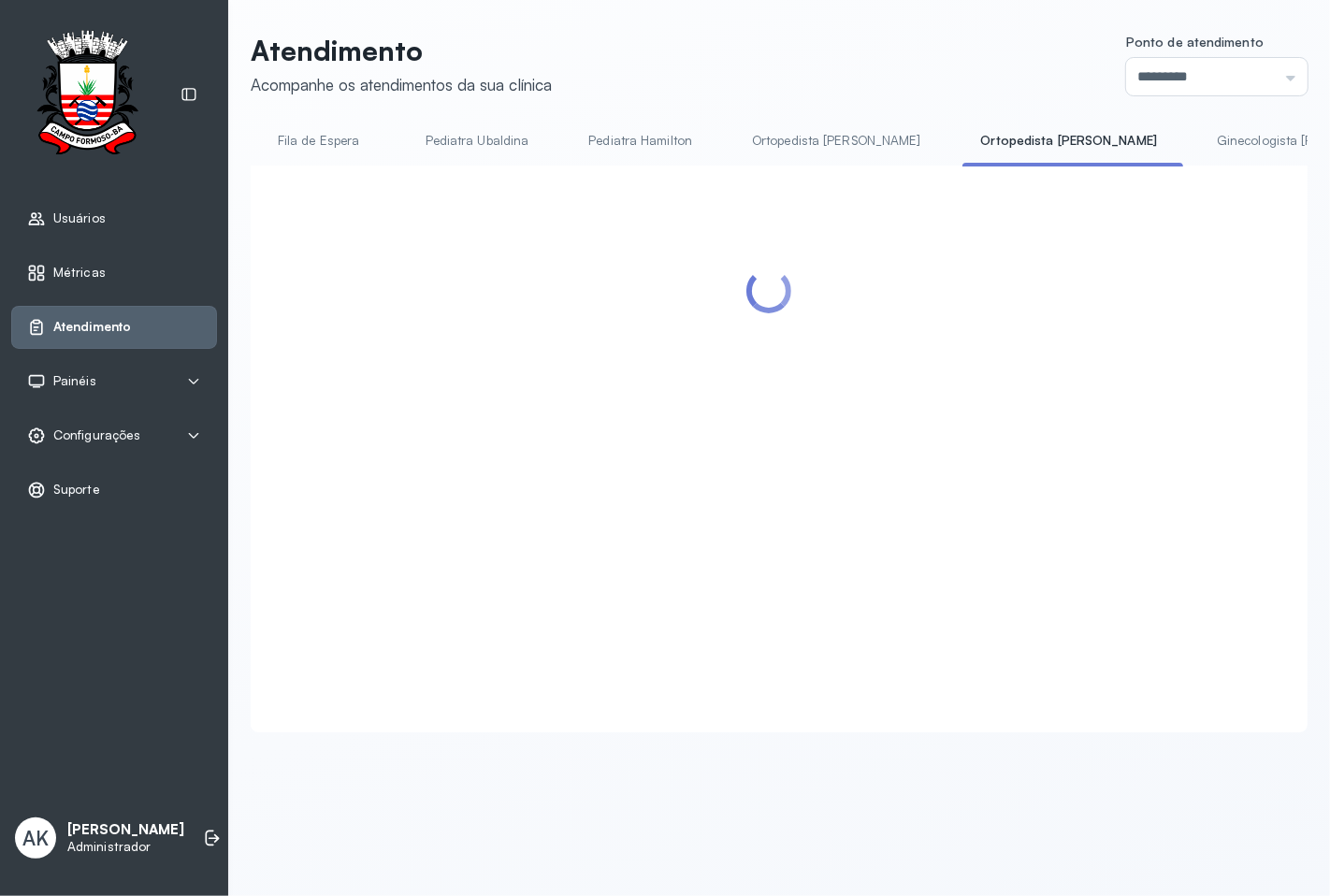 scroll, scrollTop: 0, scrollLeft: 0, axis: both 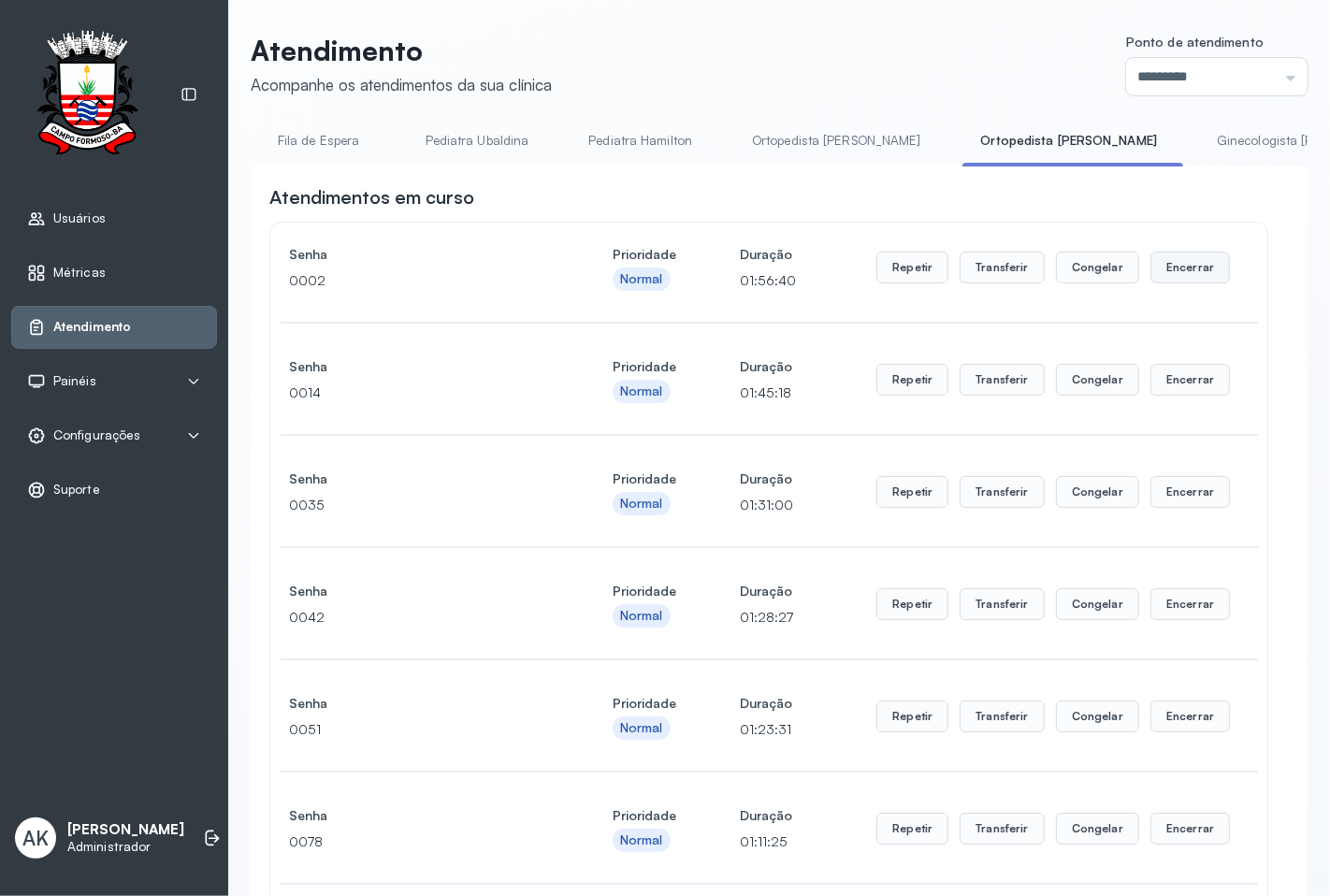 click on "Encerrar" at bounding box center [1190, 267] 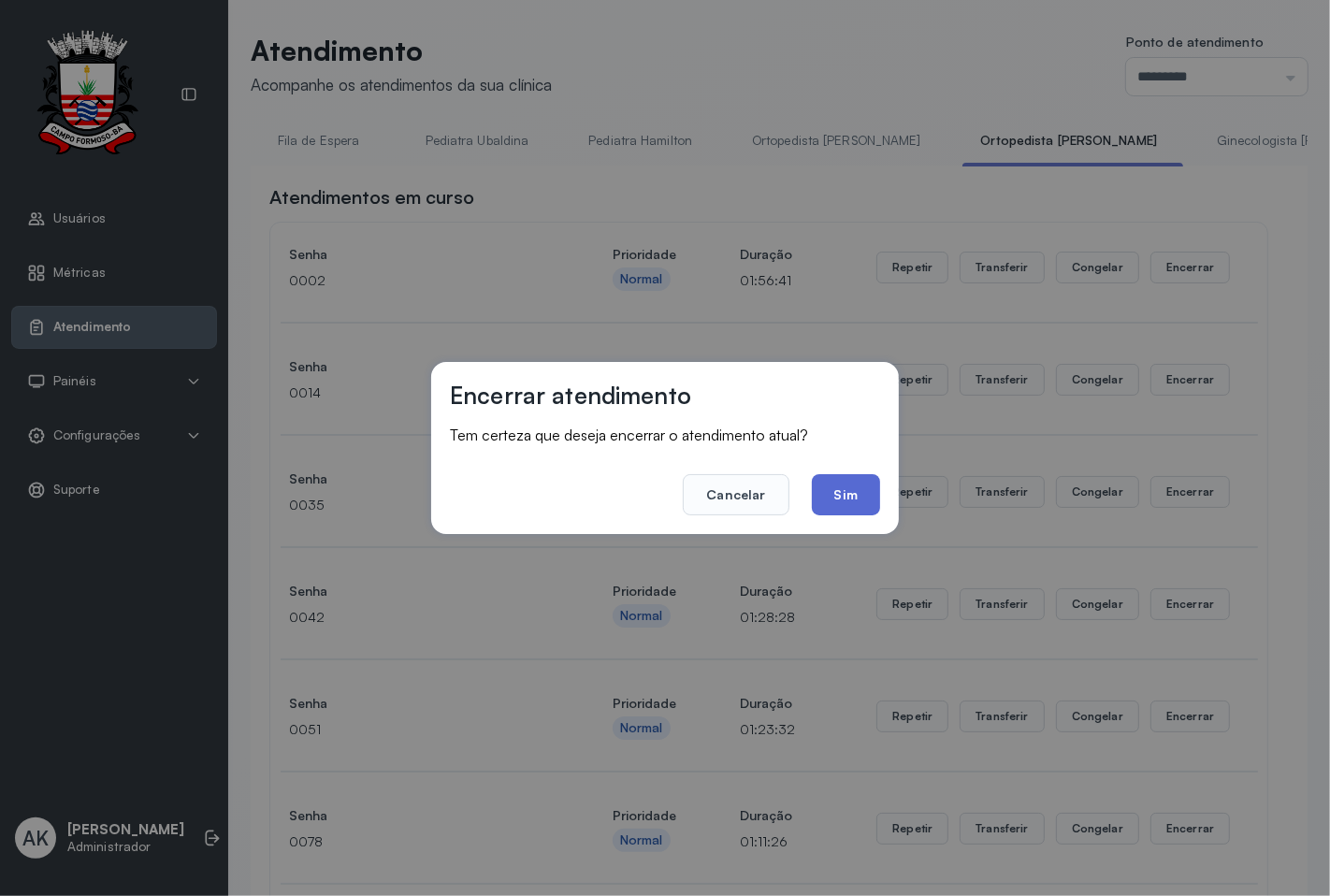 click on "Sim" 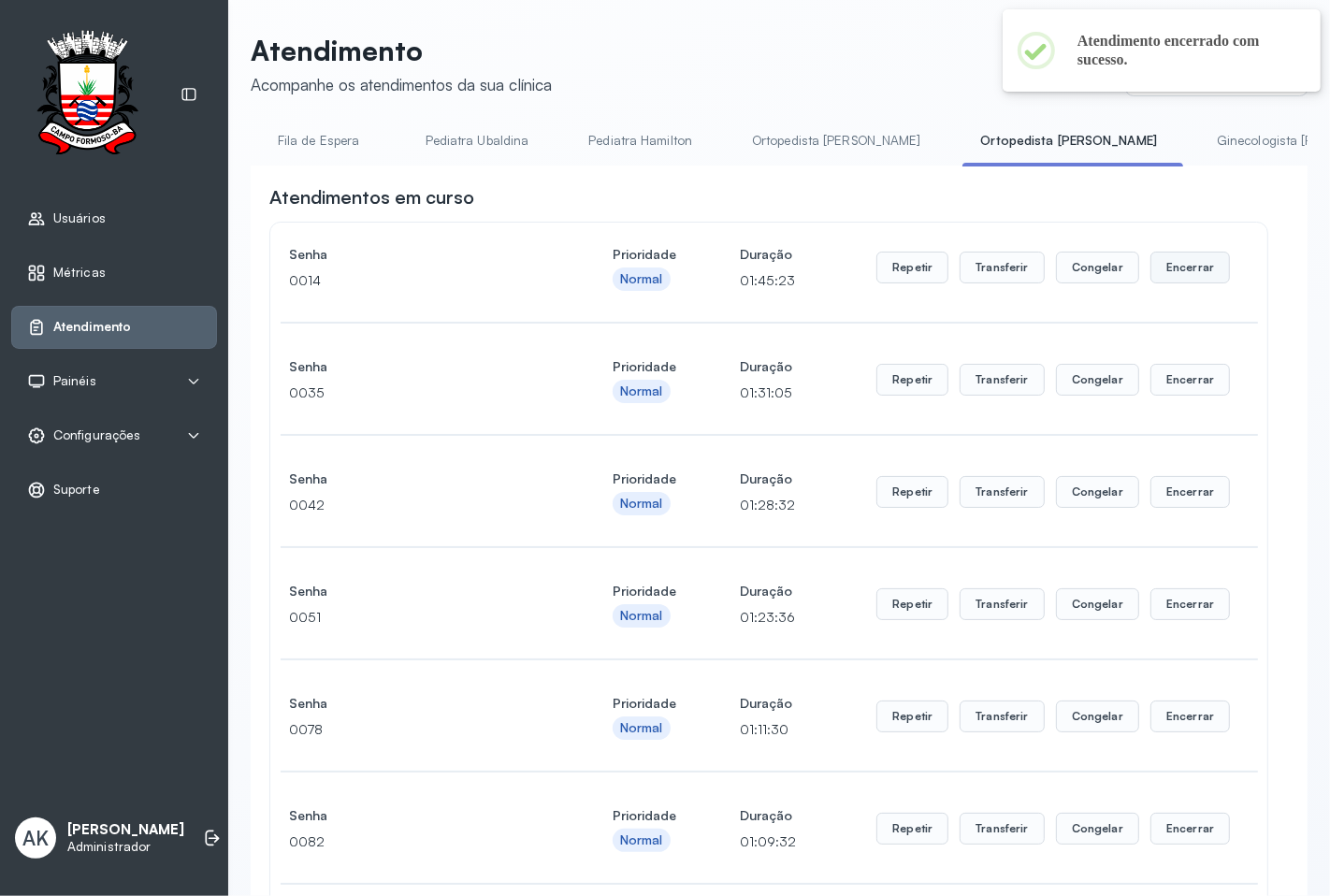 click on "Encerrar" at bounding box center [1190, 267] 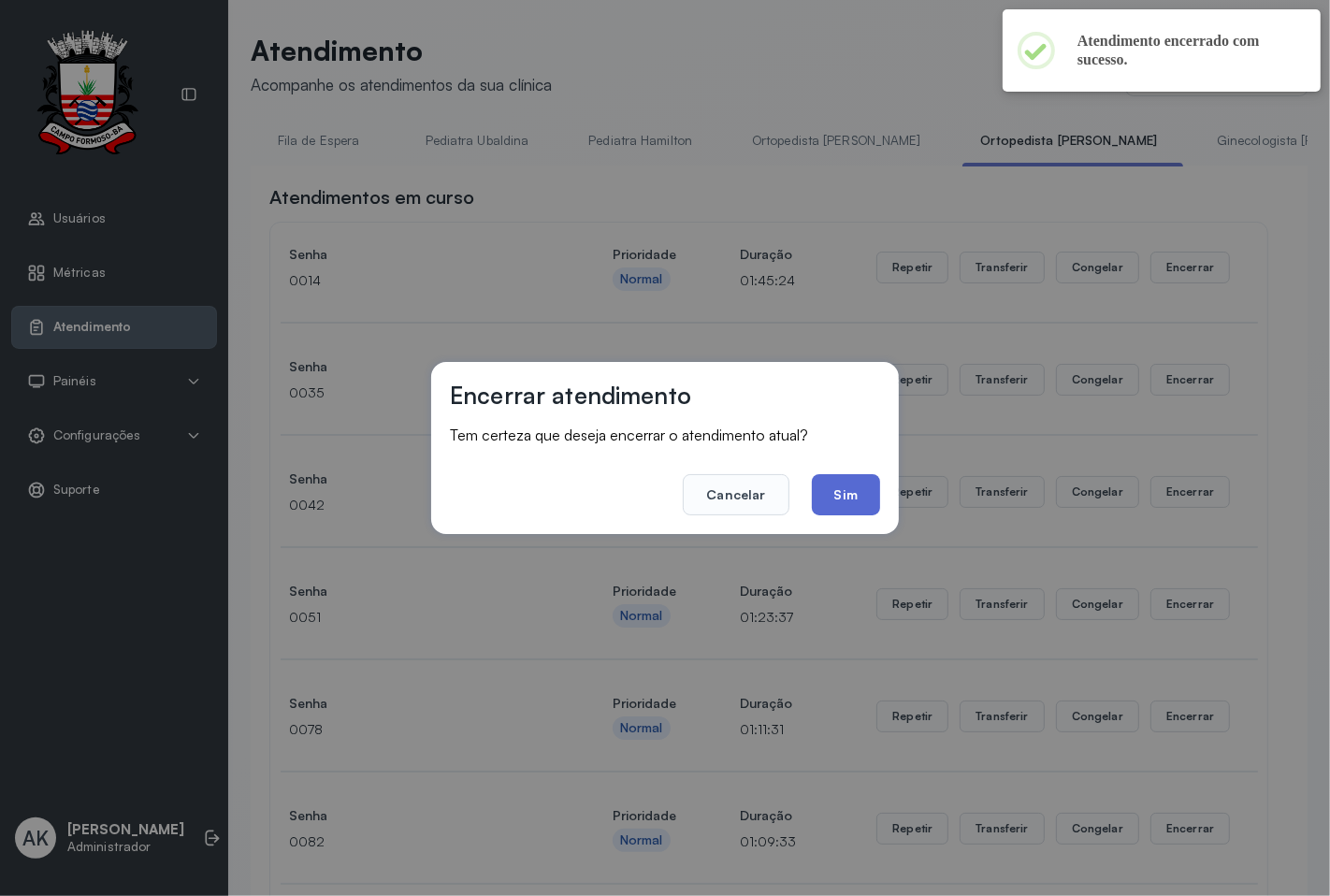 click on "Sim" 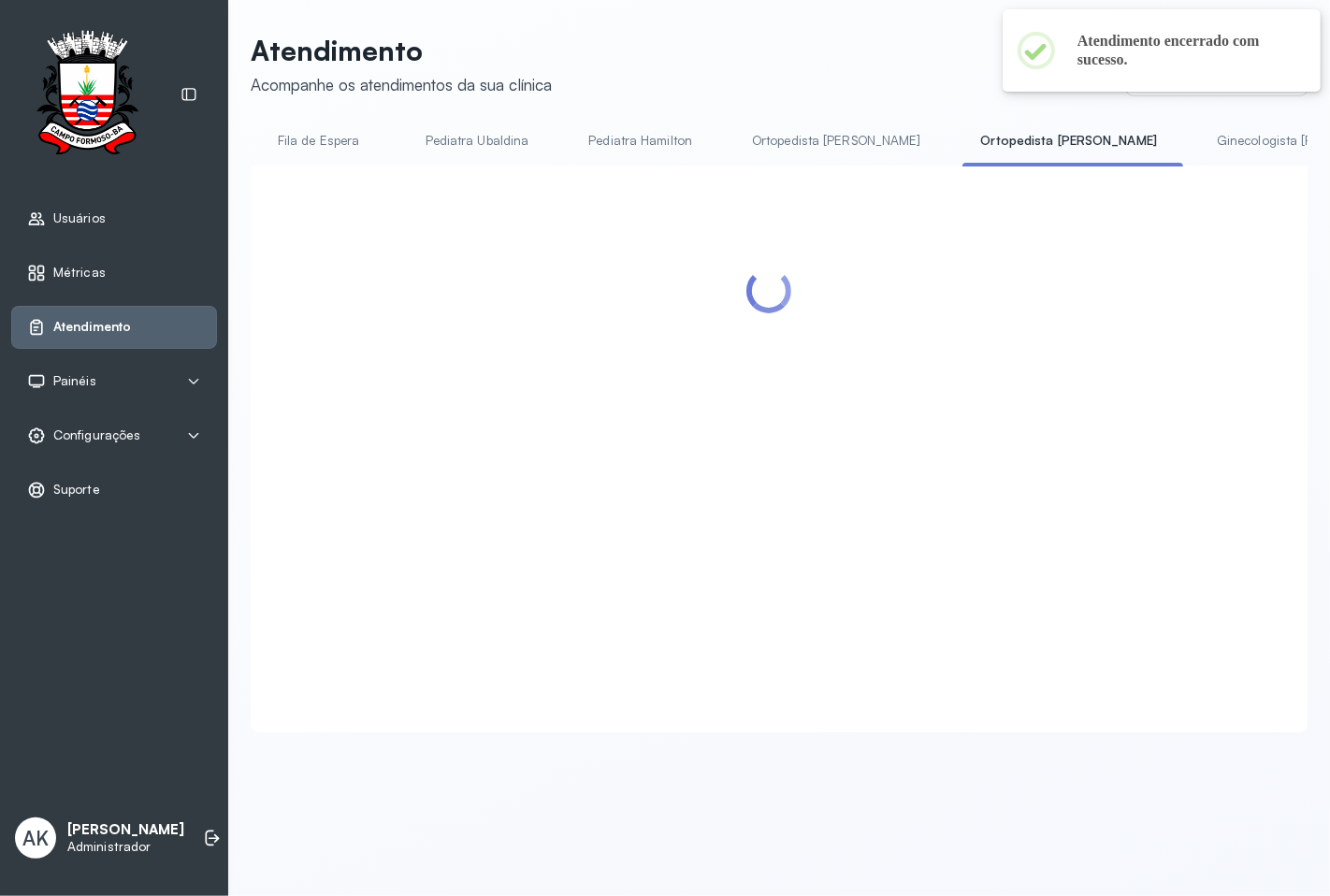click at bounding box center [769, 426] 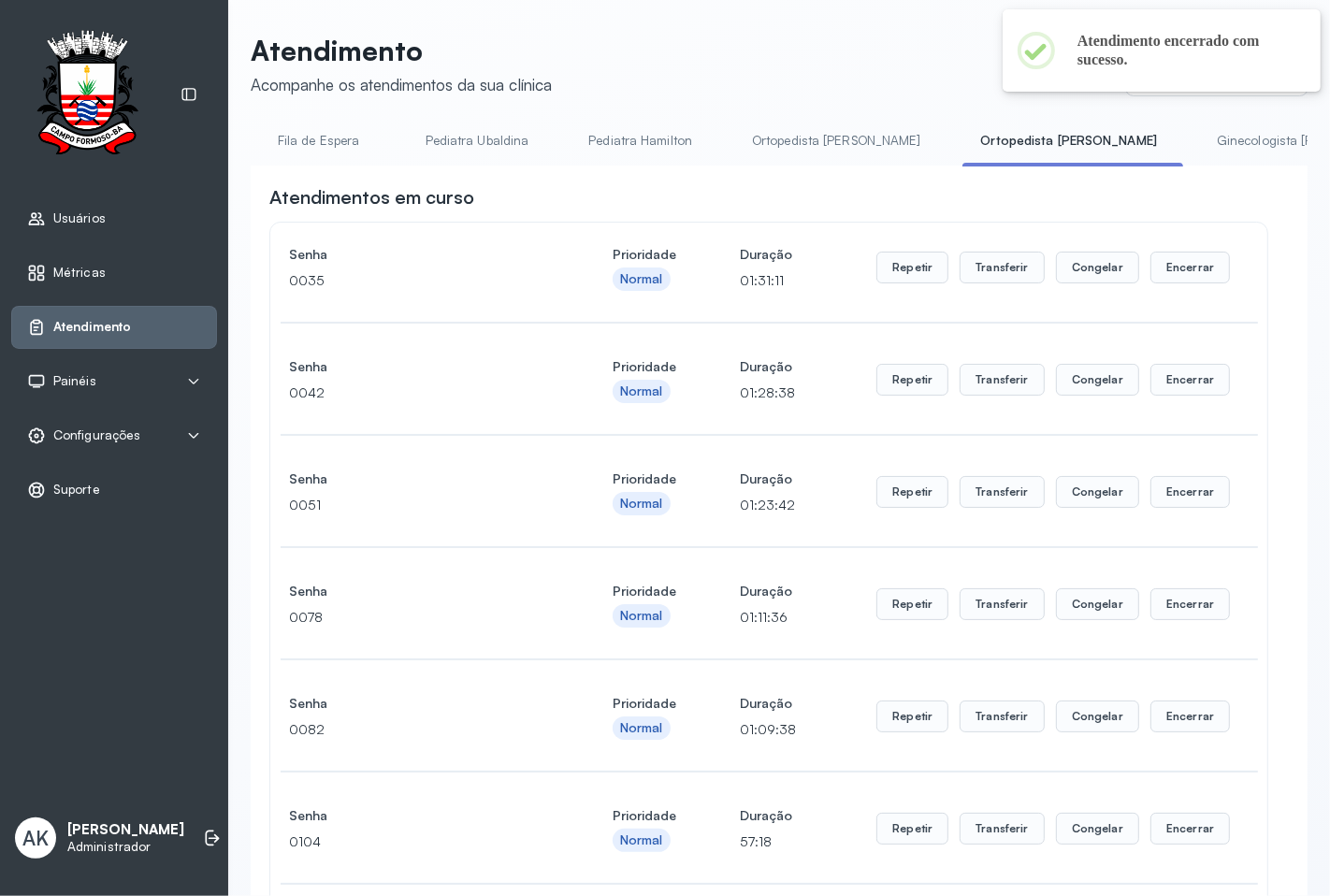 click on "Encerrar" at bounding box center (1190, 267) 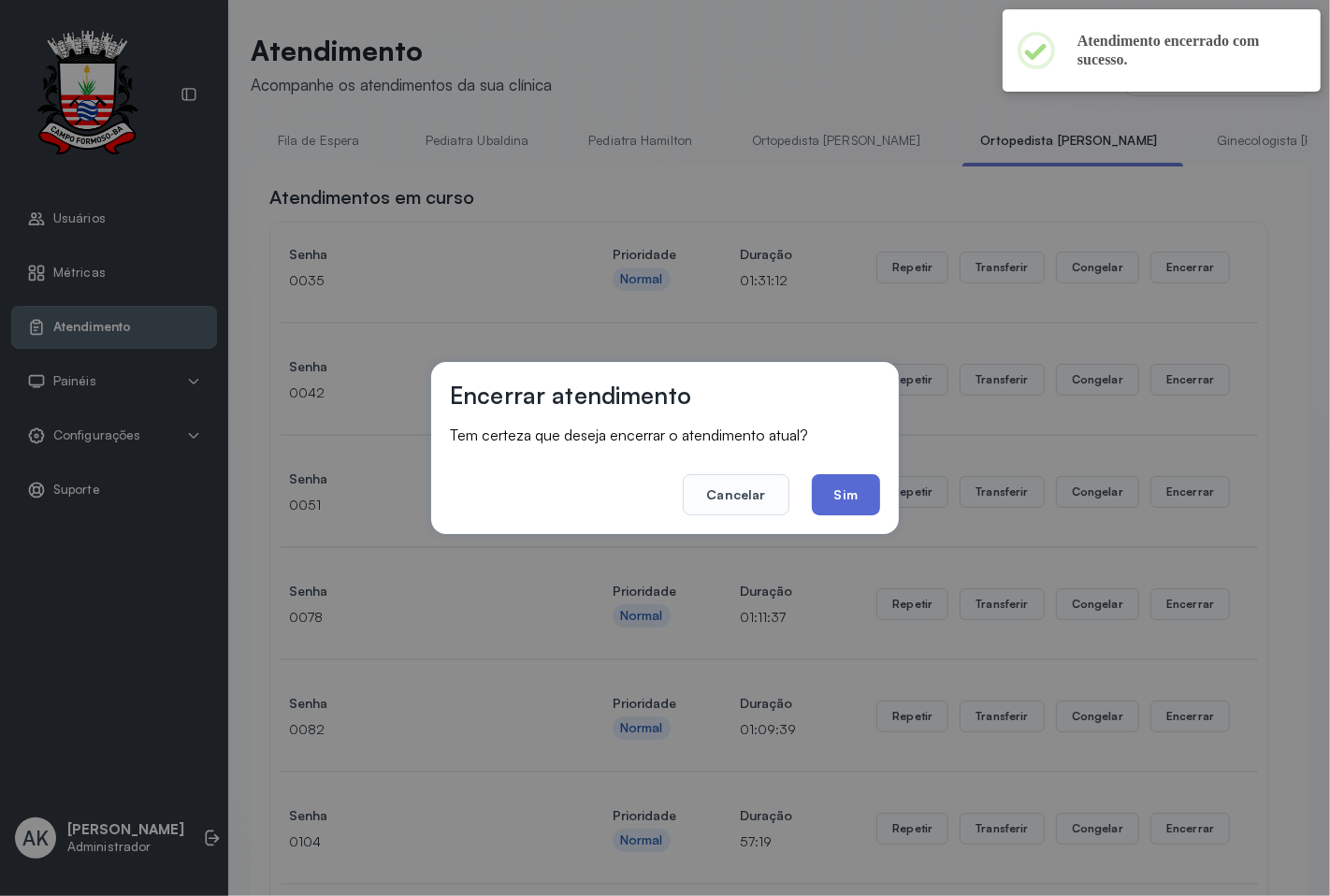click on "Sim" 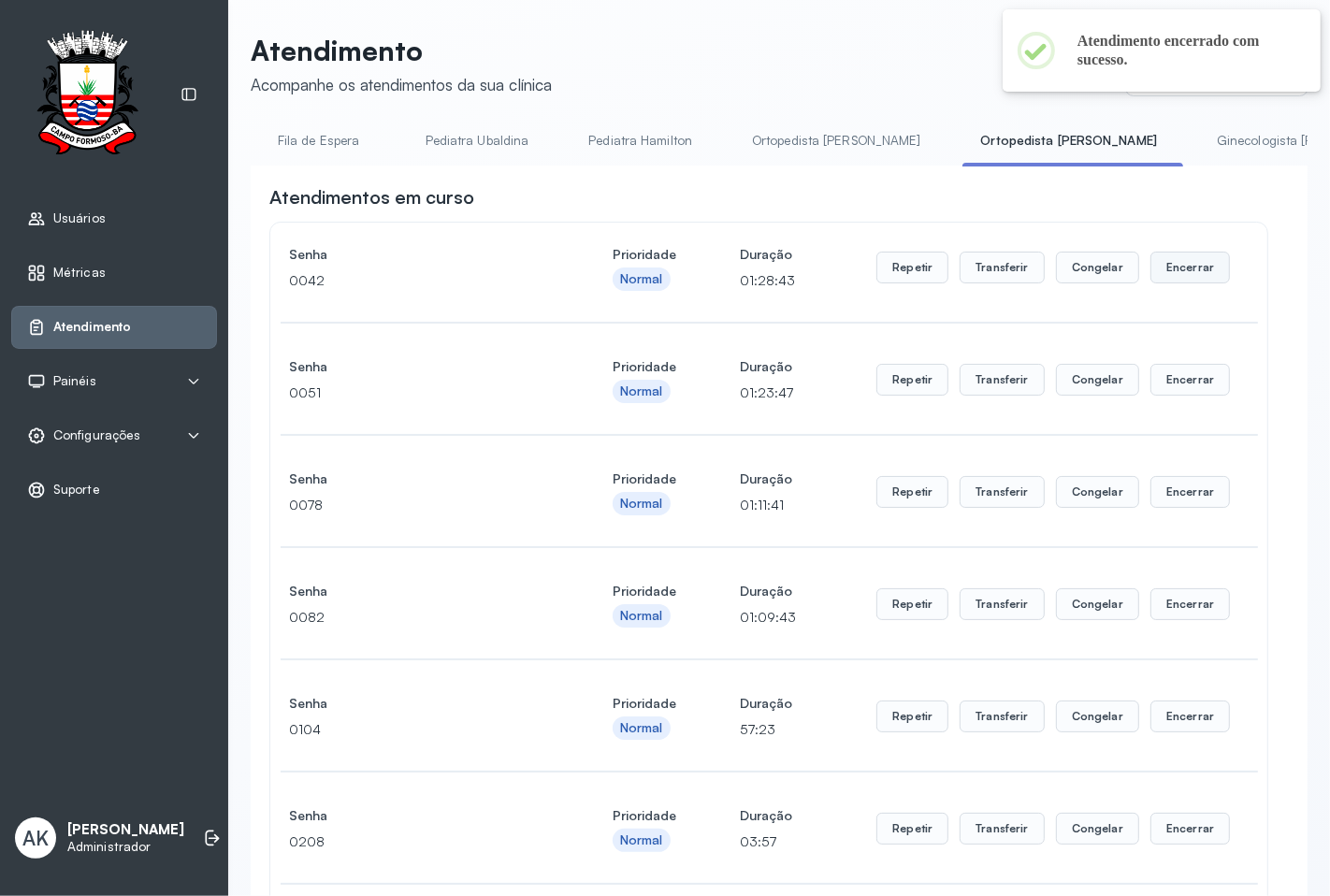 click on "Encerrar" at bounding box center (1190, 267) 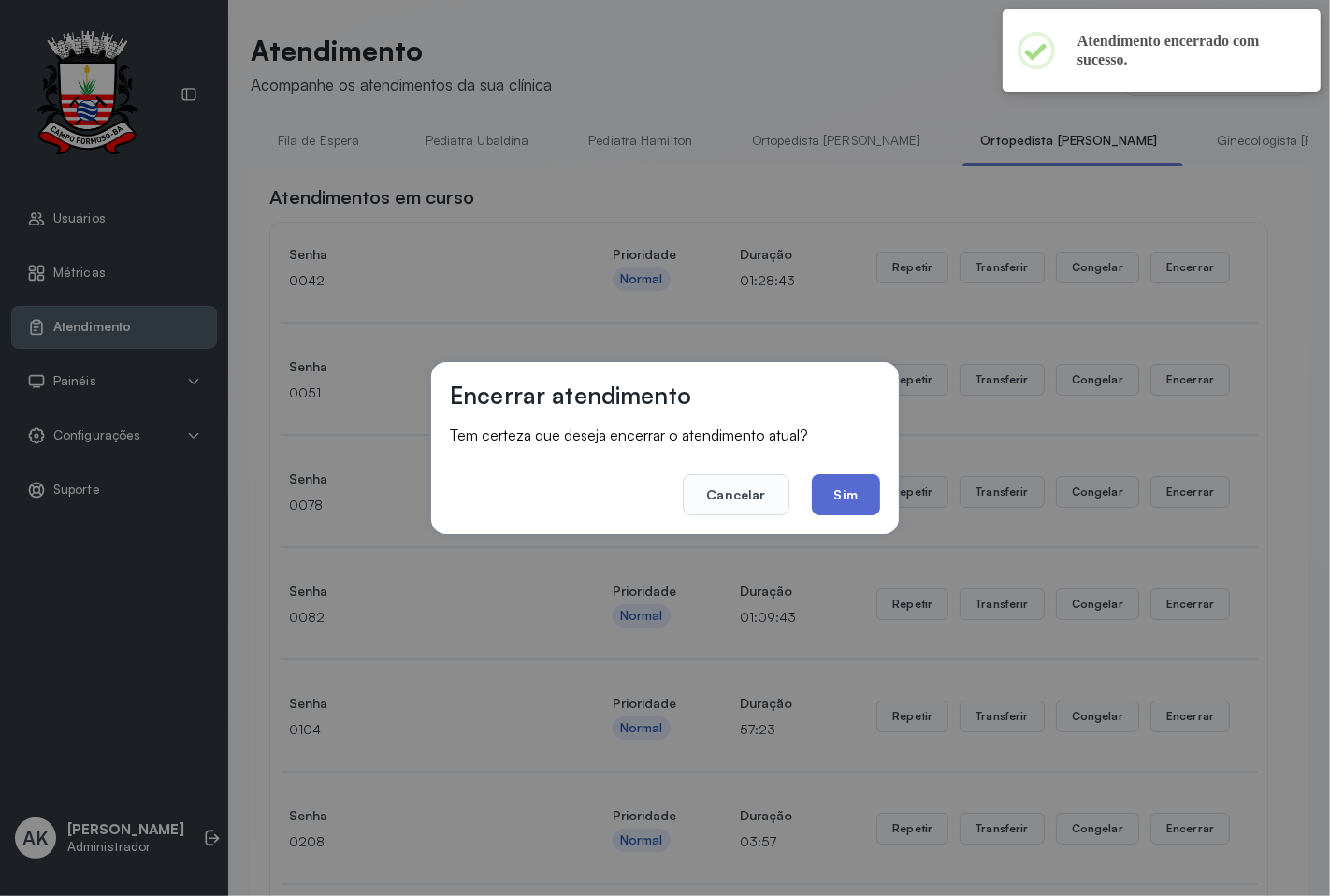 click on "Sim" 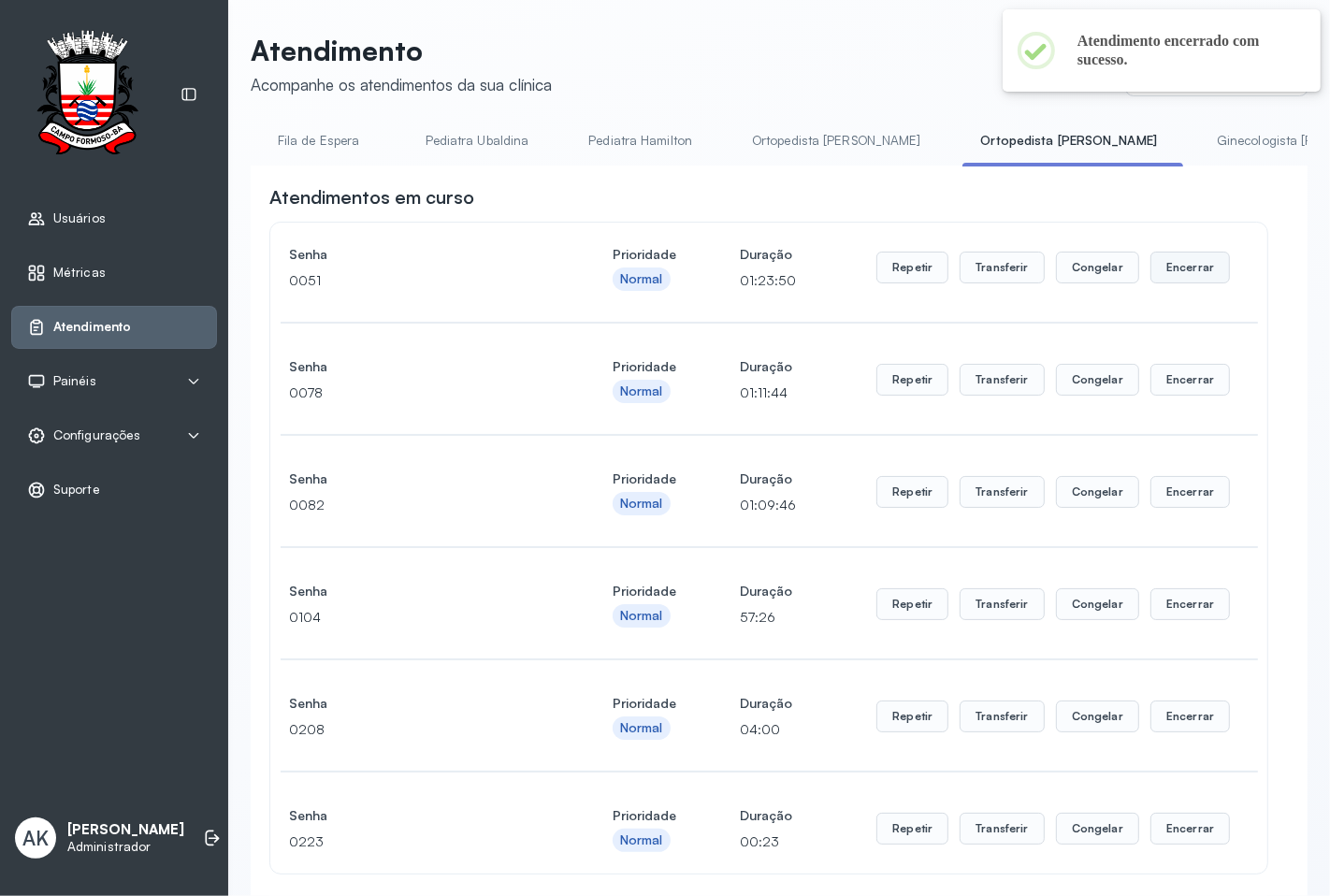 click on "Encerrar" at bounding box center (1190, 267) 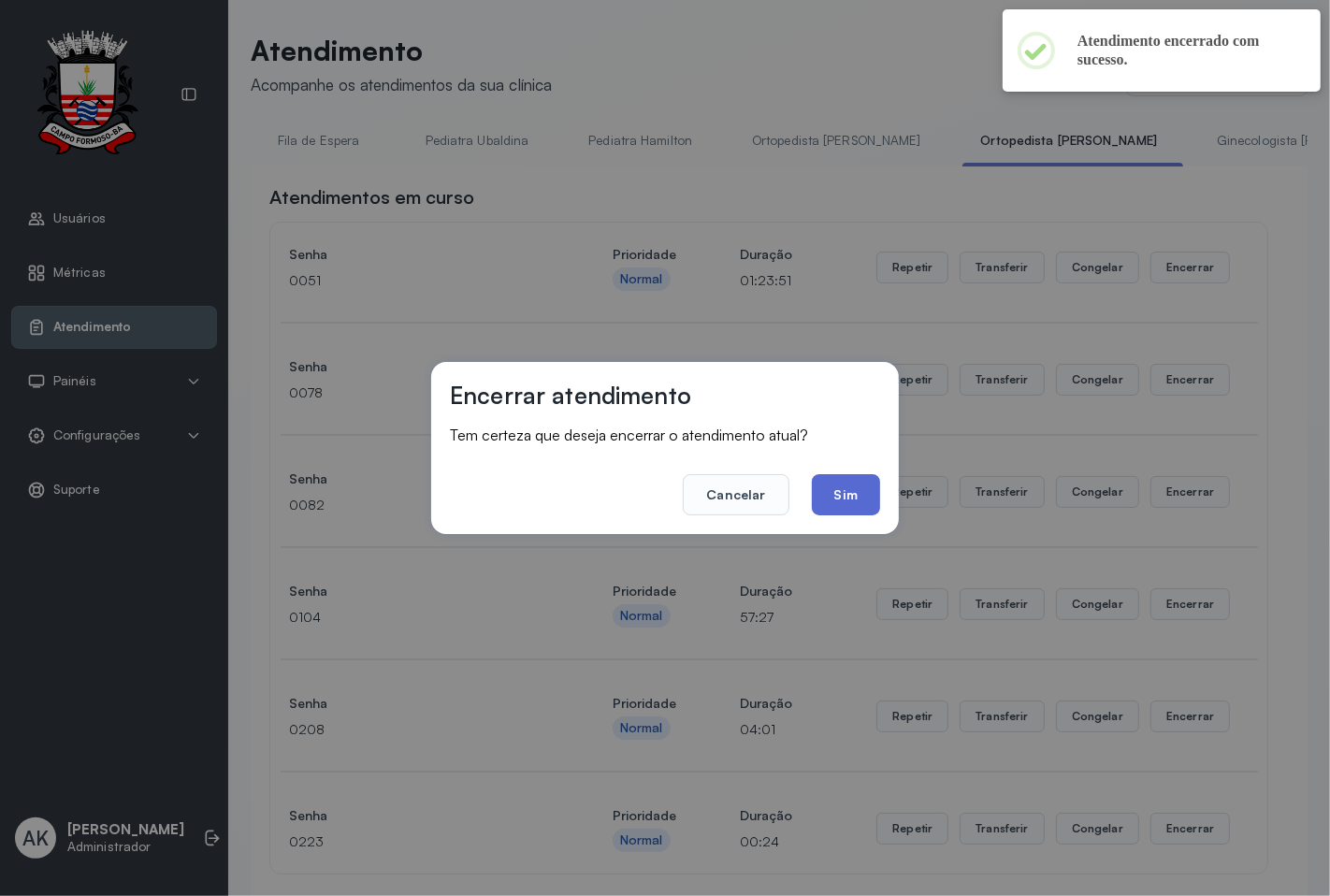 click on "Sim" 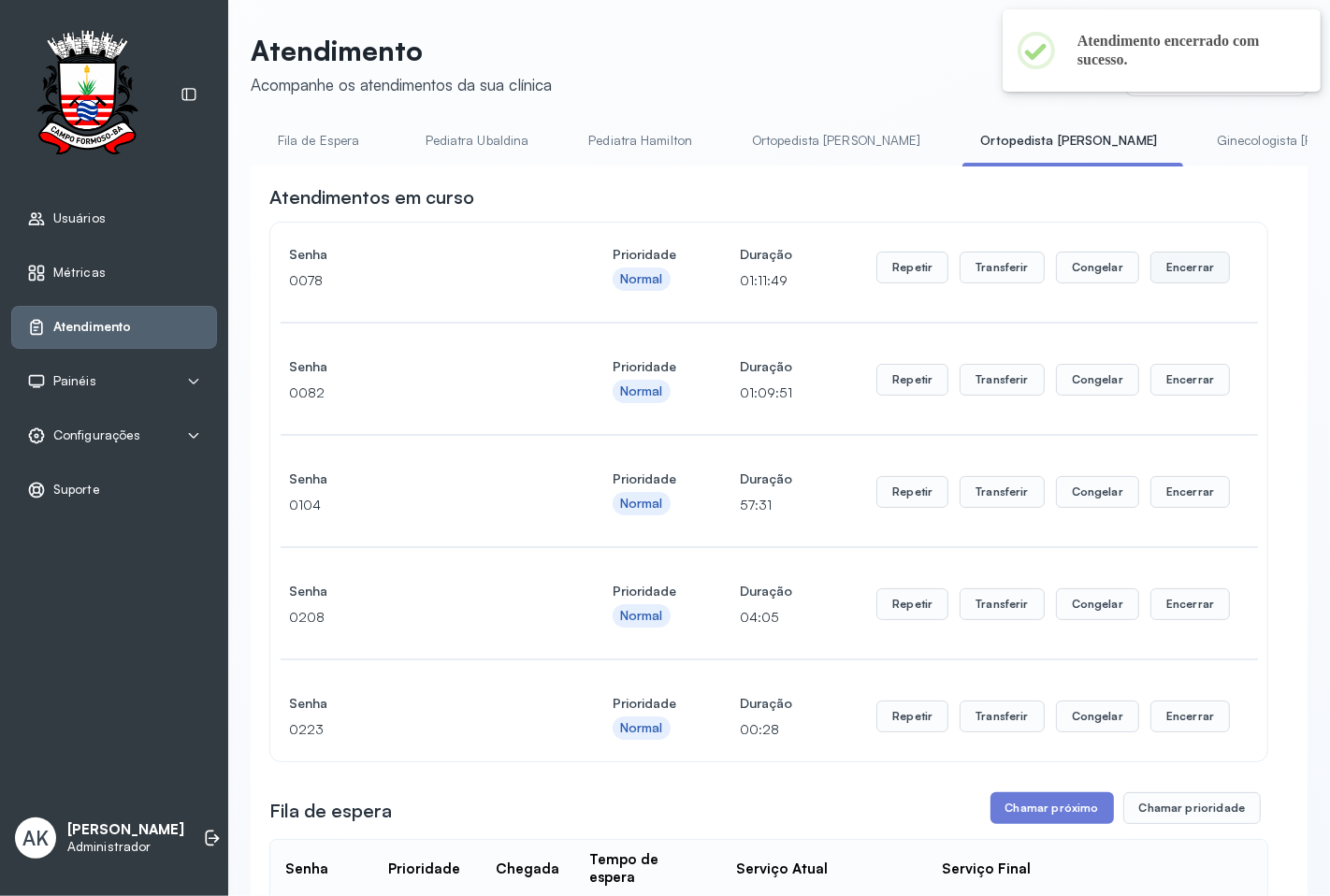 click on "Encerrar" at bounding box center [1190, 267] 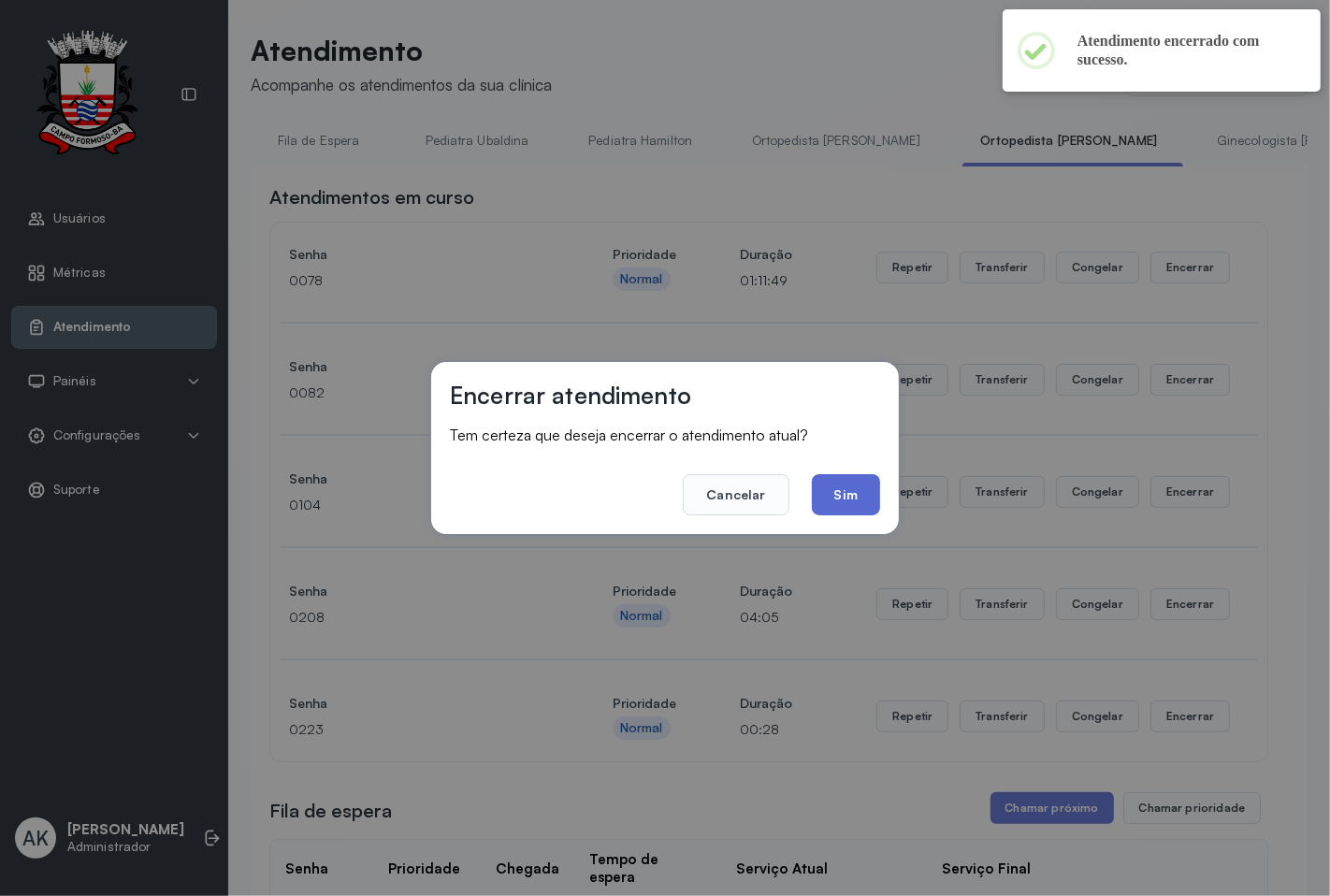 click on "Sim" 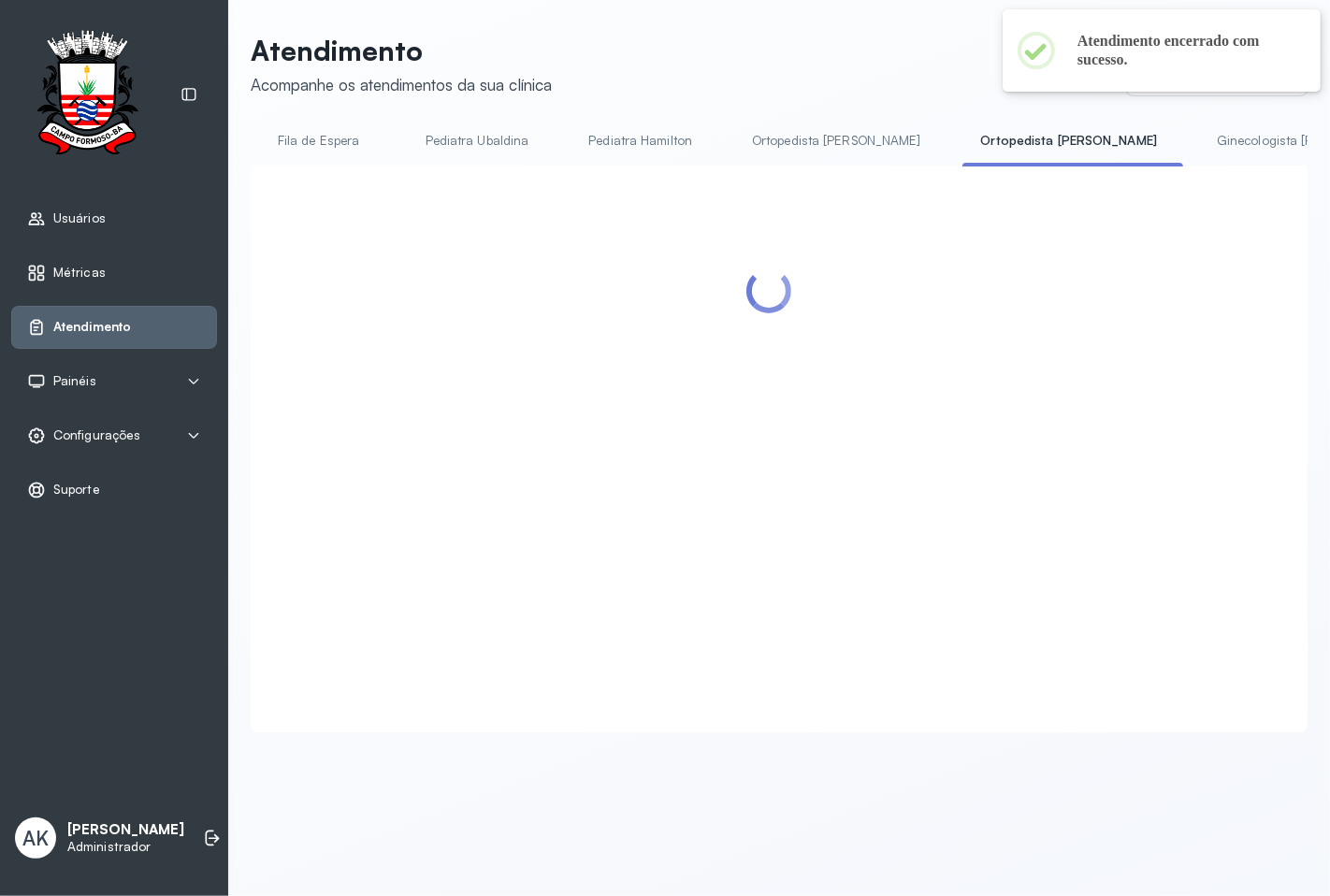 scroll, scrollTop: 0, scrollLeft: 0, axis: both 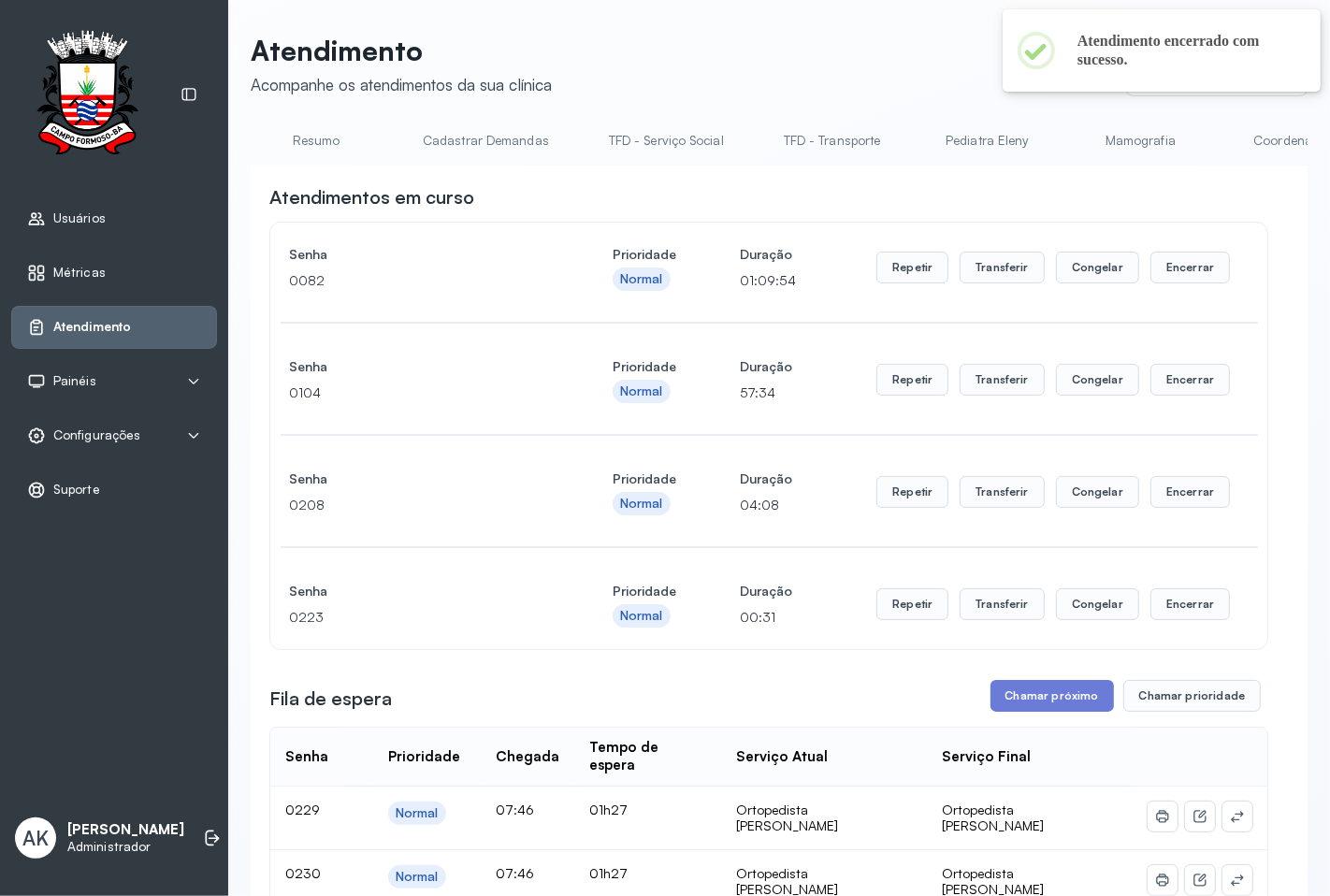 click on "Resumo" at bounding box center [316, 140] 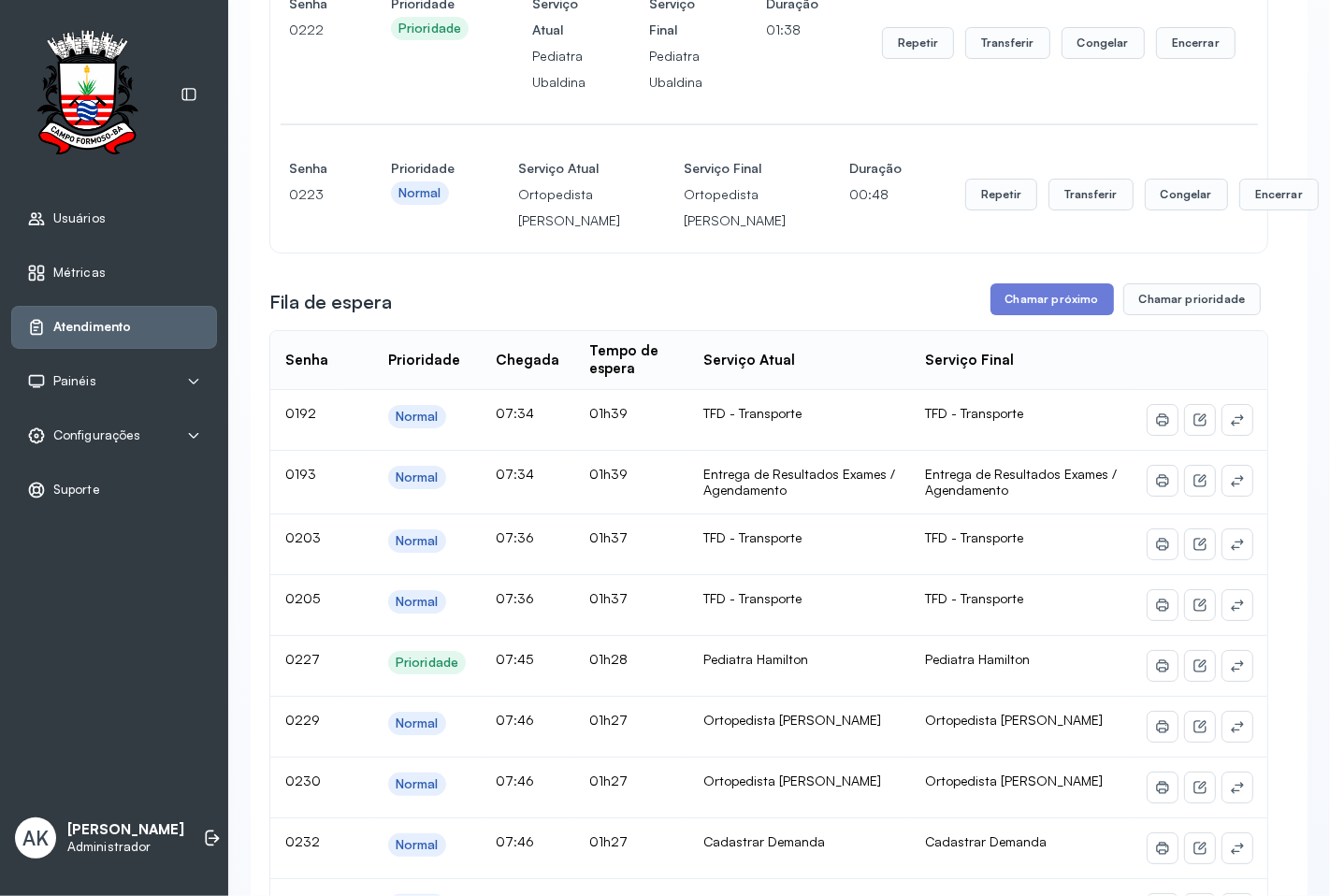 scroll, scrollTop: 0, scrollLeft: 0, axis: both 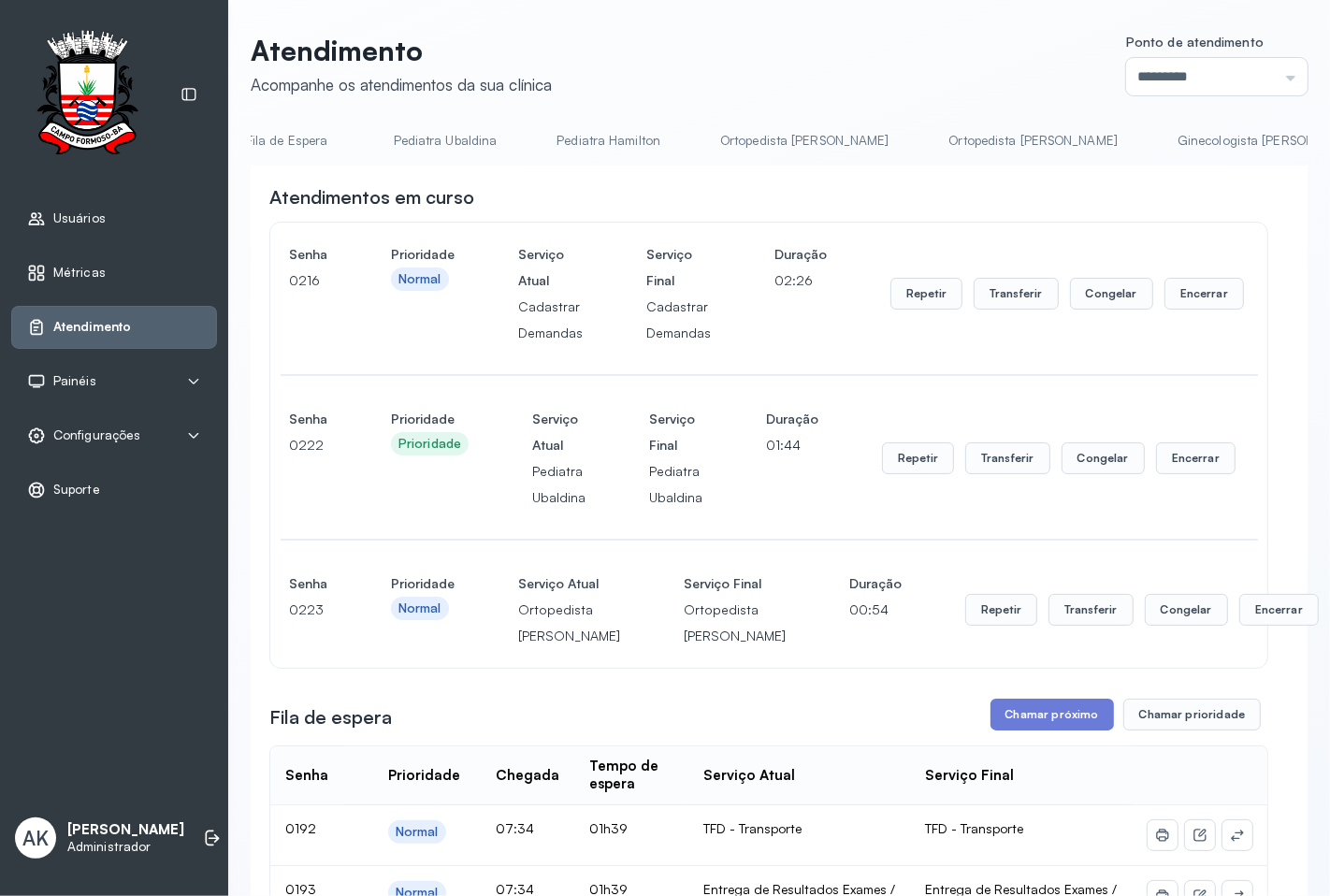 click on "Ortopedista [PERSON_NAME]" at bounding box center (1034, 140) 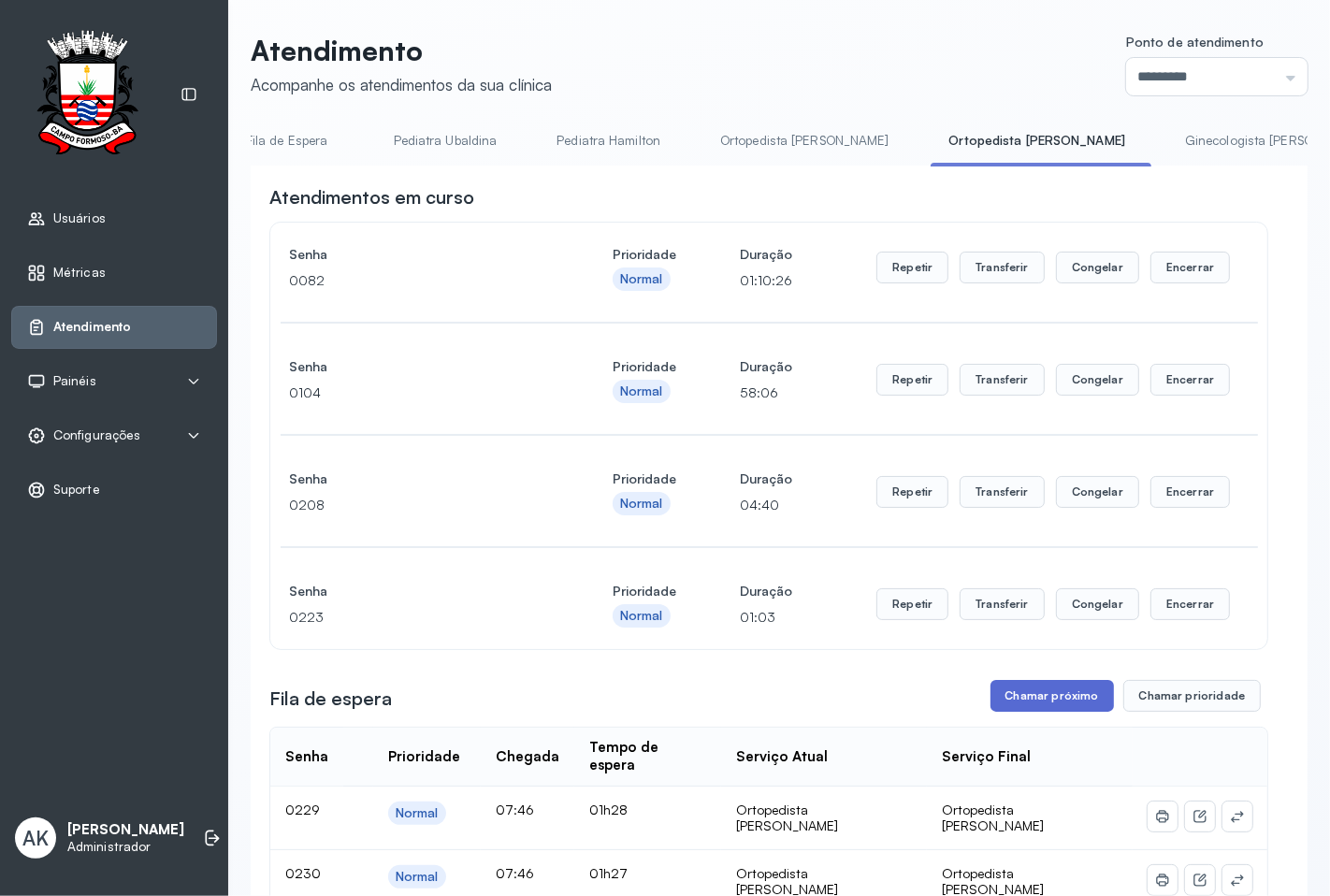 click on "Chamar próximo" at bounding box center [1052, 696] 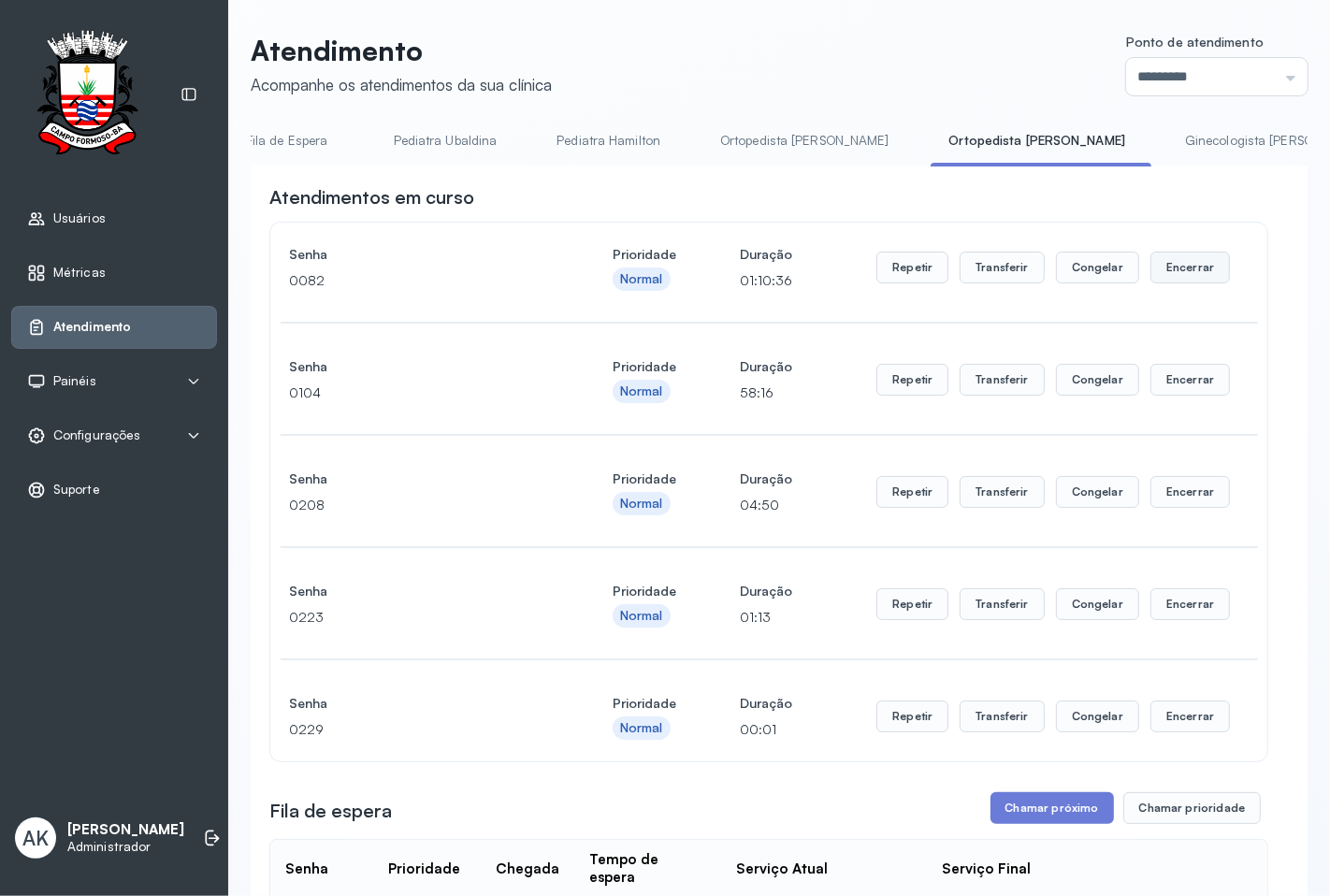 click on "Encerrar" at bounding box center (1190, 267) 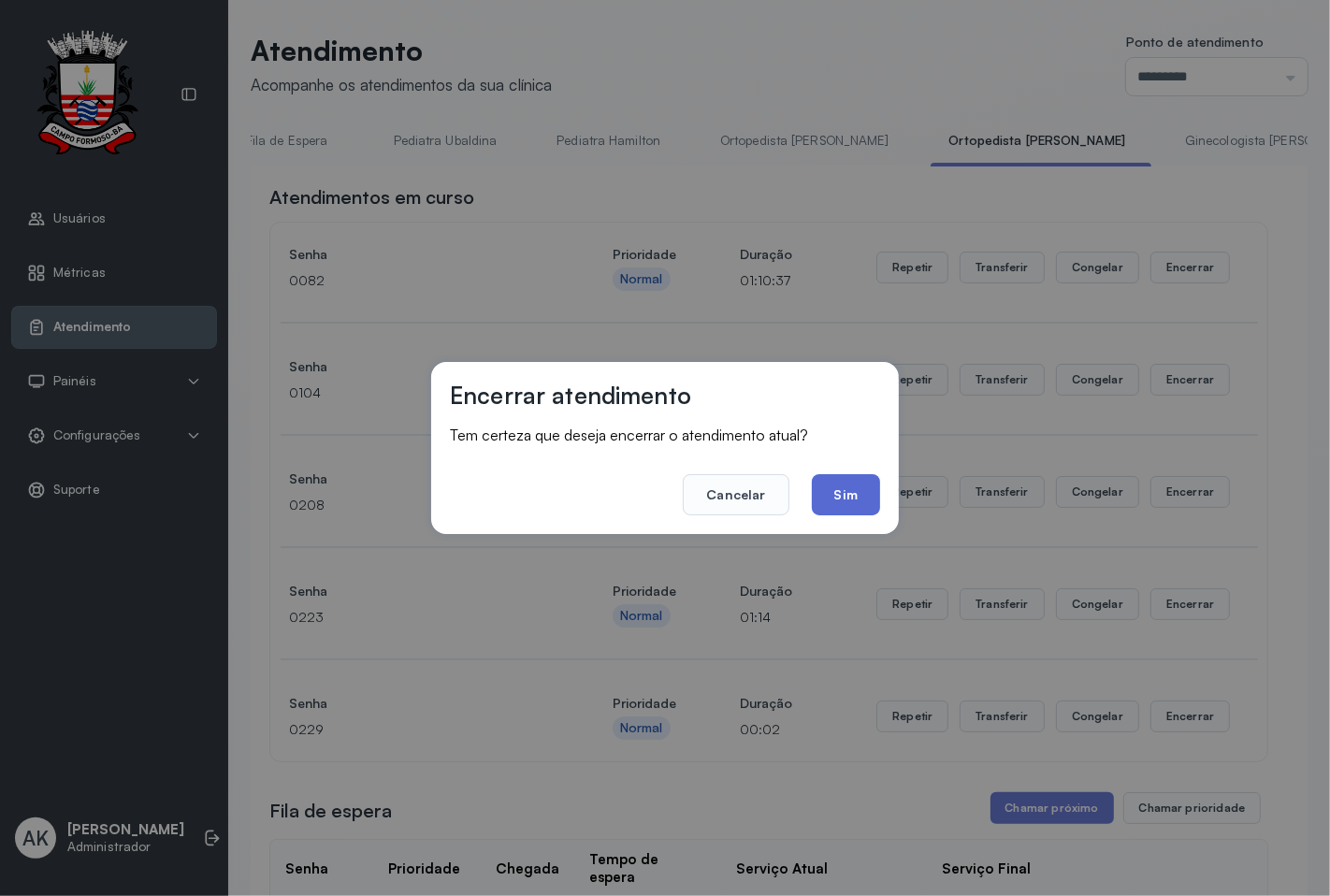 click on "Sim" 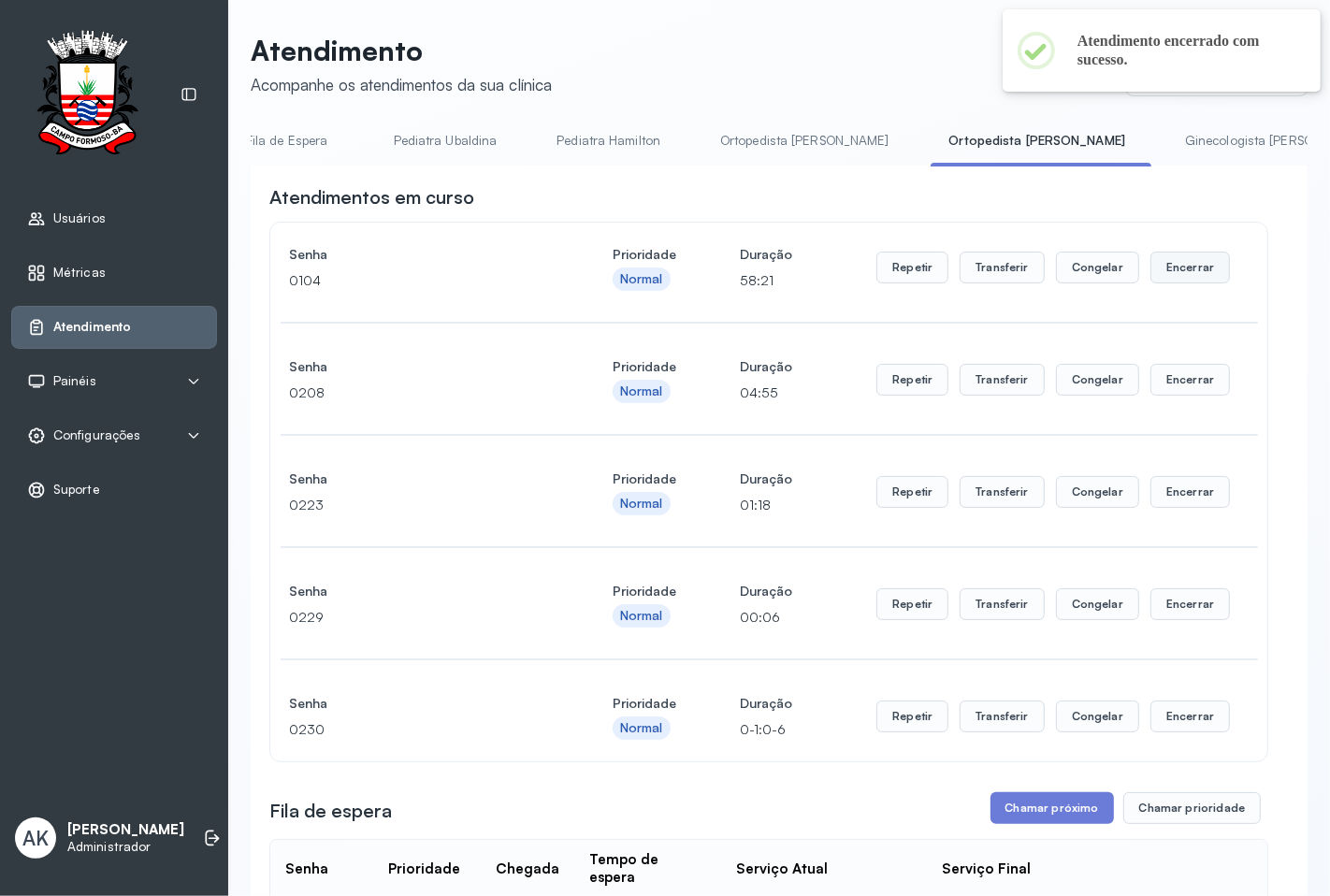 click on "Encerrar" at bounding box center [1190, 267] 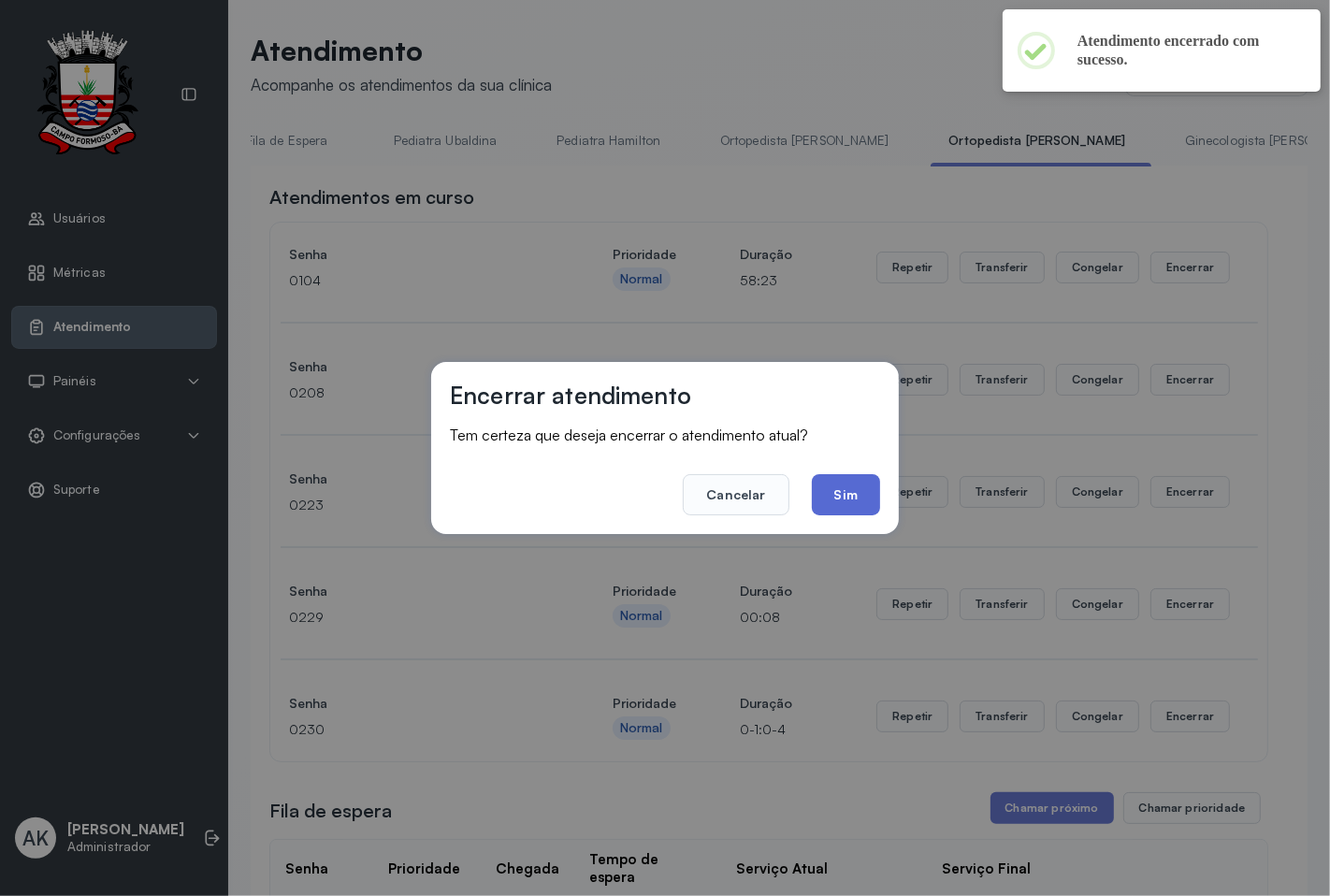 click on "Sim" 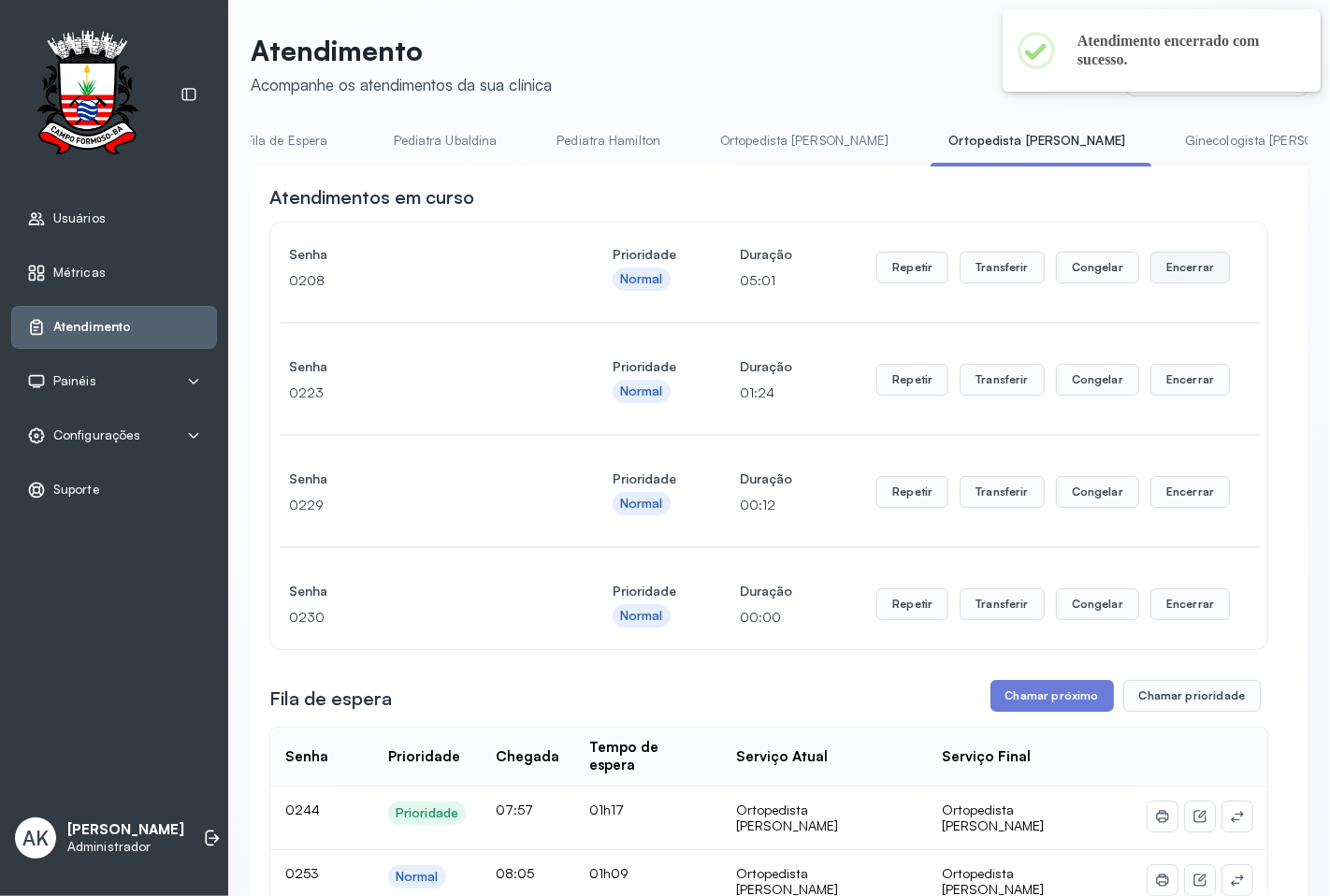click on "Encerrar" at bounding box center (1190, 267) 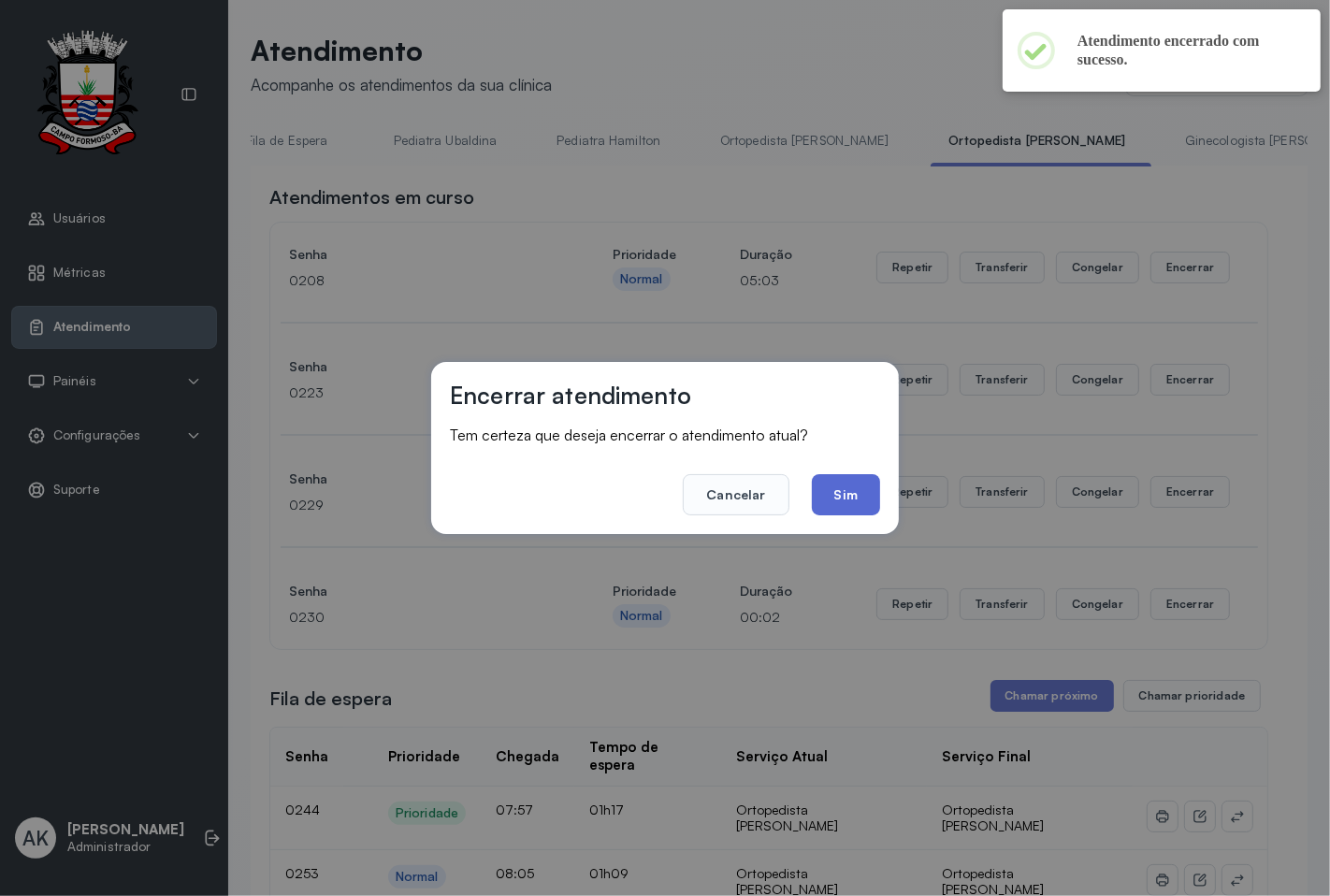 click on "Sim" 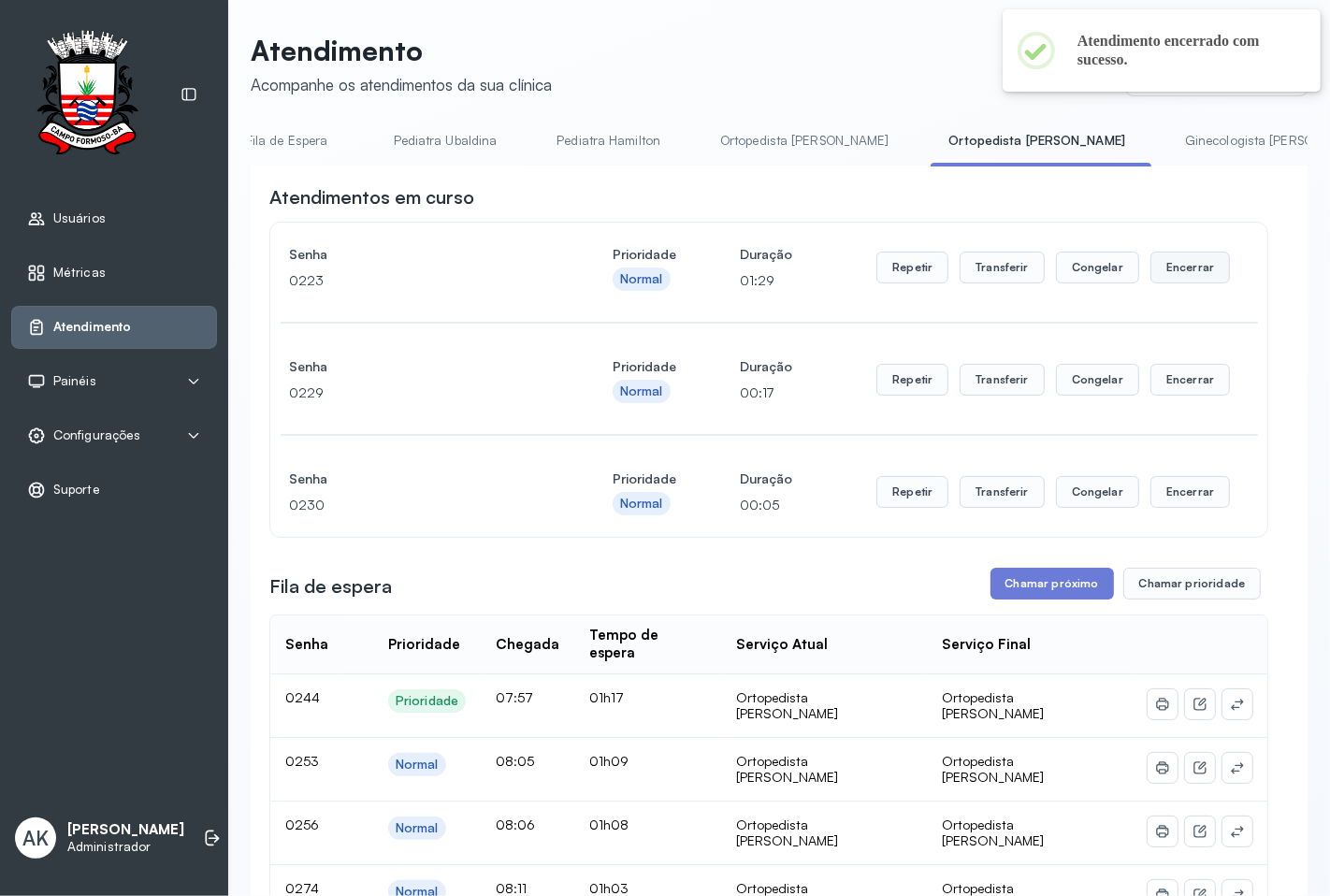 click on "Encerrar" at bounding box center (1190, 267) 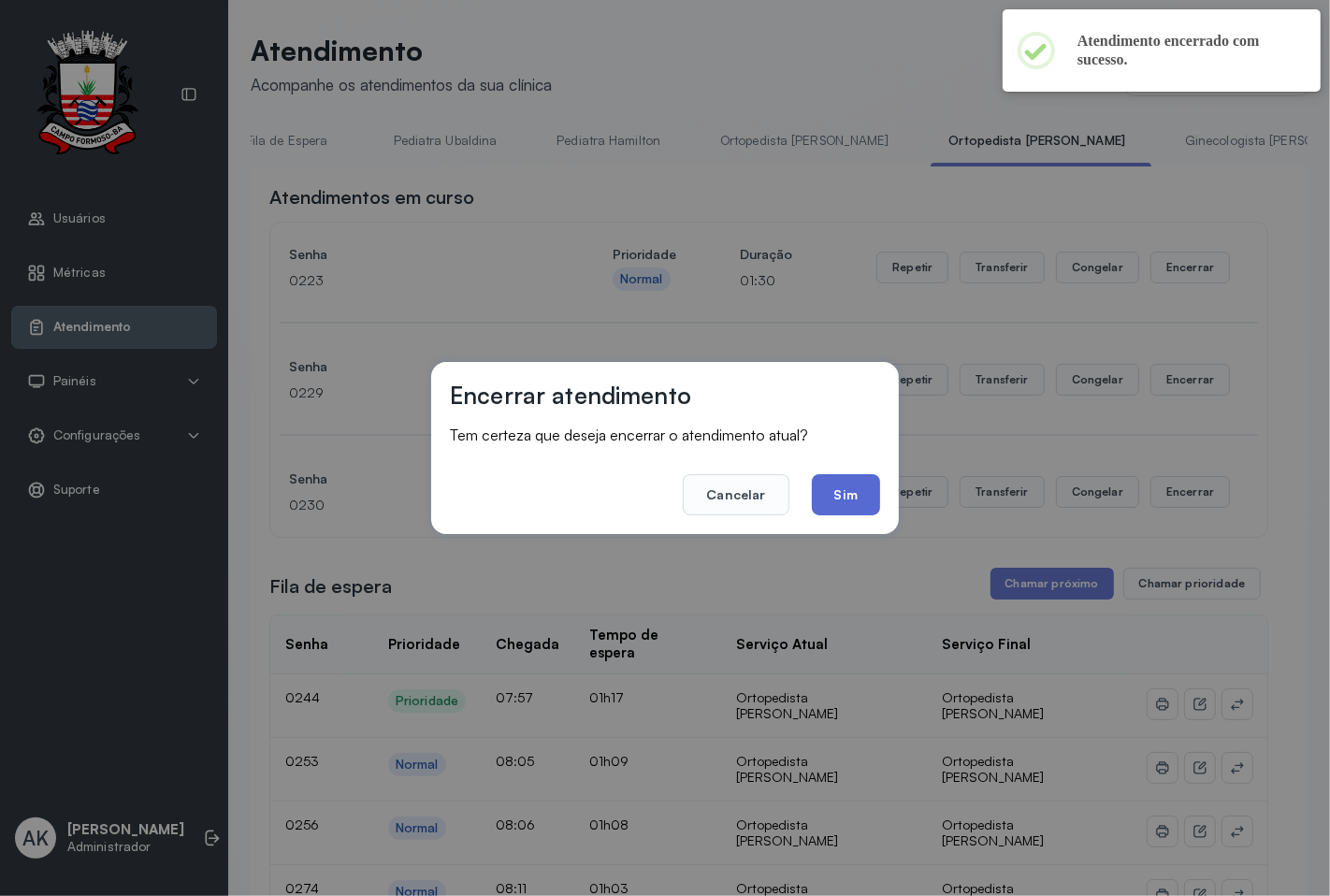 click on "Sim" 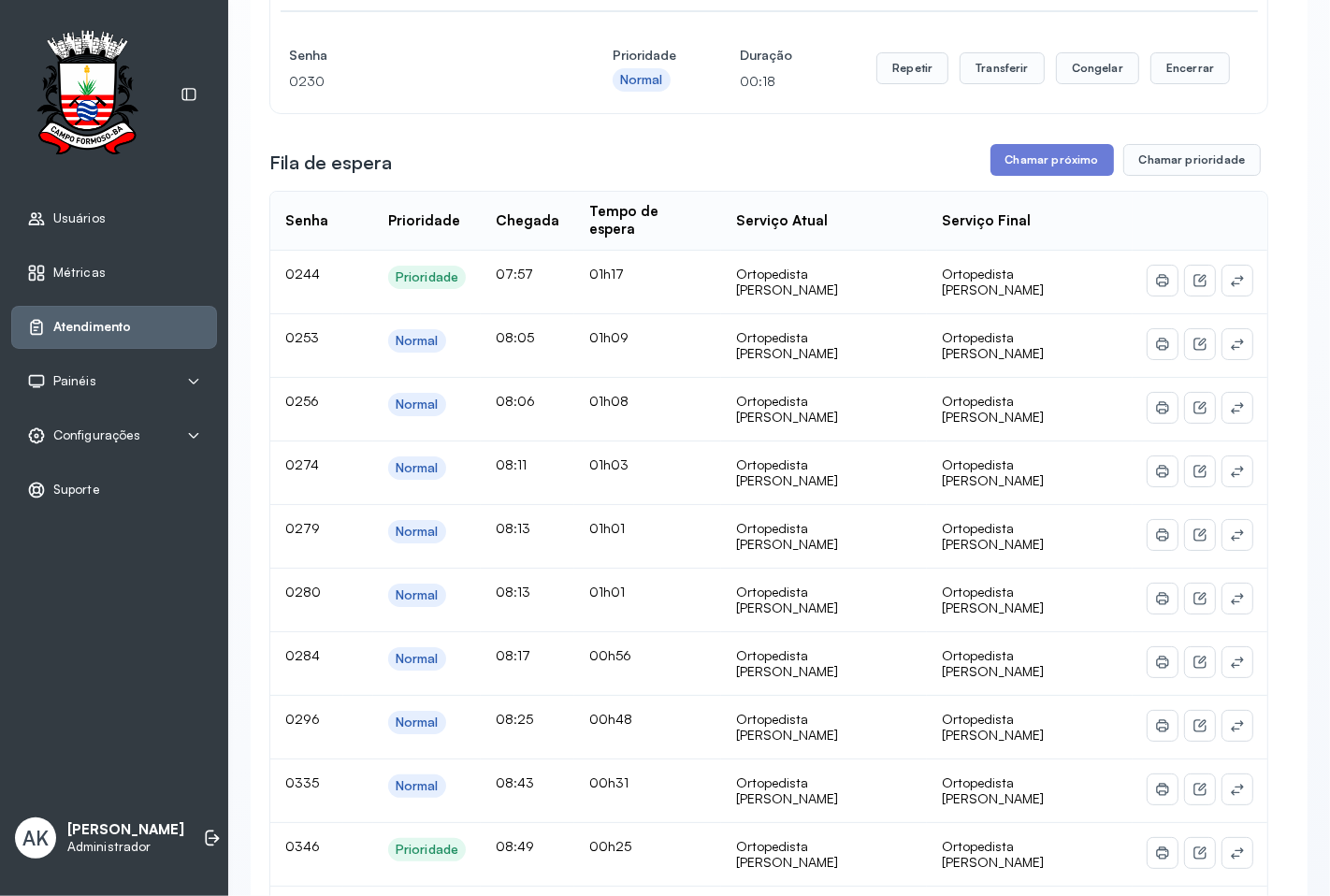 scroll, scrollTop: 0, scrollLeft: 0, axis: both 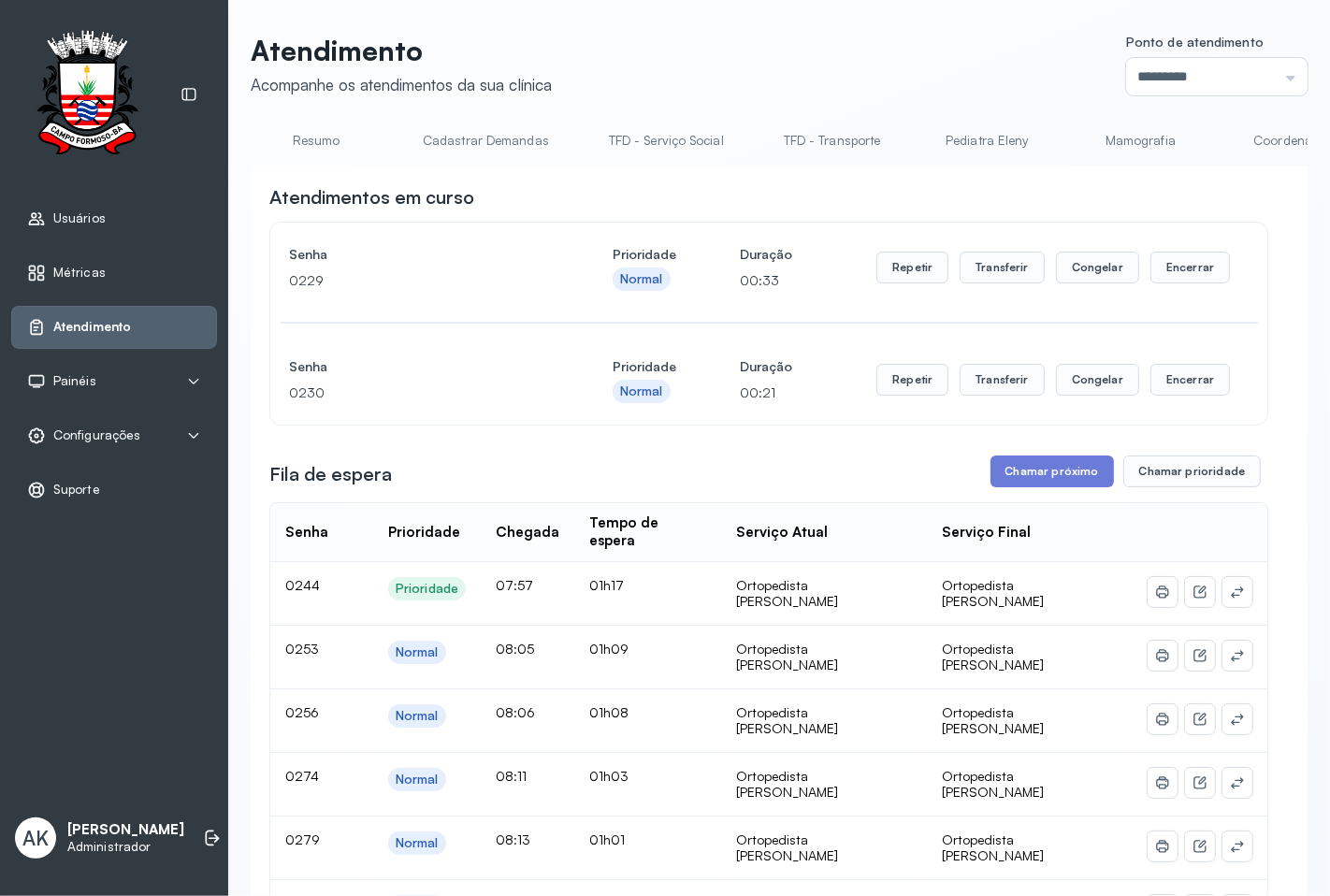 click on "Resumo" at bounding box center [316, 140] 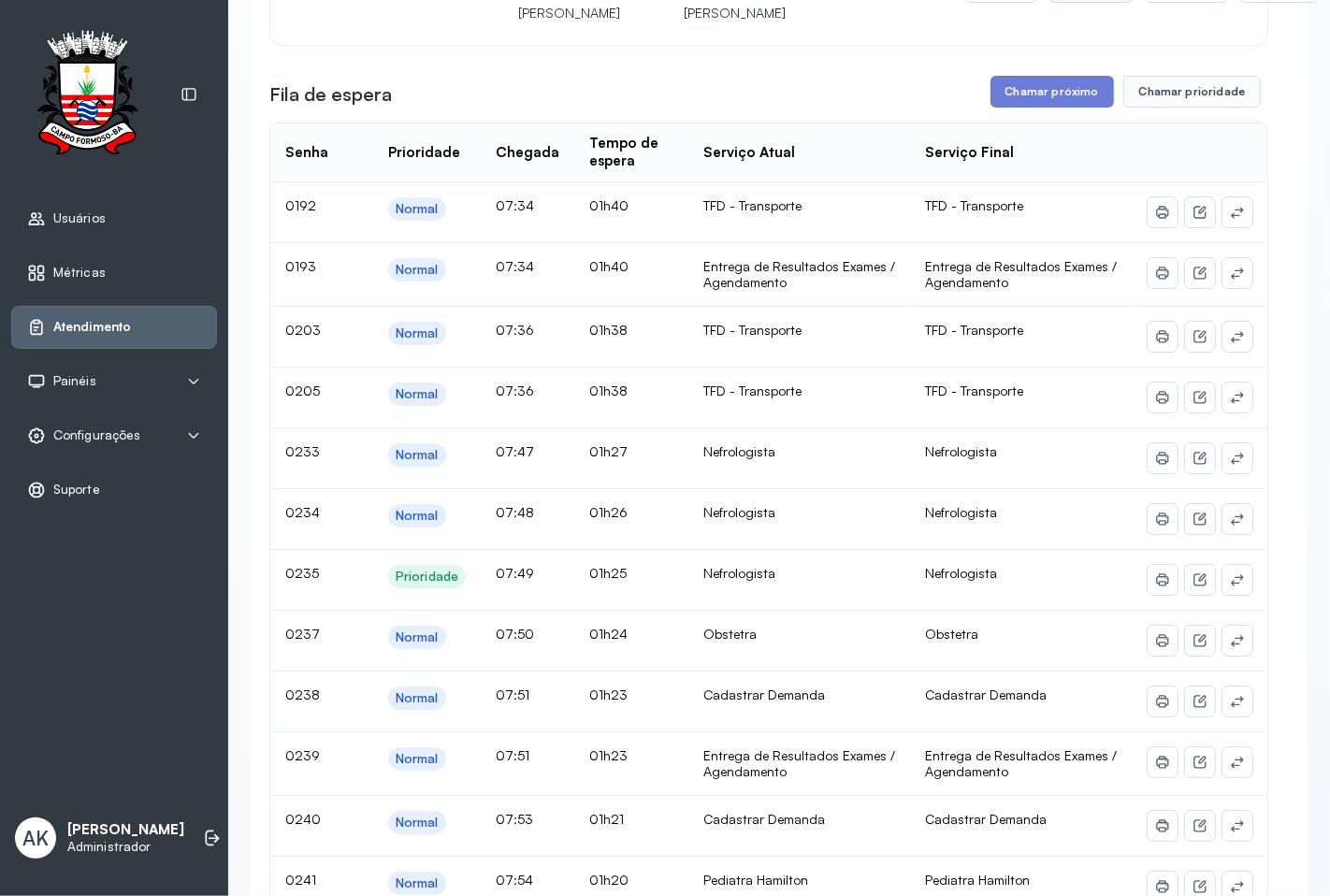 scroll, scrollTop: 0, scrollLeft: 0, axis: both 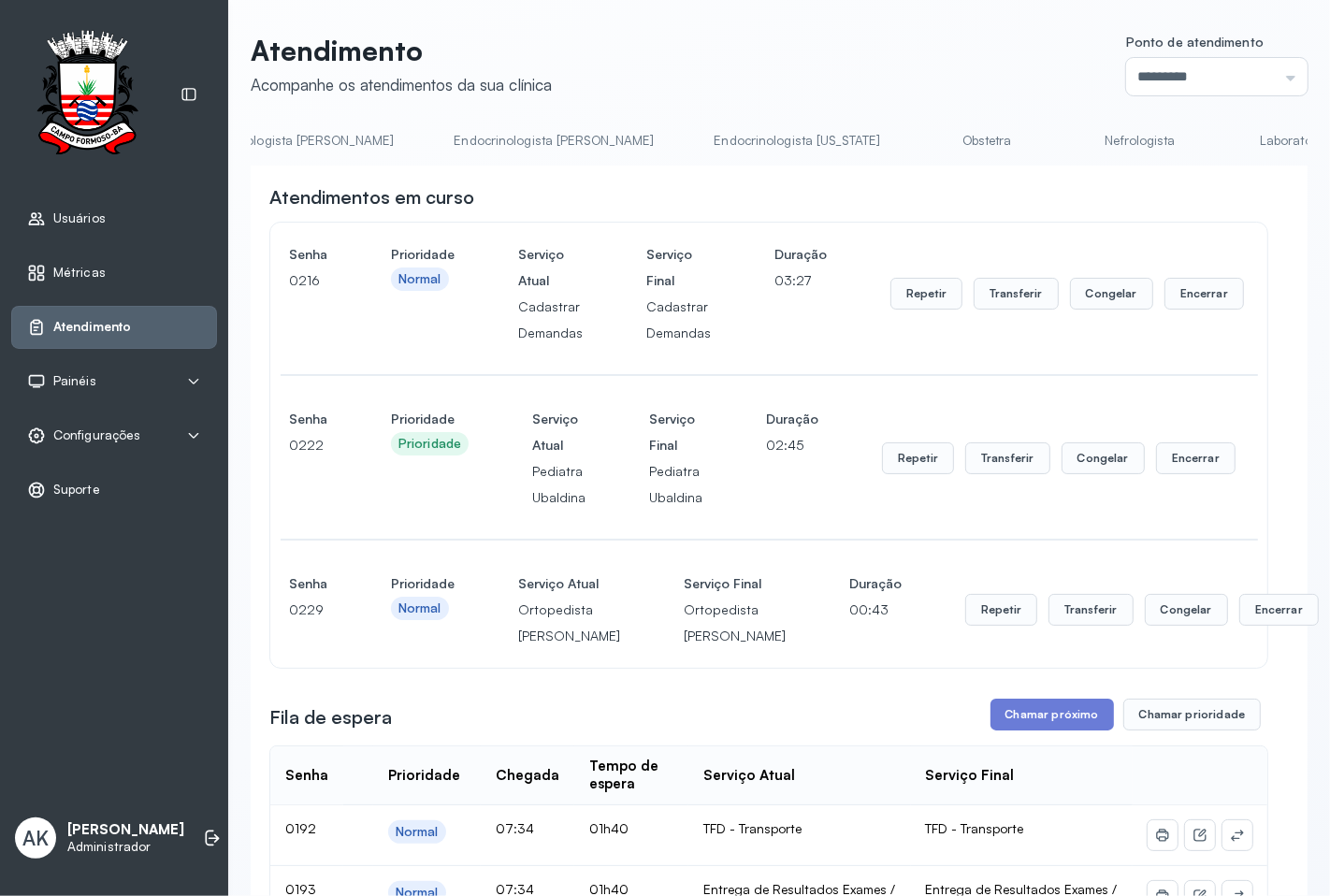 click on "Nefrologista" at bounding box center [1140, 140] 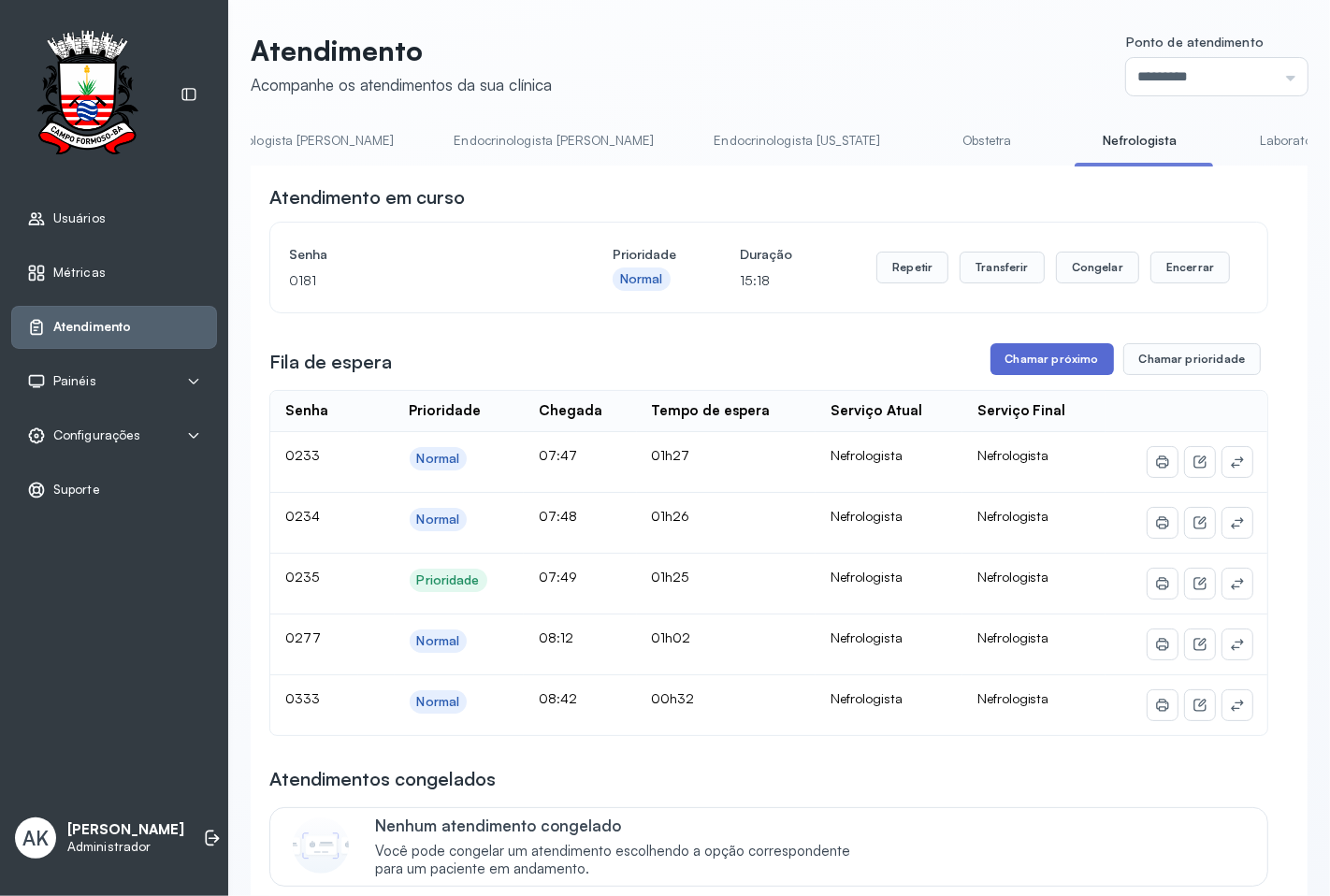 click on "Chamar próximo" at bounding box center (1052, 359) 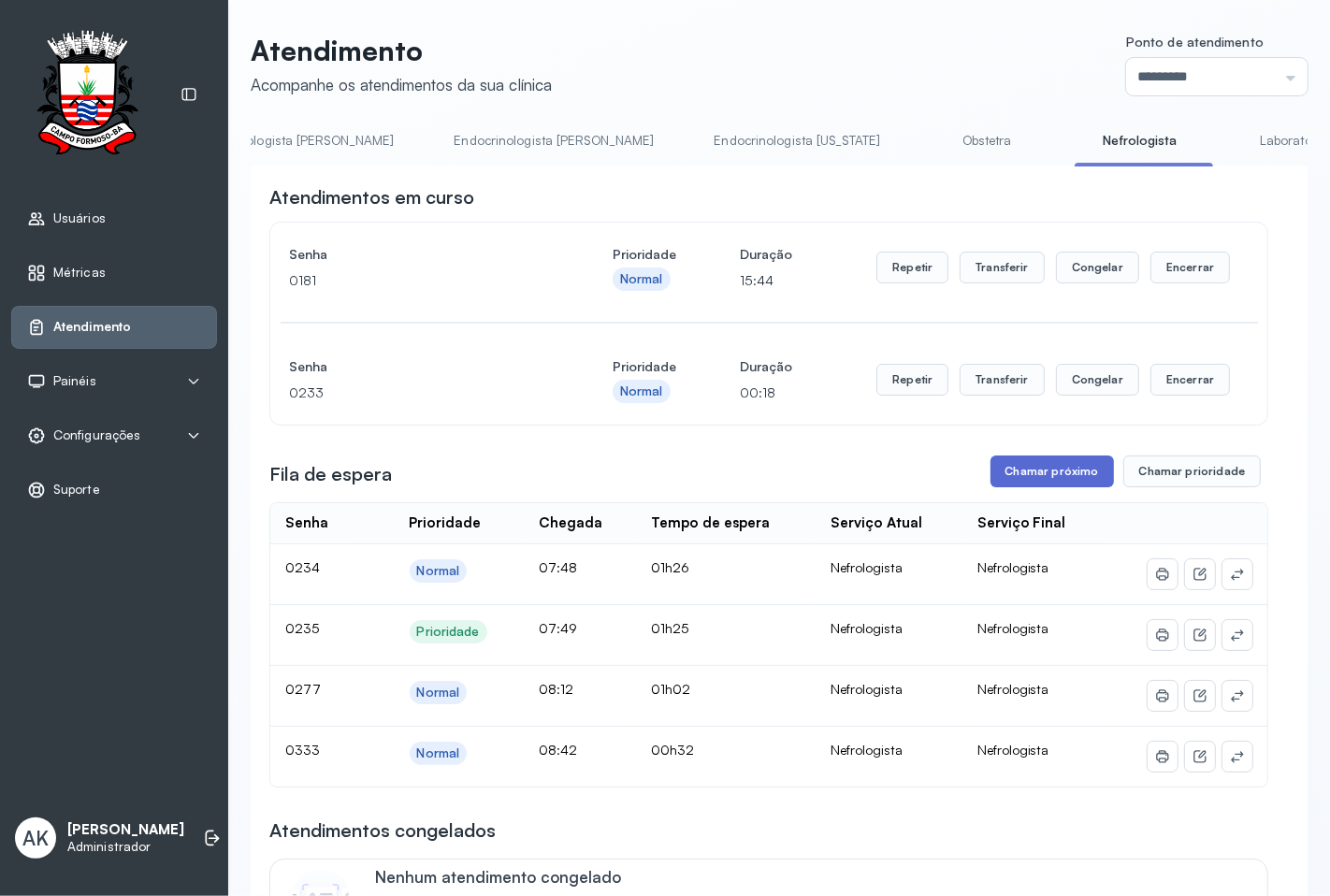 click on "Chamar próximo" at bounding box center (1052, 471) 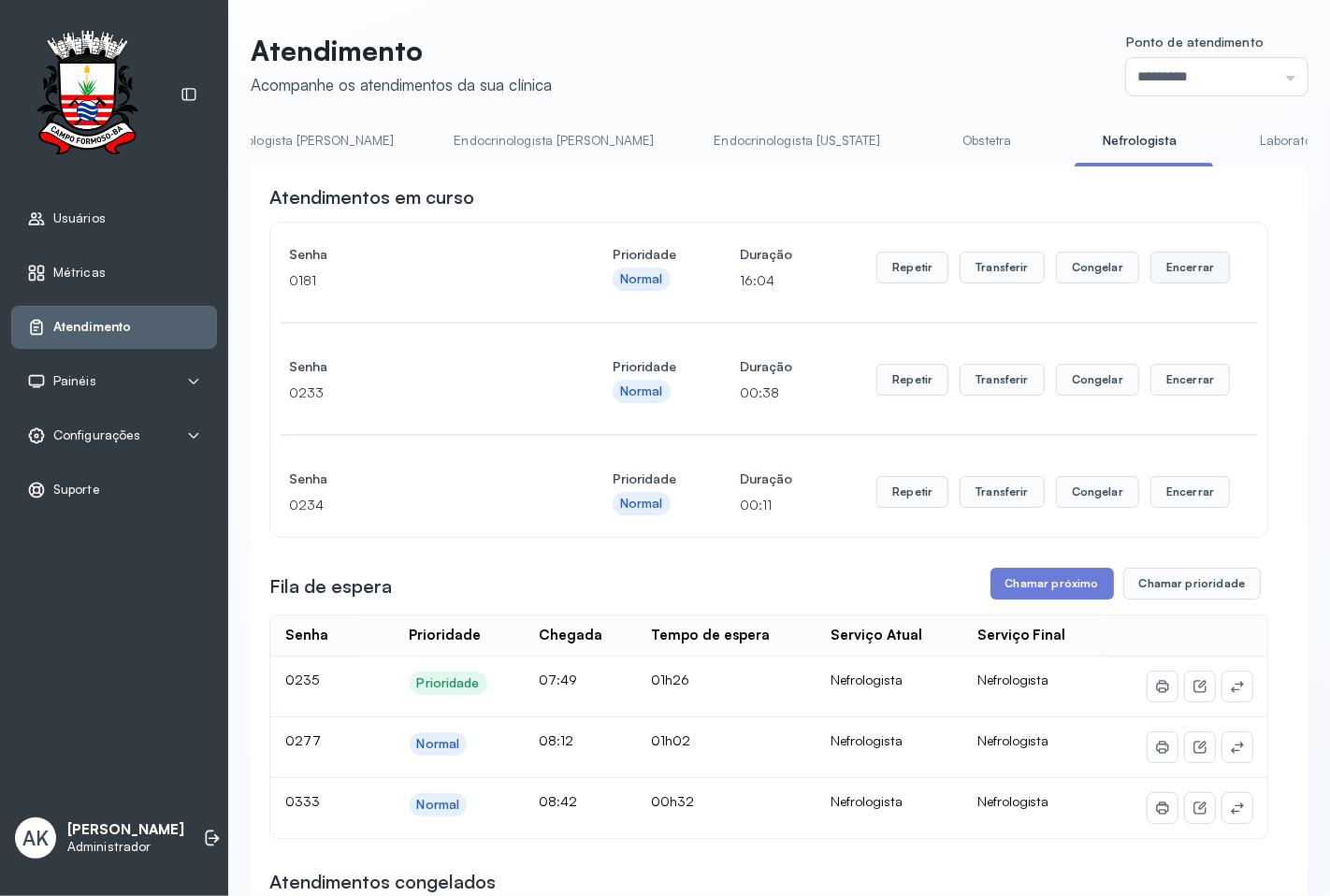 click on "Encerrar" at bounding box center (1190, 267) 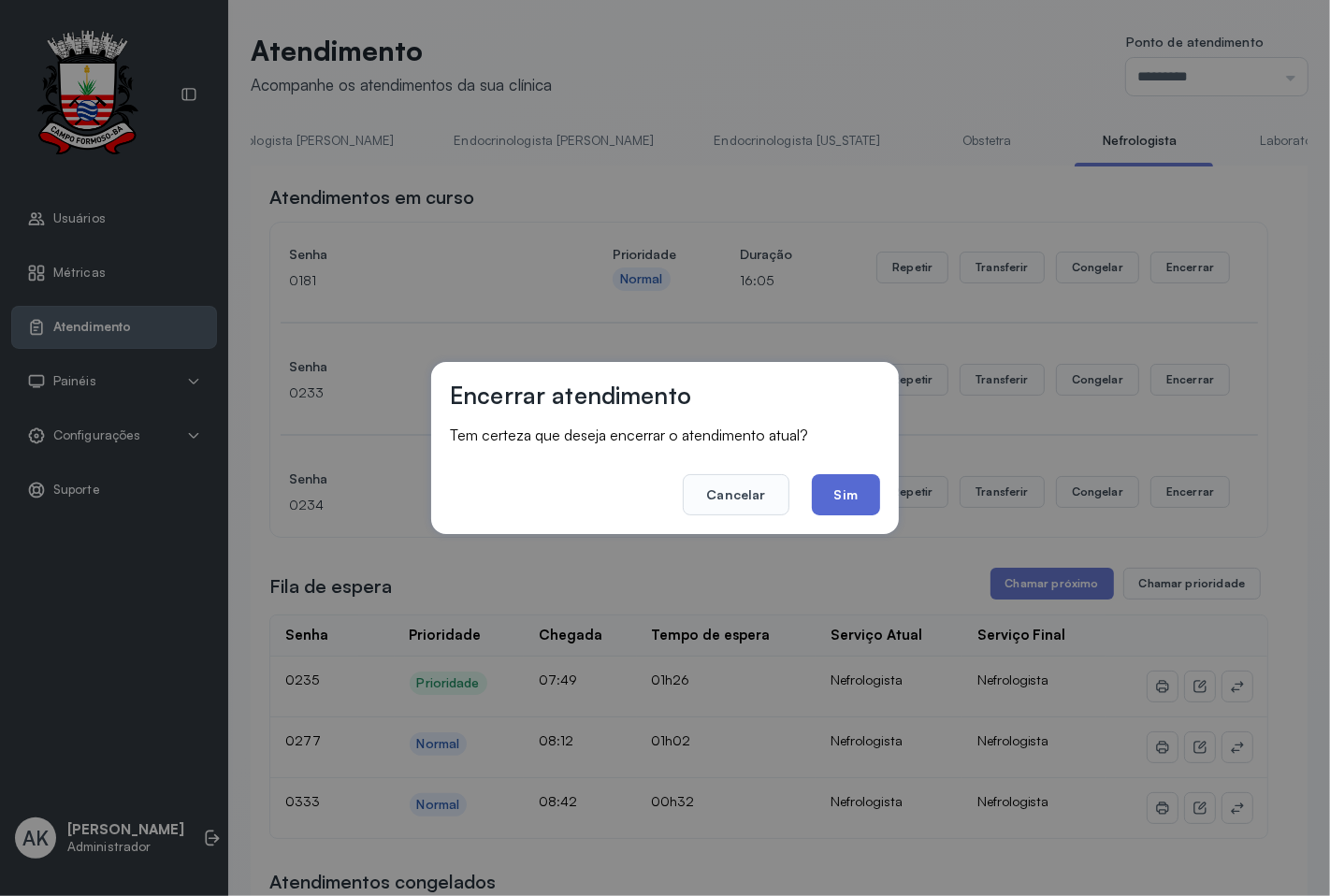 click on "Sim" 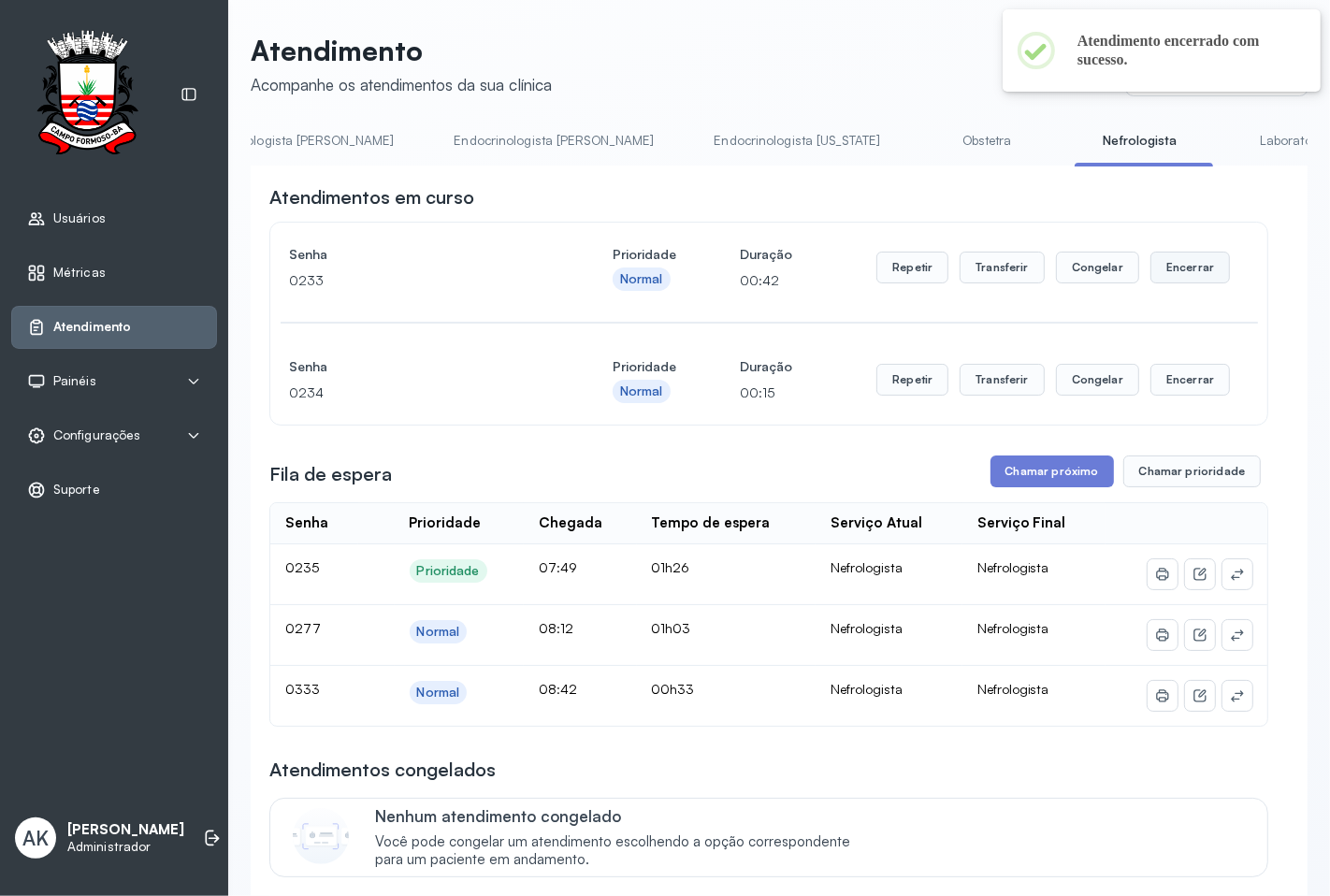 click on "Encerrar" at bounding box center (1190, 267) 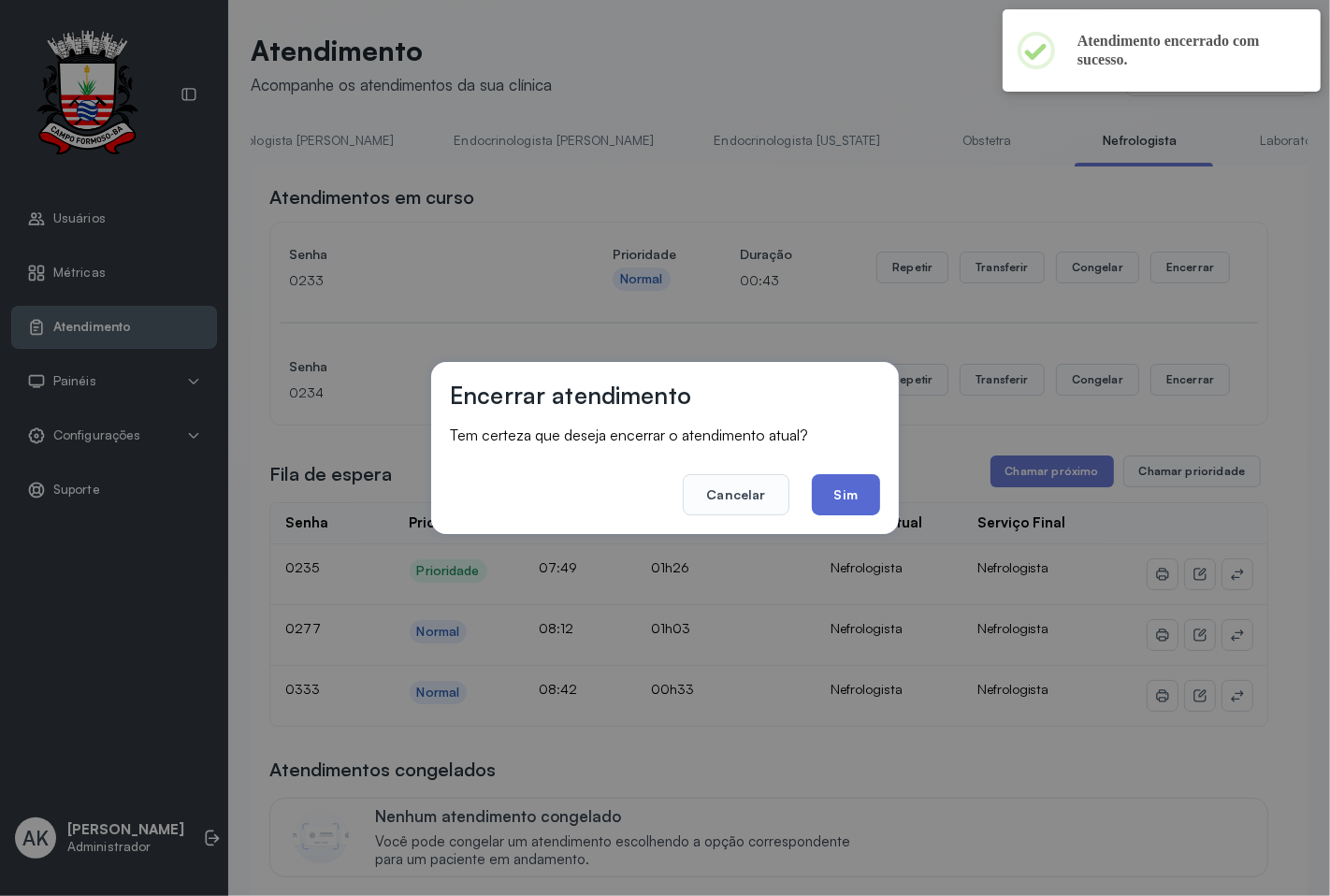 click on "Sim" 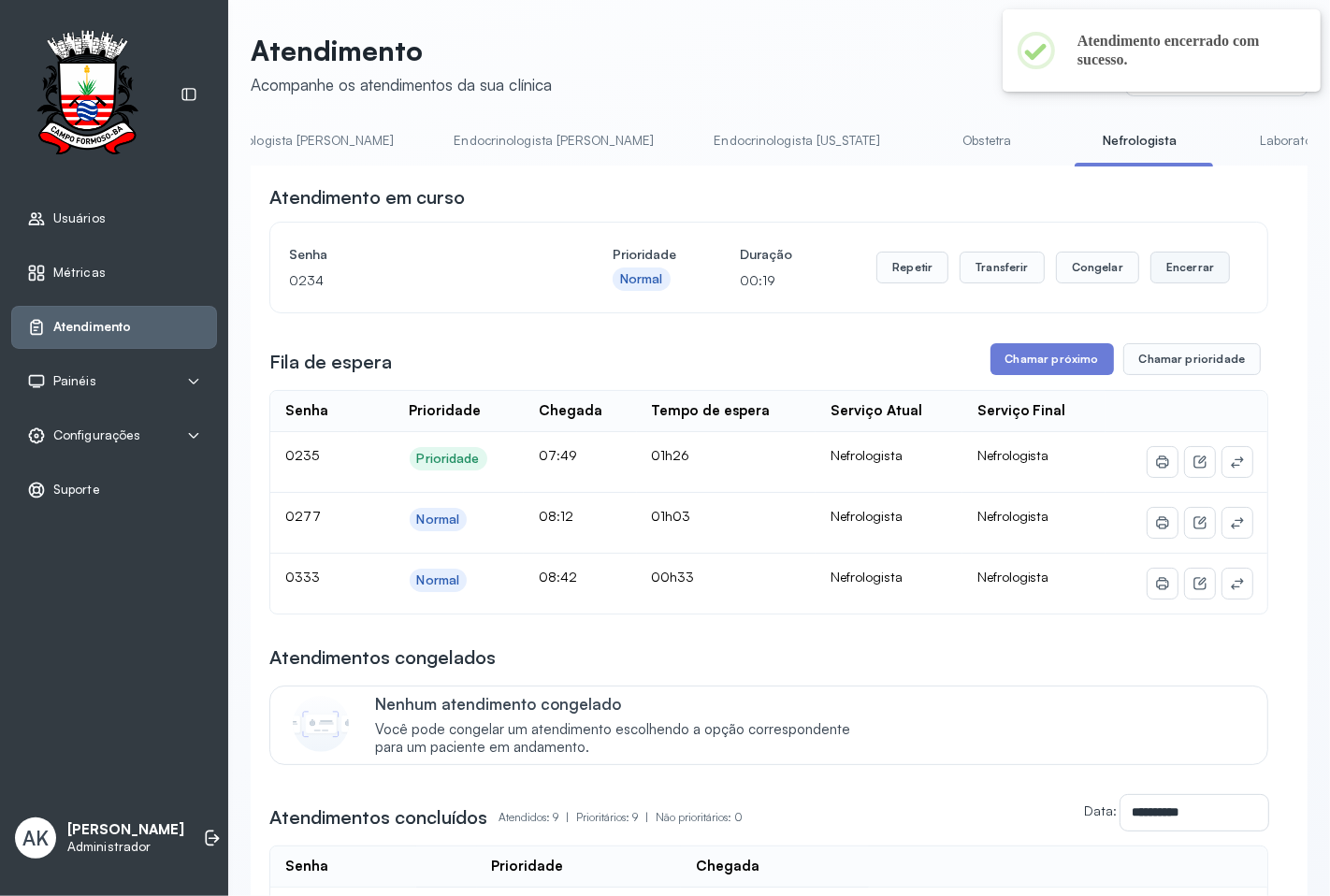 click on "Encerrar" at bounding box center [1190, 267] 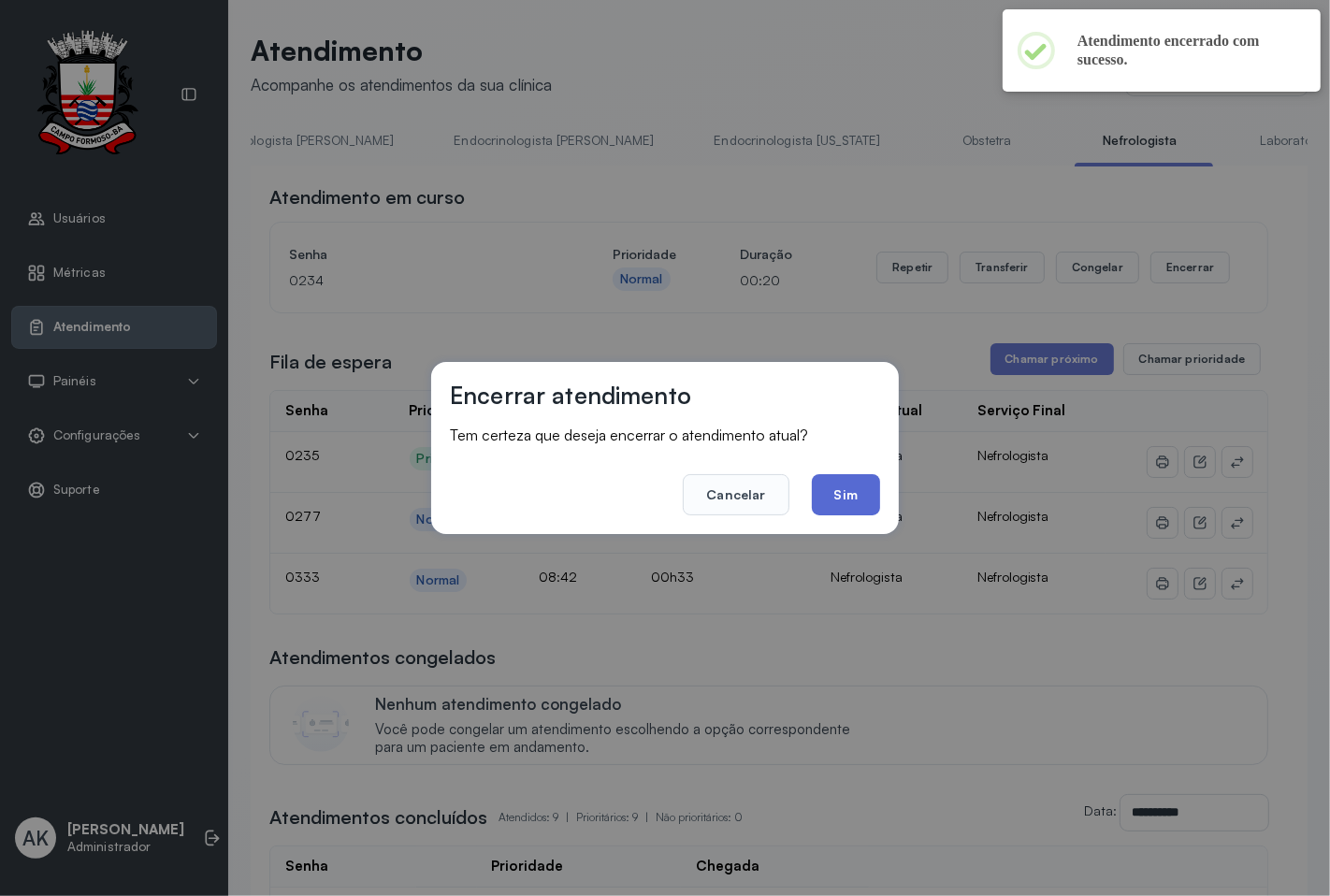 click on "Sim" 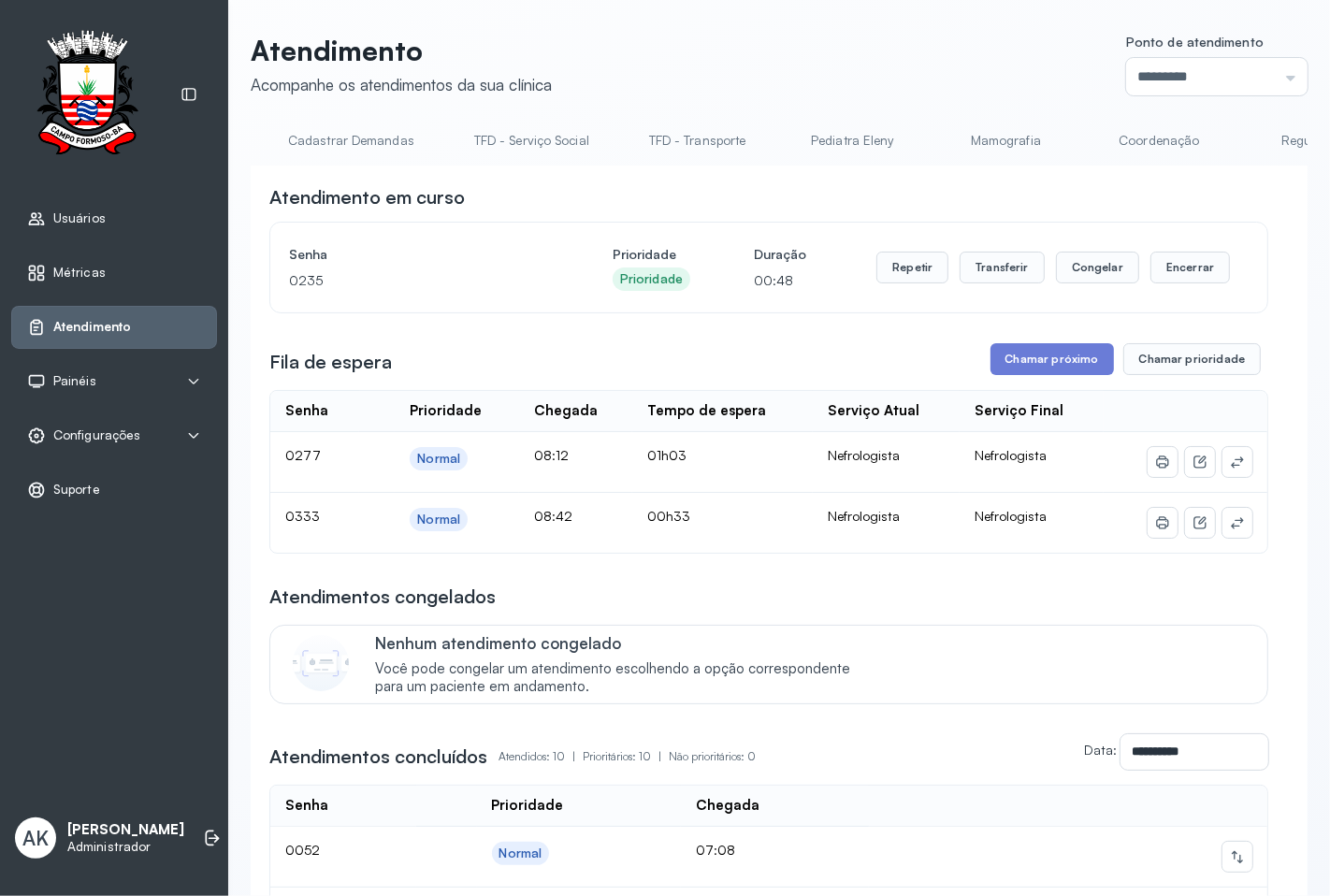 scroll, scrollTop: 0, scrollLeft: 0, axis: both 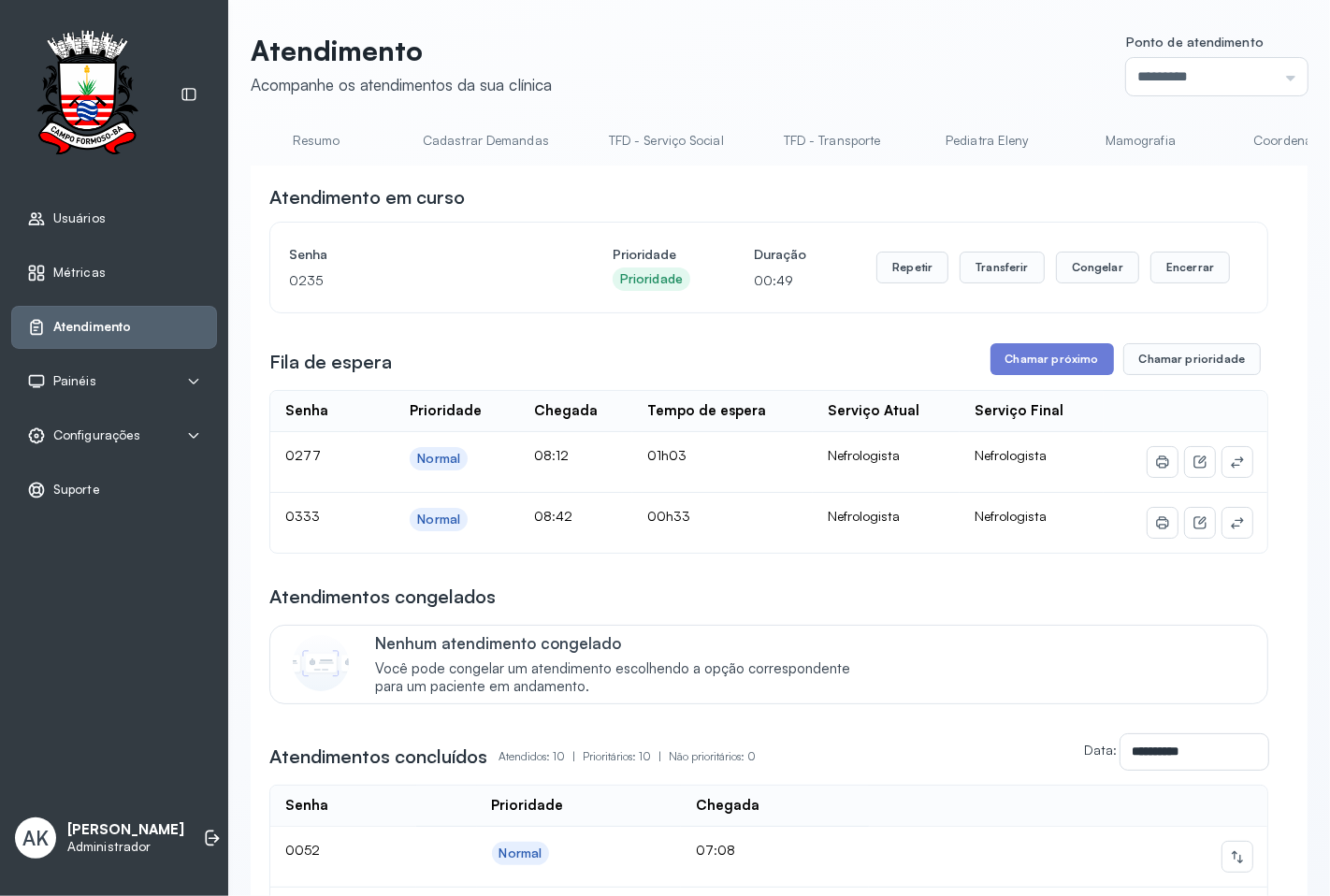 click on "Atendimento Acompanhe os atendimentos da sua clínica Ponto de atendimento ********* Nenhum Guichê 01 Guichê 02 Guichê 03 Guichê 04 Guichê 05 Guichê 06 Guichê 07 Guichê 08 Resumo Cadastrar Demandas TFD - Serviço Social TFD - Transporte Pediatra Eleny Mamografia Coordenação Regulação Cartão SUS Atendimento Policlínica Cadastrar Demanda Entrega de Resultados Exames / Agendamento Fila de Espera Pediatra Ubaldina Pediatra Hamilton Ortopedista Mauricio Ortopedista Ramon Ginecologista Luana Ginecologista Amilton Endocrinologista Poliercio Endocrinologista Washington Obstetra Nefrologista Laboratório INFECTOLOGISTA GERIATRA Atendimento em curso Senha 0235 Prioridade Prioridade Duração 00:49 Repetir Transferir Congelar Encerrar Fila de espera Chamar próximo Chamar prioridade Senha    Prioridade  Chegada  Tempo de espera  Serviço Atual  Serviço Final    0277 Normal 08:12 01h03 Nefrologista Nefrologista 0333 Normal 08:42 00h33 Nefrologista Nefrologista Atendimentos congelados  Atendidos: 10  | |" 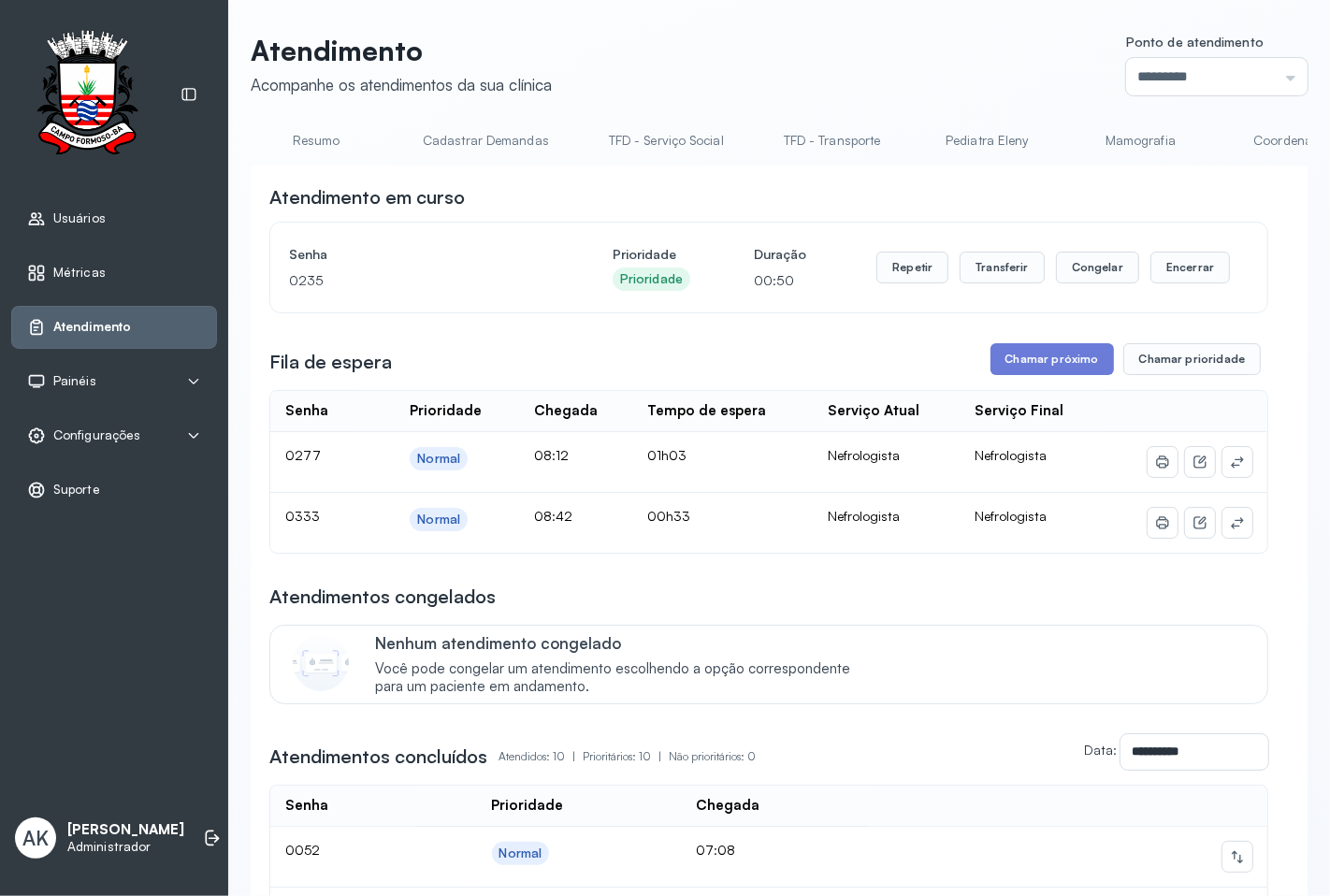 click on "Resumo" at bounding box center (316, 140) 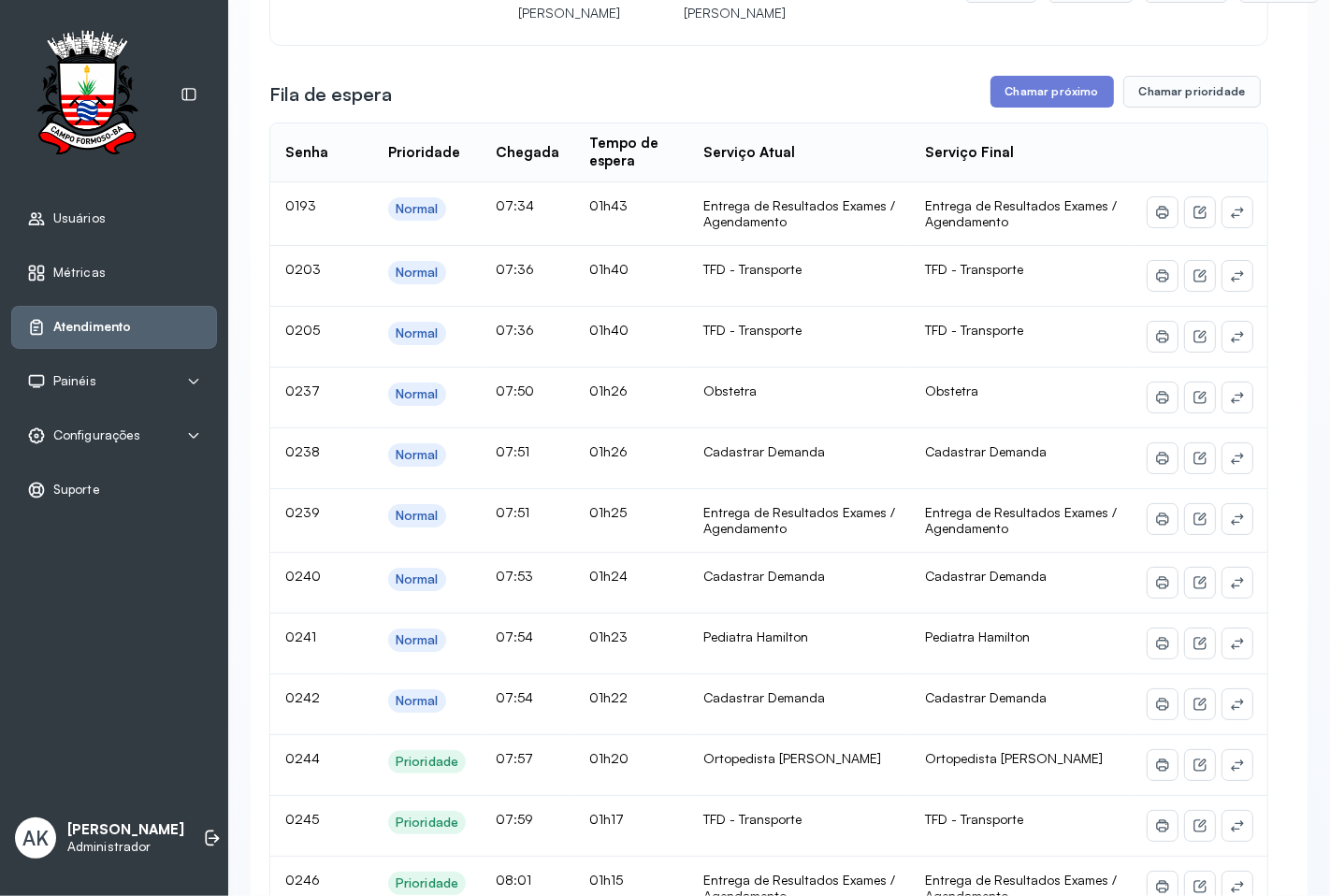 scroll, scrollTop: 0, scrollLeft: 0, axis: both 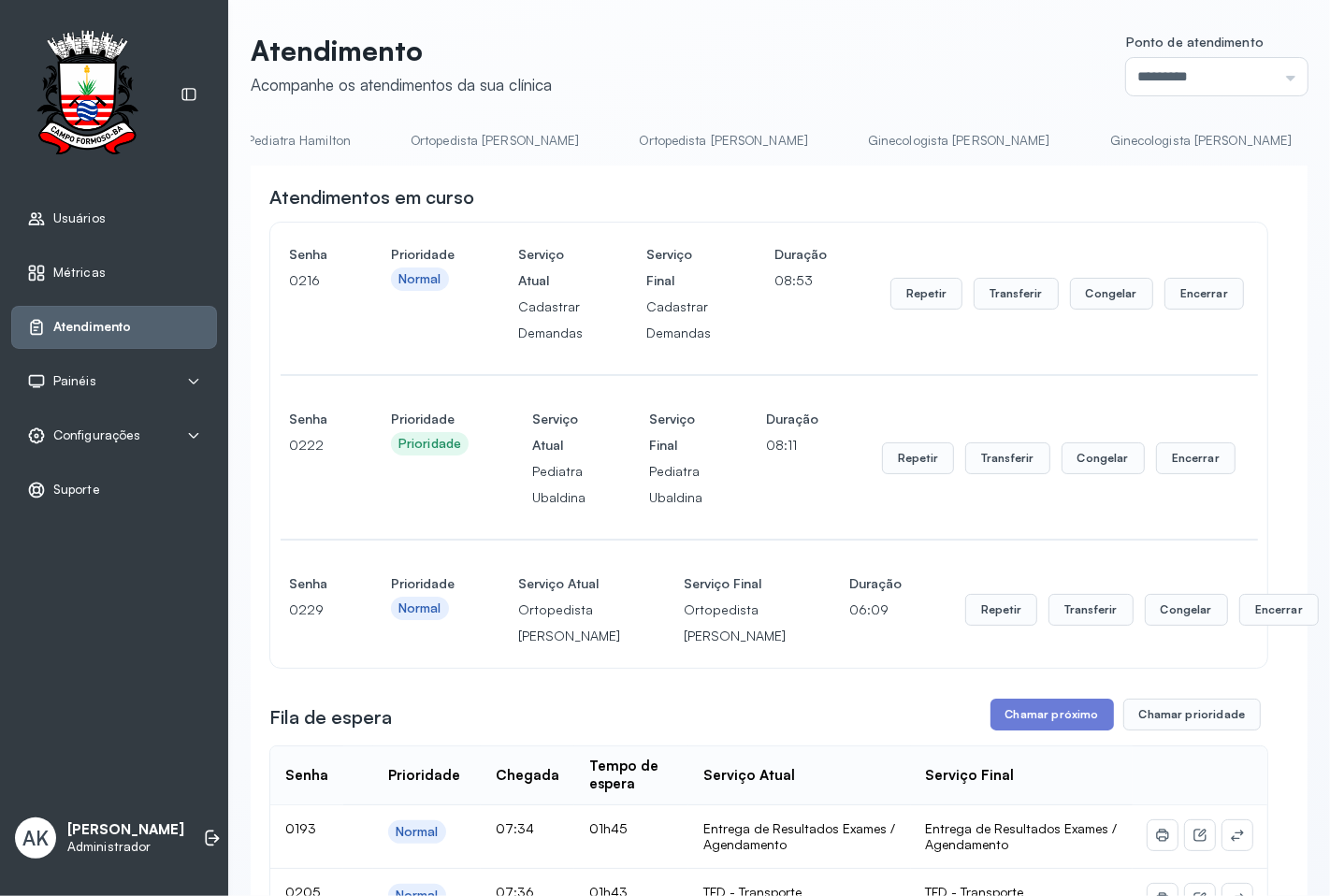 click on "Ortopedista [PERSON_NAME]" at bounding box center [724, 140] 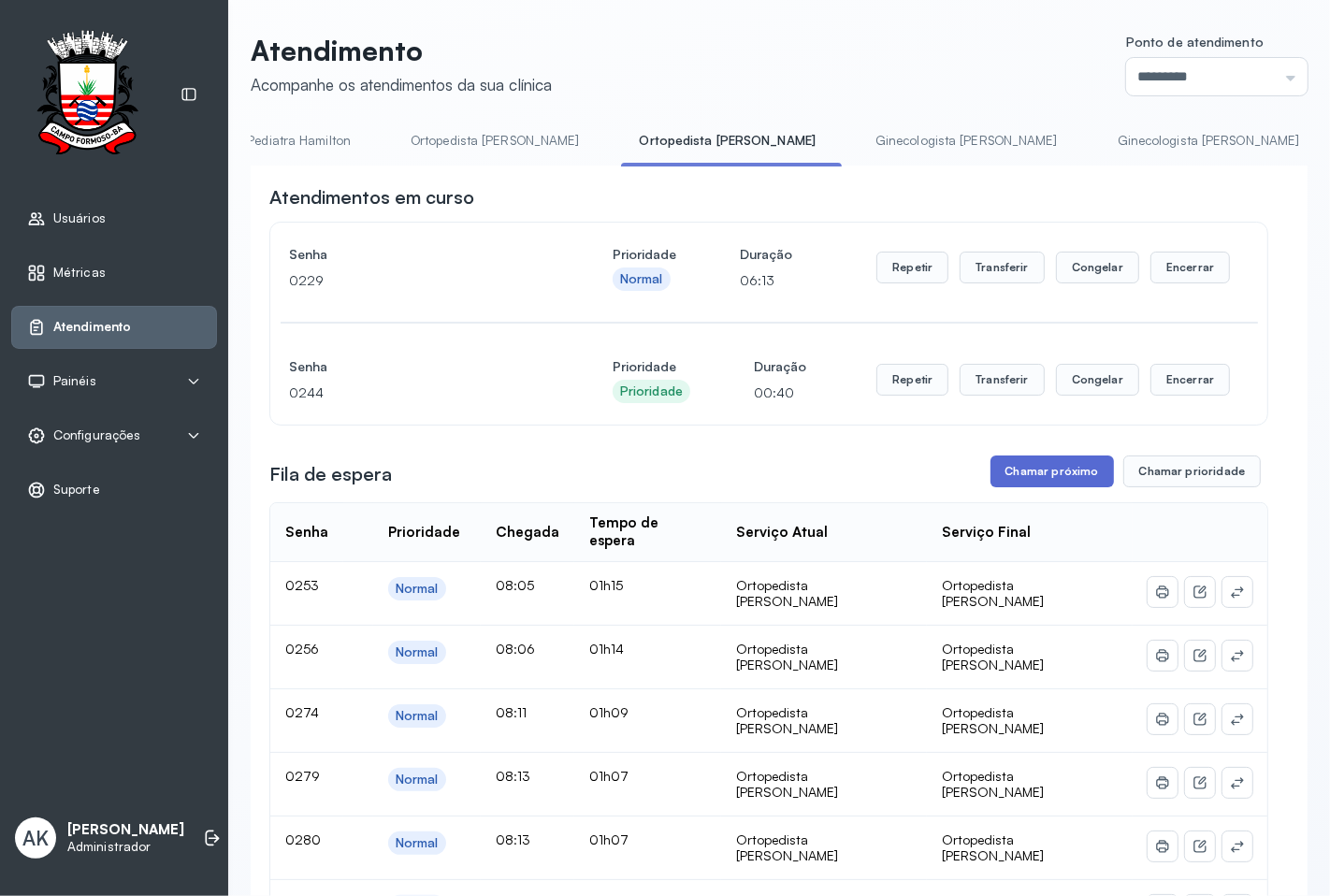 click on "Chamar próximo" at bounding box center [1052, 471] 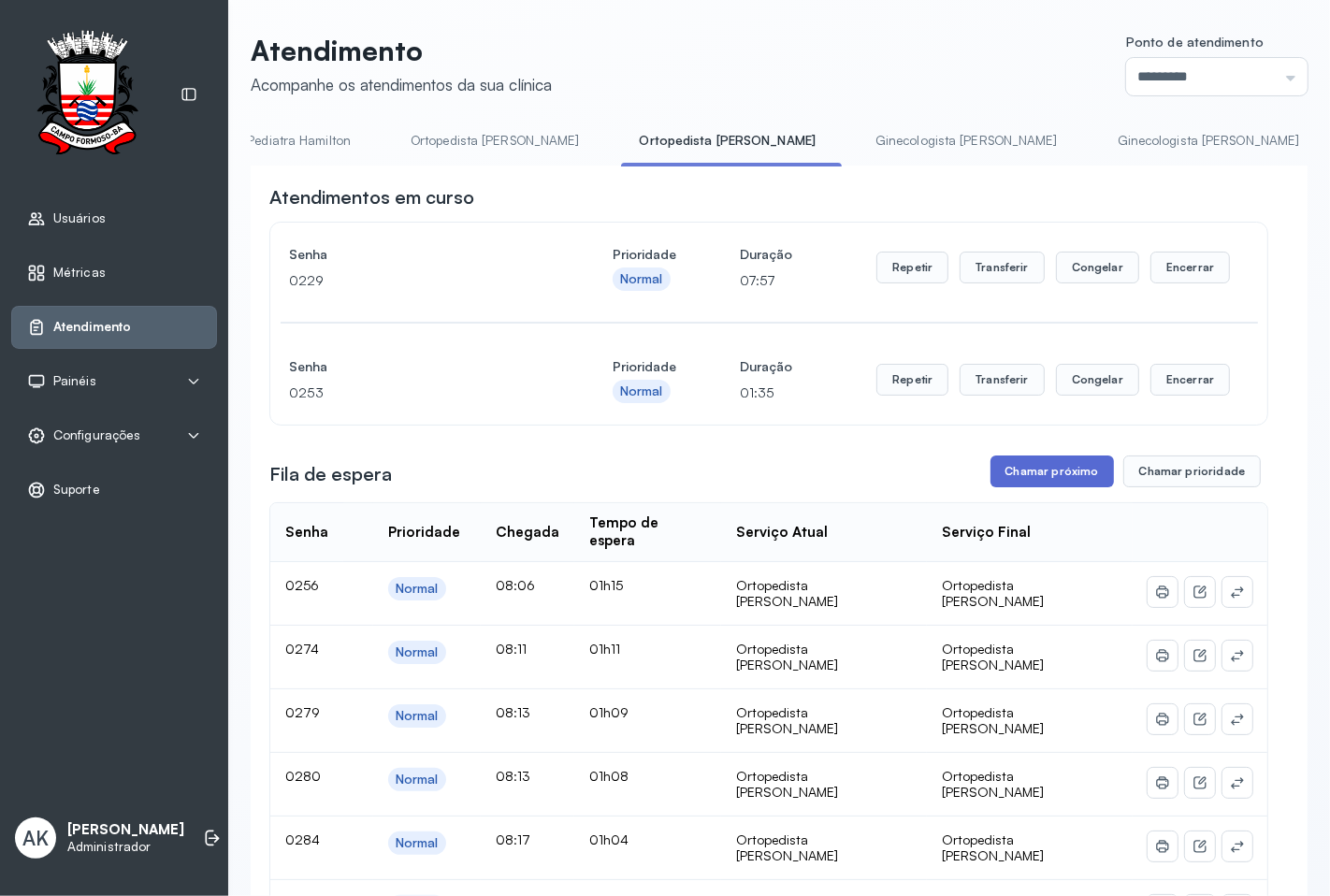 click on "Chamar próximo" at bounding box center [1052, 471] 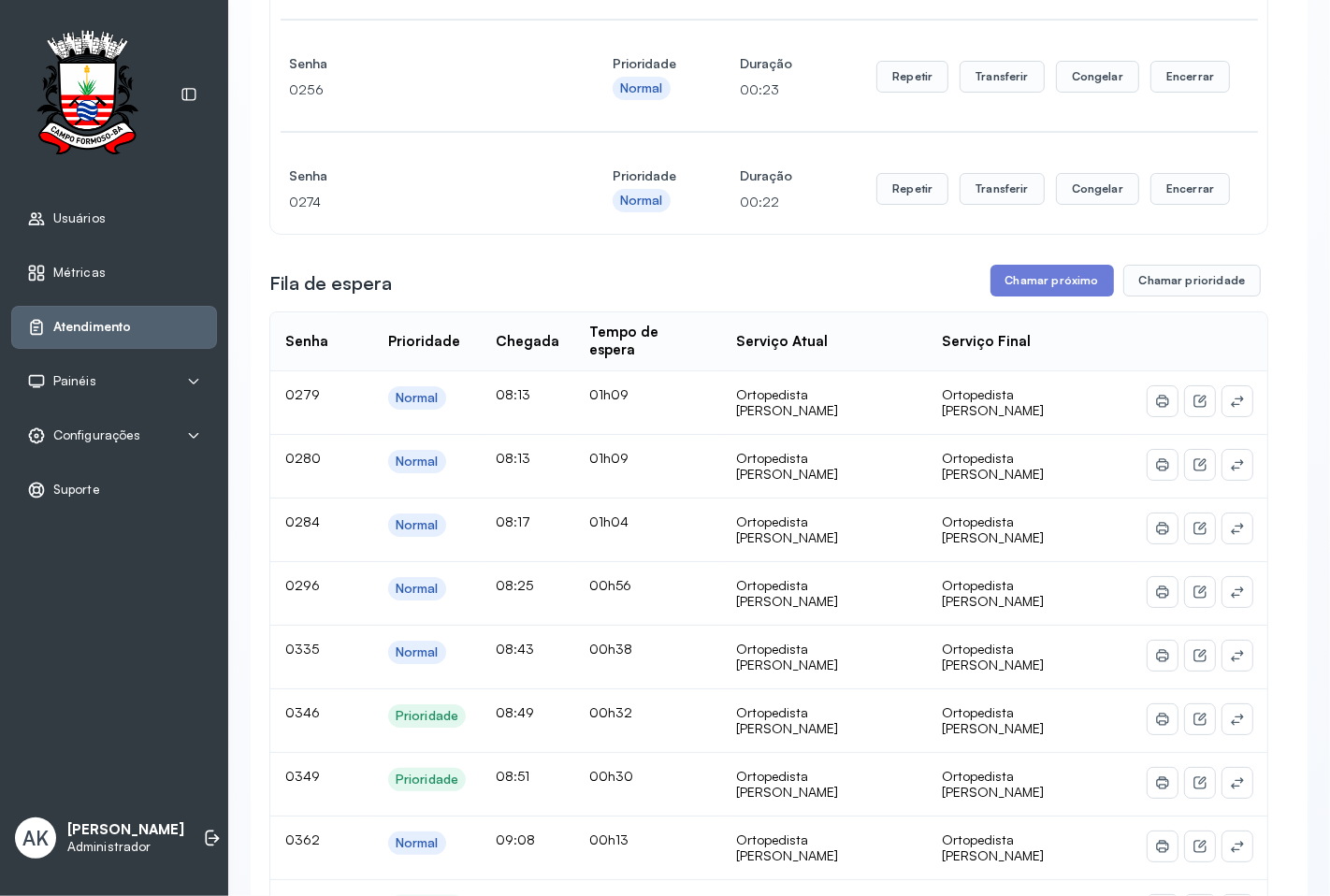scroll, scrollTop: 104, scrollLeft: 0, axis: vertical 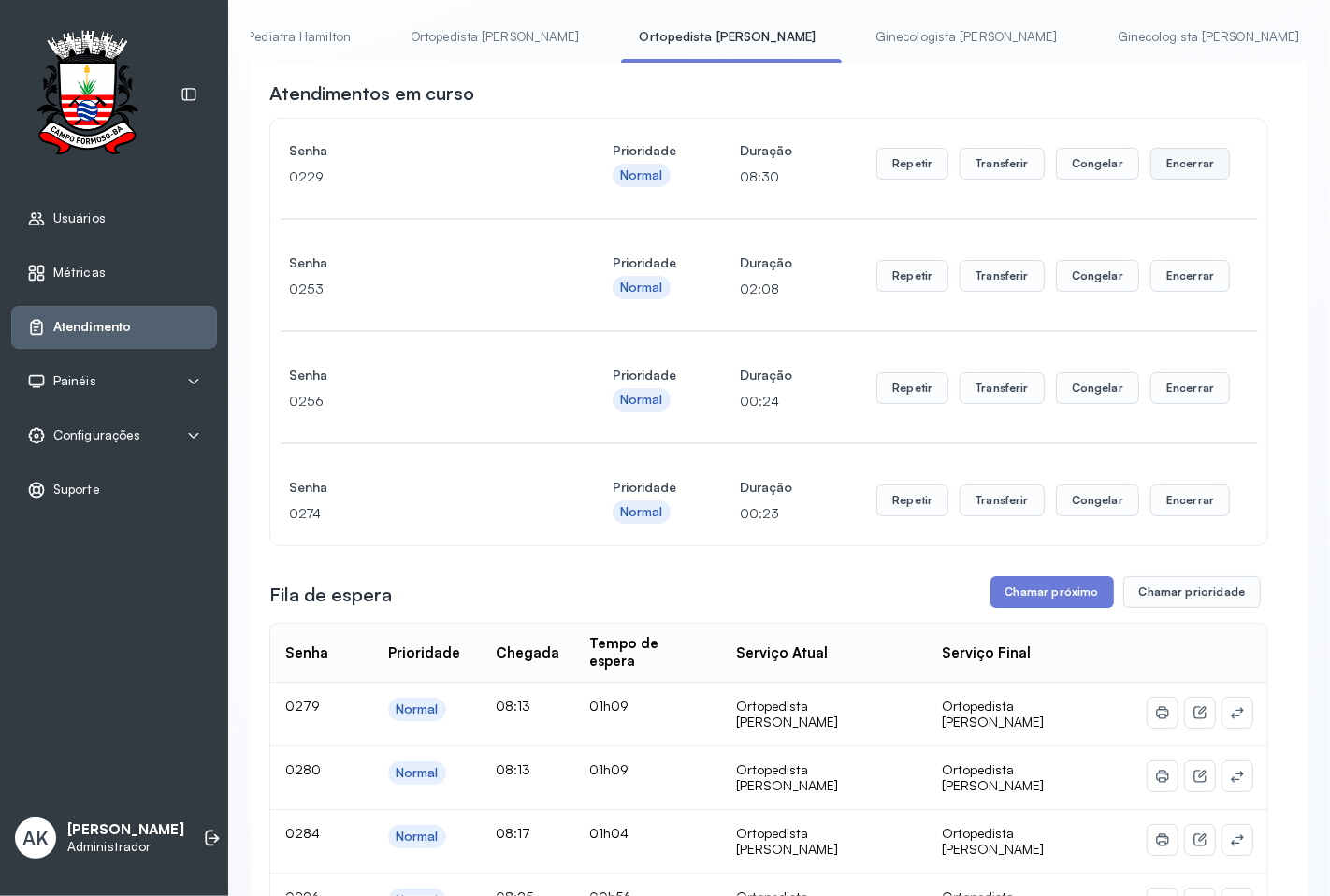 click on "Encerrar" at bounding box center (1190, 164) 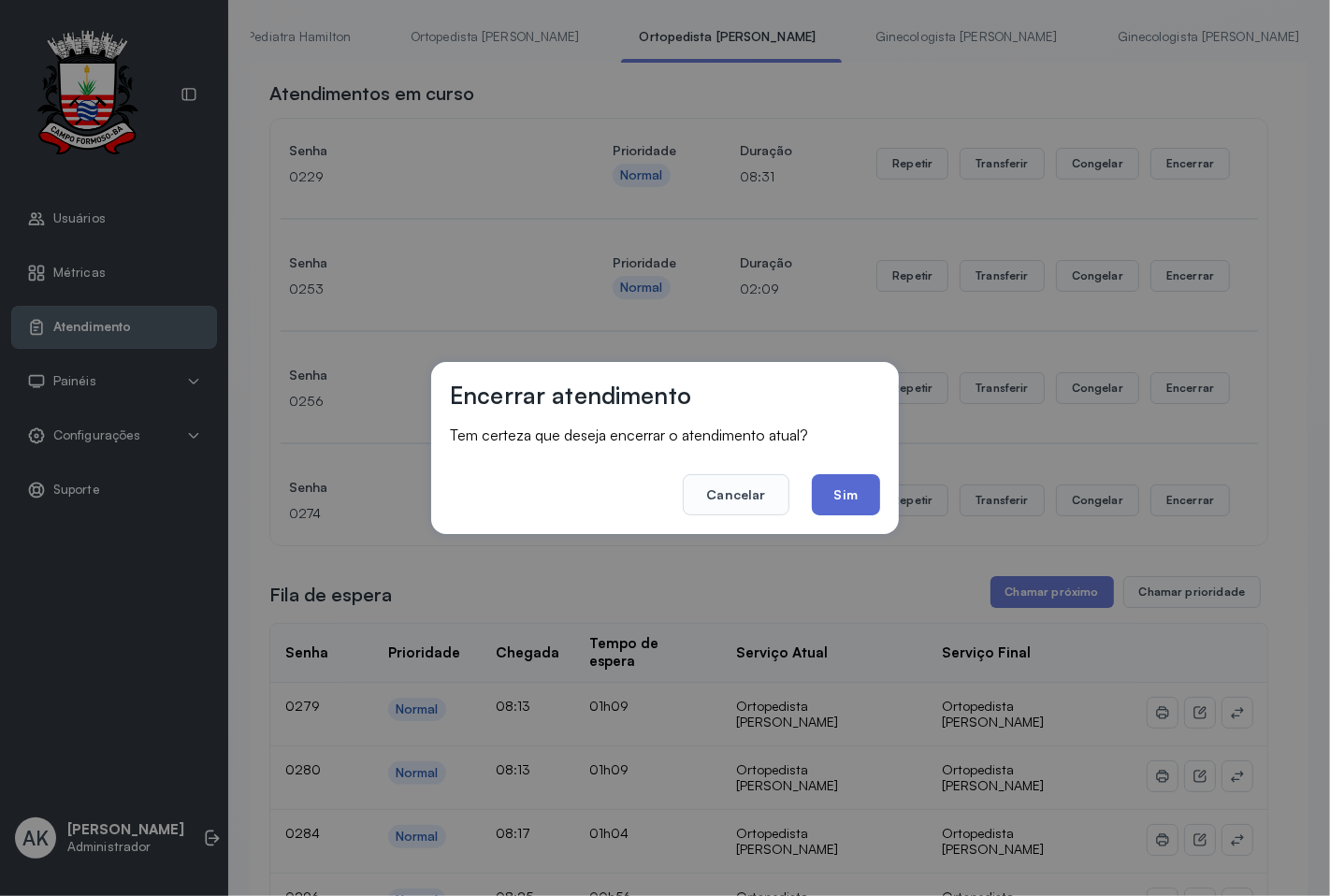 click on "Sim" 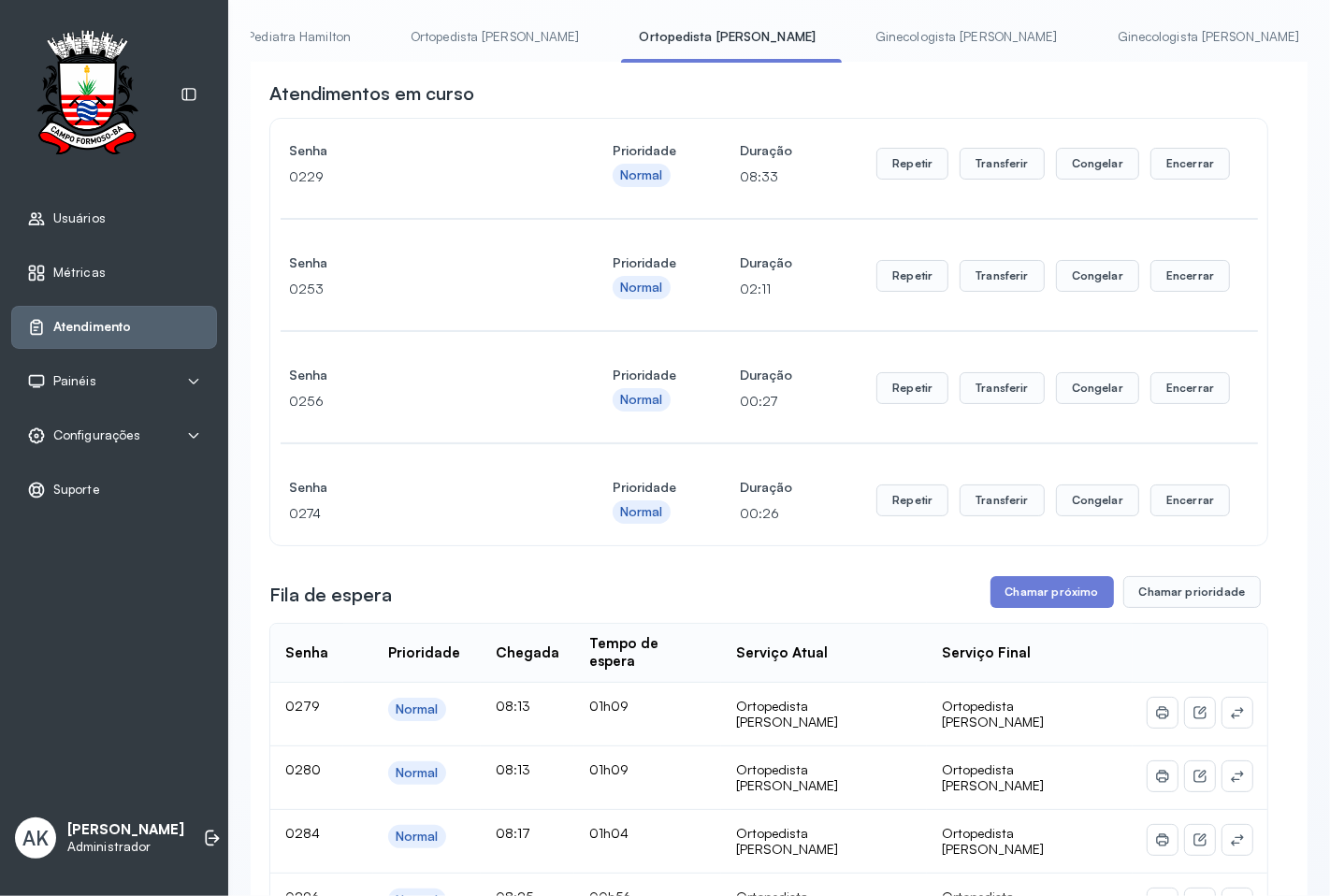 scroll, scrollTop: 0, scrollLeft: 0, axis: both 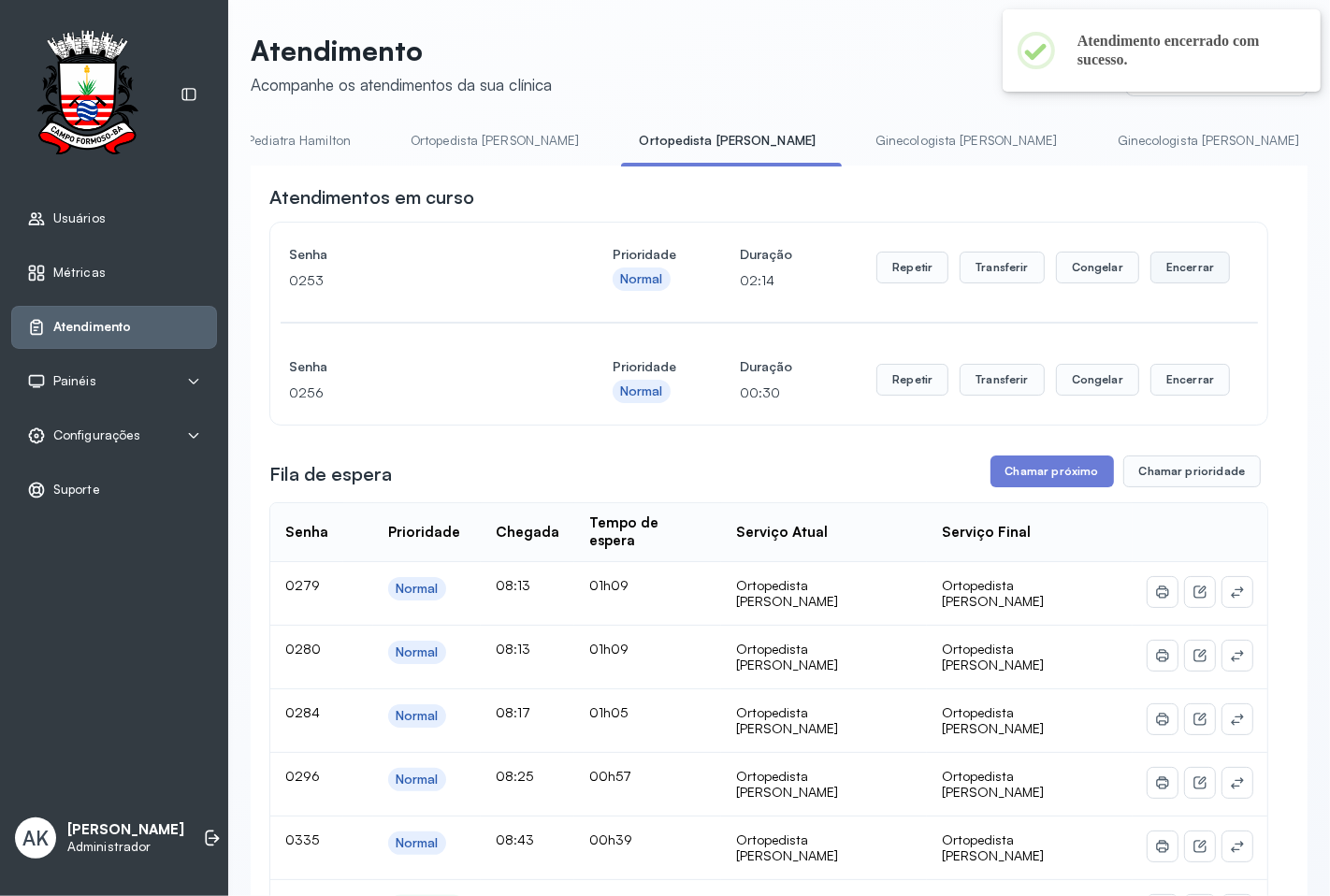 click on "Encerrar" at bounding box center [1190, 267] 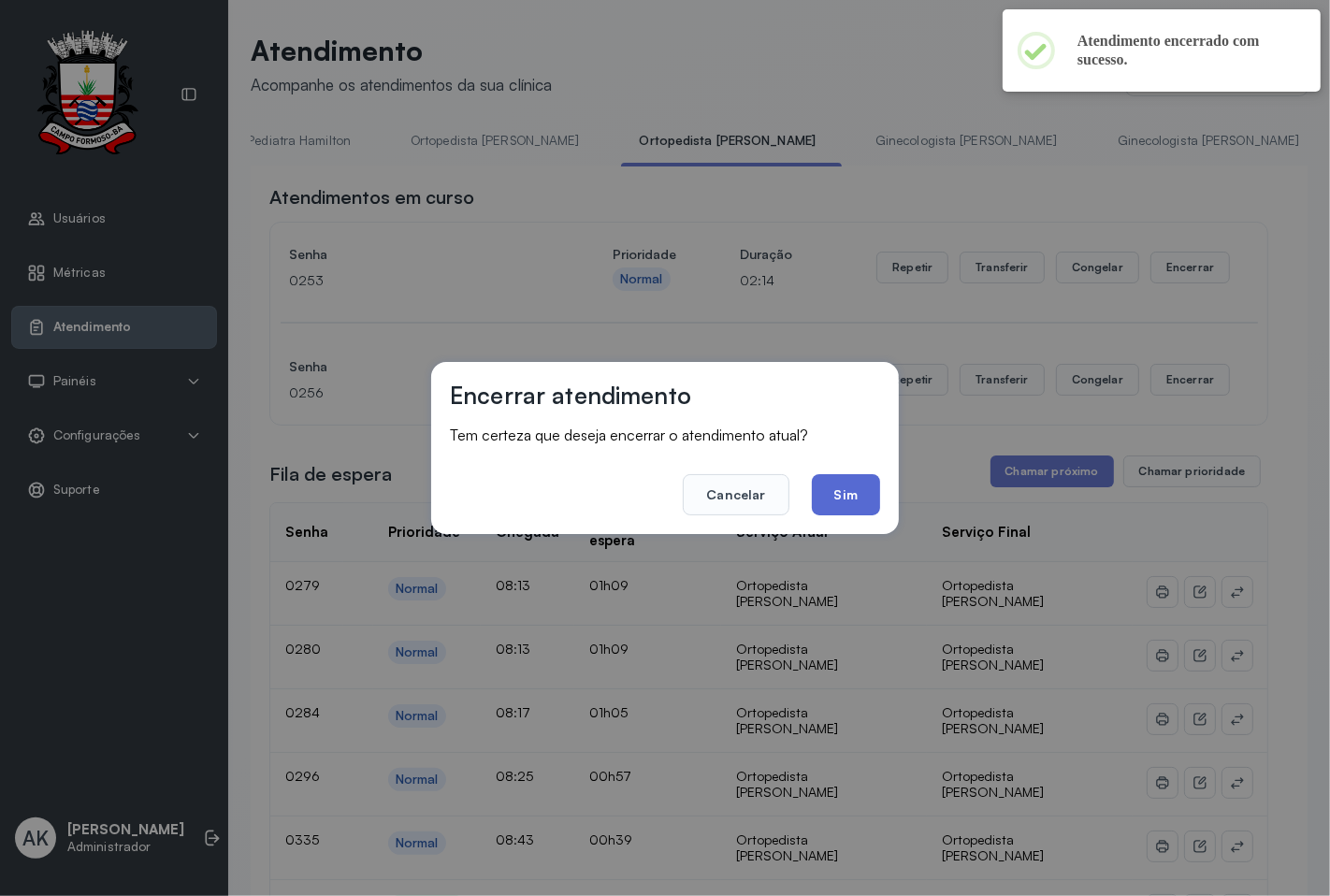 click on "Sim" 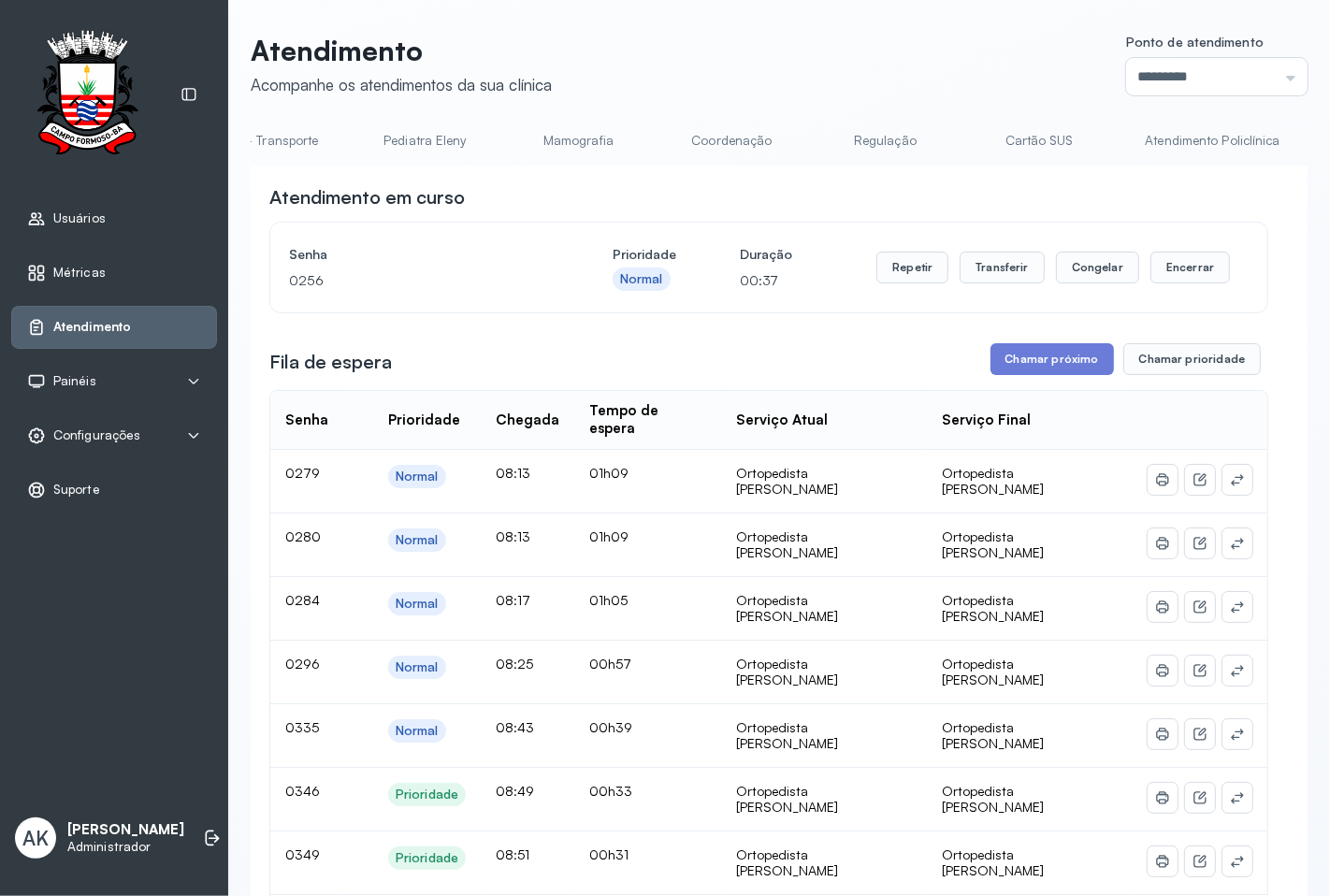 scroll, scrollTop: 0, scrollLeft: 0, axis: both 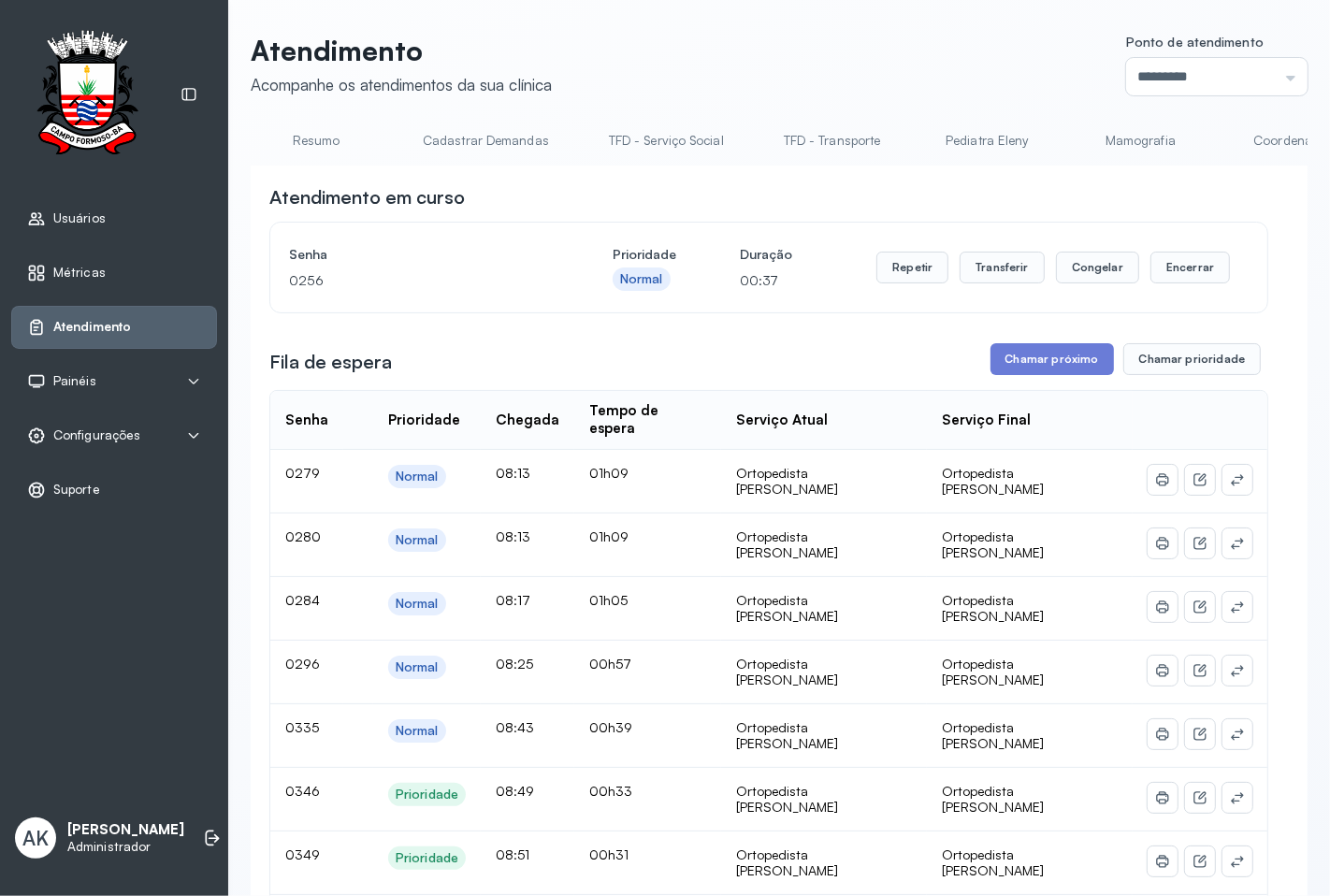 click on "Resumo" at bounding box center (316, 140) 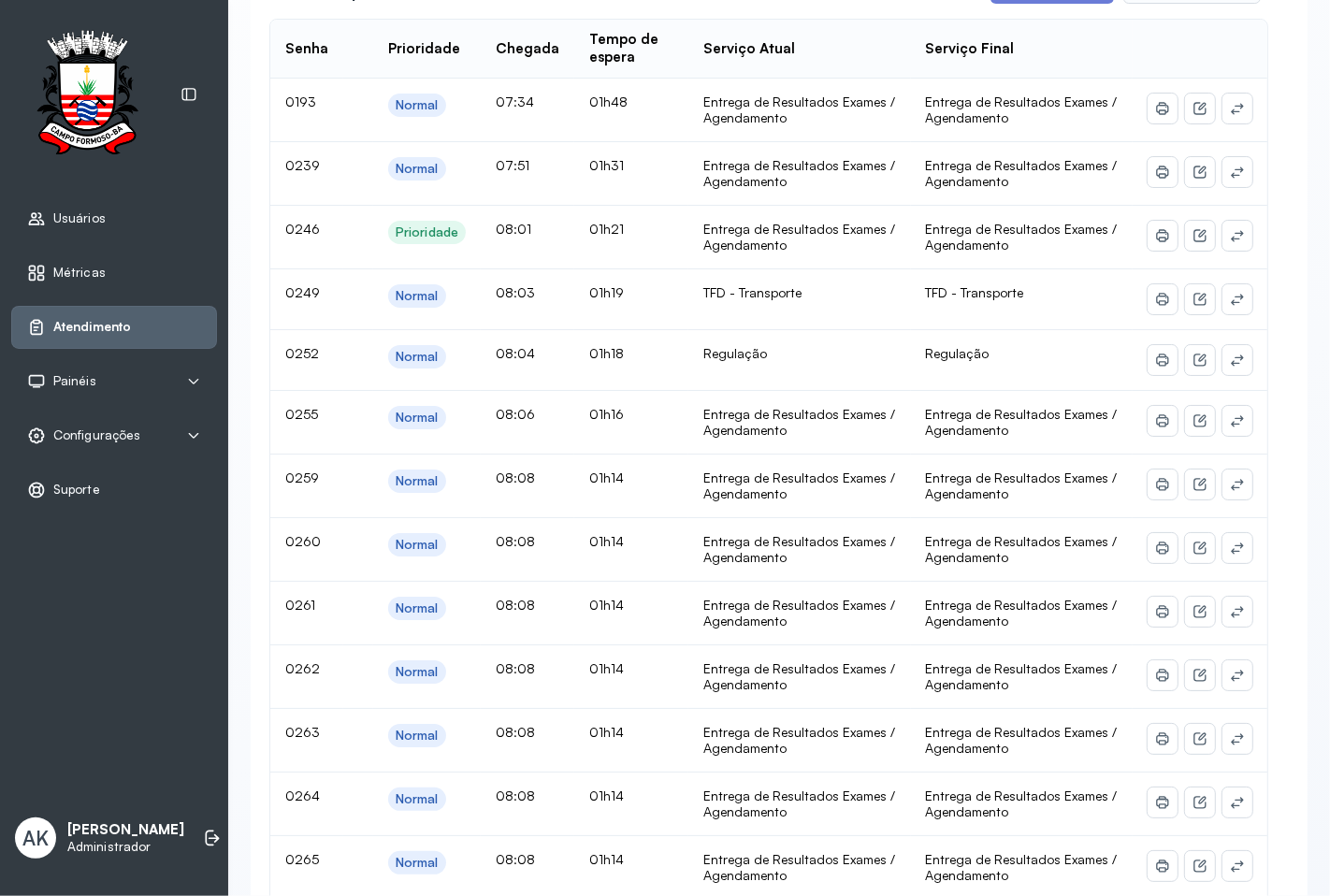scroll, scrollTop: 104, scrollLeft: 0, axis: vertical 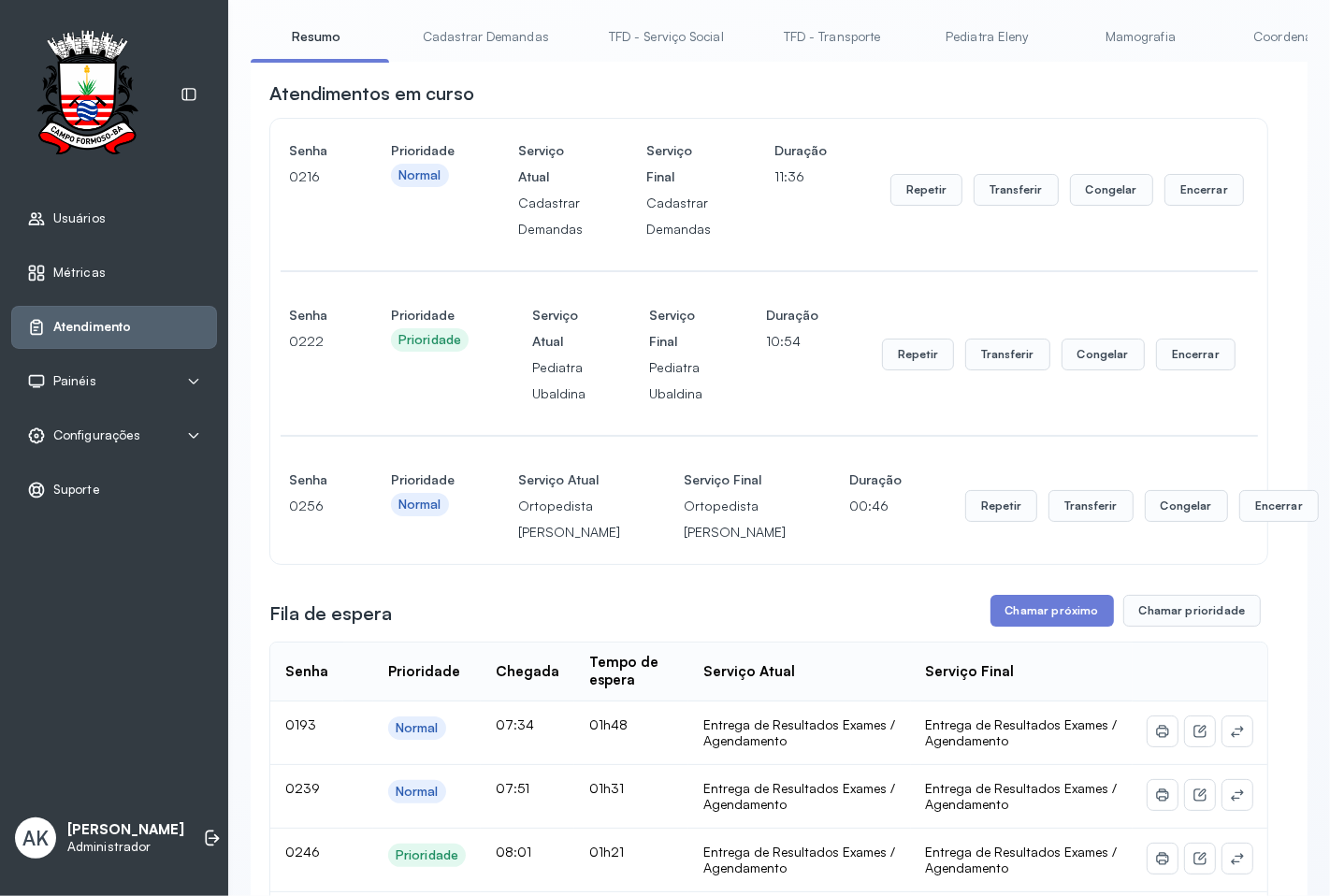 click on "Cadastrar Demandas" at bounding box center (485, 36) 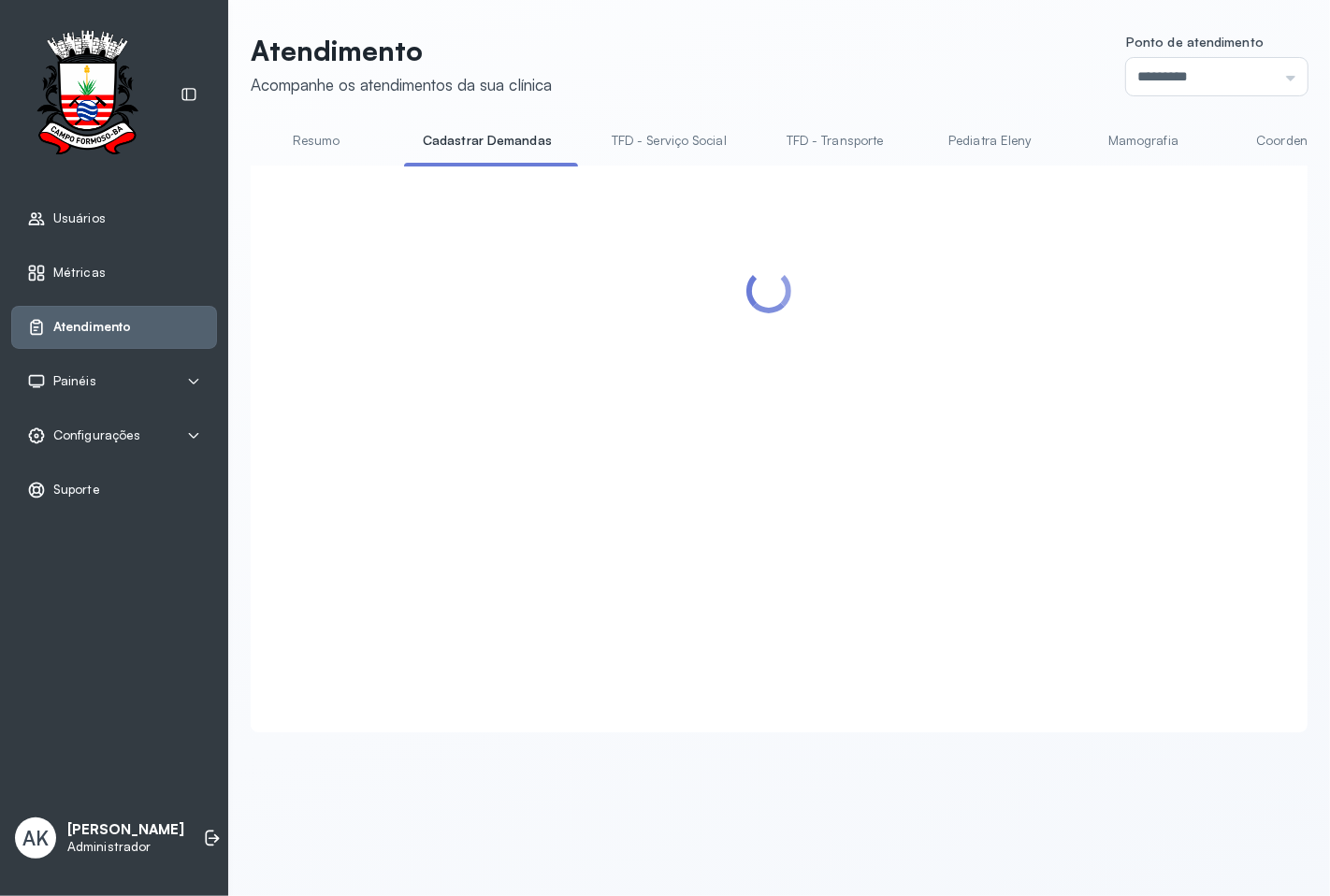 scroll, scrollTop: 0, scrollLeft: 0, axis: both 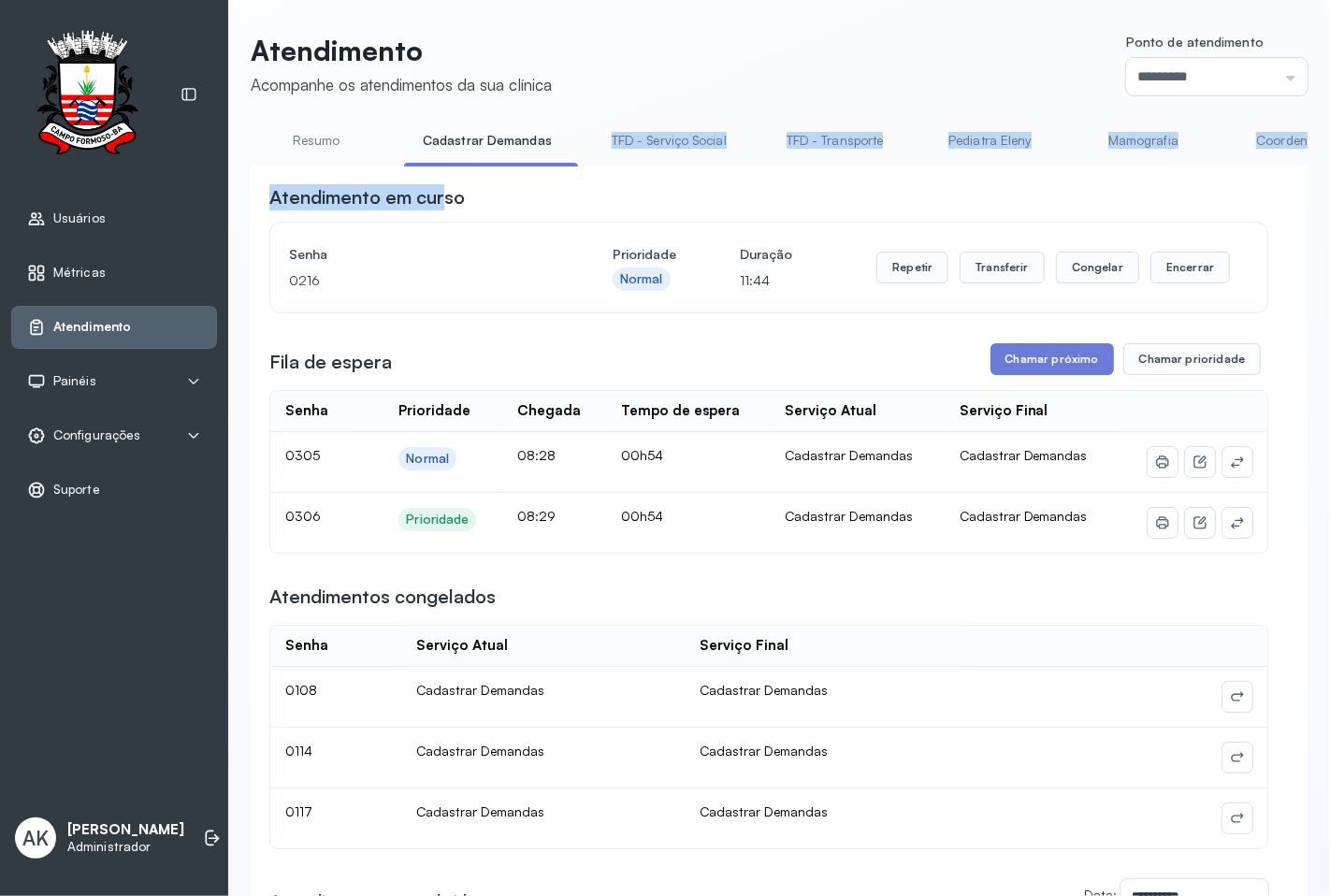 drag, startPoint x: 444, startPoint y: 170, endPoint x: 468, endPoint y: 163, distance: 25 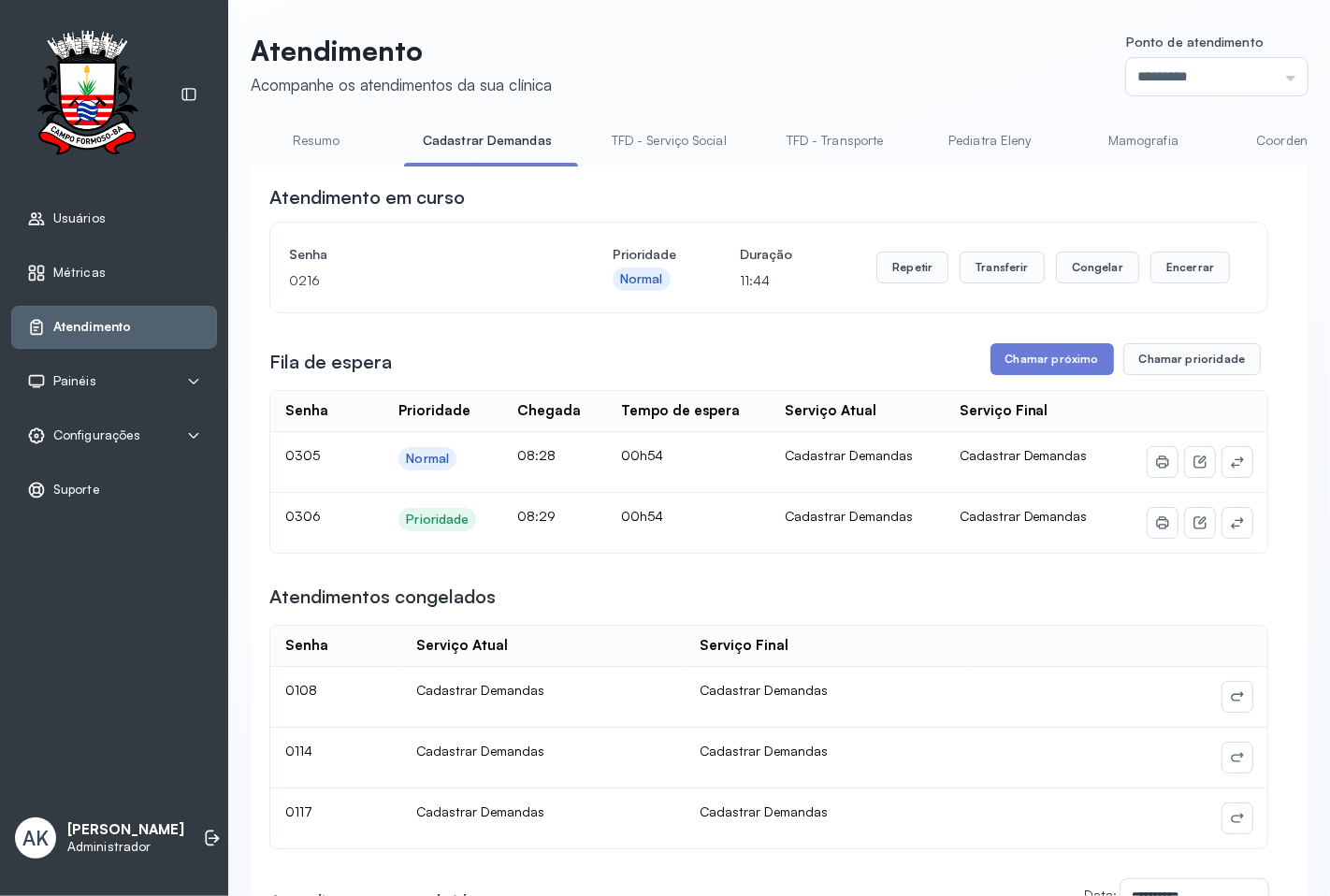 click on "**********" at bounding box center (779, 1600) 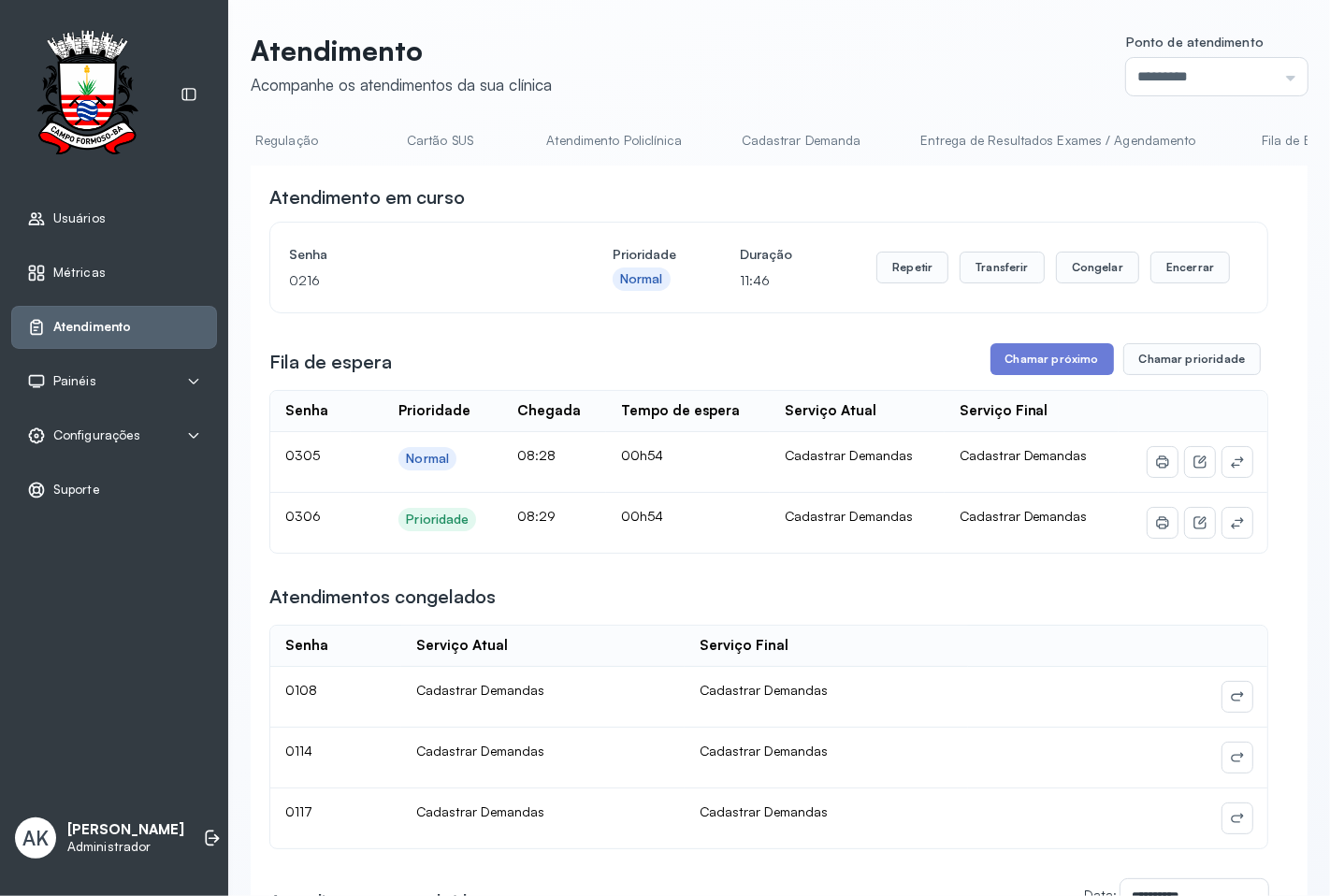 scroll, scrollTop: 0, scrollLeft: 1181, axis: horizontal 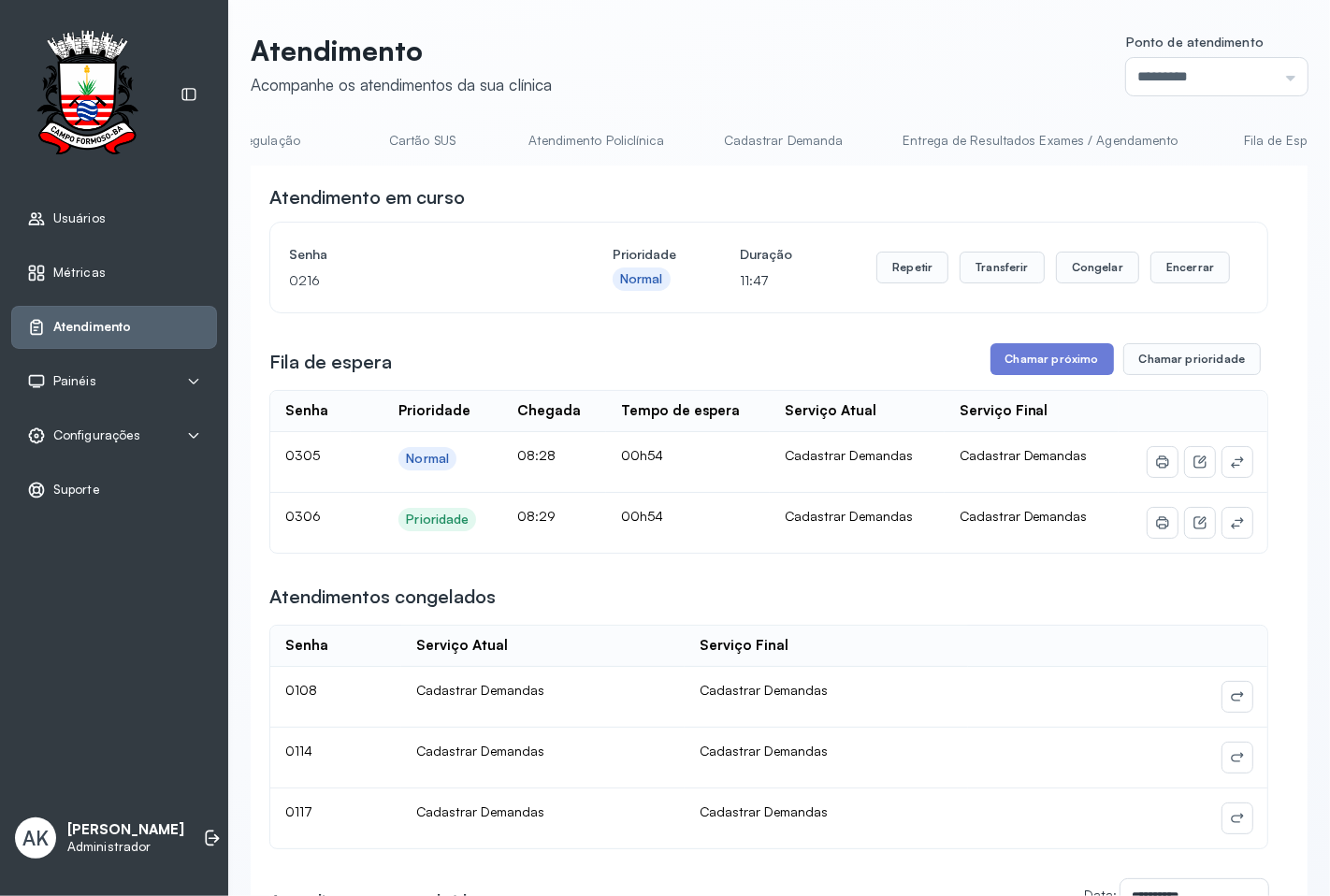 click on "Cadastrar Demanda" at bounding box center (784, 140) 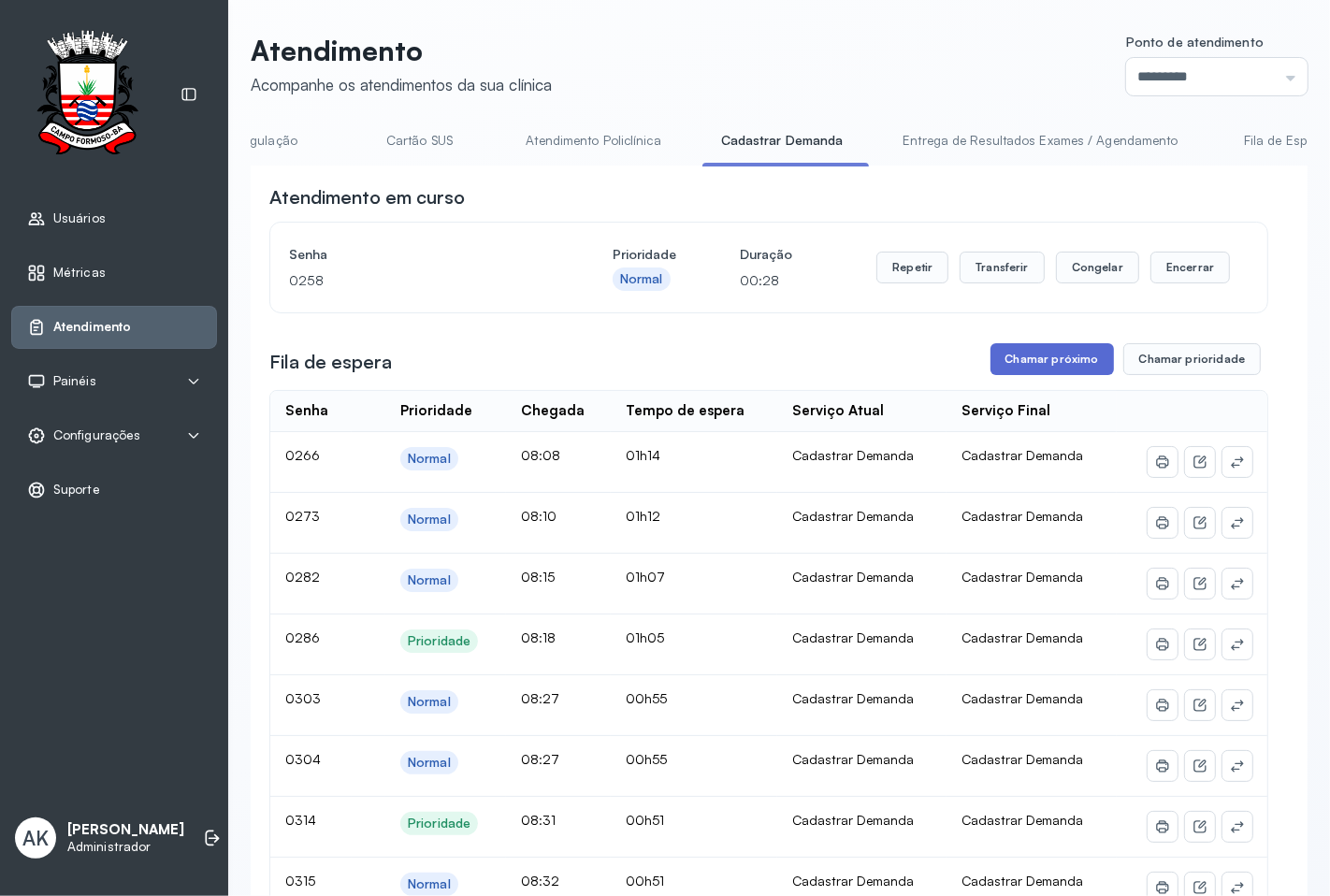 click on "Chamar próximo" at bounding box center [1052, 359] 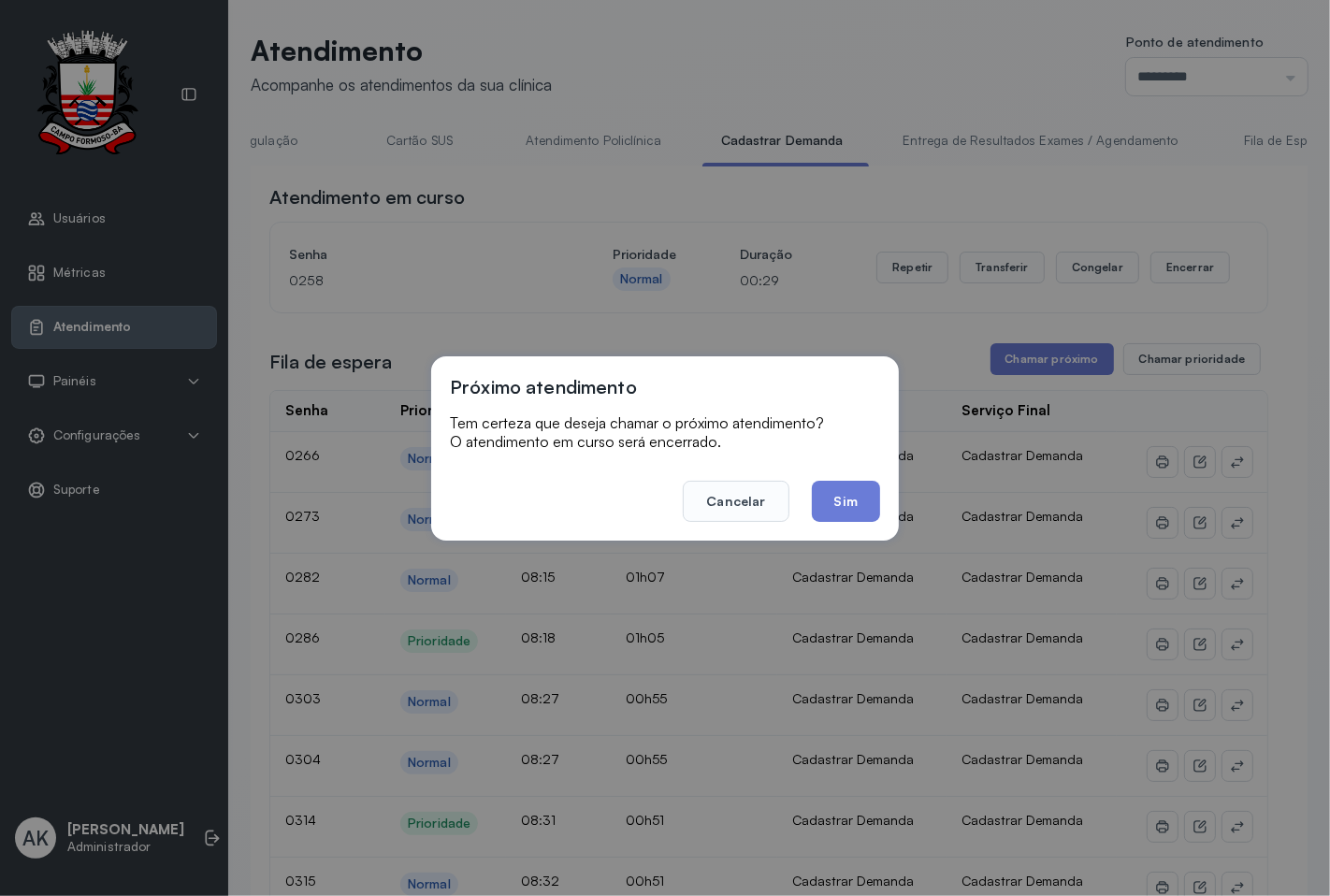 click on "Cancelar Sim" at bounding box center [665, 488] 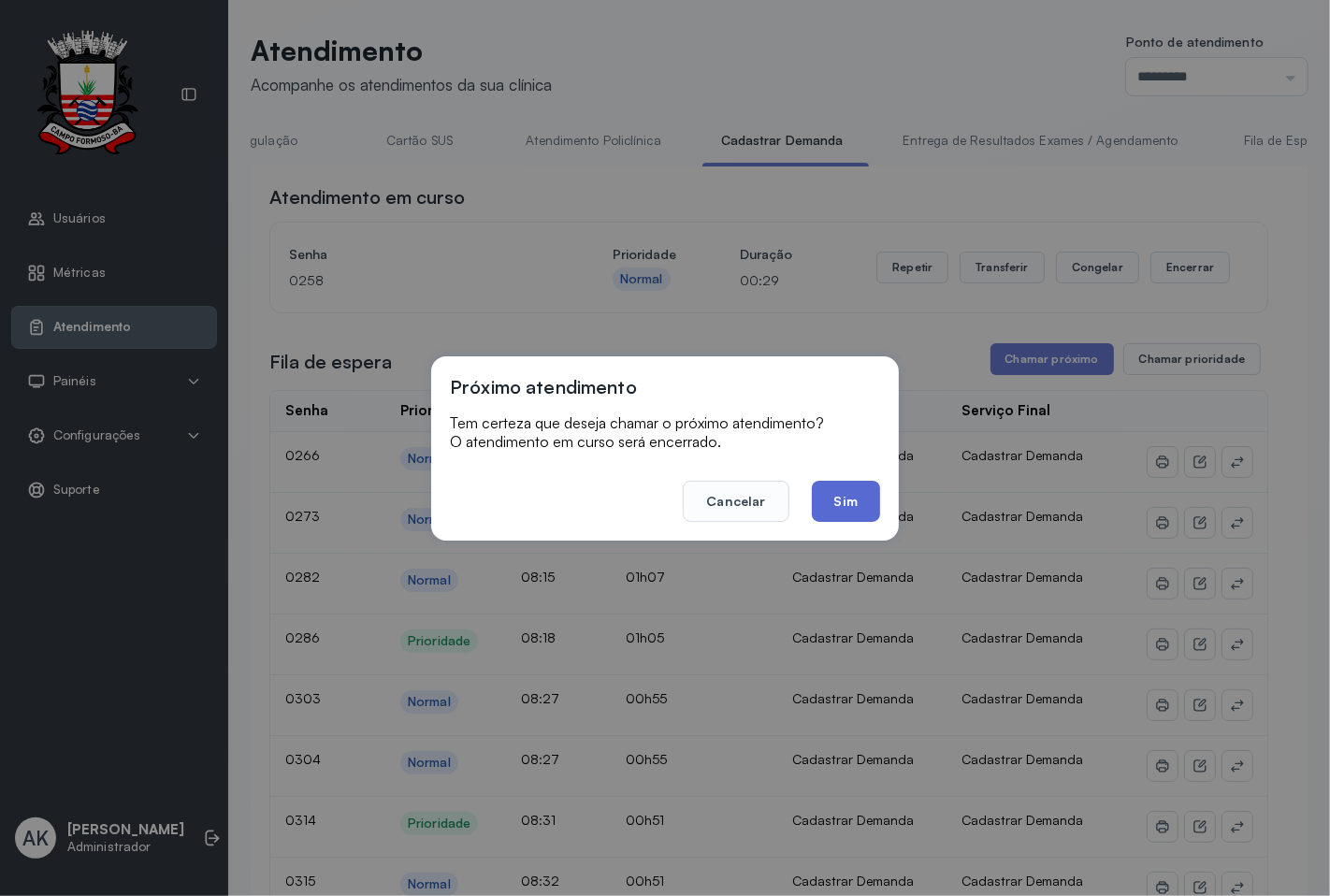 click on "Sim" 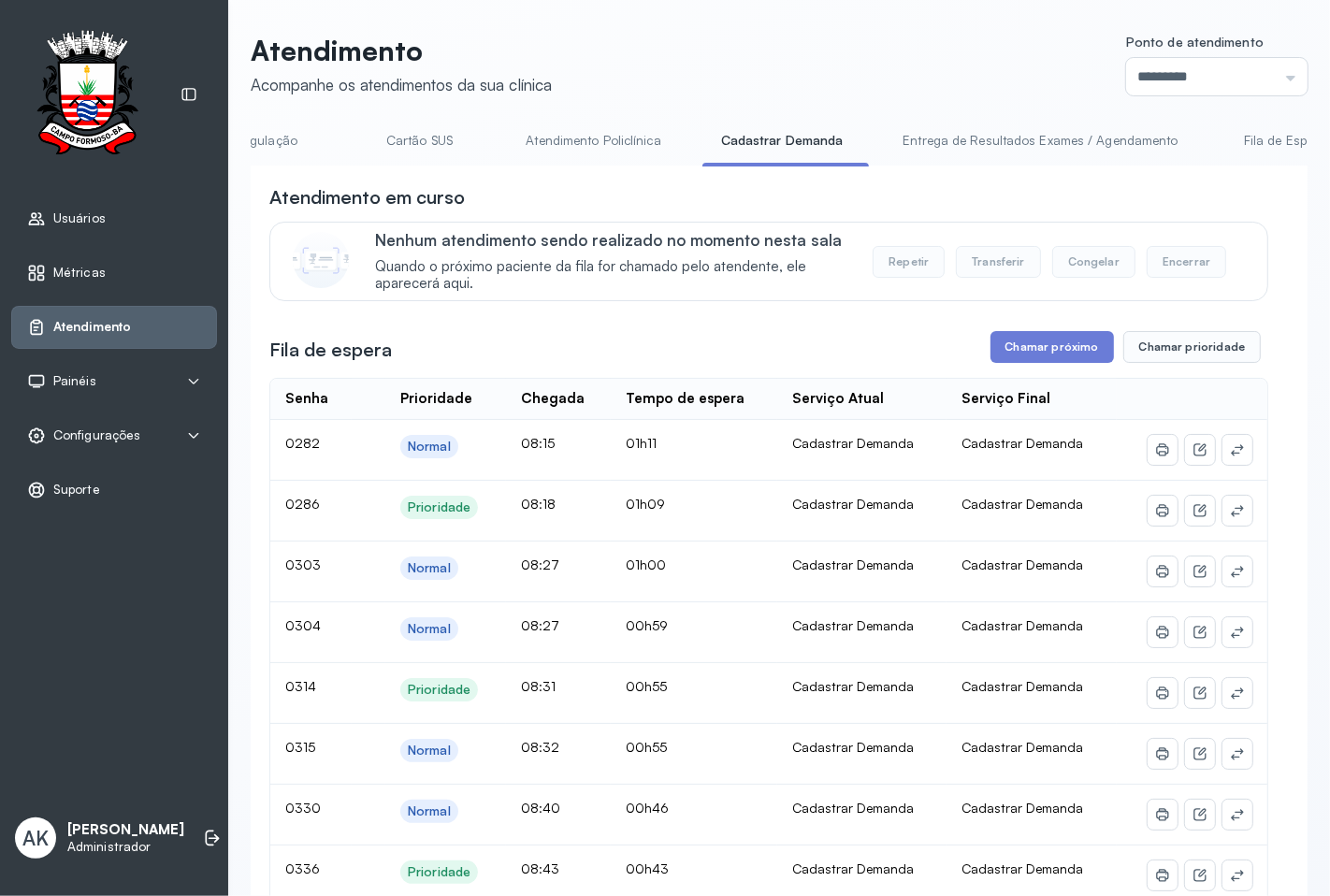 scroll, scrollTop: 0, scrollLeft: 0, axis: both 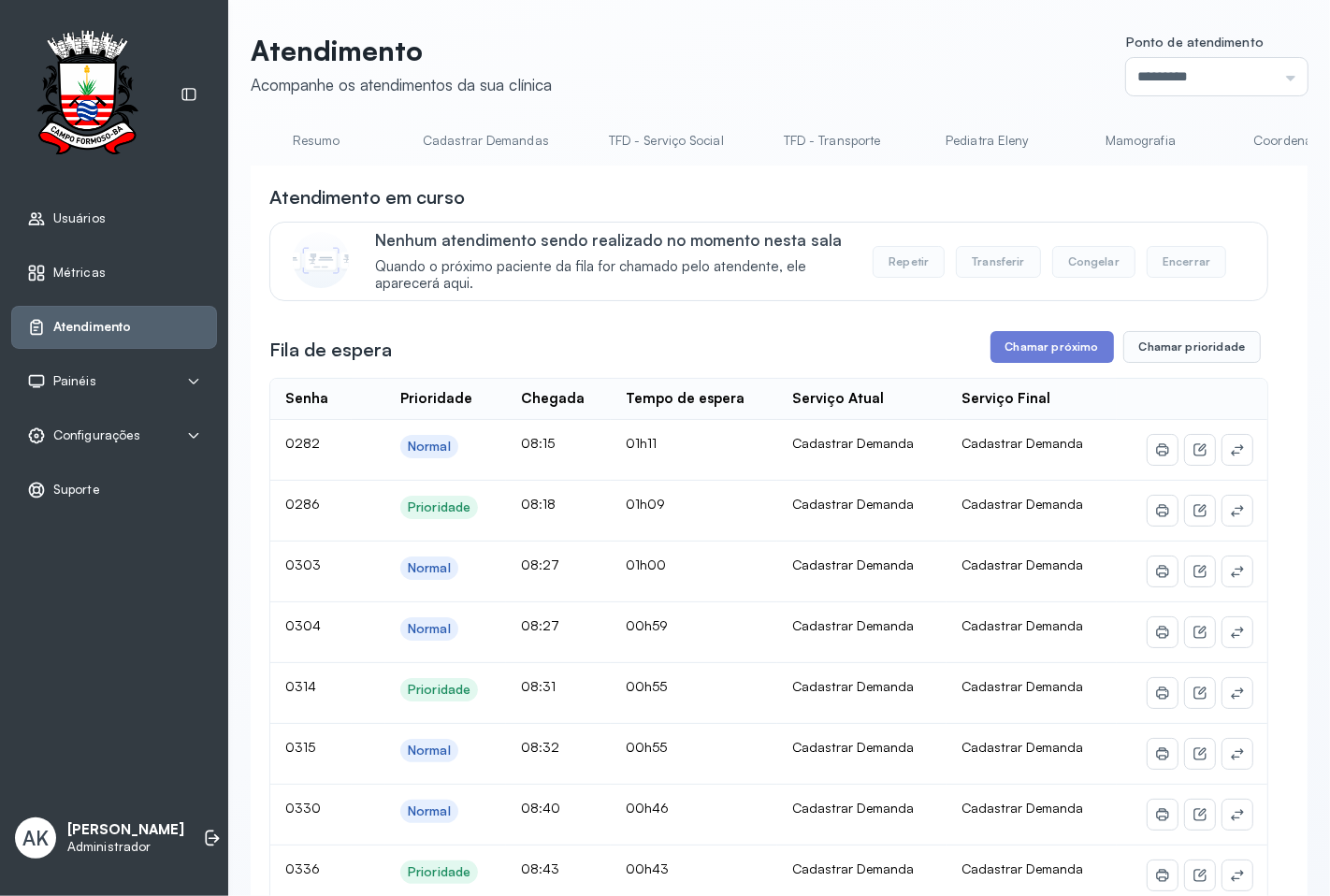 drag, startPoint x: 351, startPoint y: 144, endPoint x: 349, endPoint y: 156, distance: 12.165525 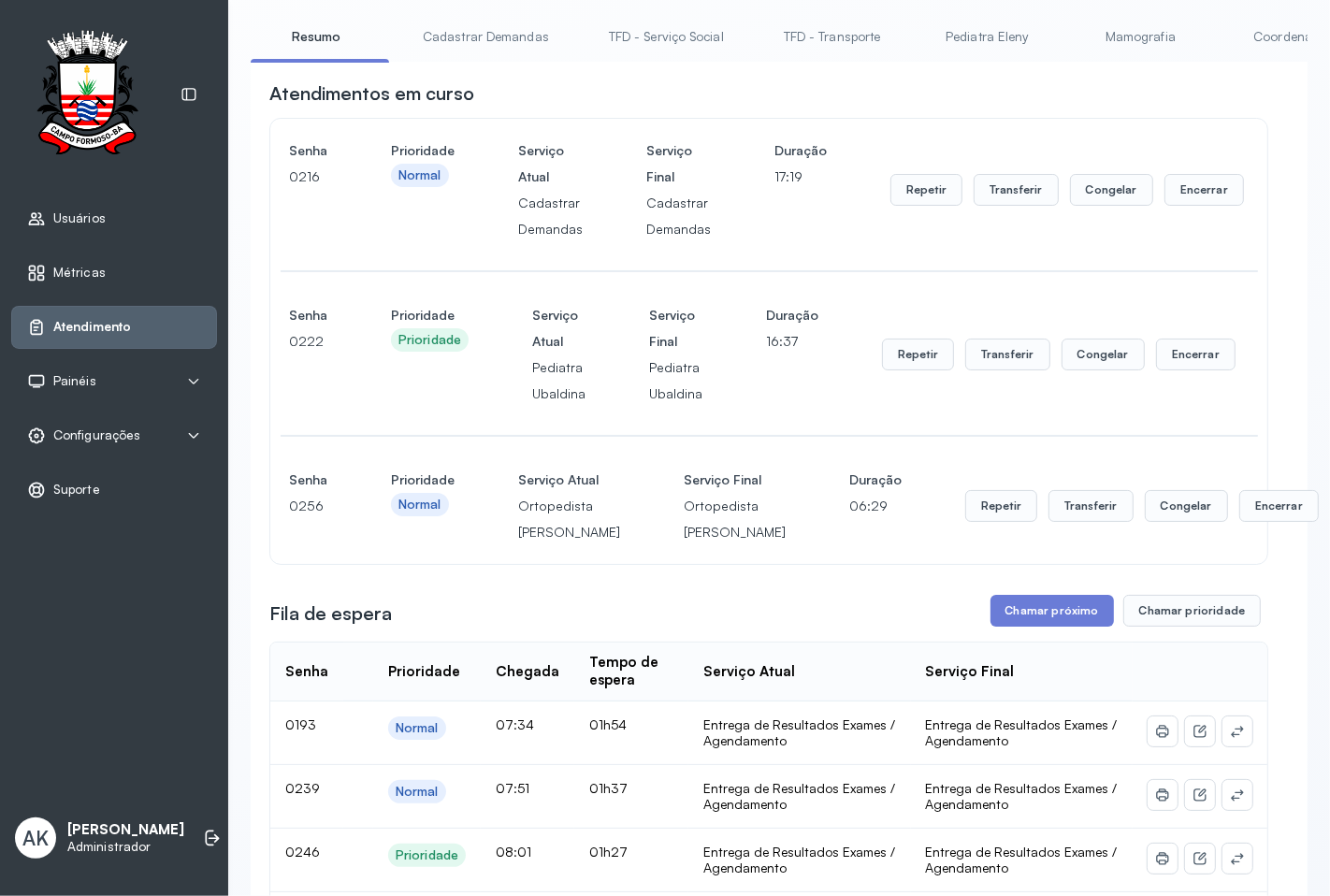 scroll, scrollTop: 0, scrollLeft: 0, axis: both 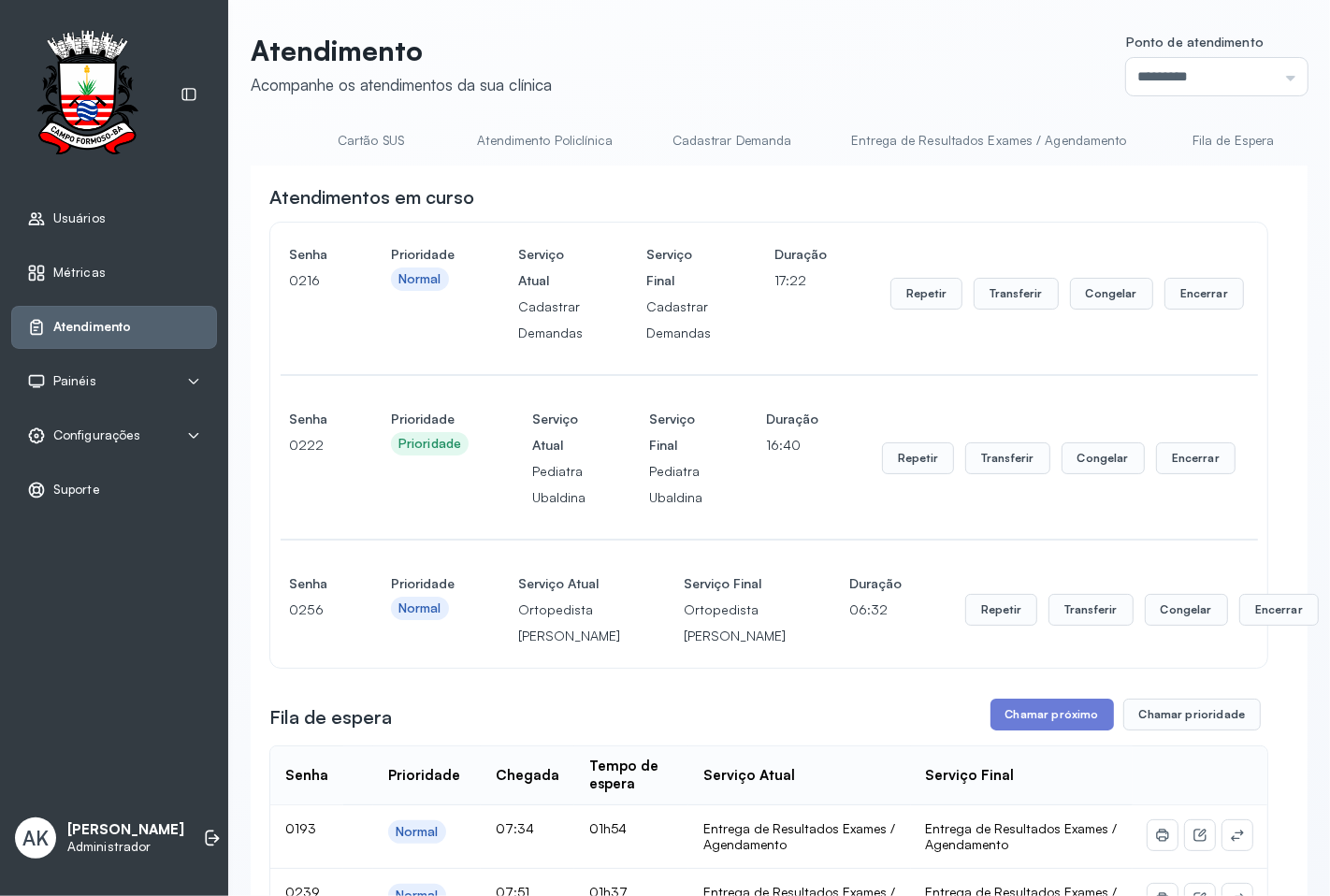 click on "Cadastrar Demanda" at bounding box center (732, 140) 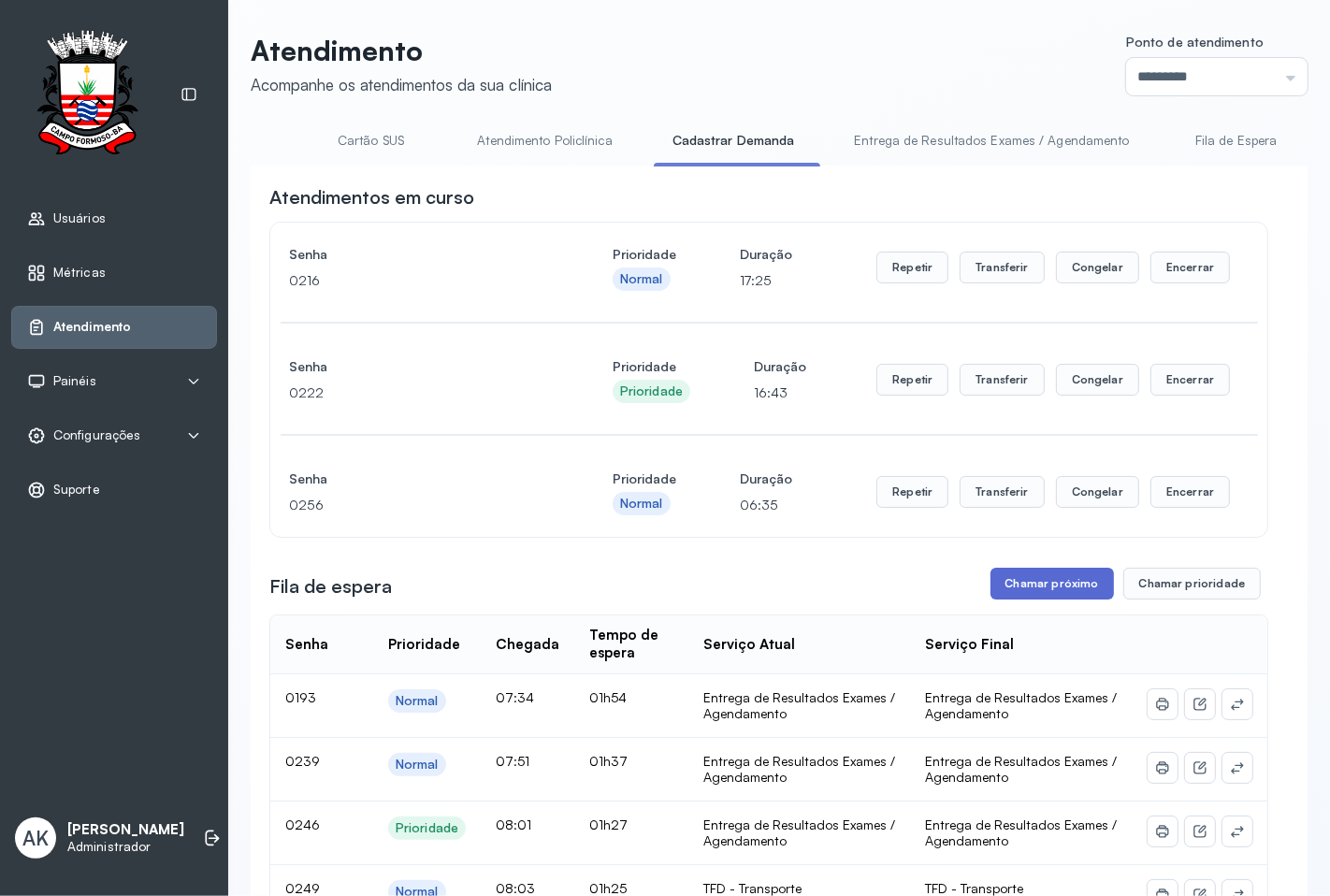 click on "Chamar próximo" at bounding box center [1052, 584] 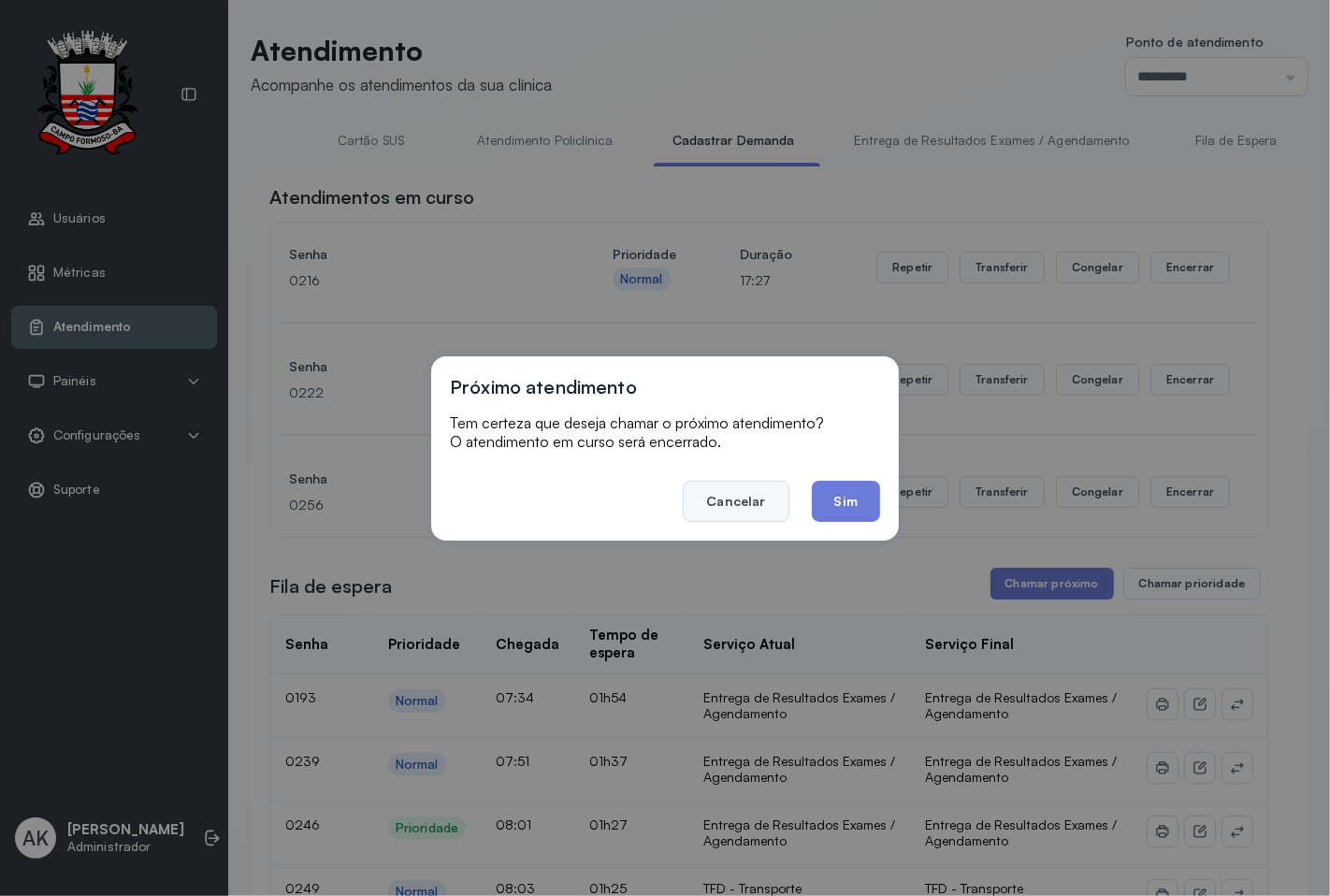 click on "Cancelar" 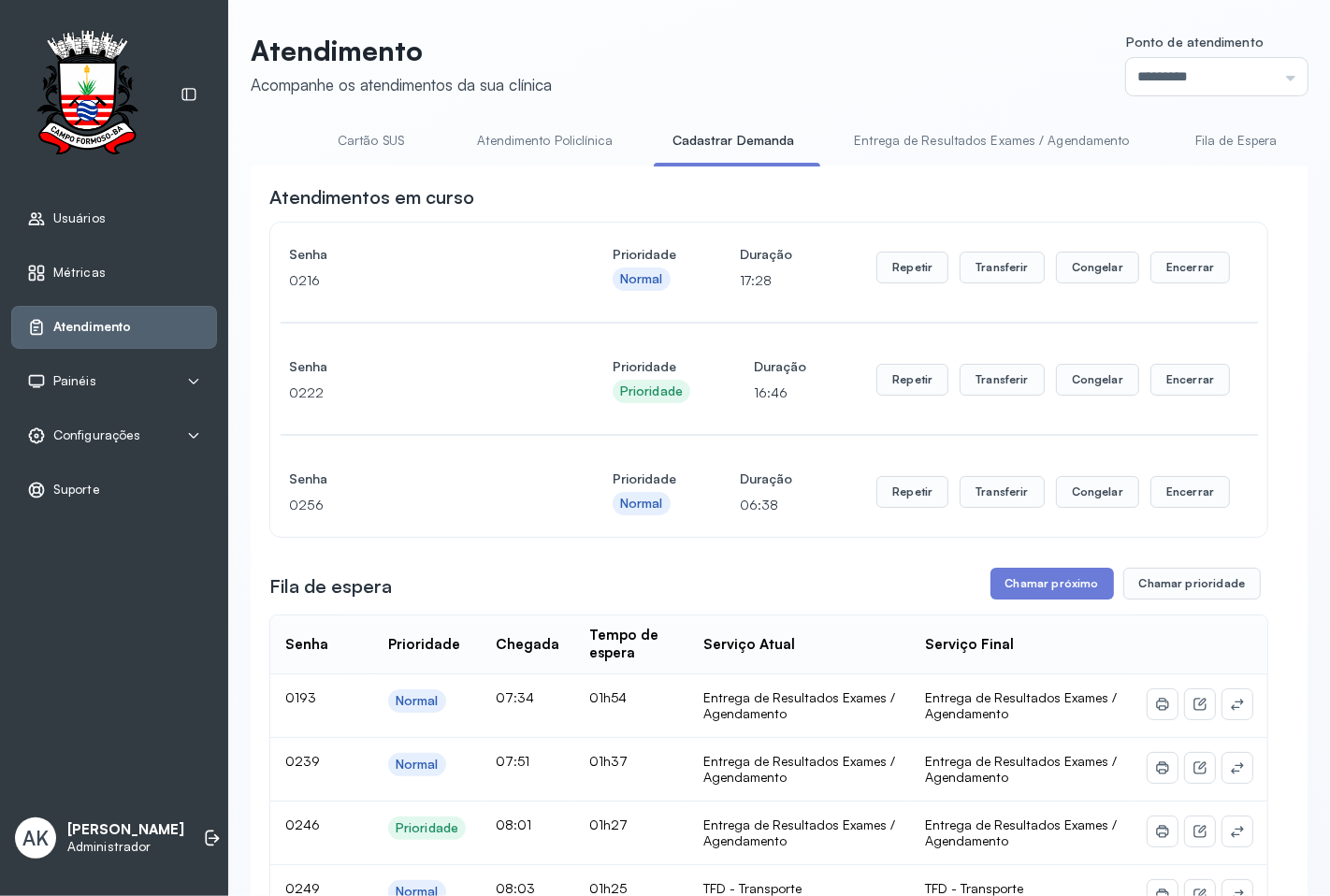 click on "Atendimento Acompanhe os atendimentos da sua clínica Ponto de atendimento ********* Nenhum Guichê 01 Guichê 02 Guichê 03 Guichê 04 Guichê 05 Guichê 06 Guichê 07 Guichê 08 Resumo Cadastrar Demandas TFD - Serviço Social TFD - Transporte Pediatra Eleny Mamografia Coordenação Regulação Cartão SUS Atendimento Policlínica Cadastrar Demanda Entrega de Resultados Exames / Agendamento Fila de Espera Pediatra Ubaldina Pediatra Hamilton Ortopedista Mauricio Ortopedista Ramon Ginecologista Luana Ginecologista Amilton Endocrinologista Poliercio Endocrinologista Washington Obstetra Nefrologista Laboratório INFECTOLOGISTA GERIATRA Atendimentos em curso Senha 0216 Prioridade Normal Duração 17:28 Repetir Transferir Congelar Encerrar Senha 0222 Prioridade Prioridade Duração 16:46 Repetir Transferir Congelar Encerrar Senha 0256 Prioridade Normal Duração 06:38 Repetir Transferir Congelar Encerrar Fila de espera Chamar próximo Chamar prioridade Senha    Prioridade  Chegada  Tempo de espera  Serviço Atual" 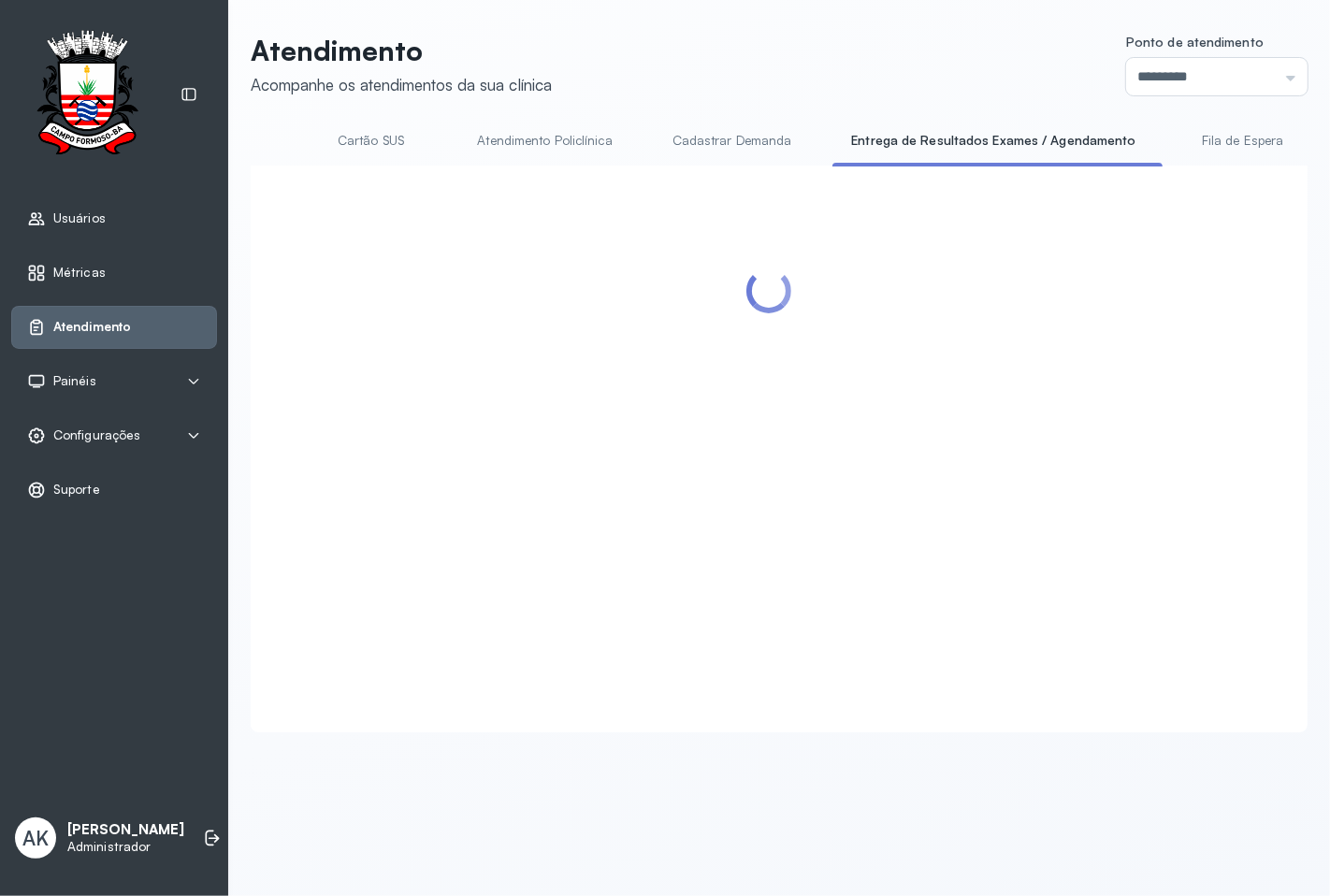 click on "Cadastrar Demanda" at bounding box center (732, 140) 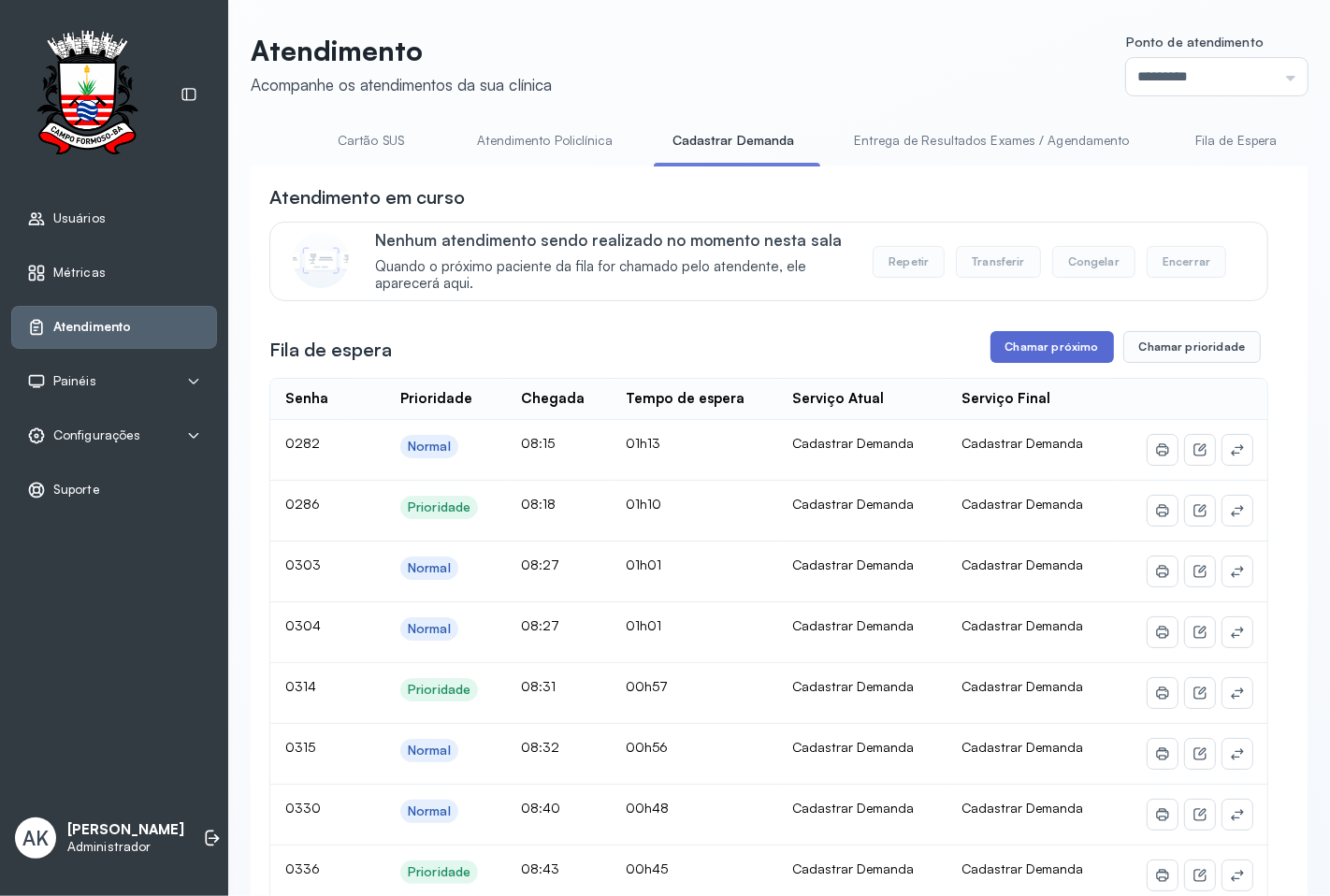 click on "Chamar próximo" at bounding box center (1052, 347) 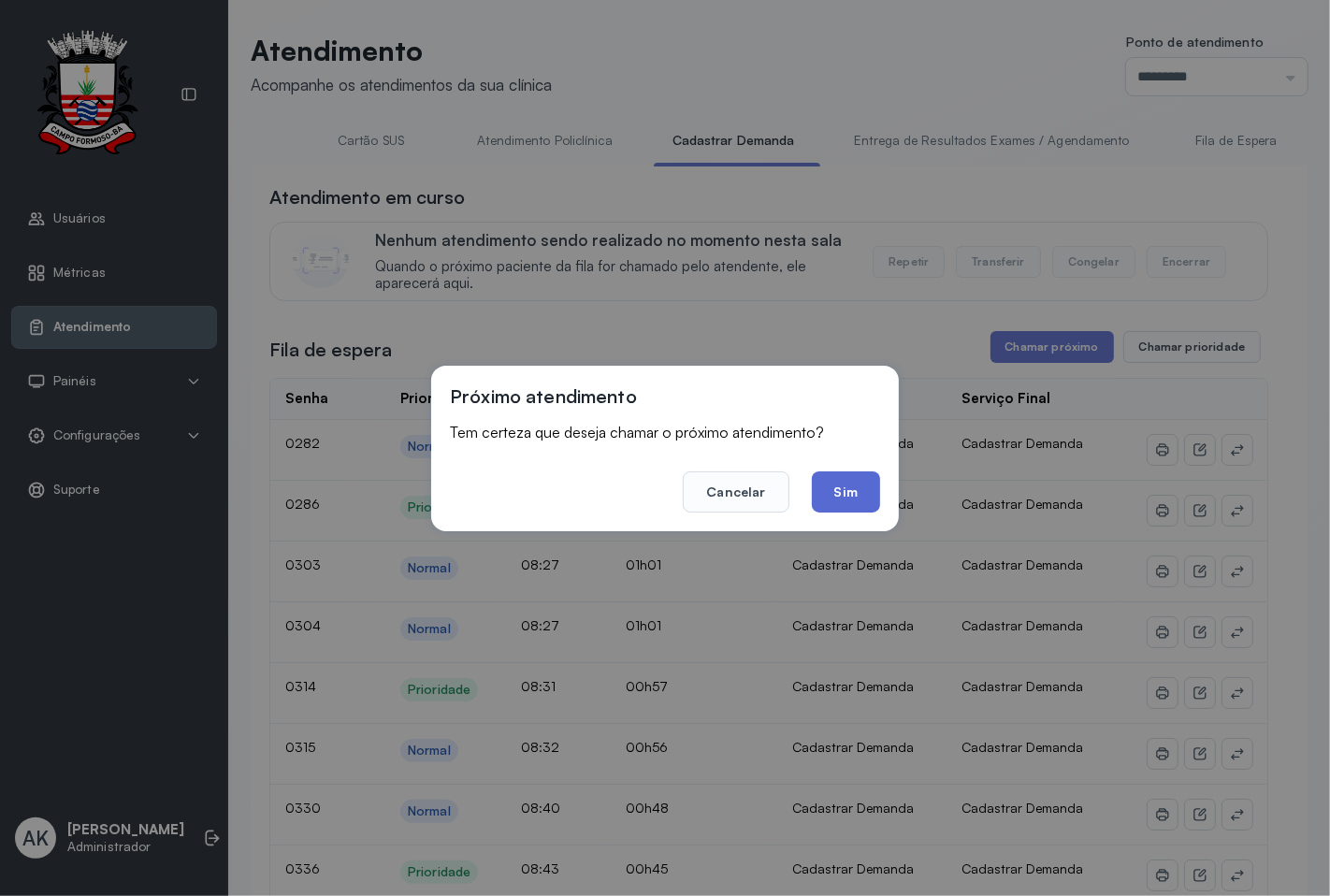 click on "Sim" 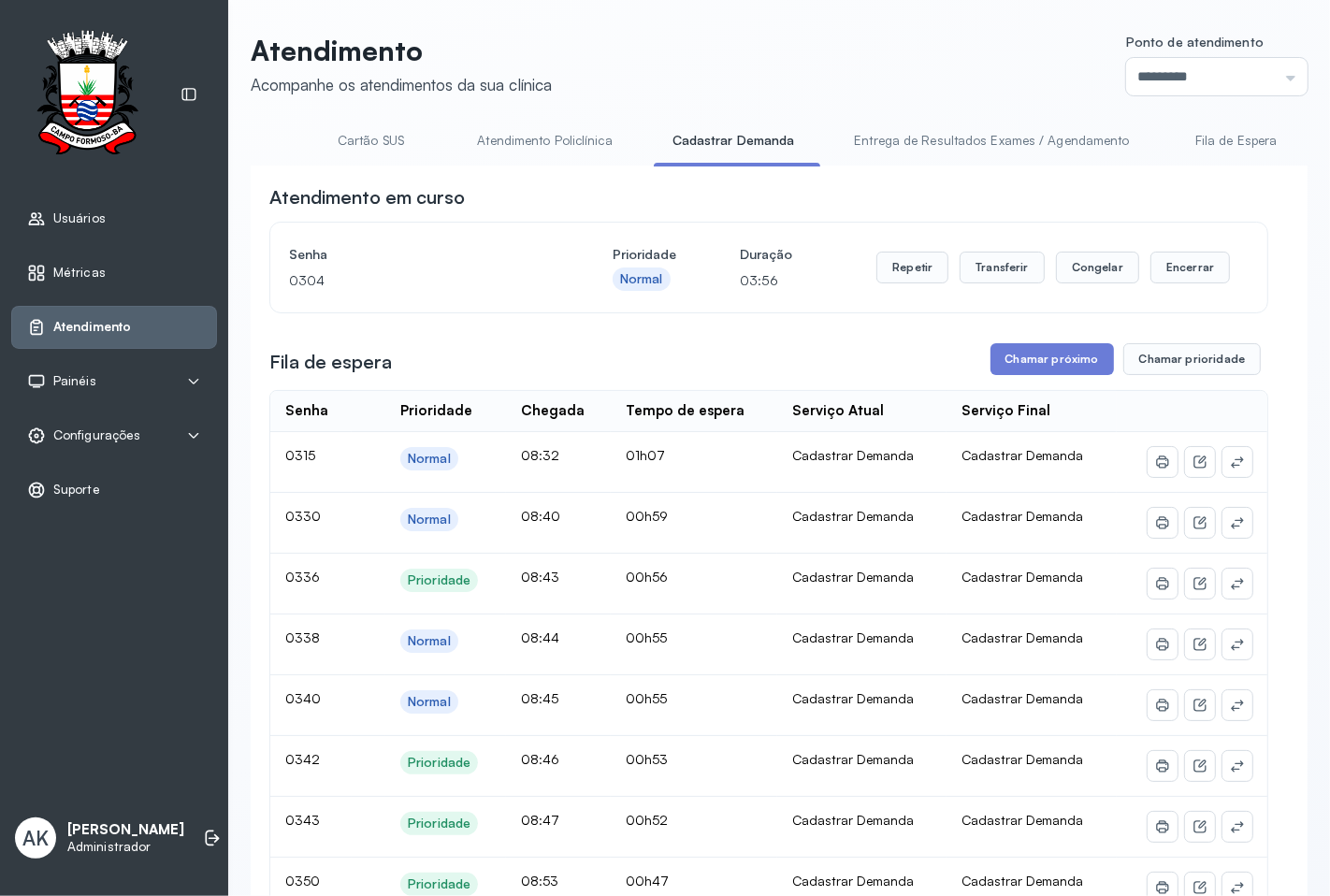 scroll, scrollTop: 0, scrollLeft: 0, axis: both 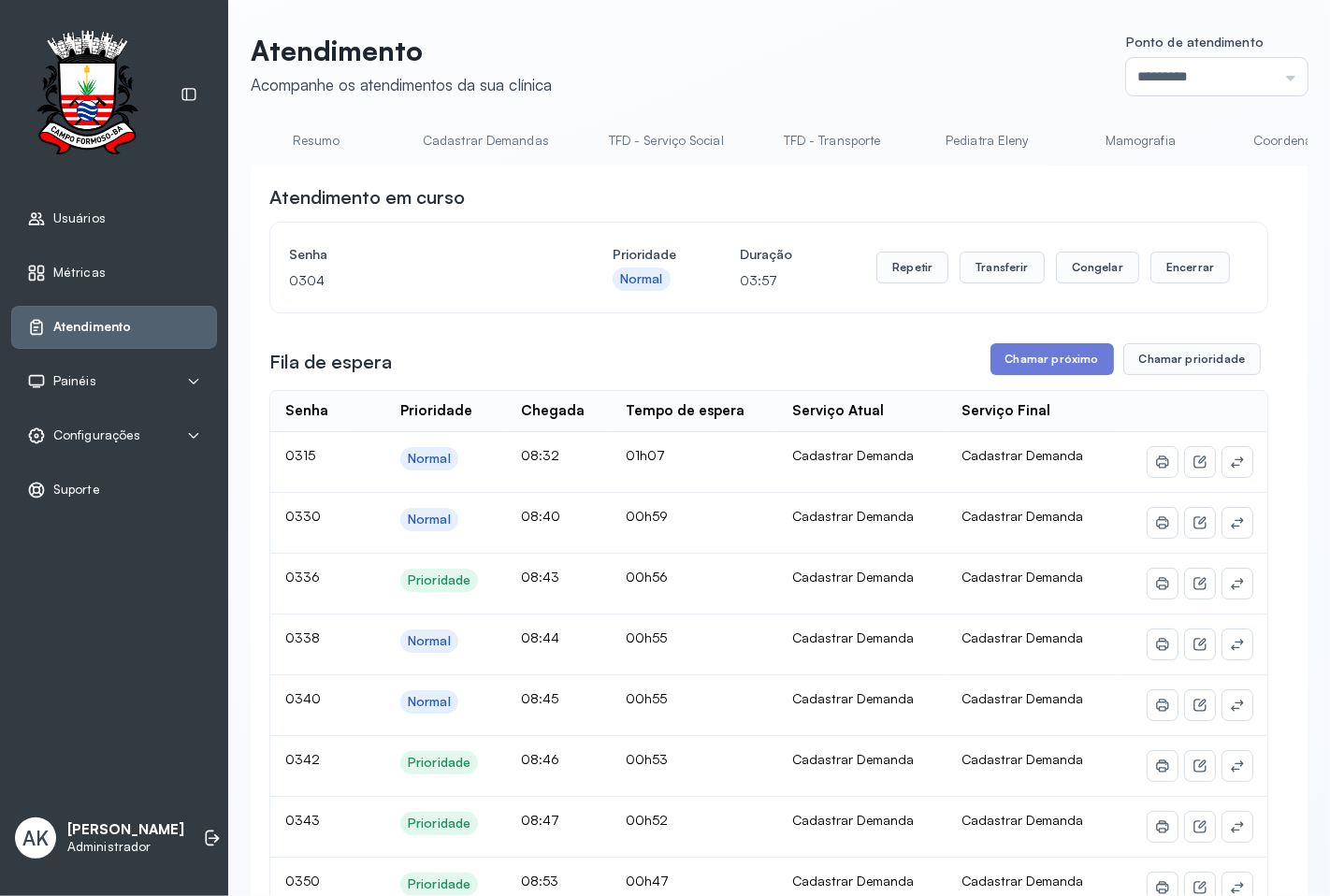 click on "Resumo" at bounding box center (316, 140) 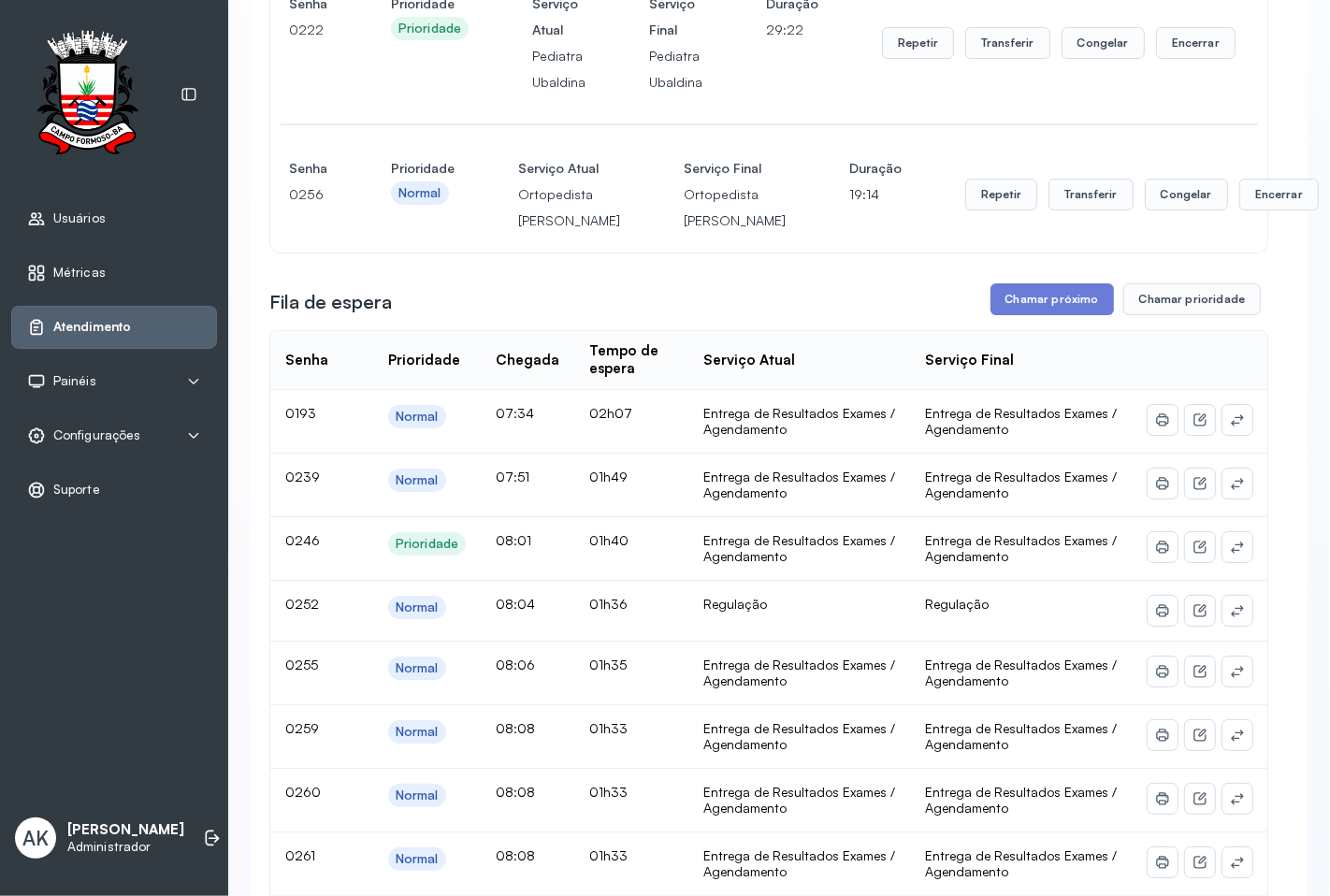 scroll, scrollTop: 0, scrollLeft: 0, axis: both 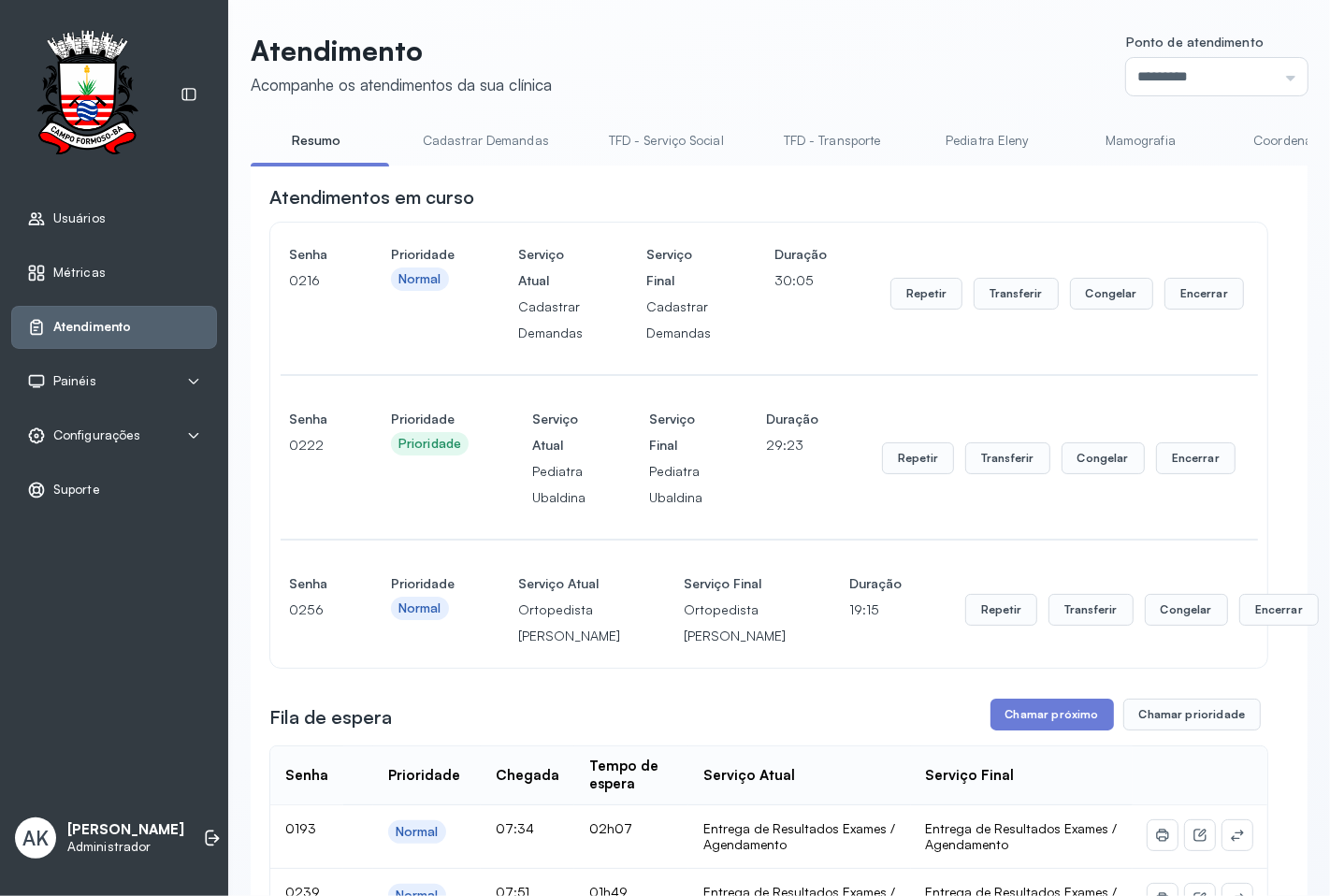 click on "Cadastrar Demandas" at bounding box center [485, 140] 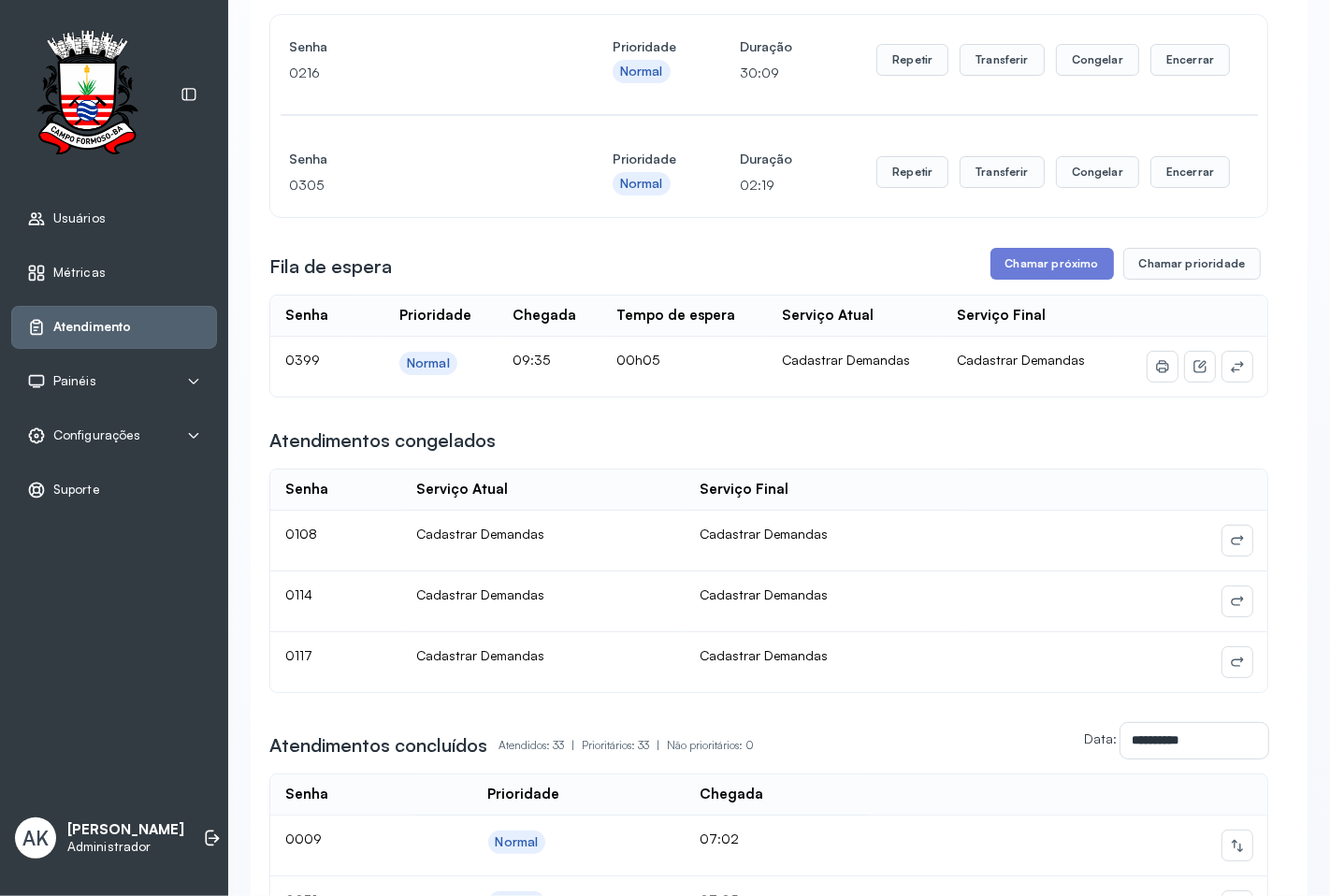 scroll, scrollTop: 0, scrollLeft: 0, axis: both 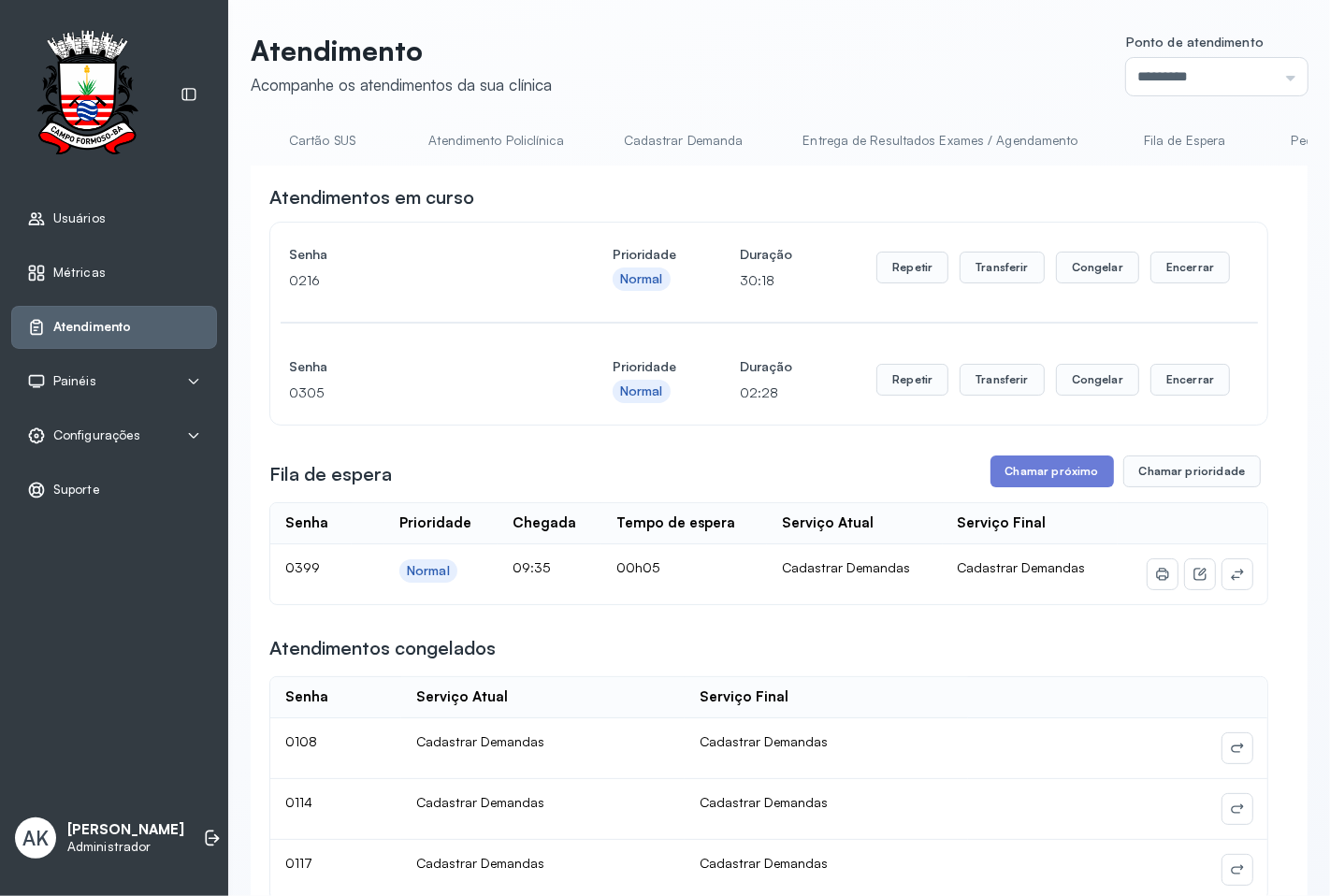 click on "Cadastrar Demanda" at bounding box center (684, 140) 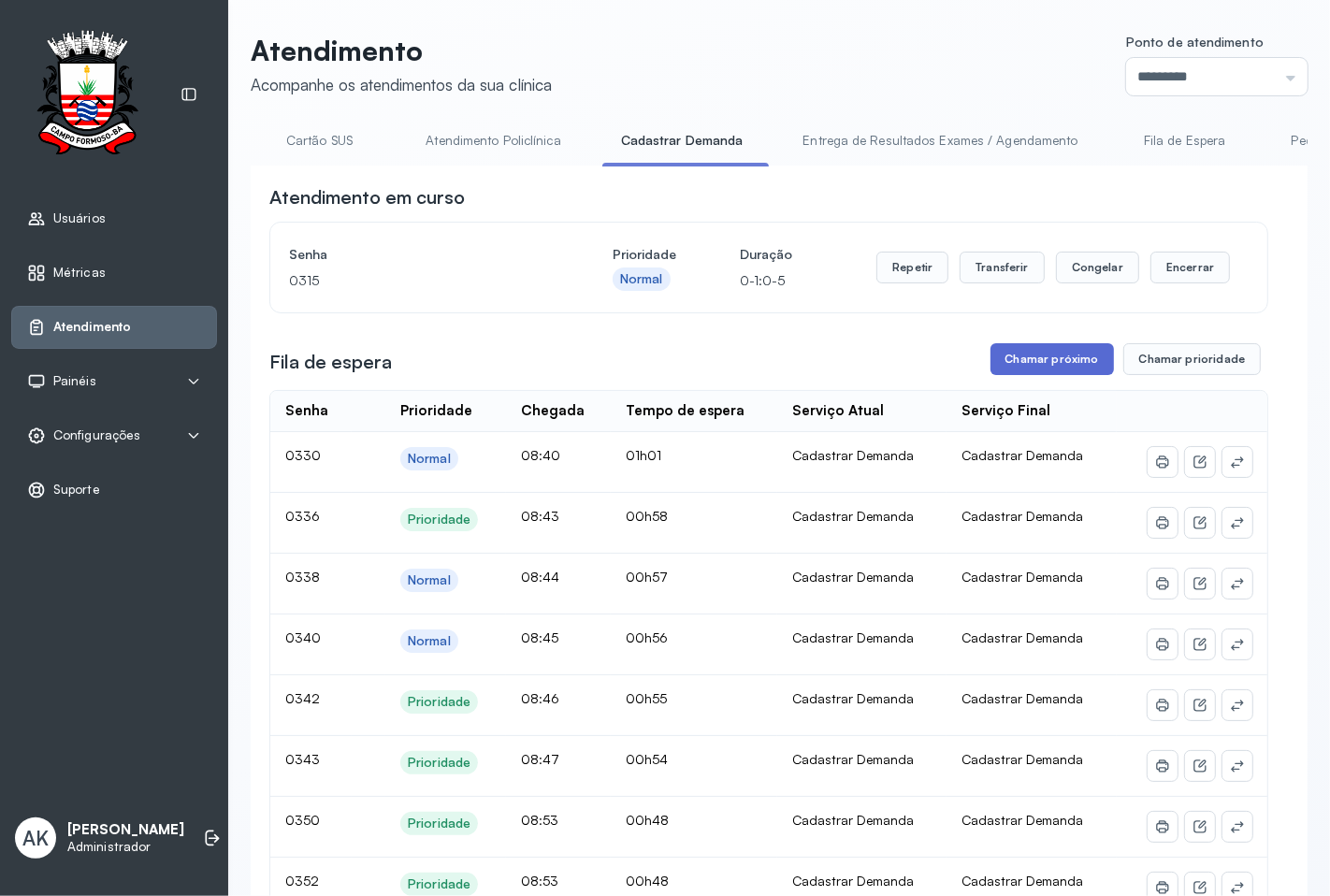 click on "Chamar próximo" at bounding box center (1052, 359) 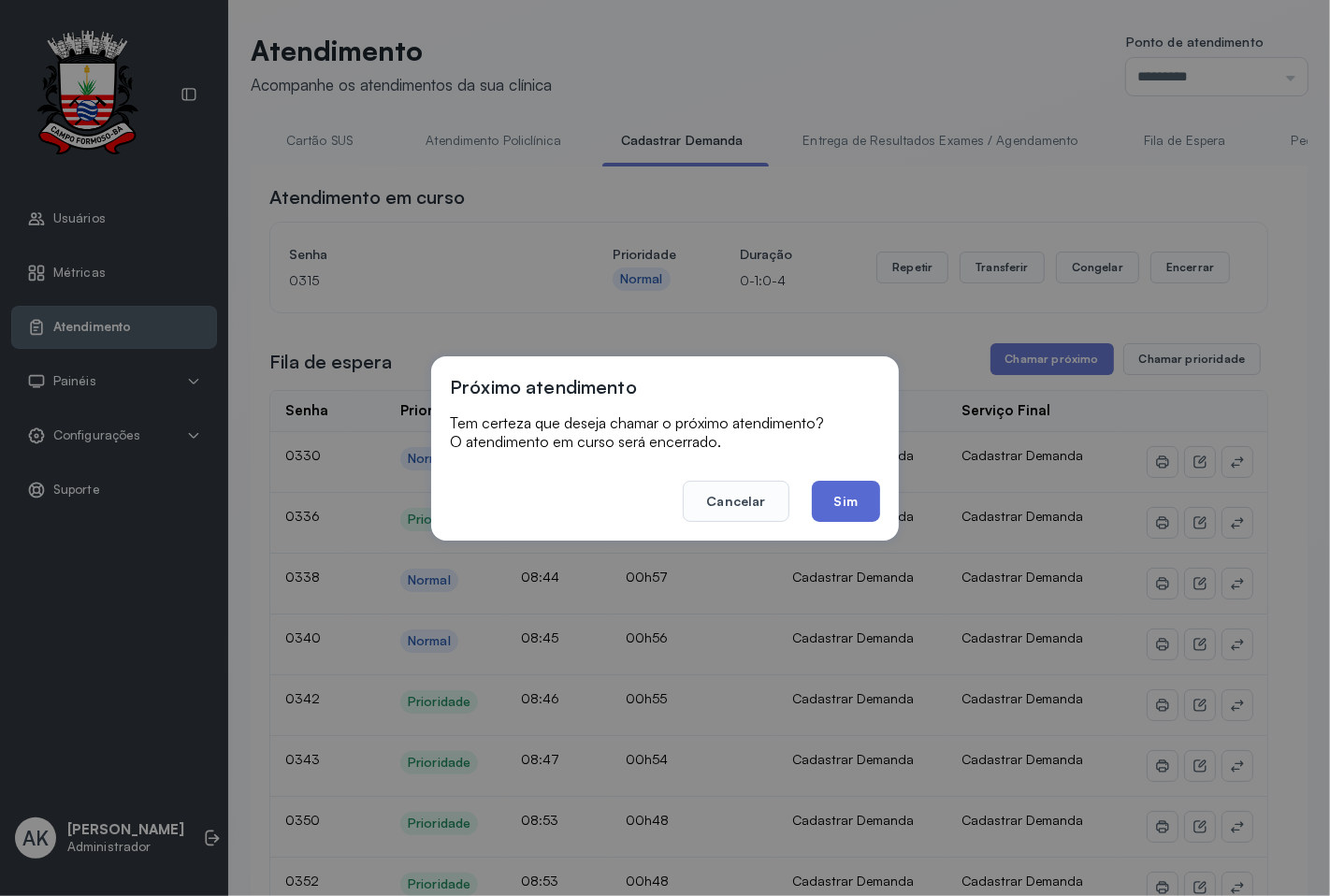 click on "Sim" 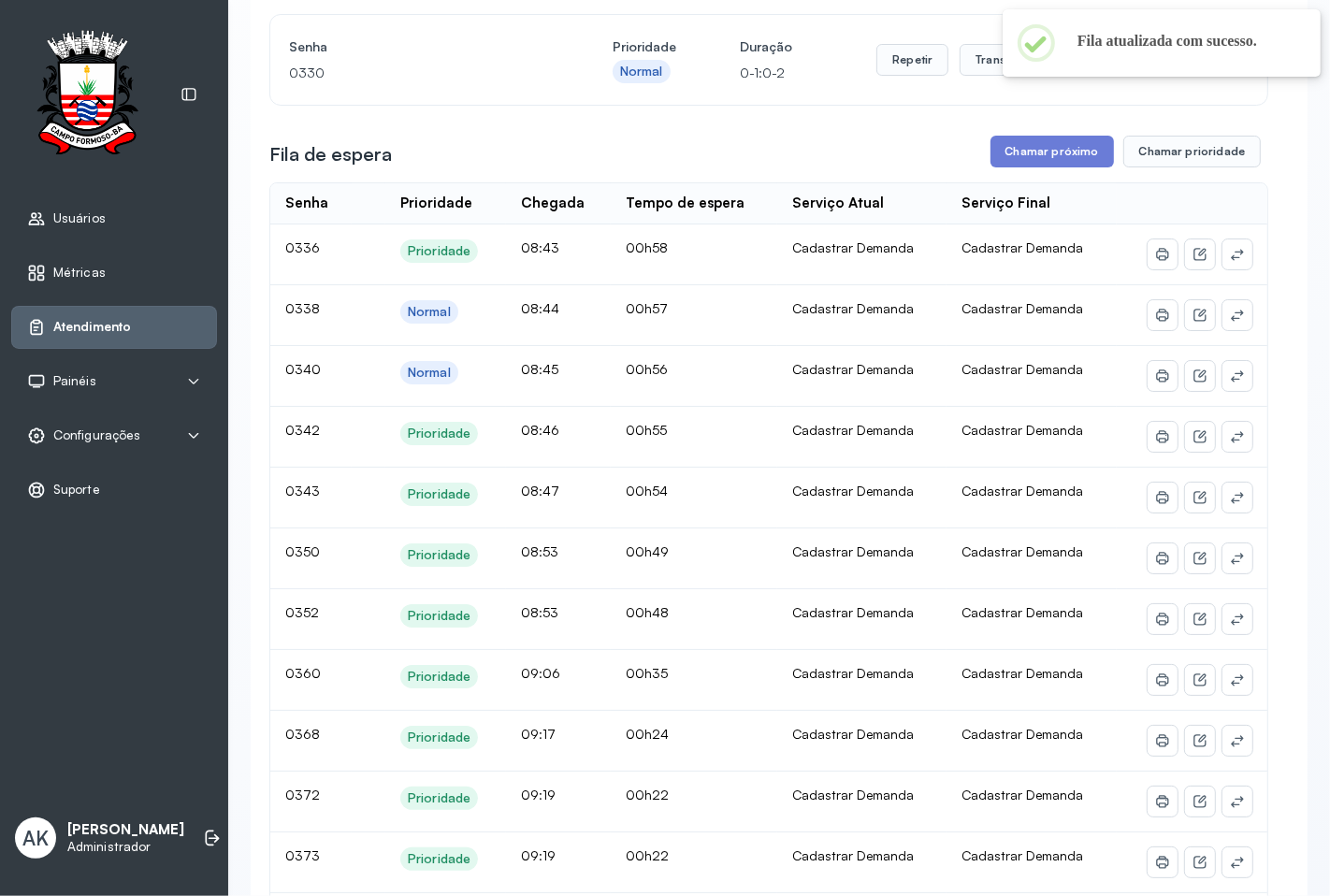 scroll, scrollTop: 0, scrollLeft: 0, axis: both 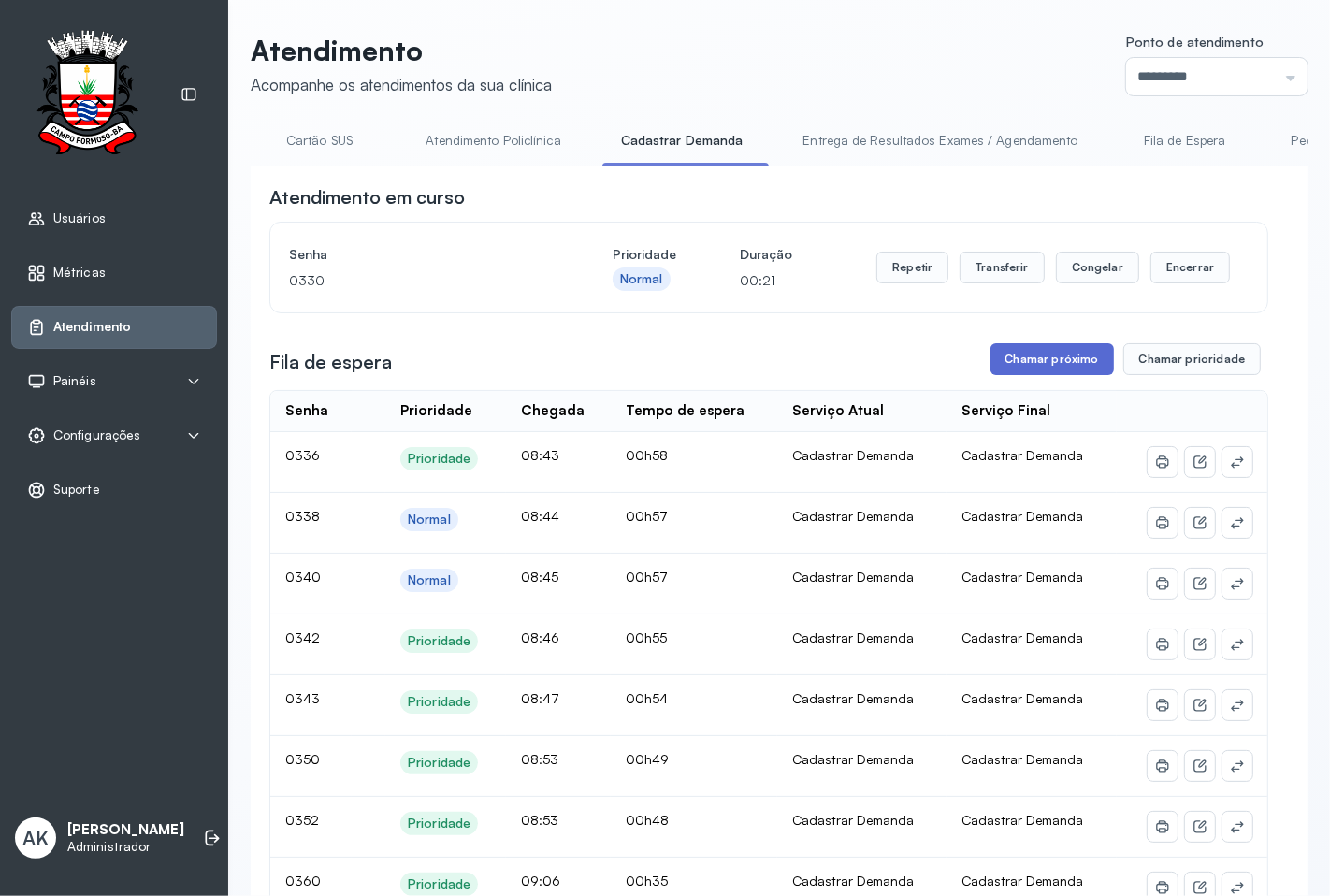 click on "Chamar próximo" at bounding box center (1052, 359) 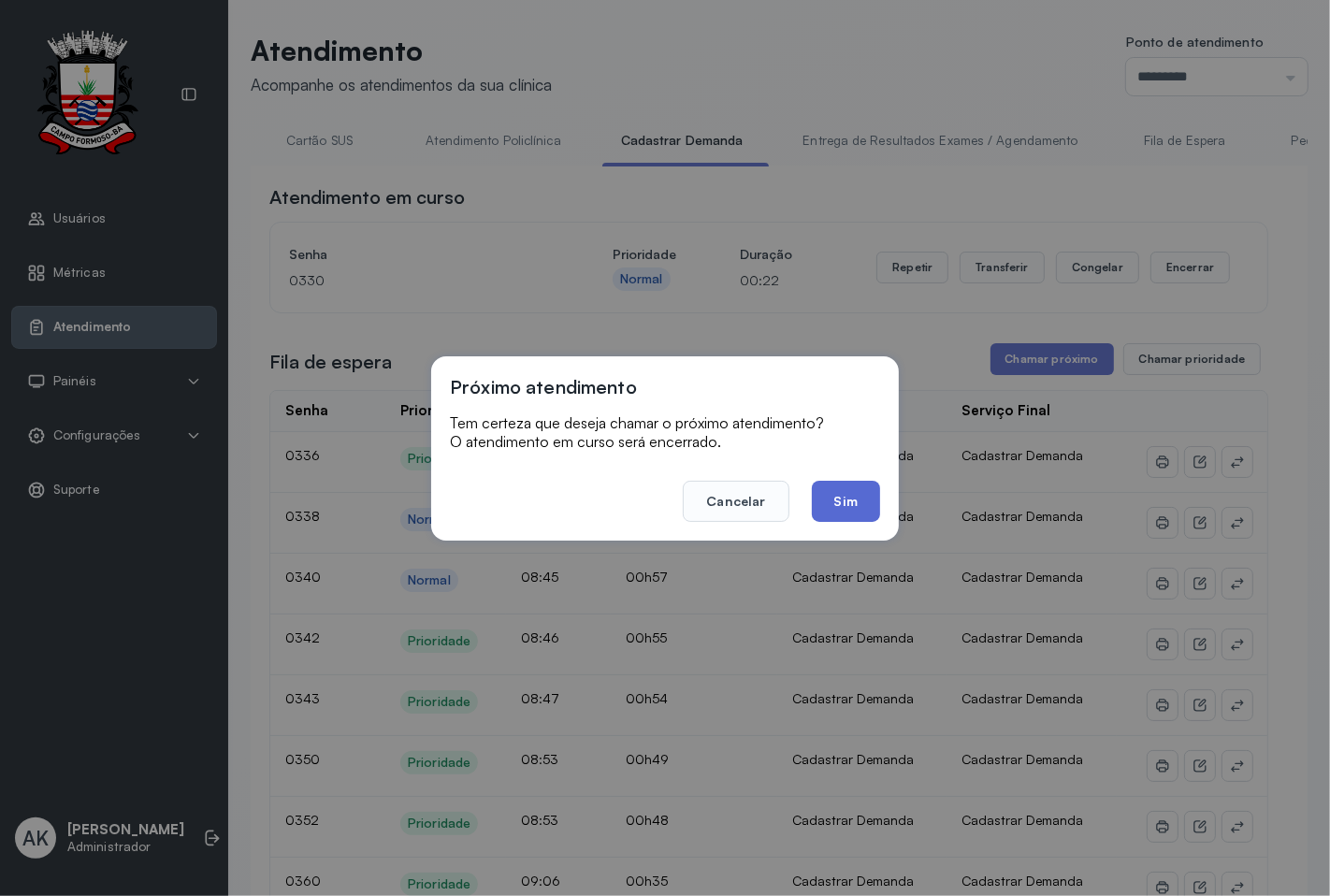 click on "Sim" 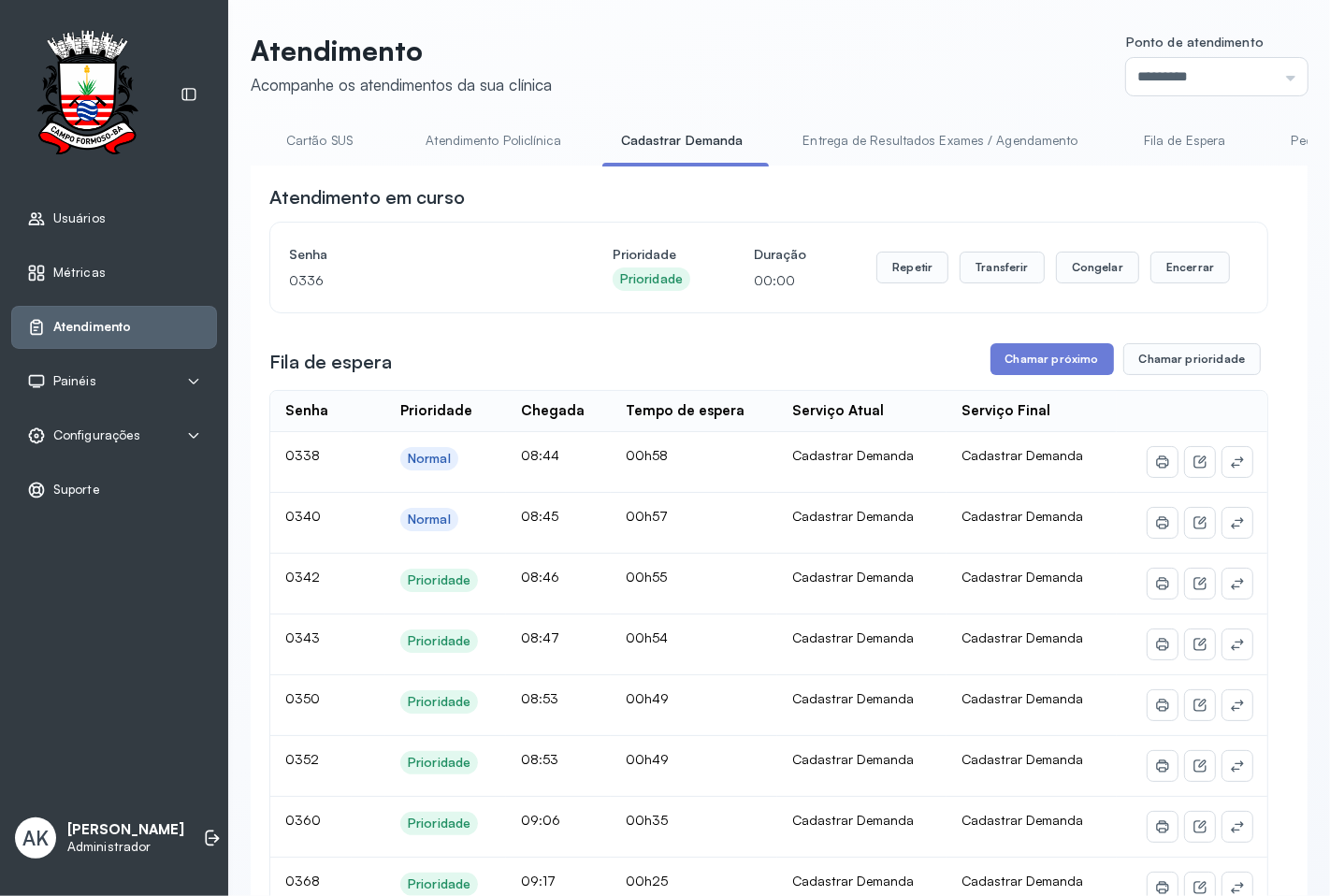 scroll, scrollTop: 0, scrollLeft: 0, axis: both 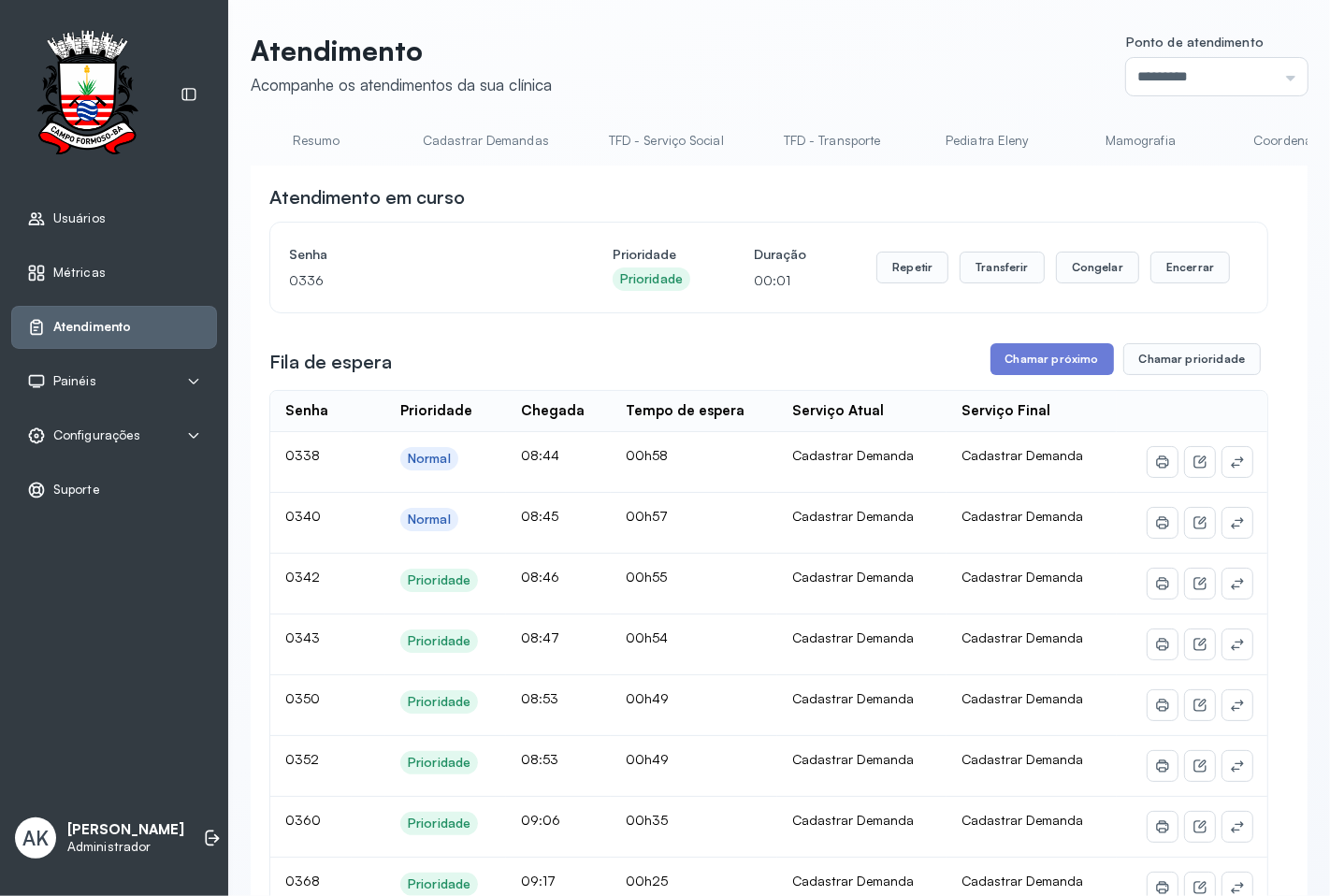 click on "Resumo" at bounding box center [316, 140] 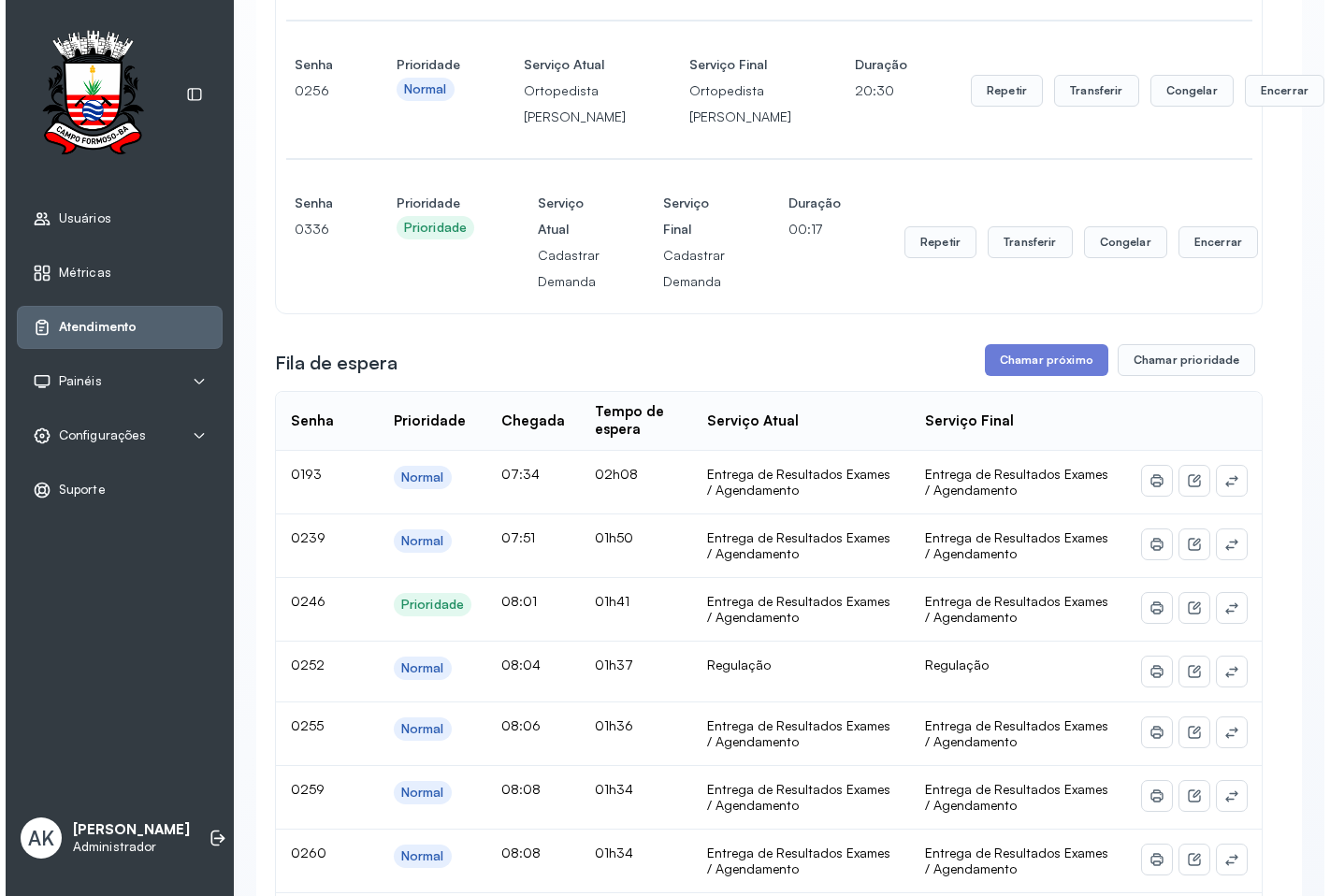 scroll, scrollTop: 0, scrollLeft: 0, axis: both 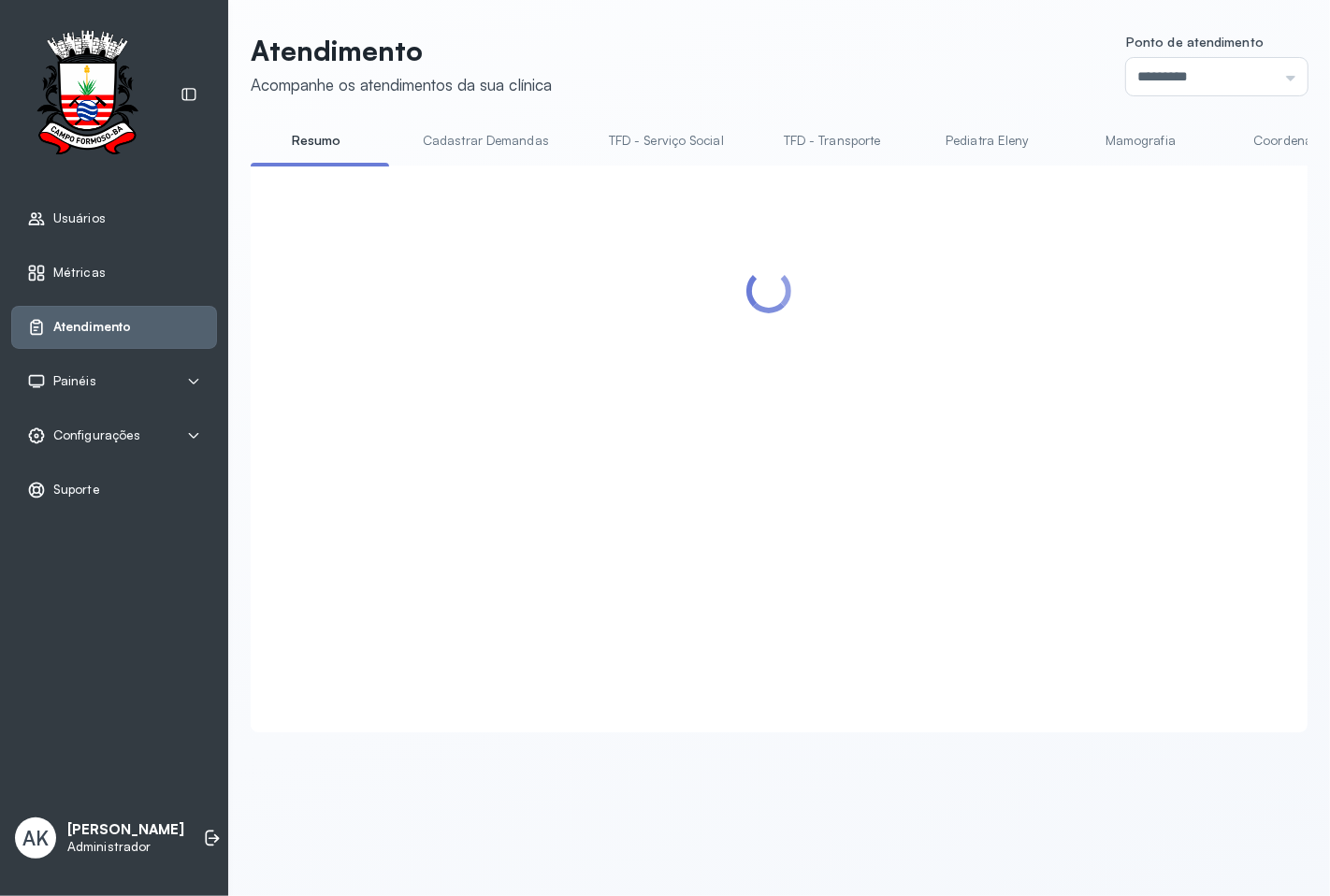 click at bounding box center (769, 426) 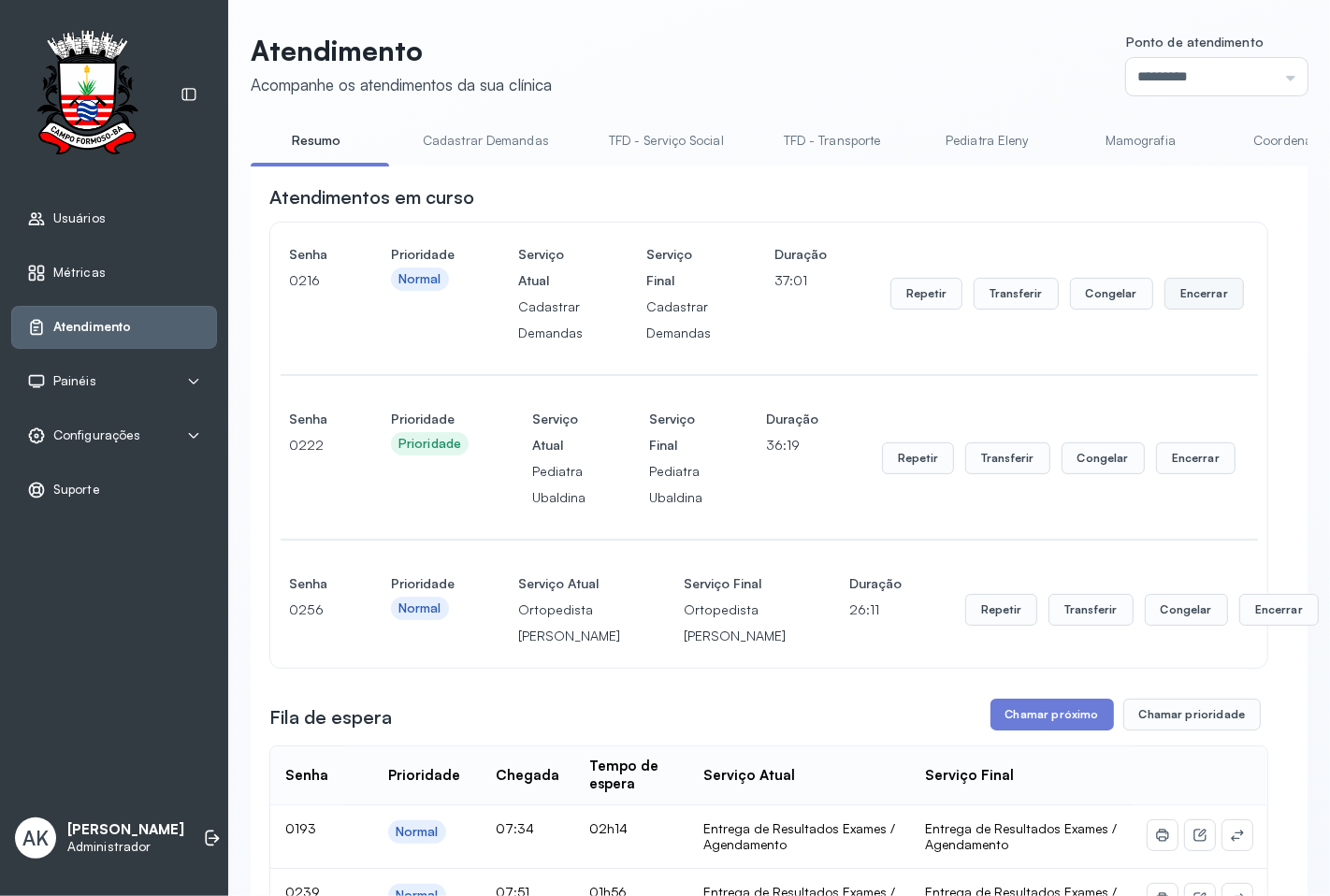 click on "Encerrar" at bounding box center [1204, 294] 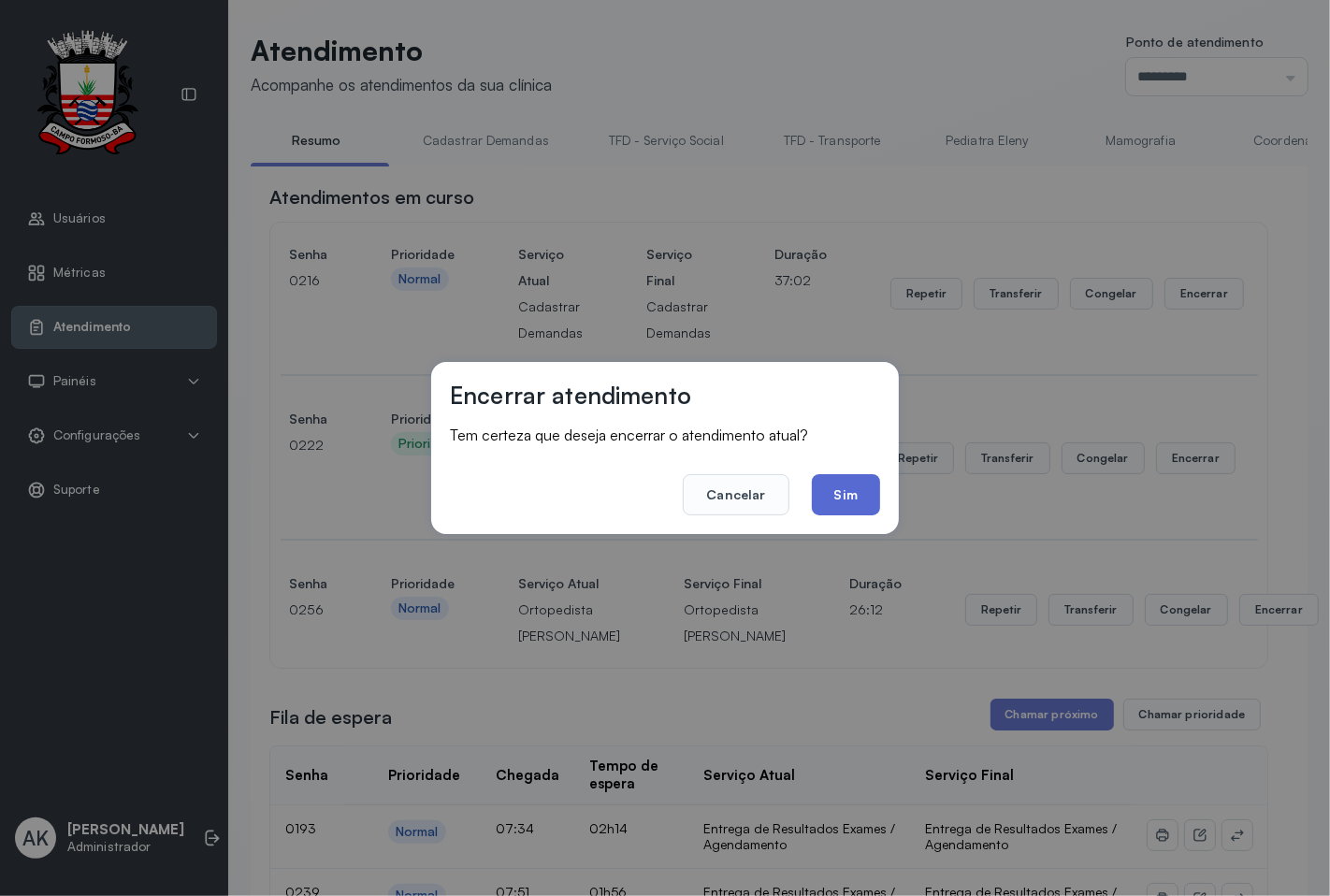 click on "Sim" 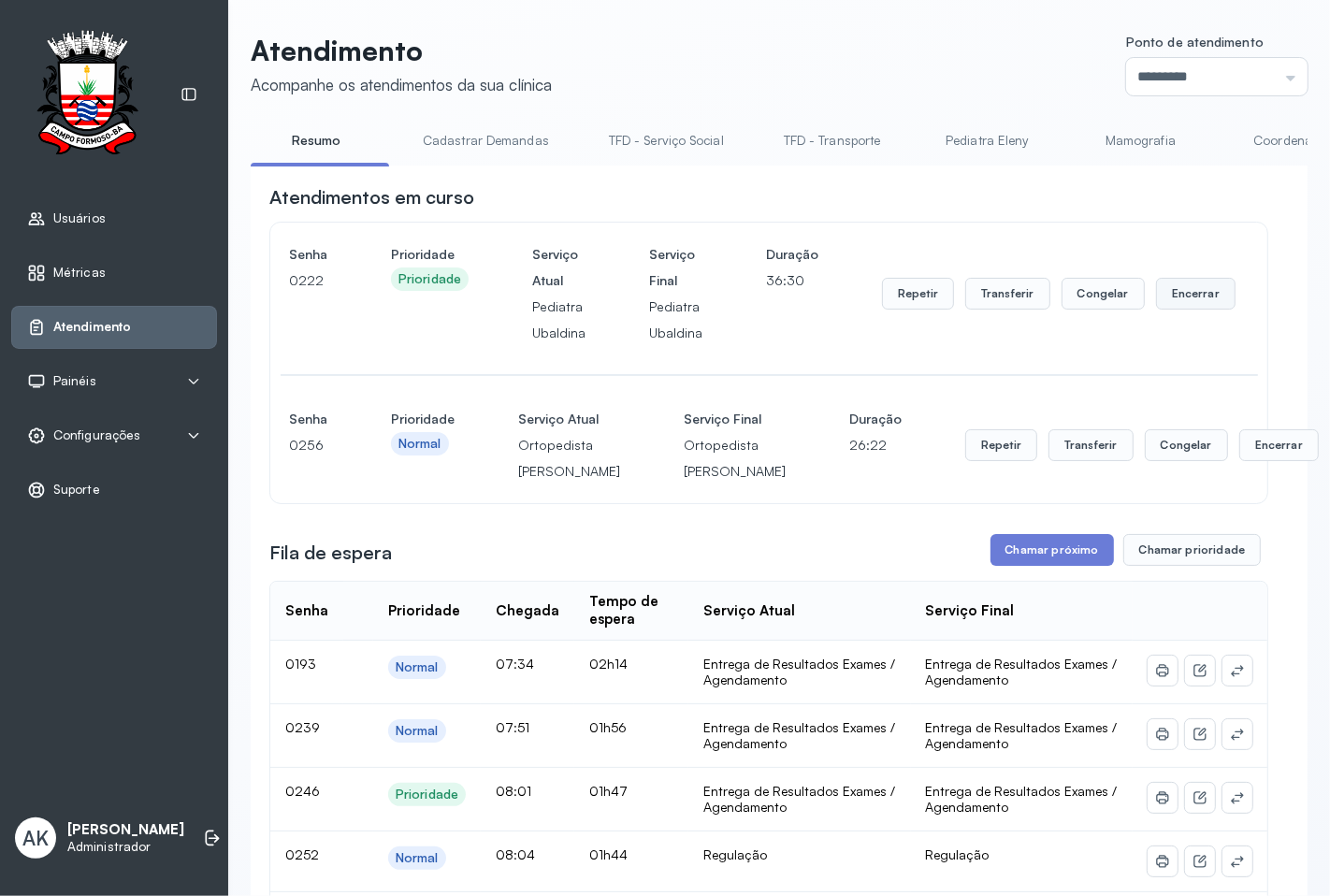 click on "Encerrar" at bounding box center [1195, 294] 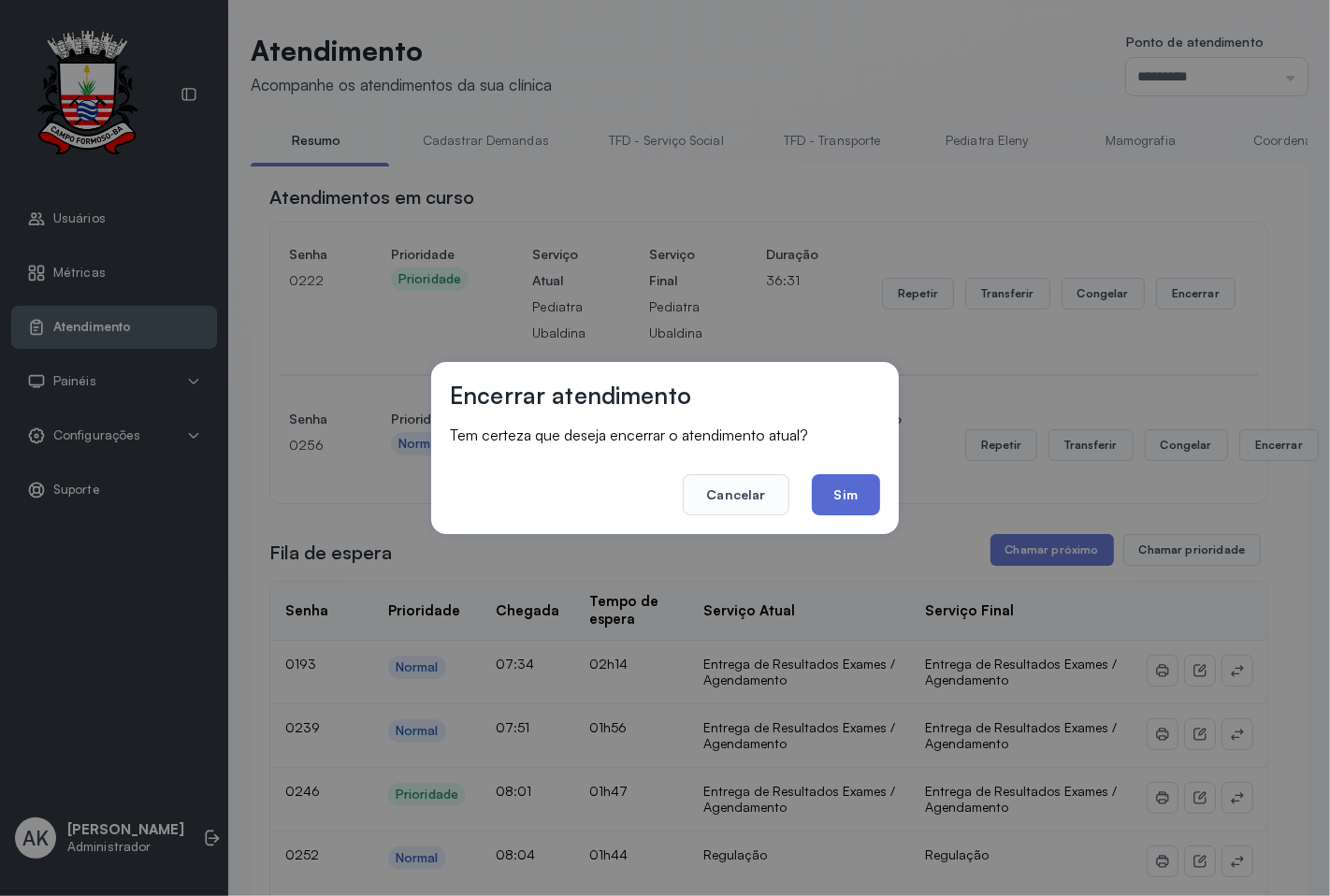 click on "Sim" 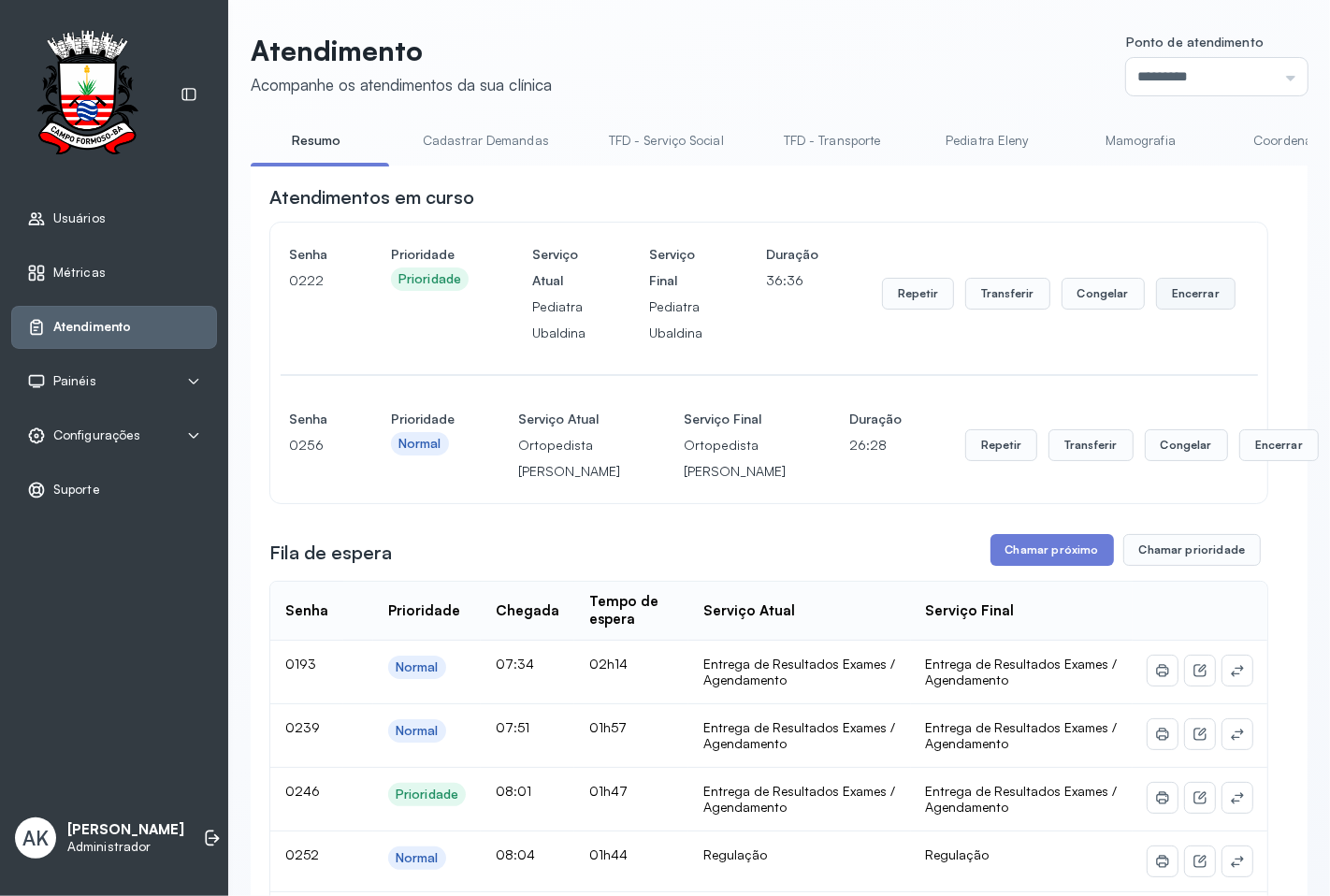 click on "Encerrar" at bounding box center (1195, 294) 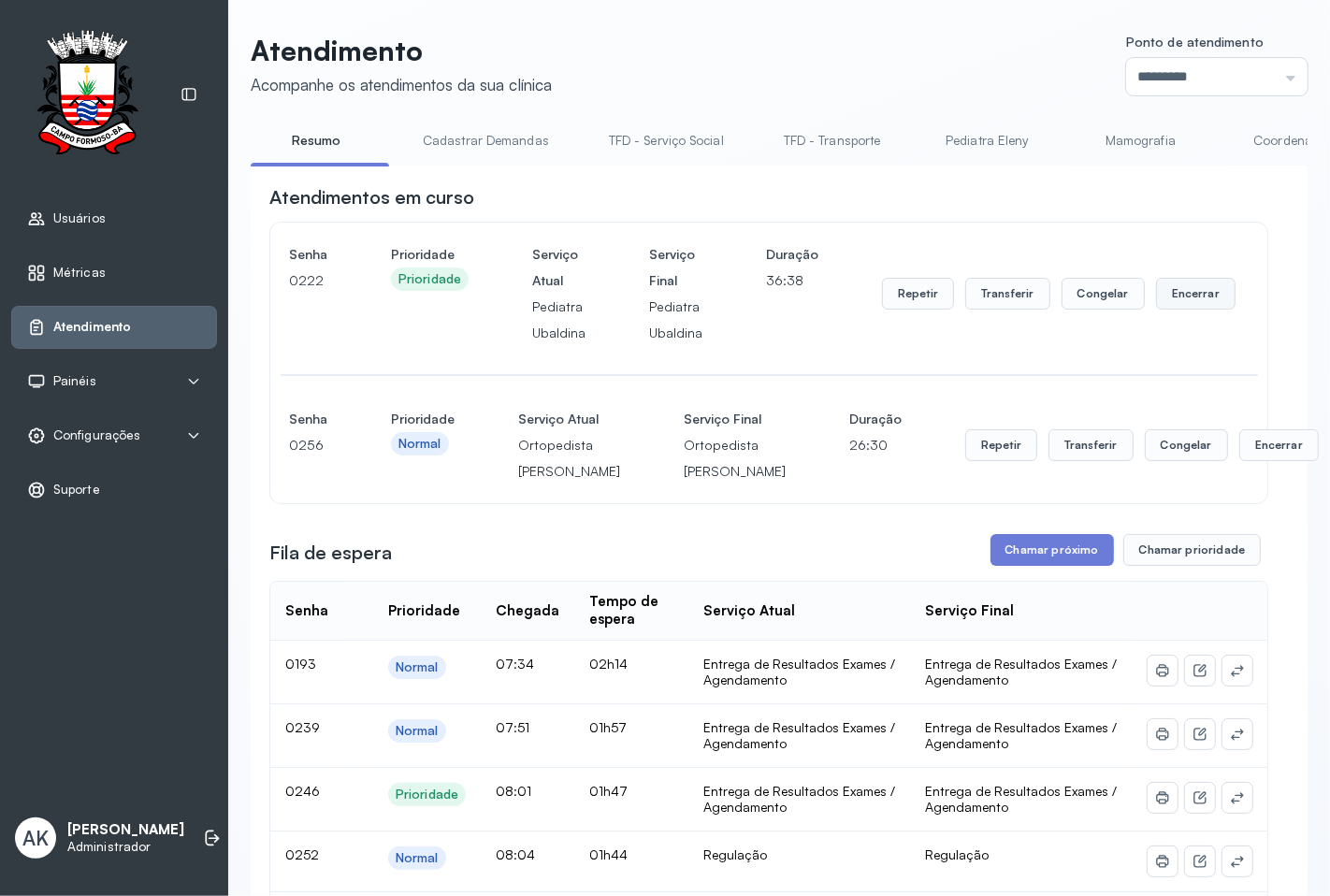 click on "Encerrar" at bounding box center [1195, 294] 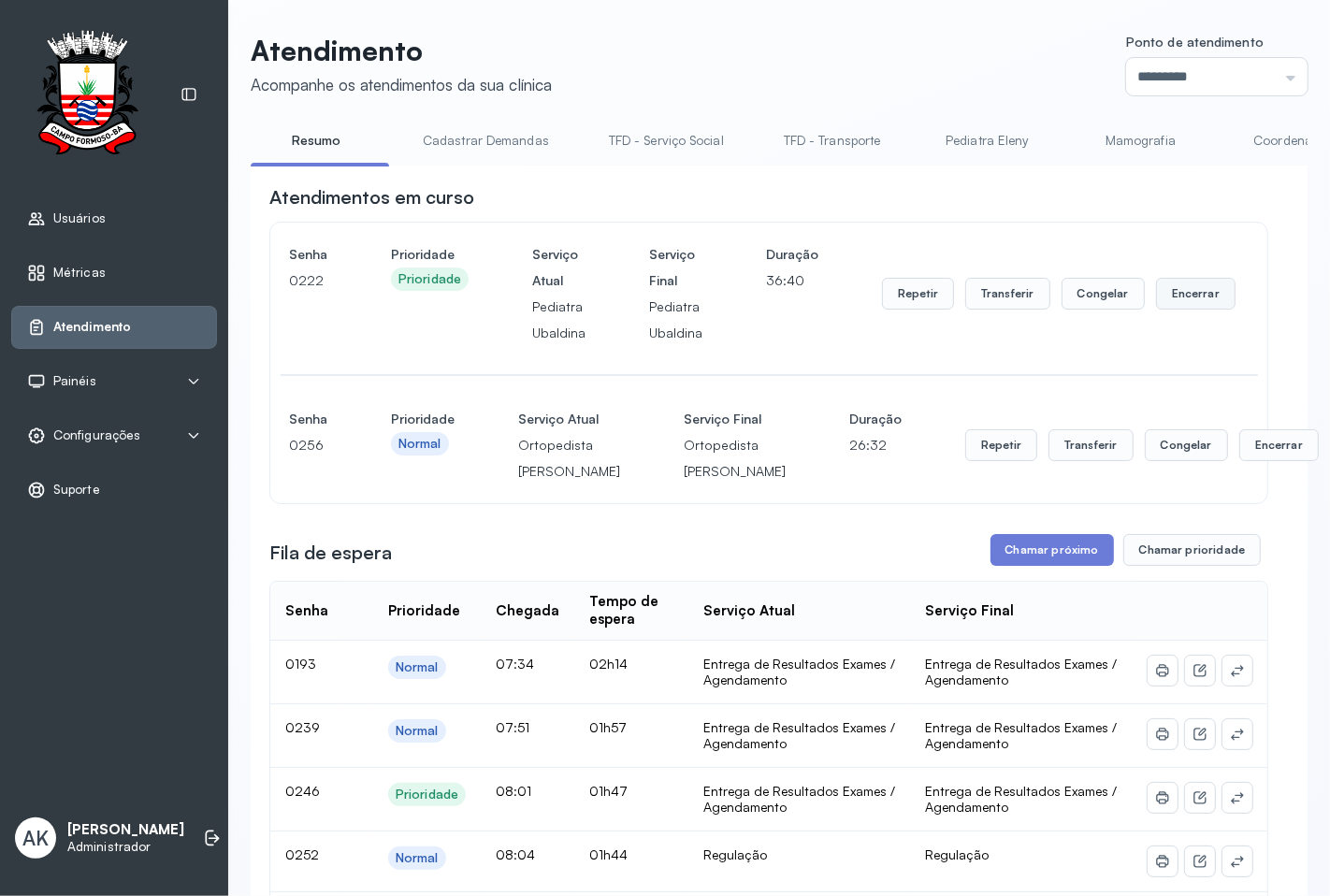 click on "Encerrar" at bounding box center (1195, 294) 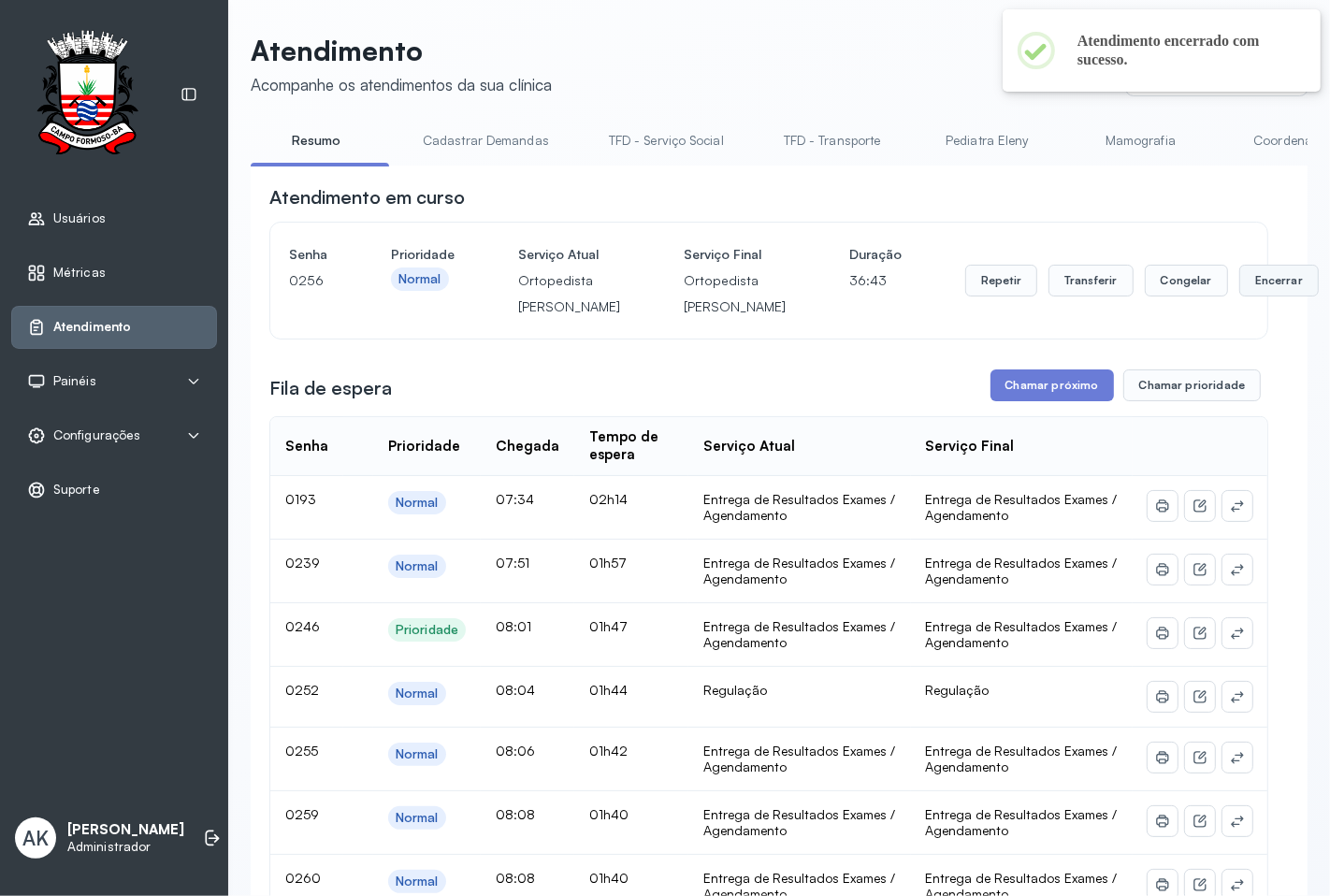 click on "Encerrar" at bounding box center [1279, 281] 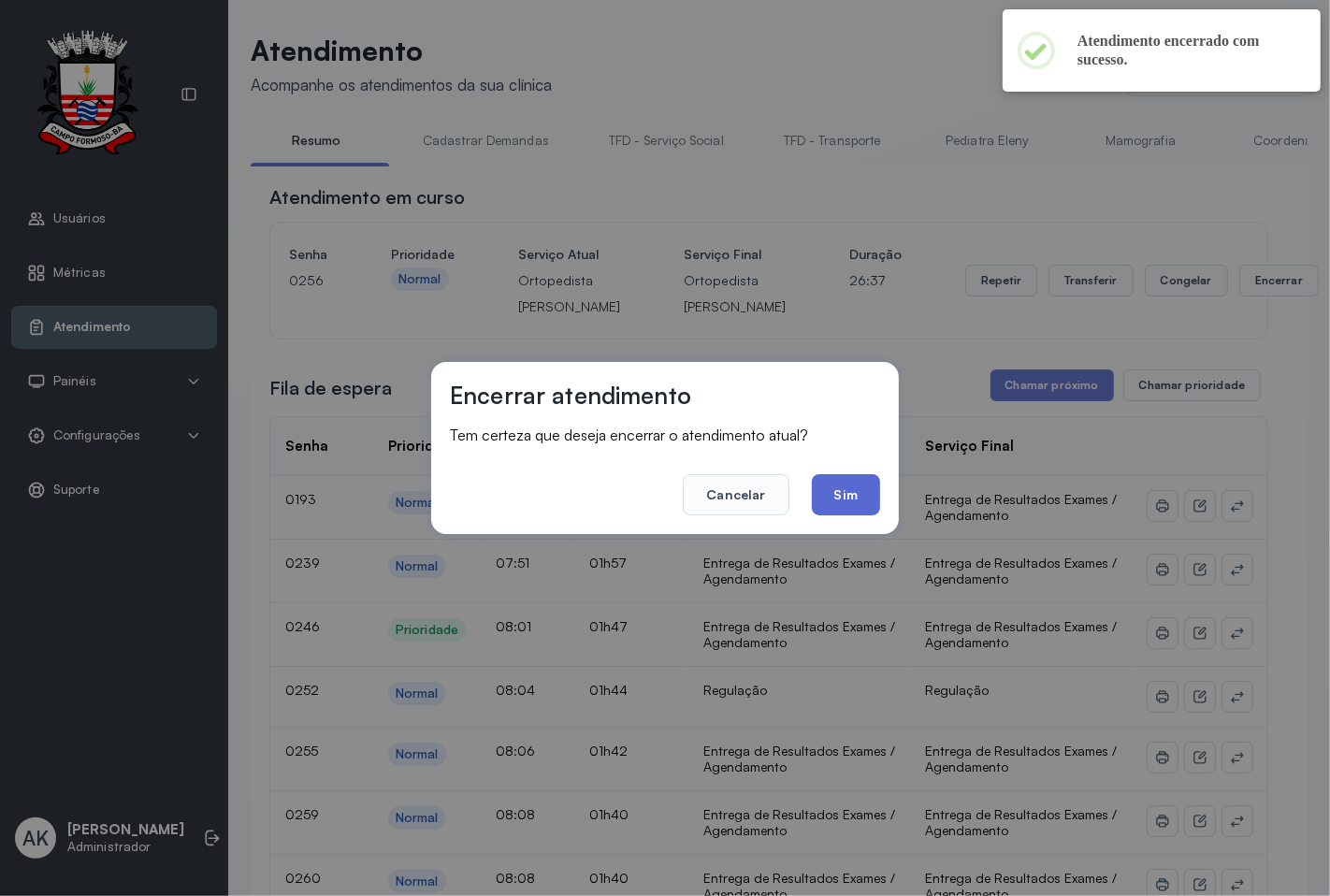 click on "Sim" 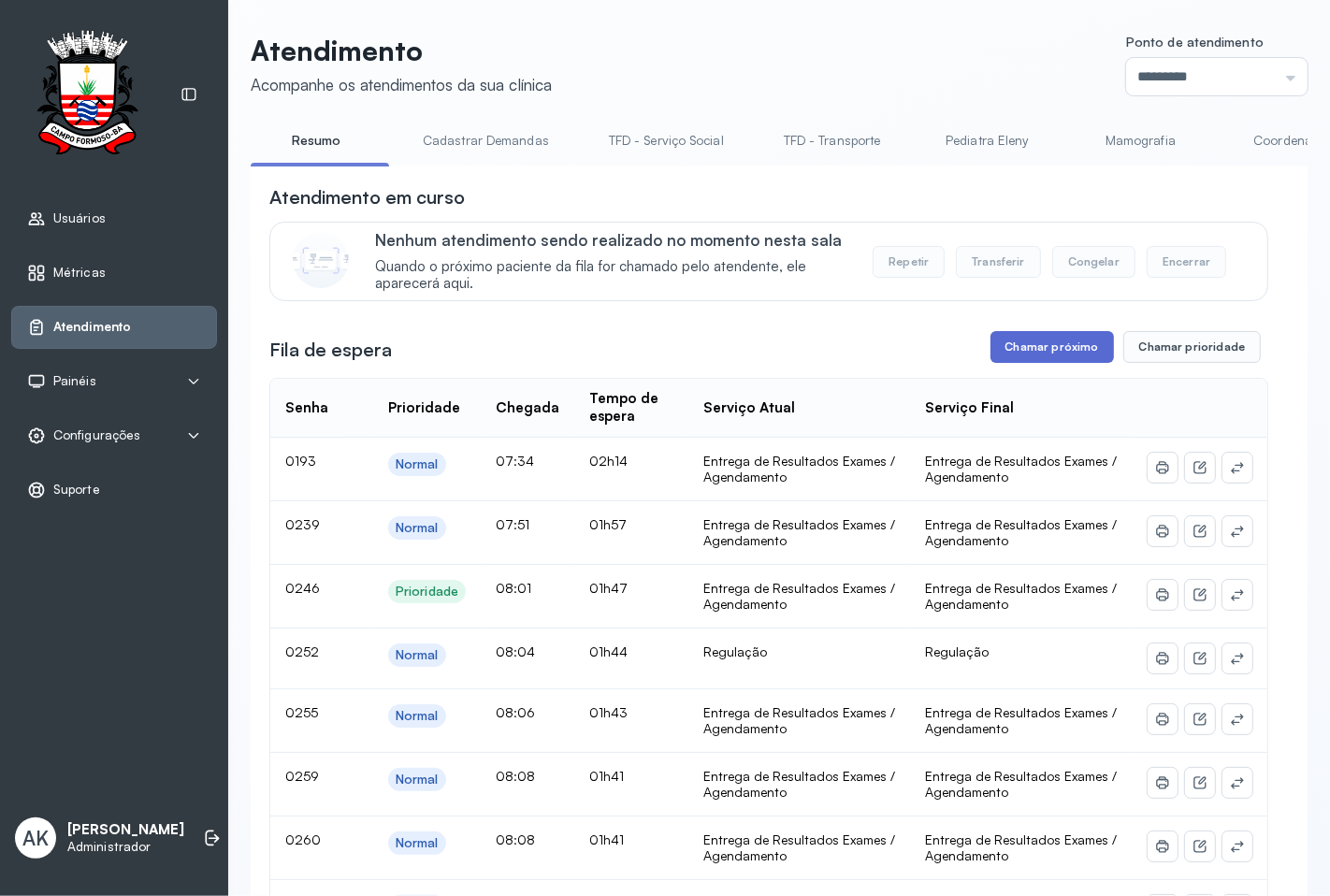 click on "Chamar próximo" at bounding box center [1052, 347] 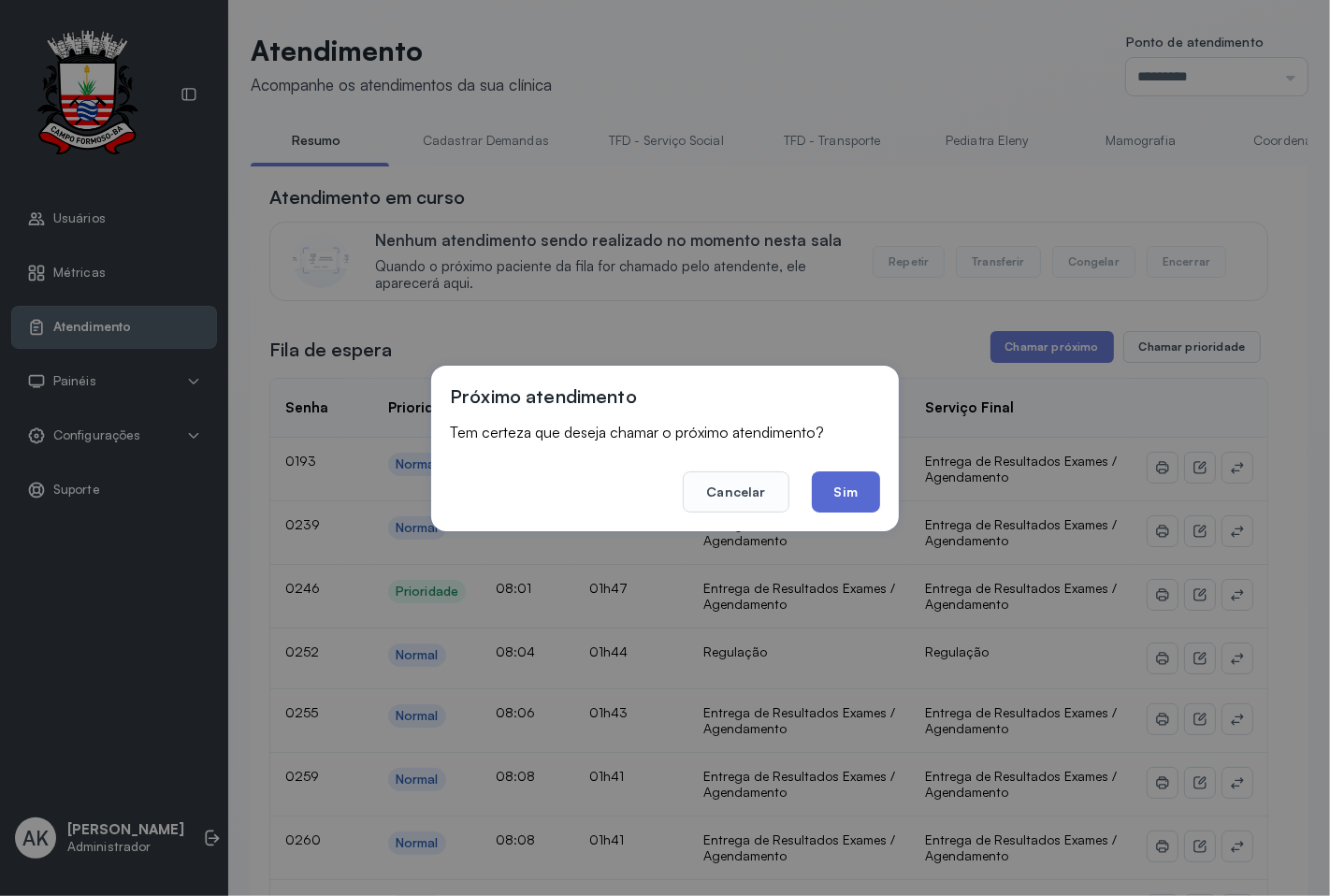 click on "Sim" 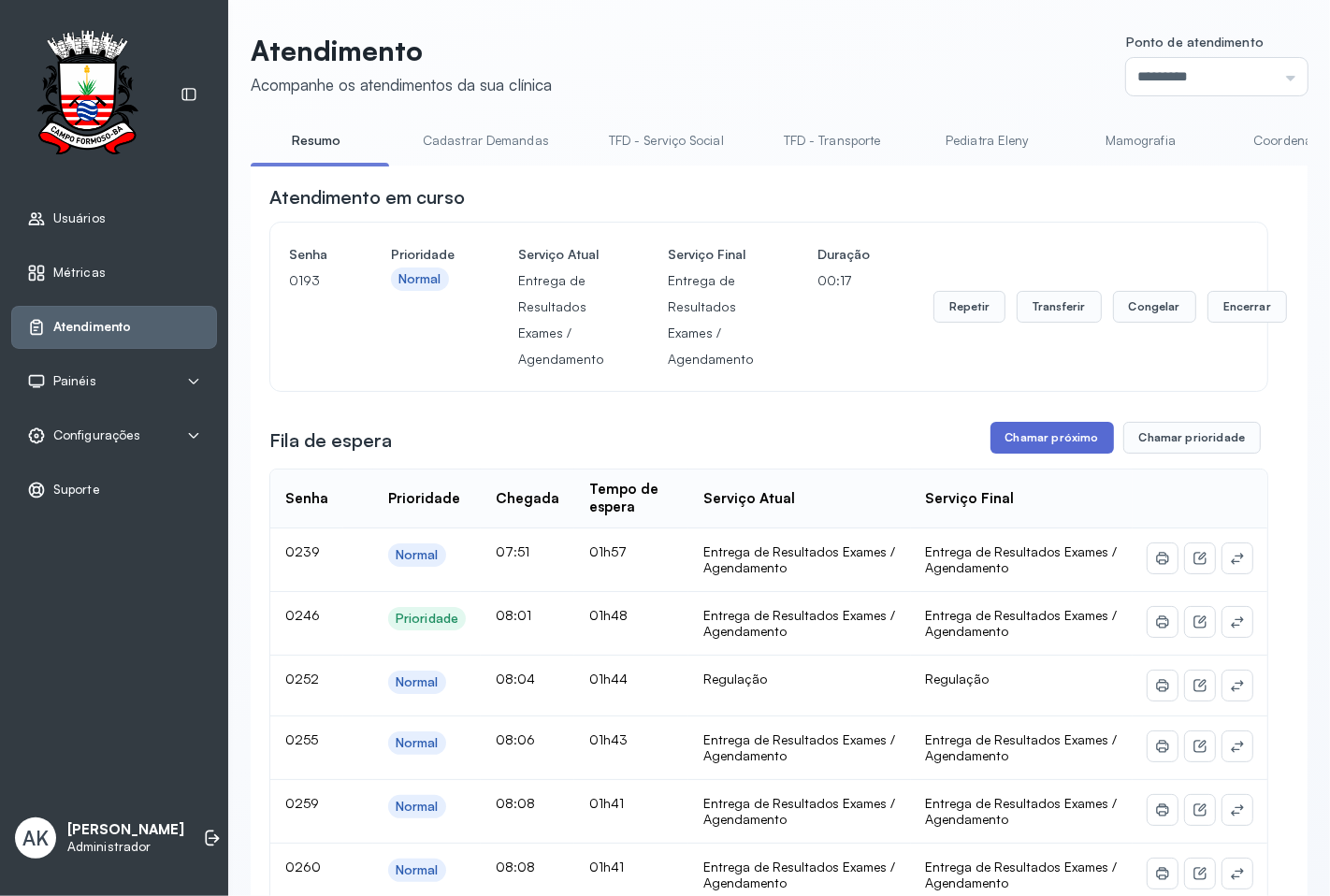 click on "Chamar próximo" at bounding box center (1052, 438) 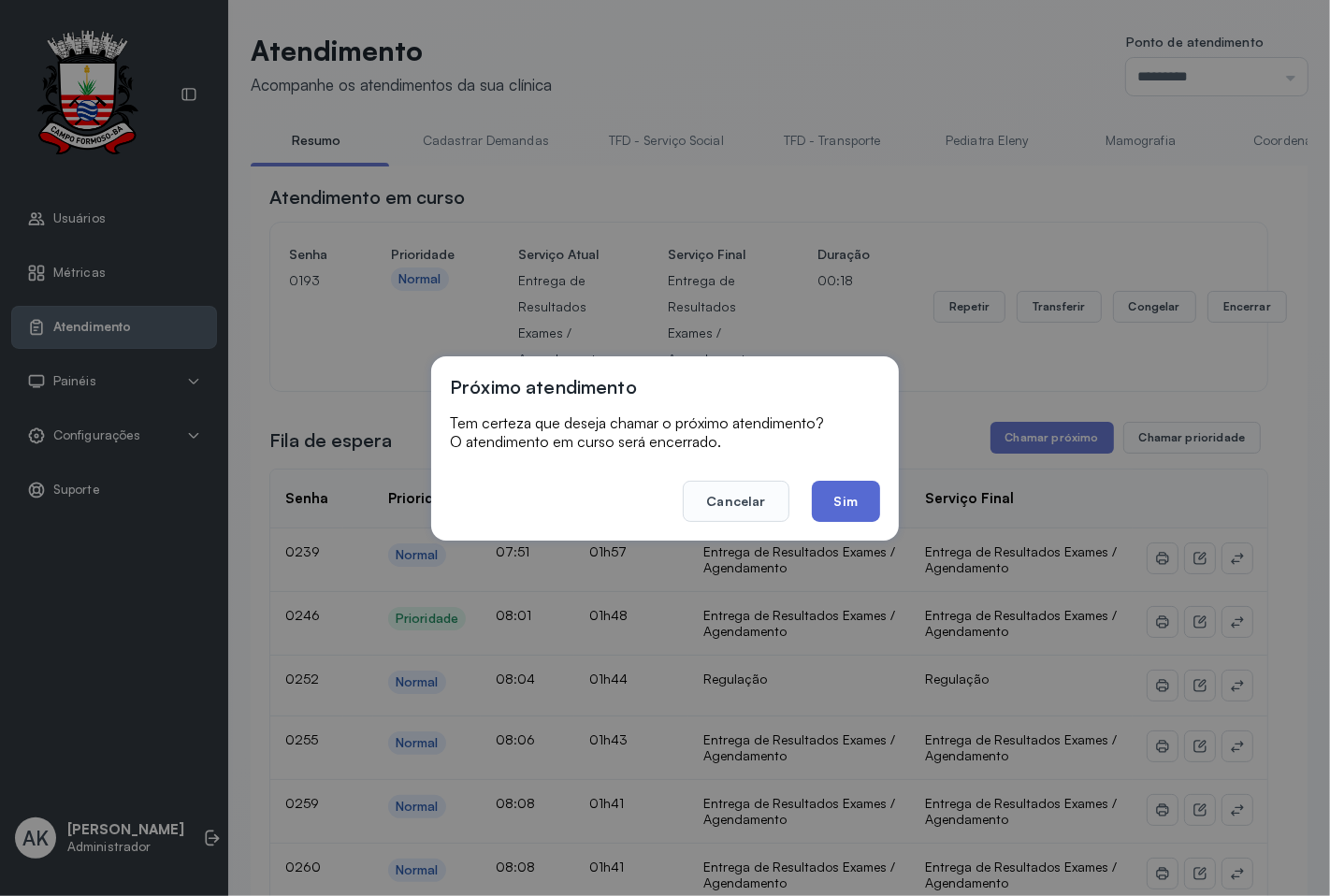 click on "Sim" 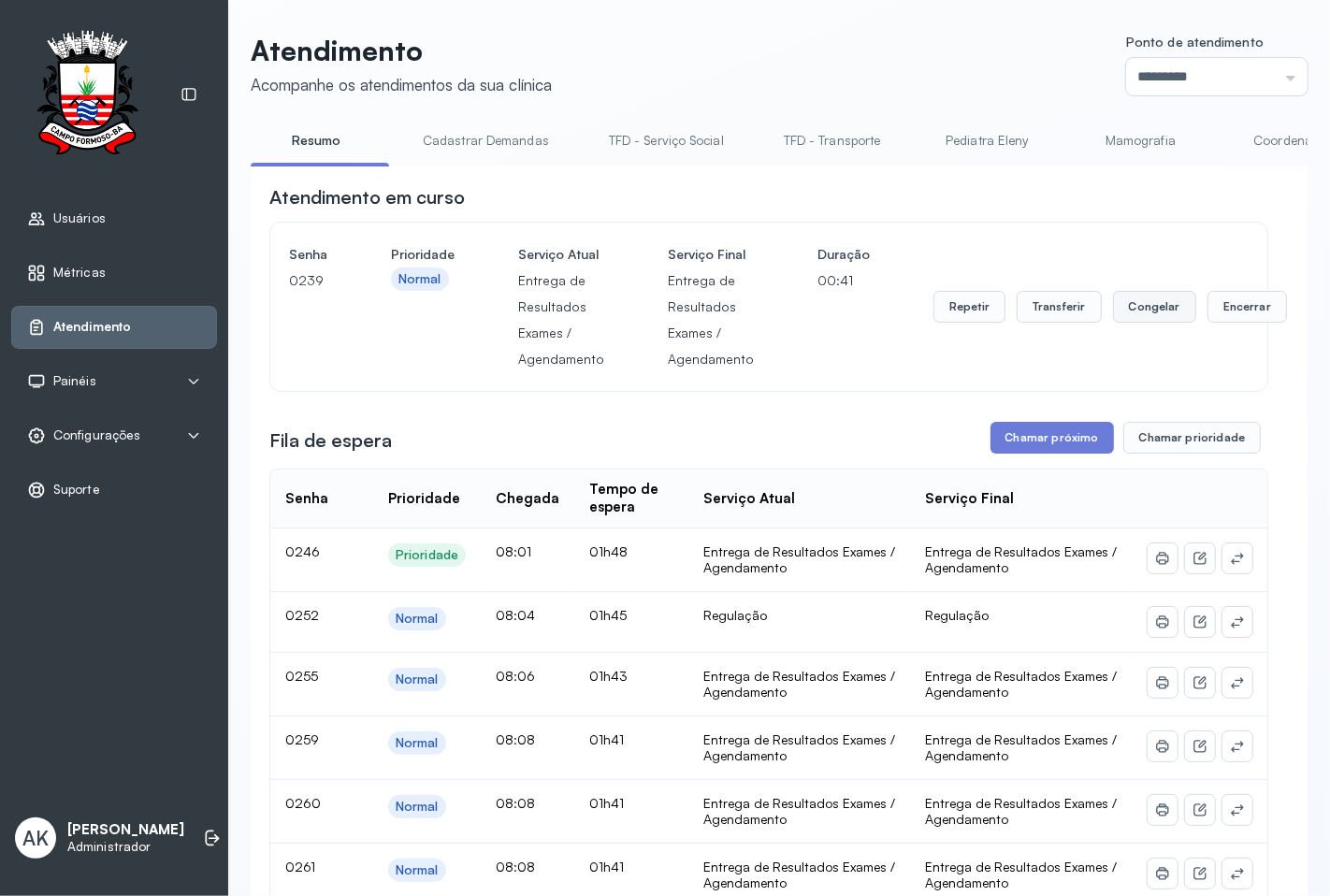 click on "Congelar" at bounding box center [1154, 307] 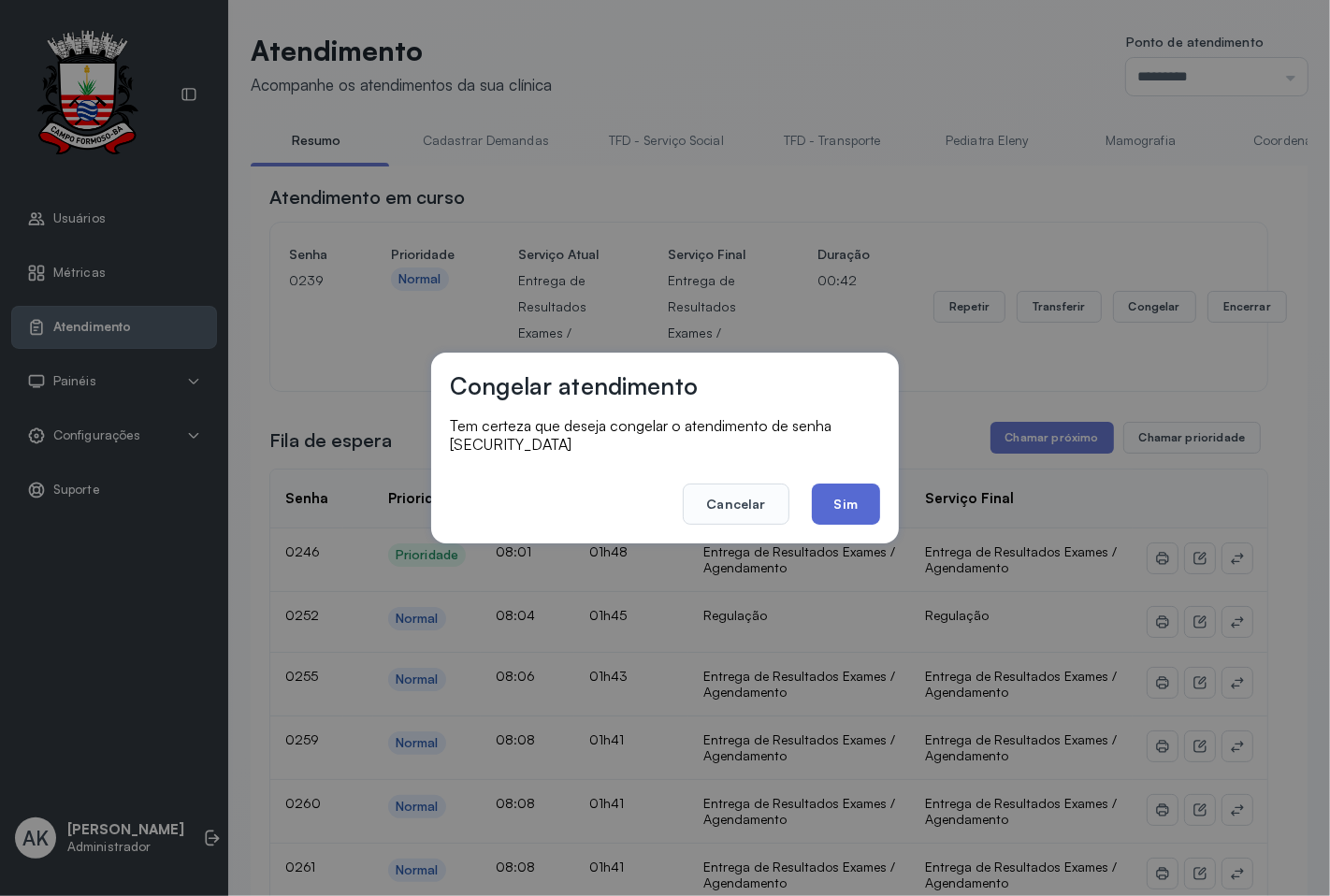 click on "Sim" 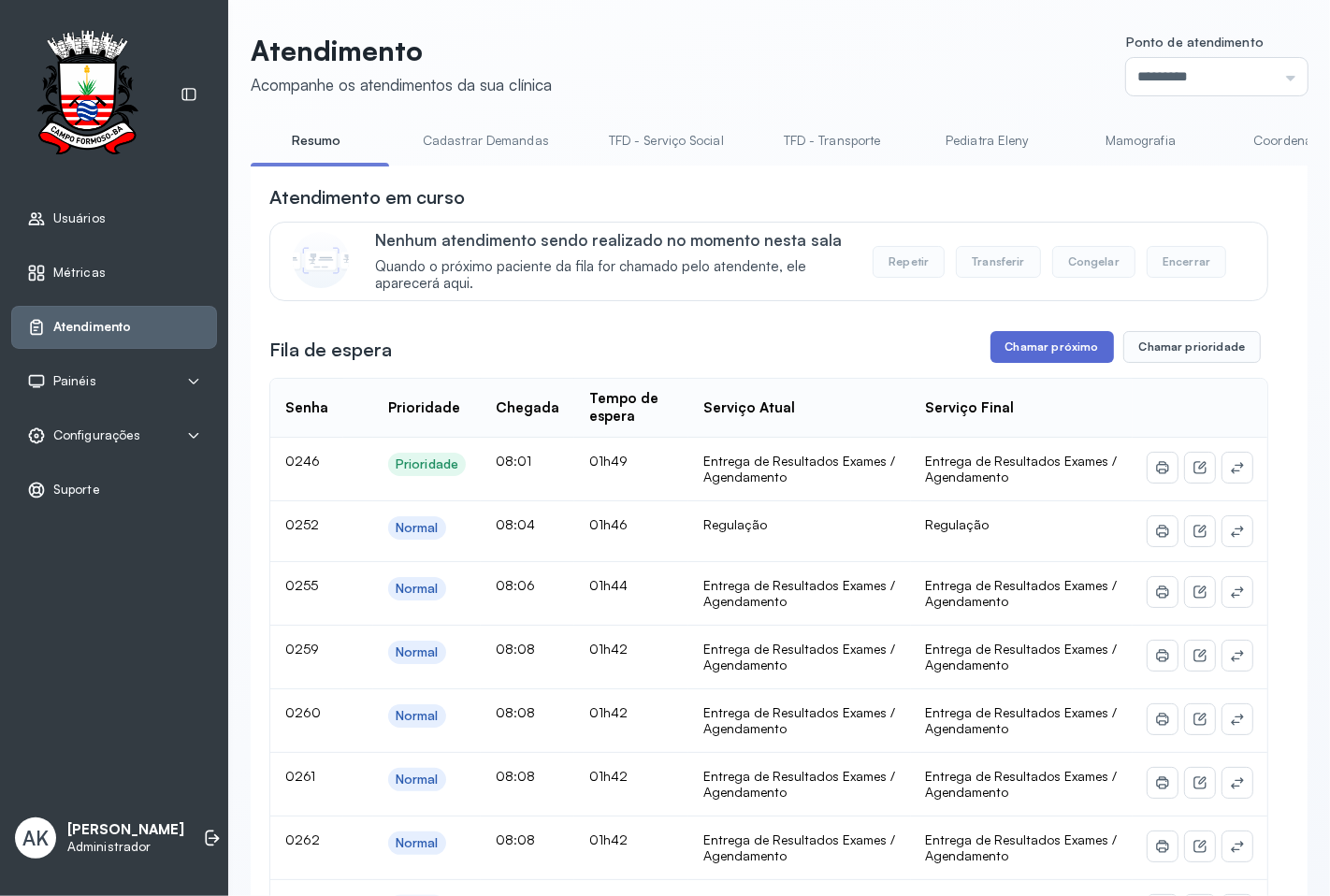 click on "Chamar próximo" at bounding box center [1052, 347] 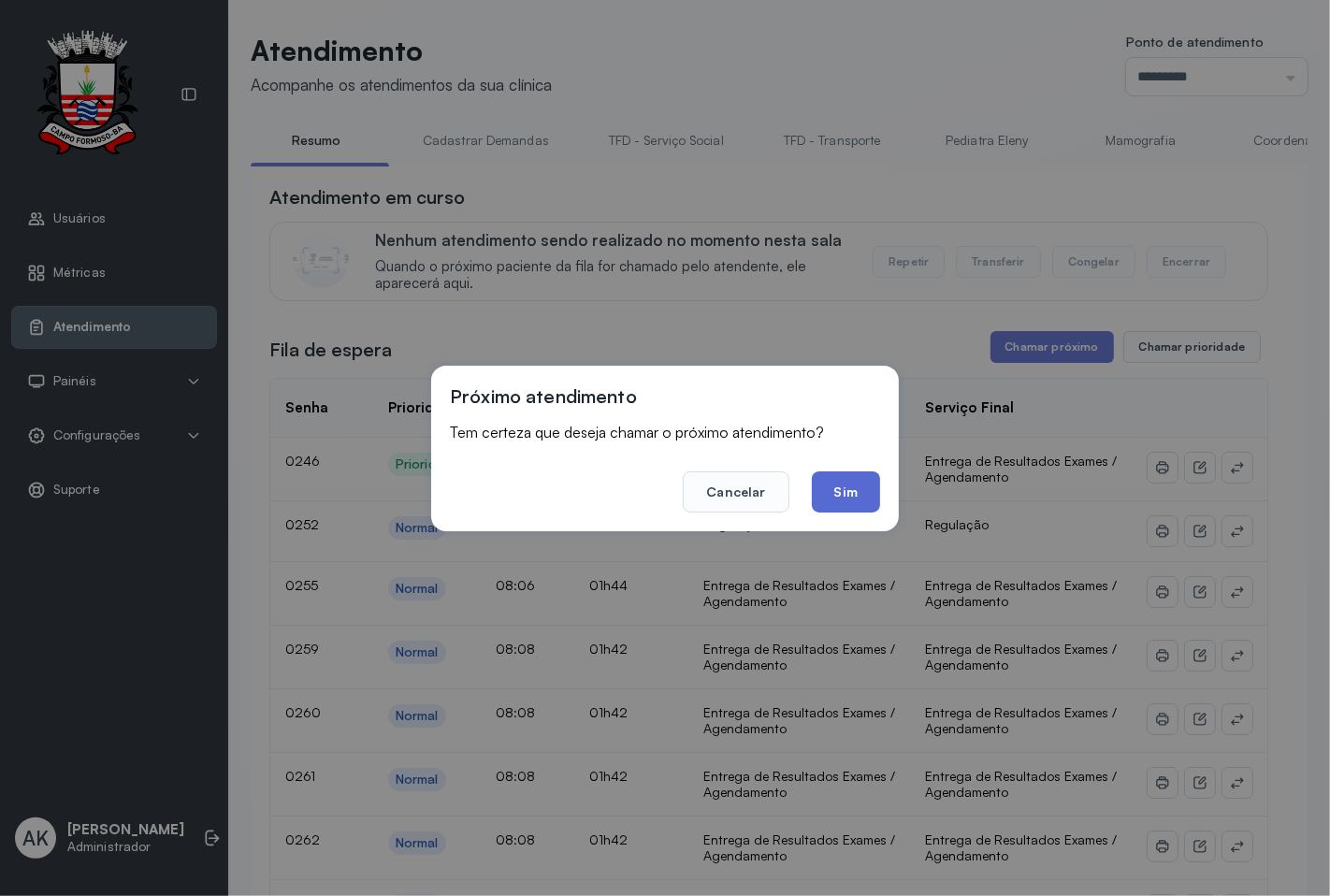 click on "Sim" 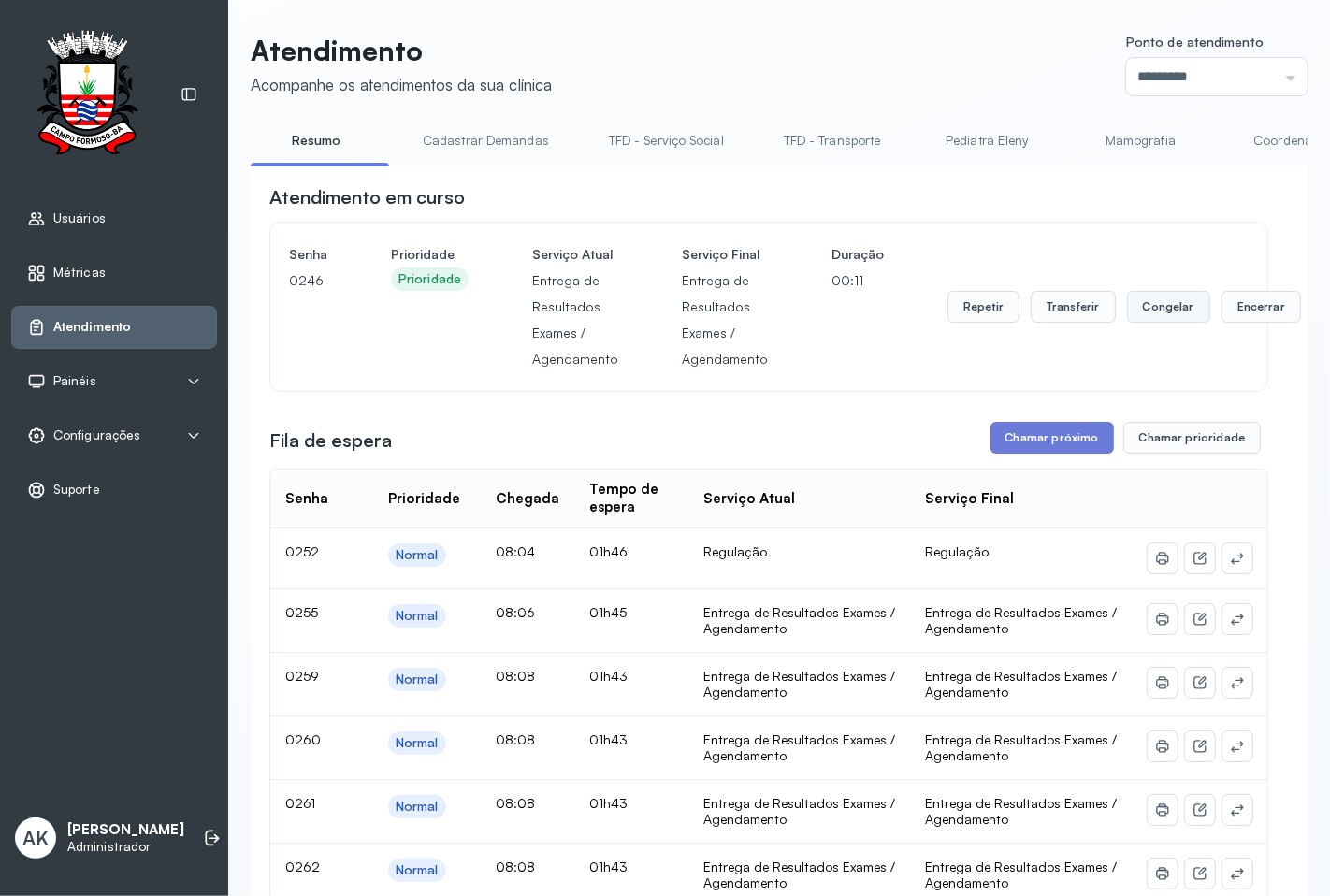click on "Congelar" at bounding box center [1168, 307] 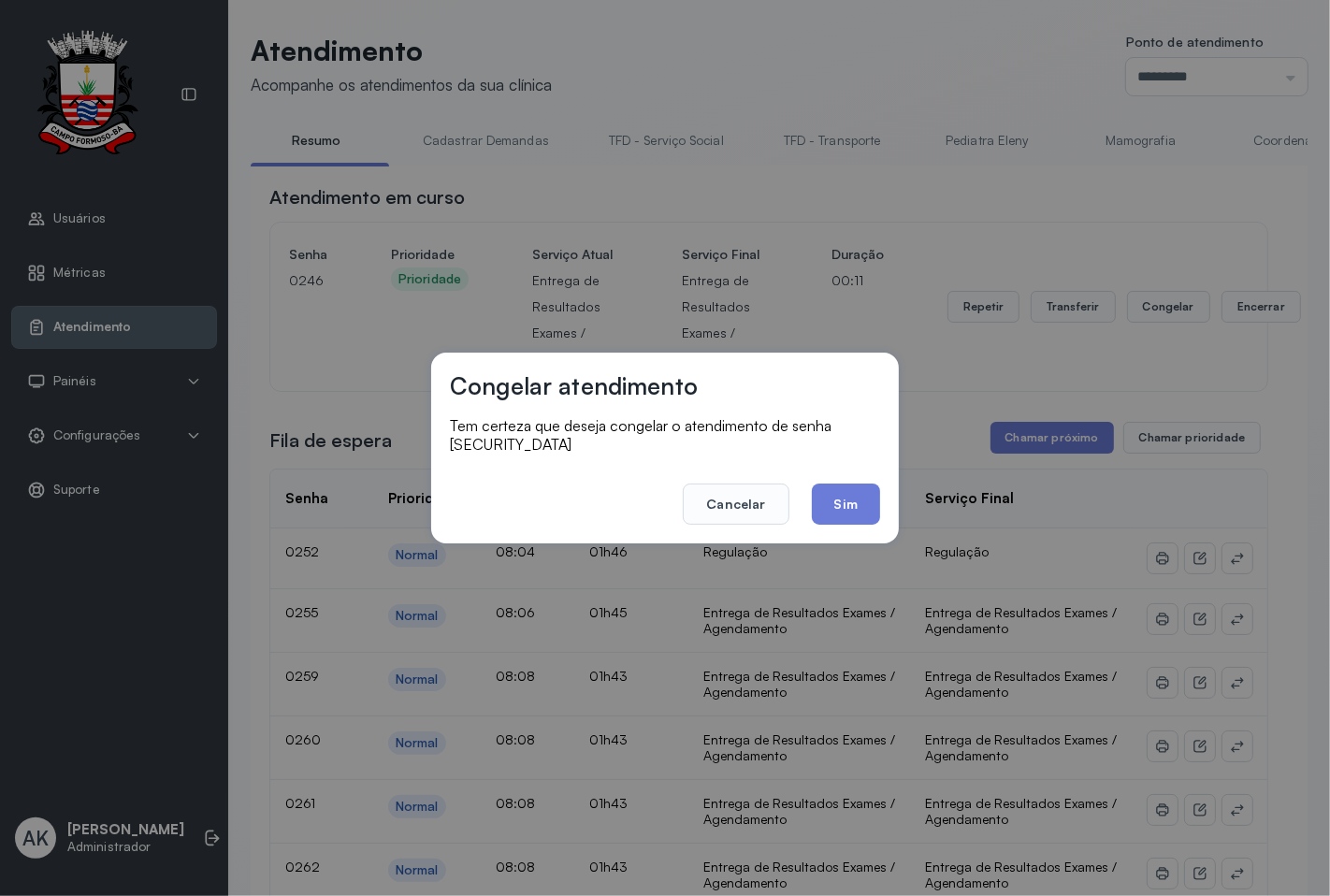 click on "Sim" 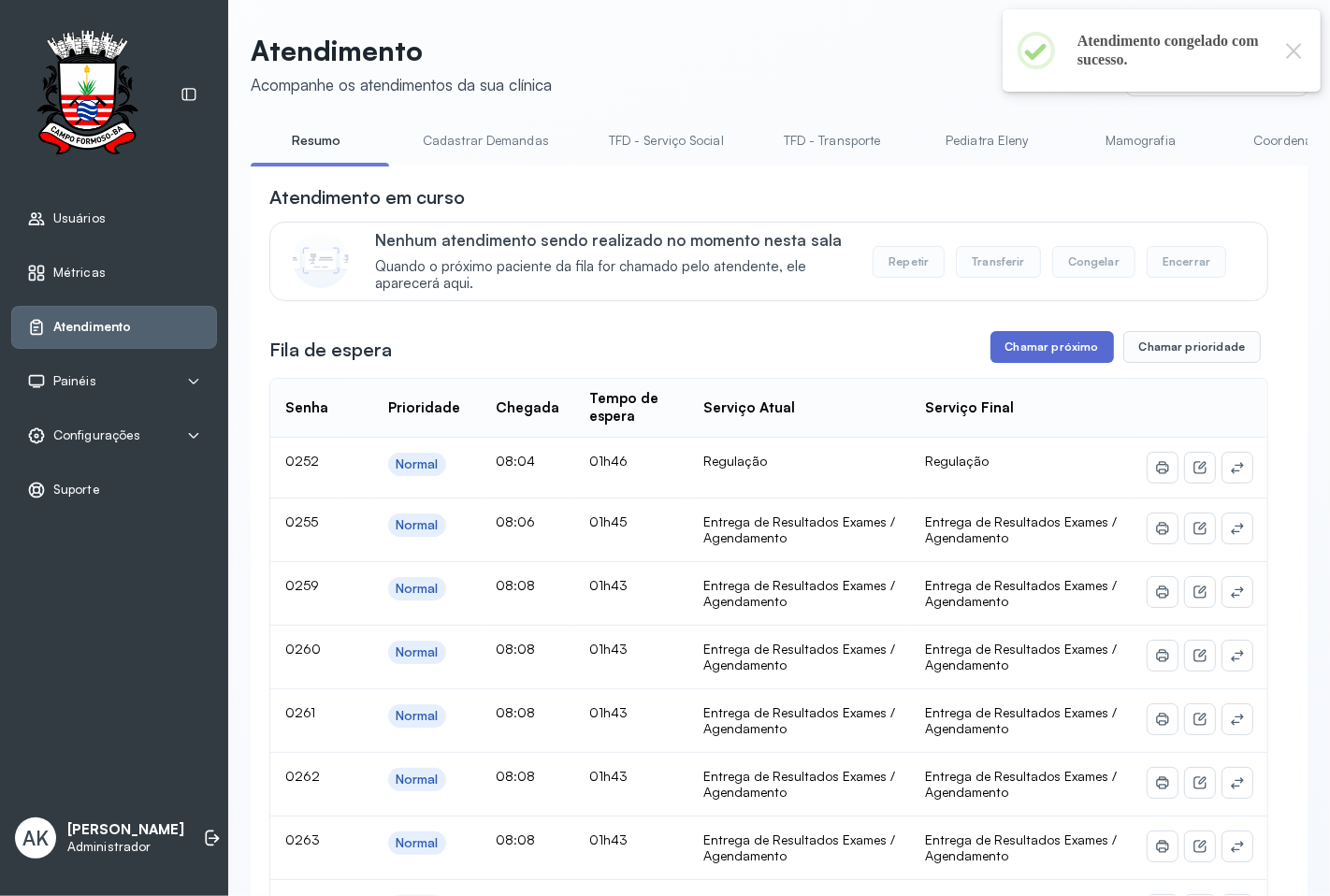 click on "Chamar próximo" at bounding box center (1052, 347) 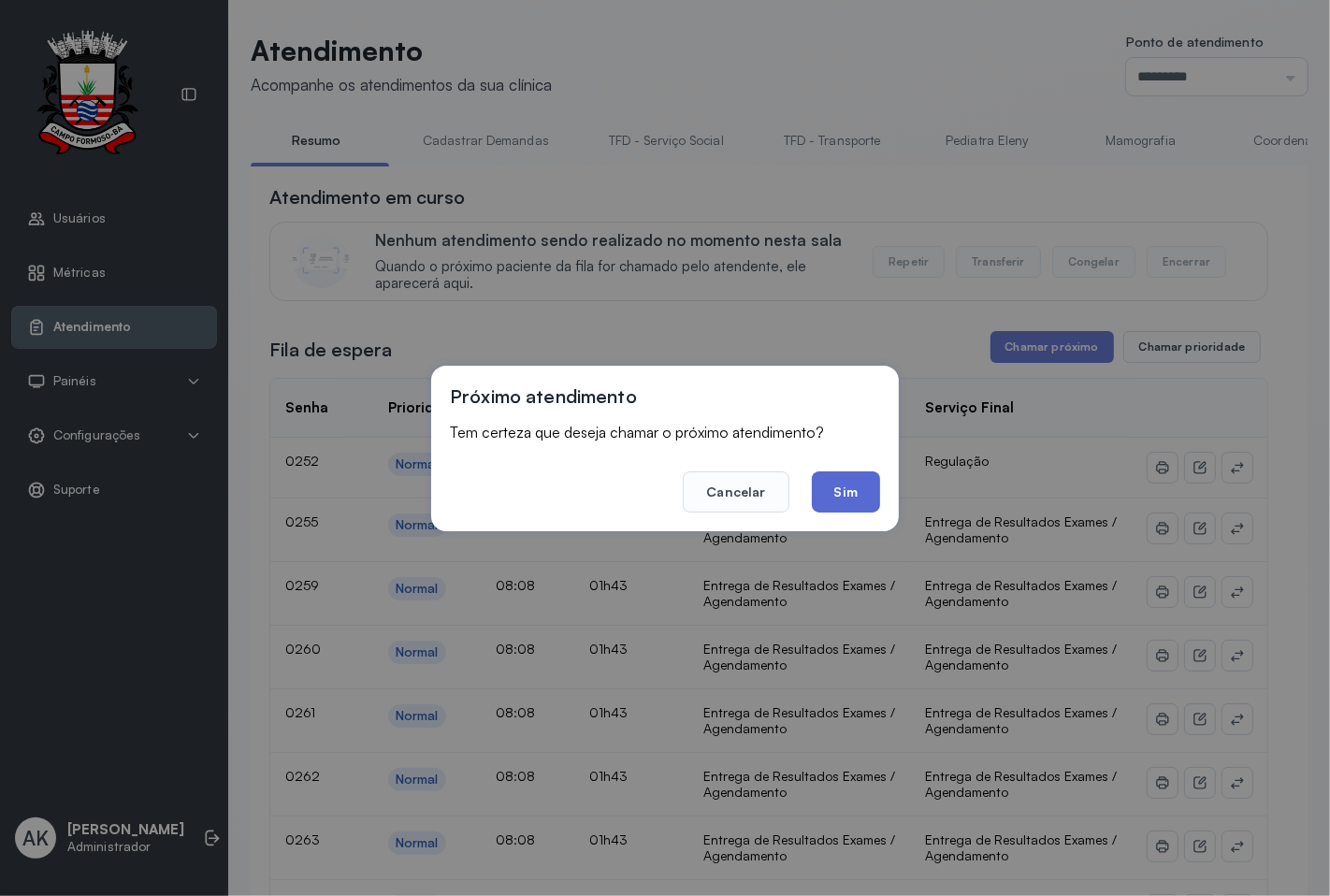 click on "Sim" 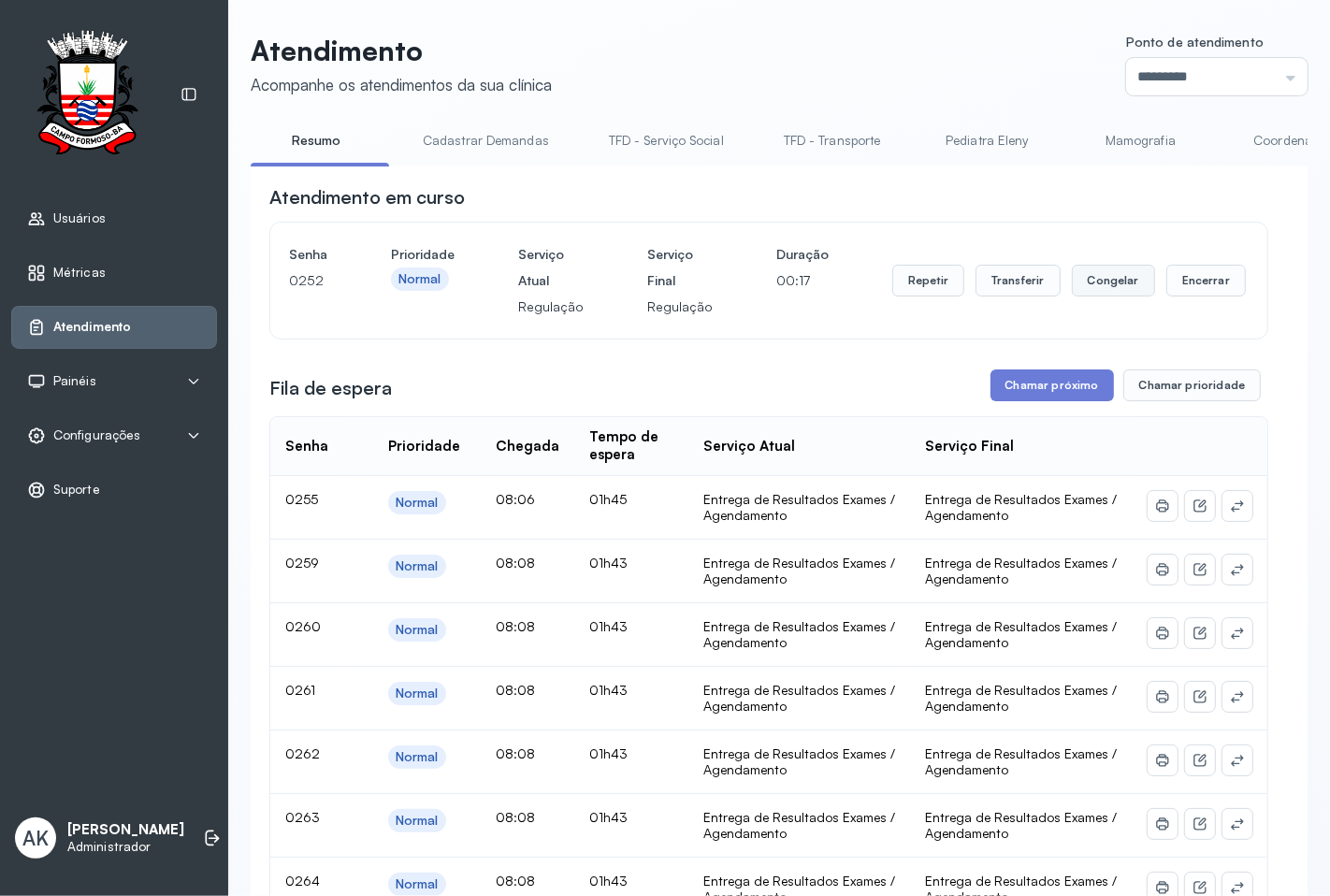 click on "Congelar" at bounding box center (1113, 281) 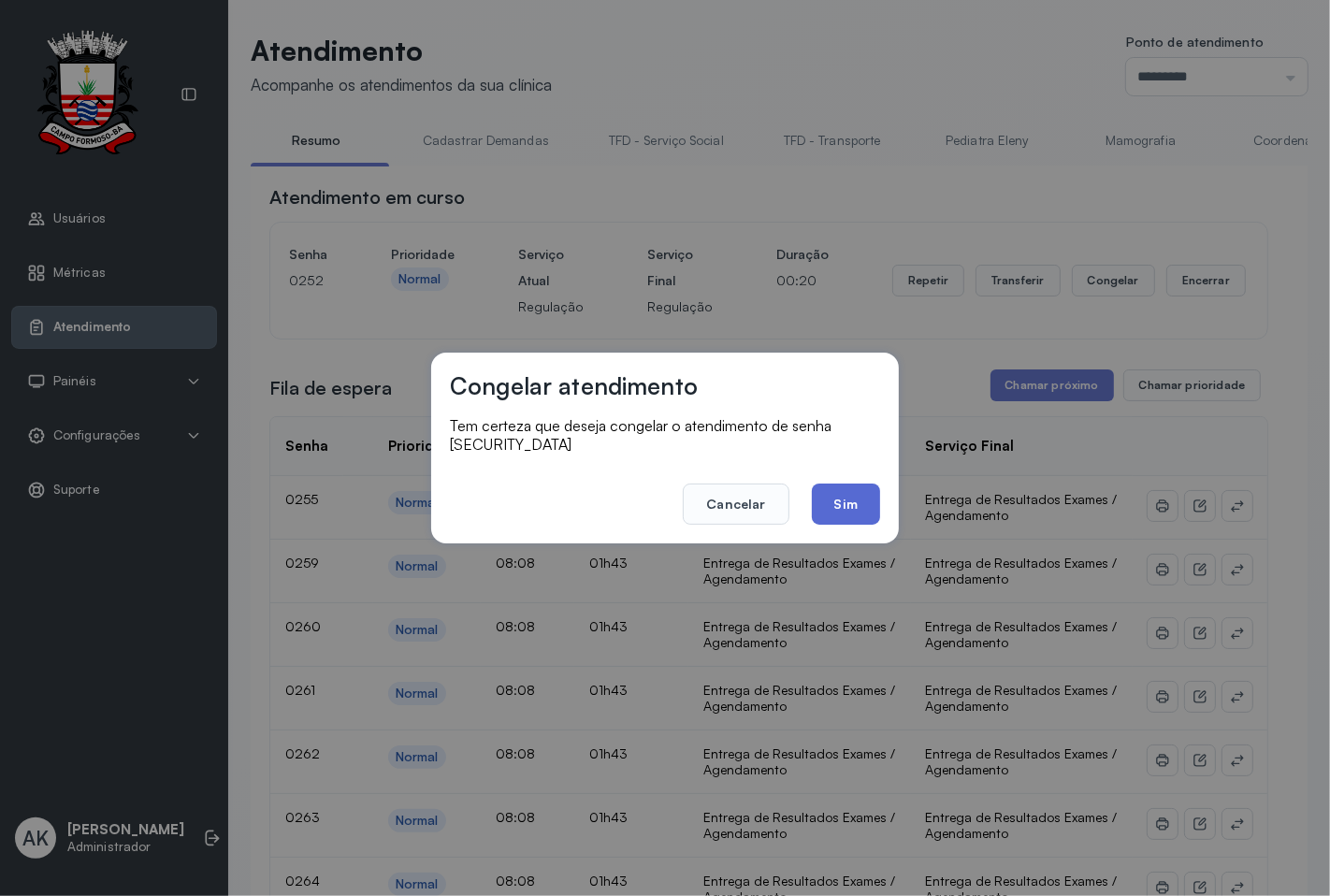 click on "Sim" 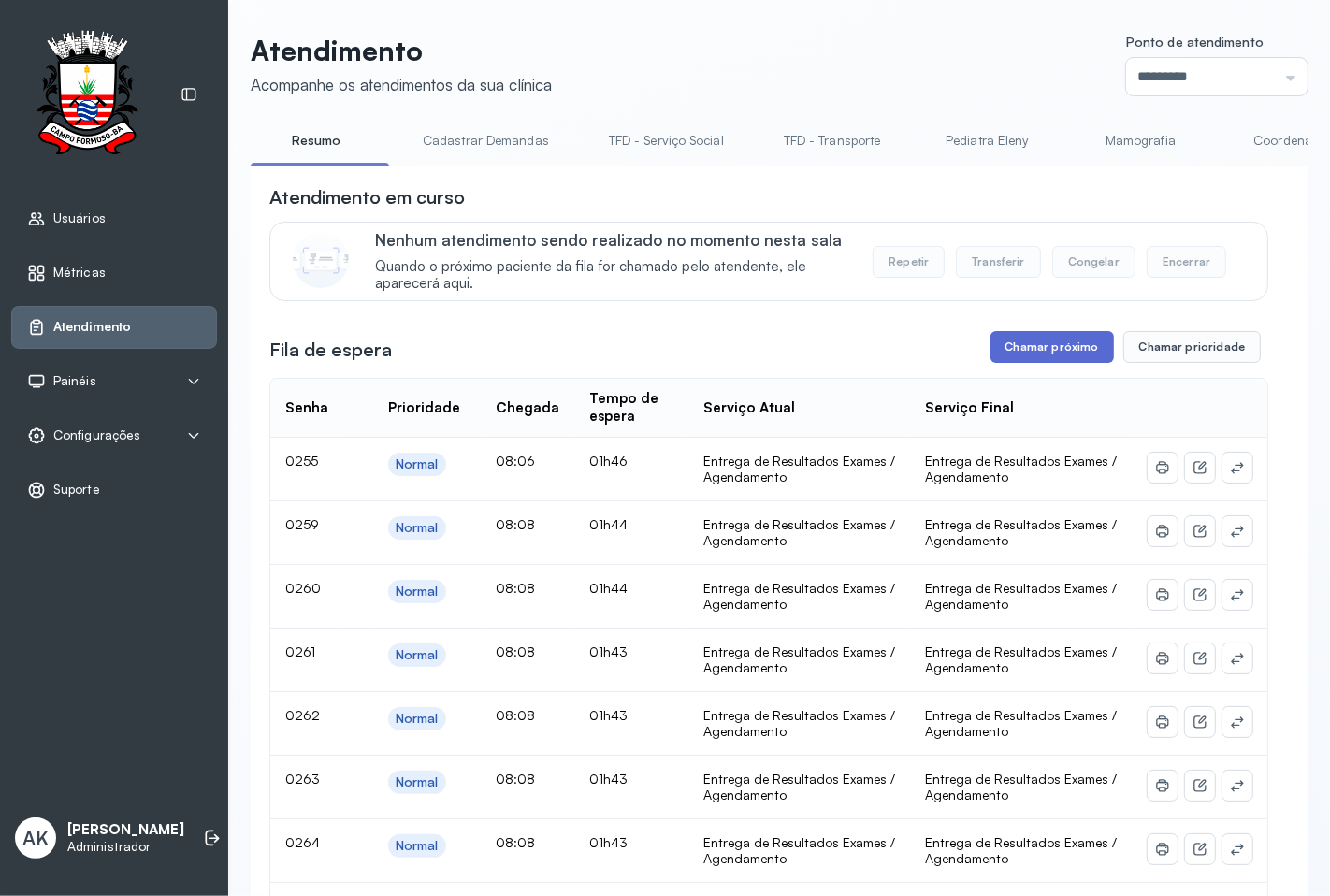 click on "Chamar próximo" at bounding box center (1052, 347) 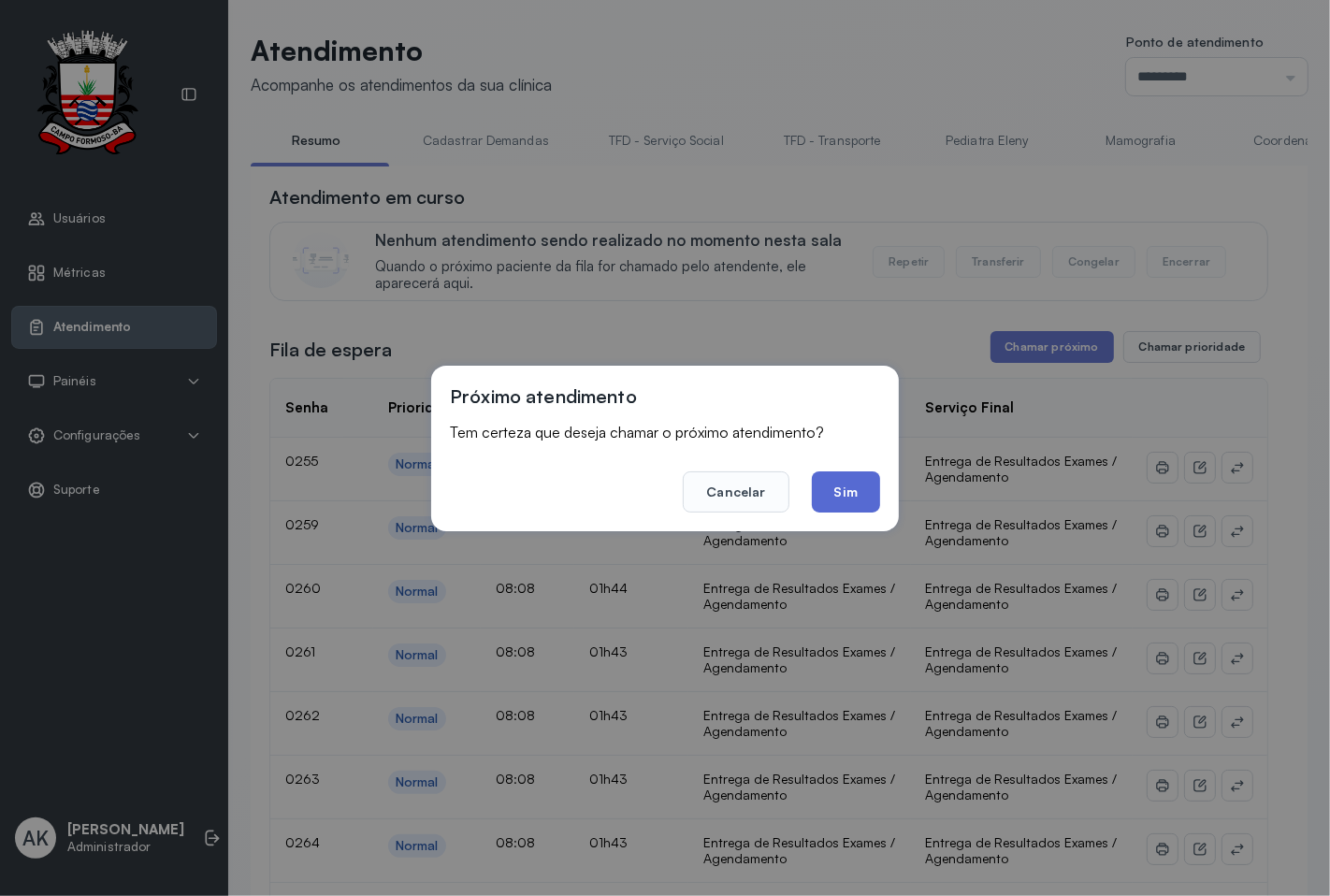 click on "Sim" 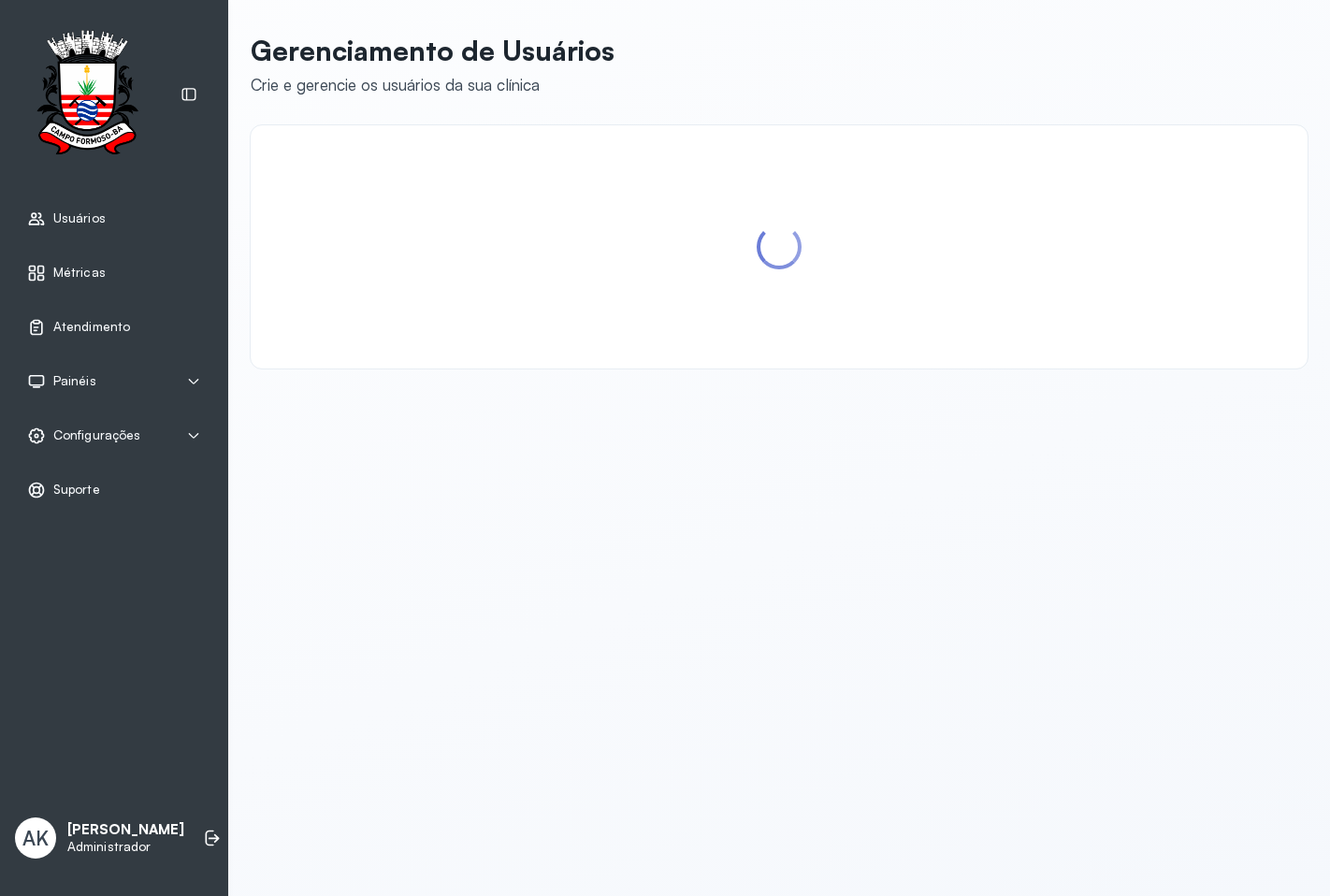 scroll, scrollTop: 0, scrollLeft: 0, axis: both 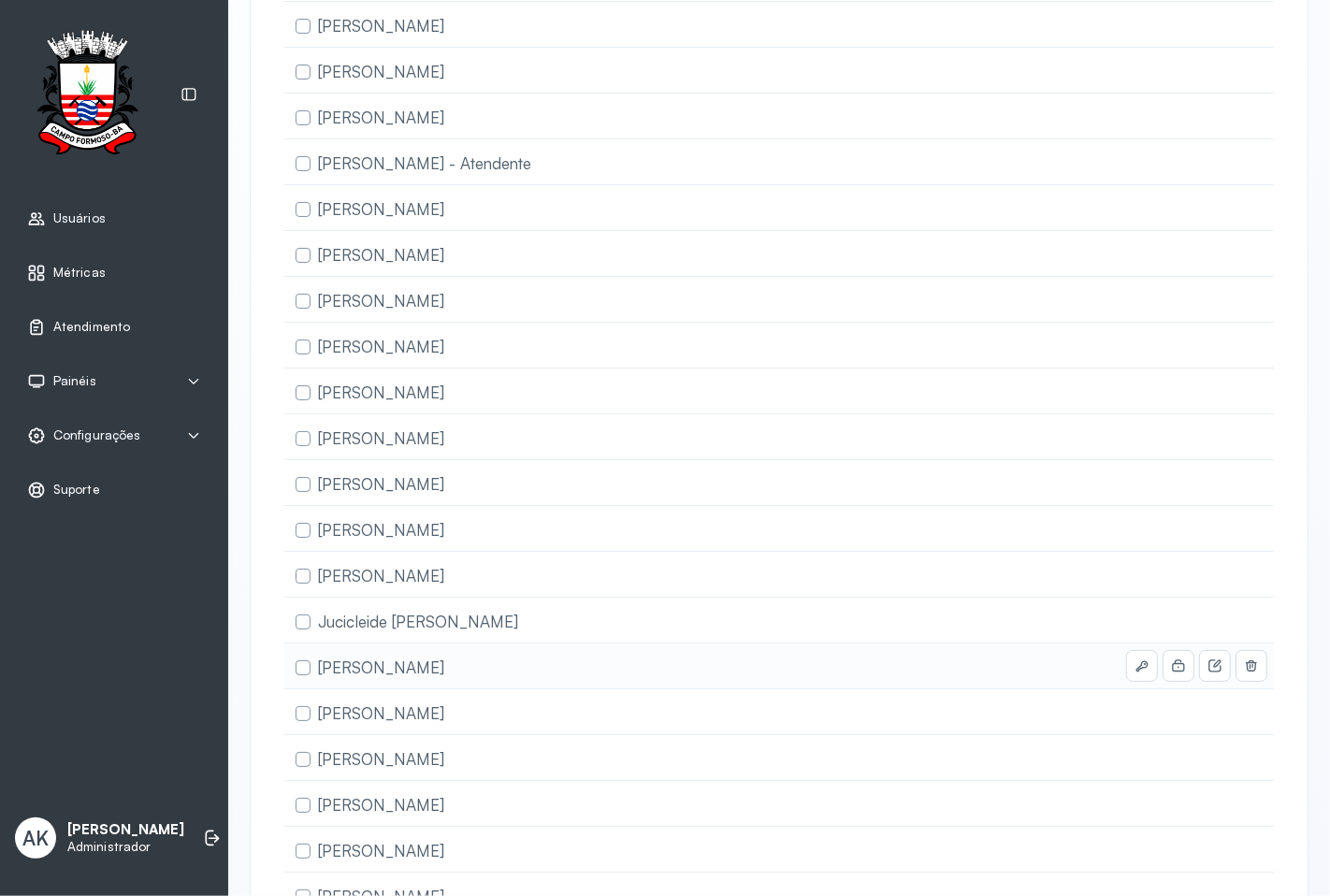 click on "Laislla Ellen Silva Dantas" at bounding box center [381, 667] 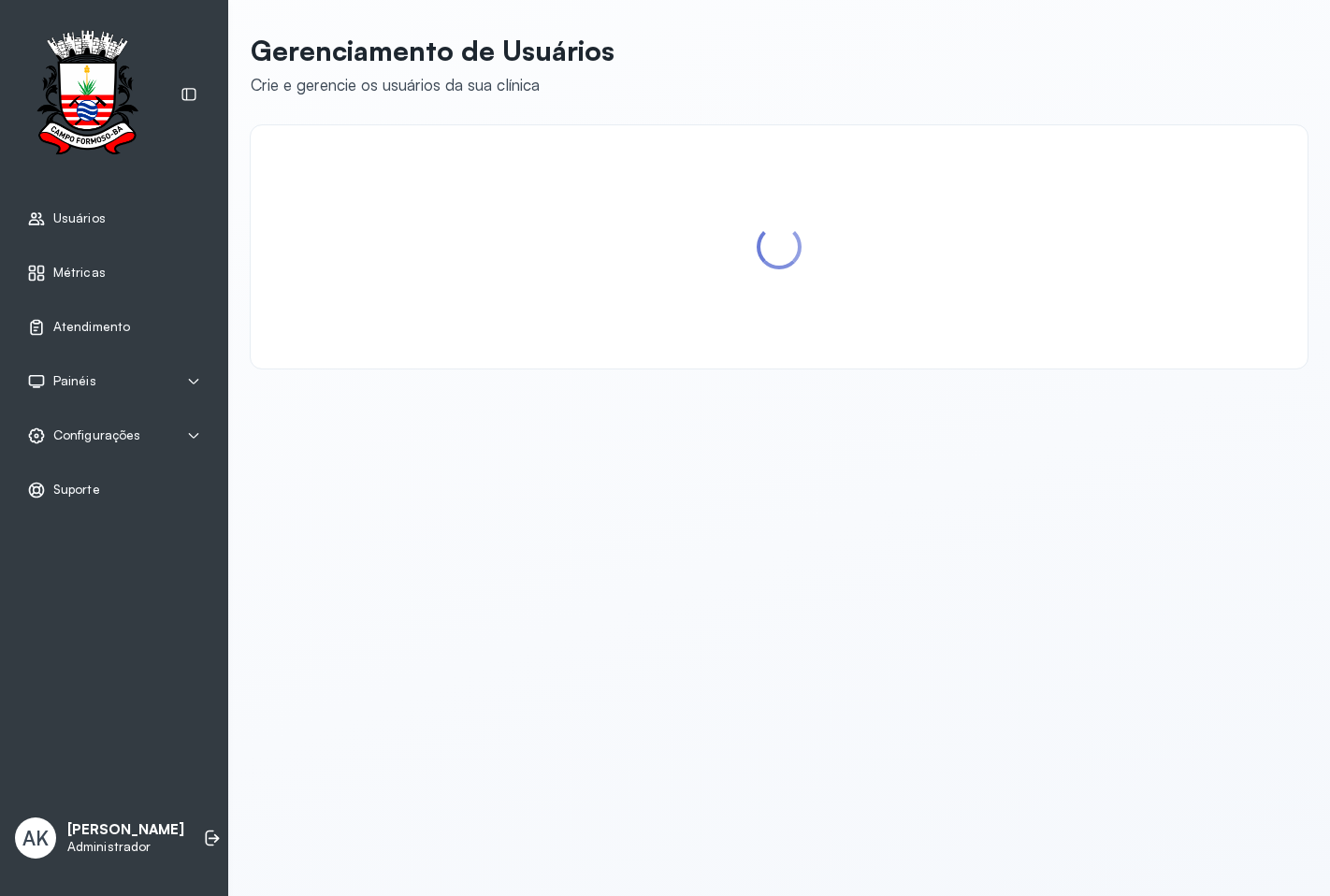 scroll, scrollTop: 0, scrollLeft: 0, axis: both 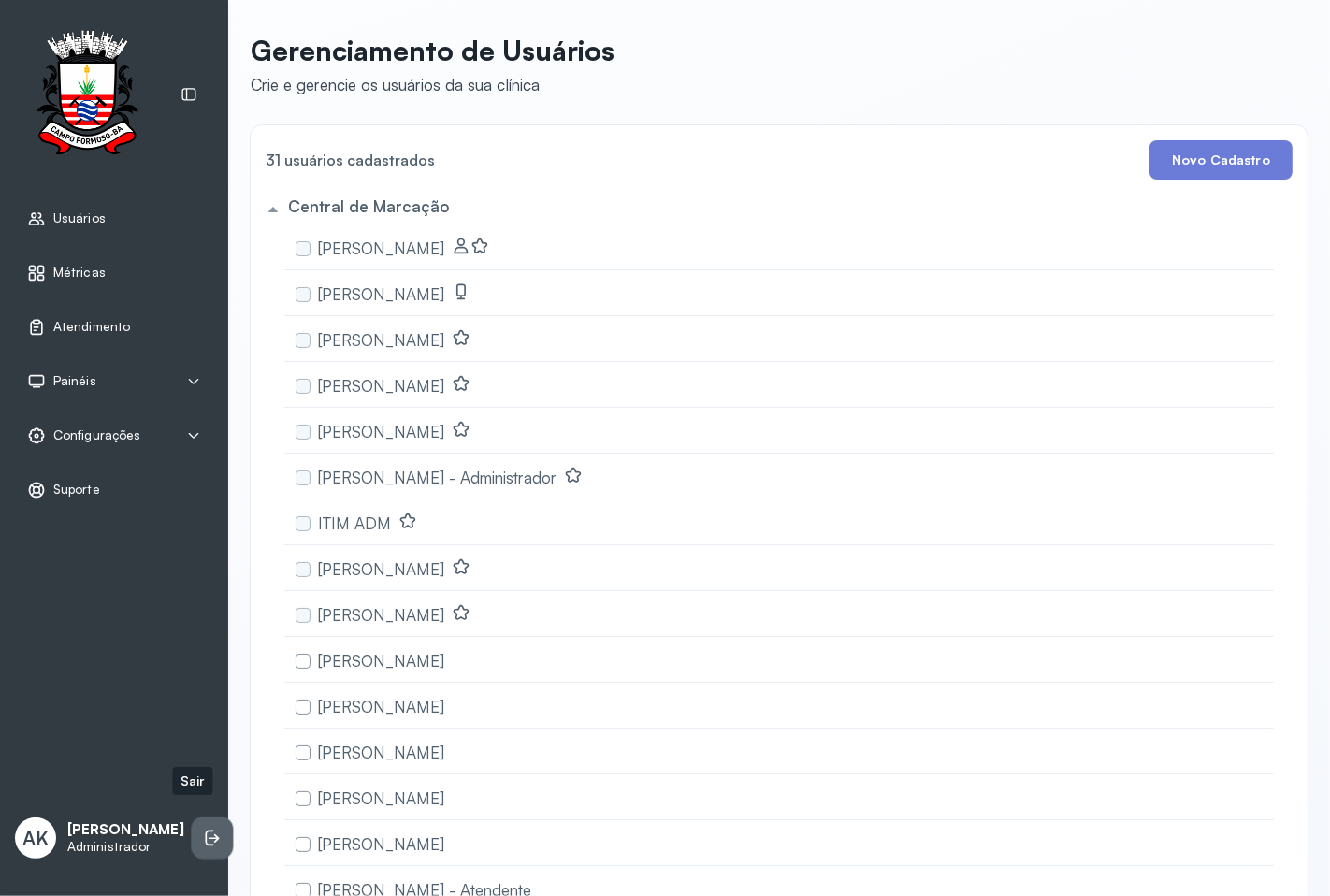 click 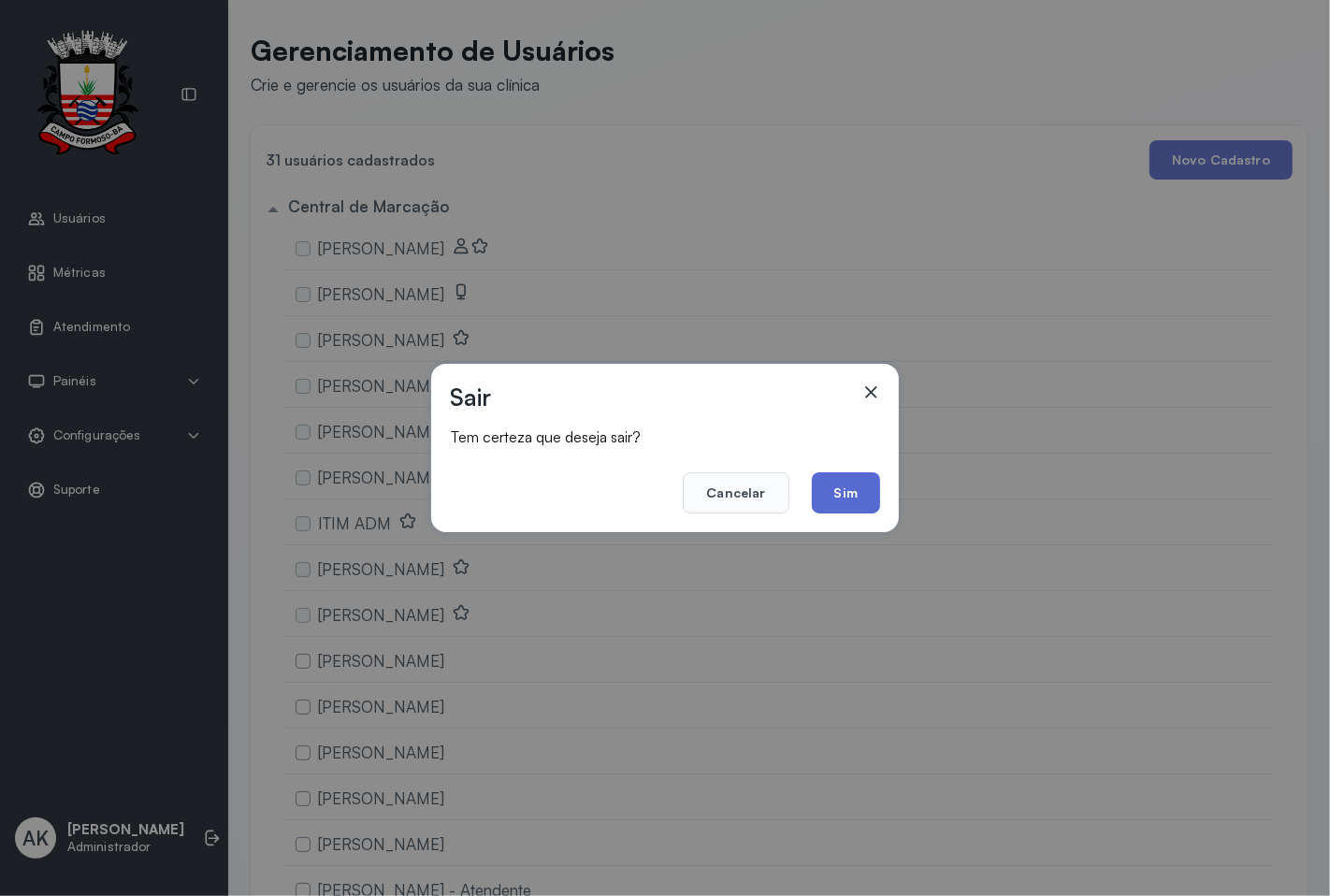 click on "Sim" 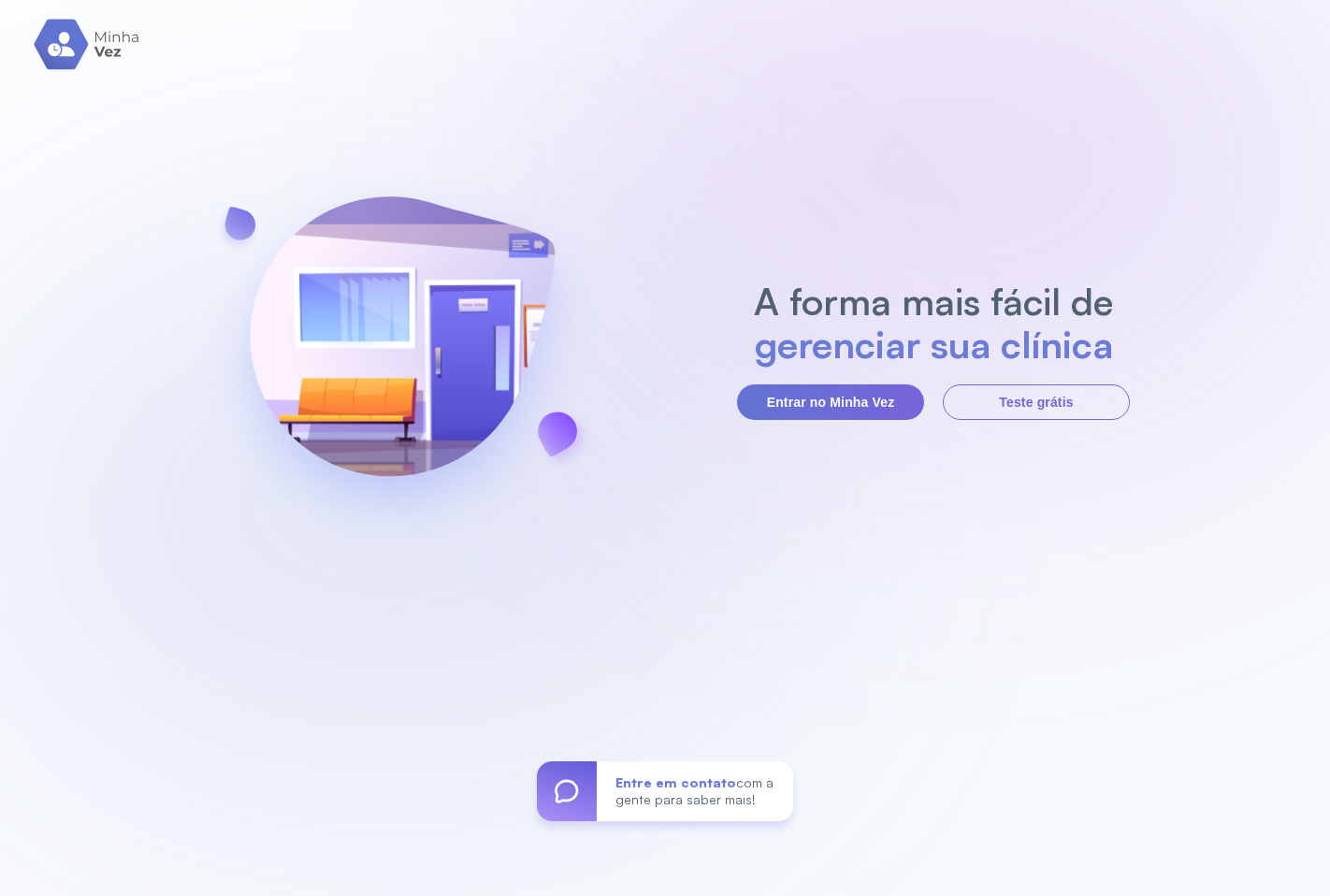 scroll, scrollTop: 0, scrollLeft: 0, axis: both 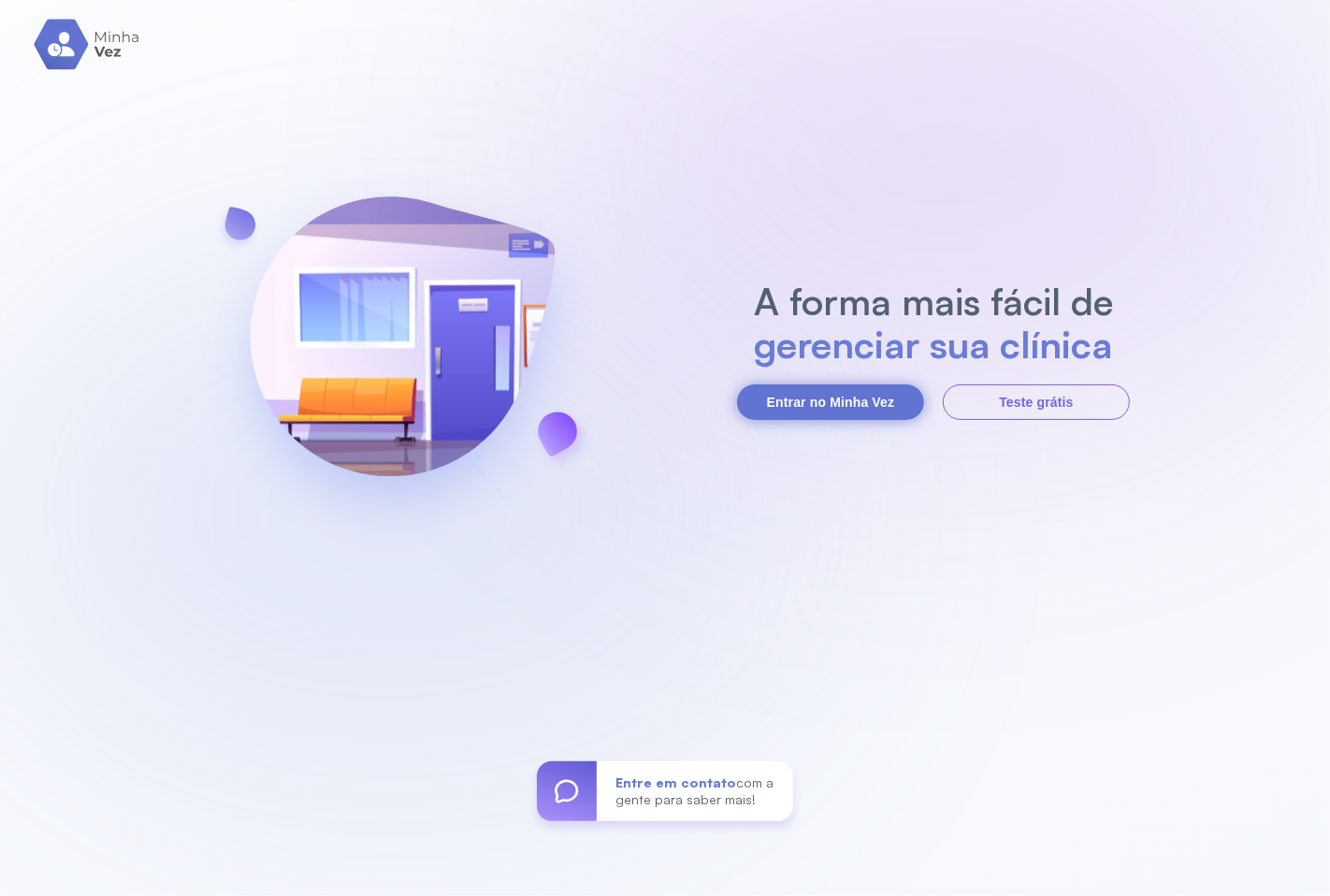 click on "Entrar no Minha Vez" at bounding box center (831, 402) 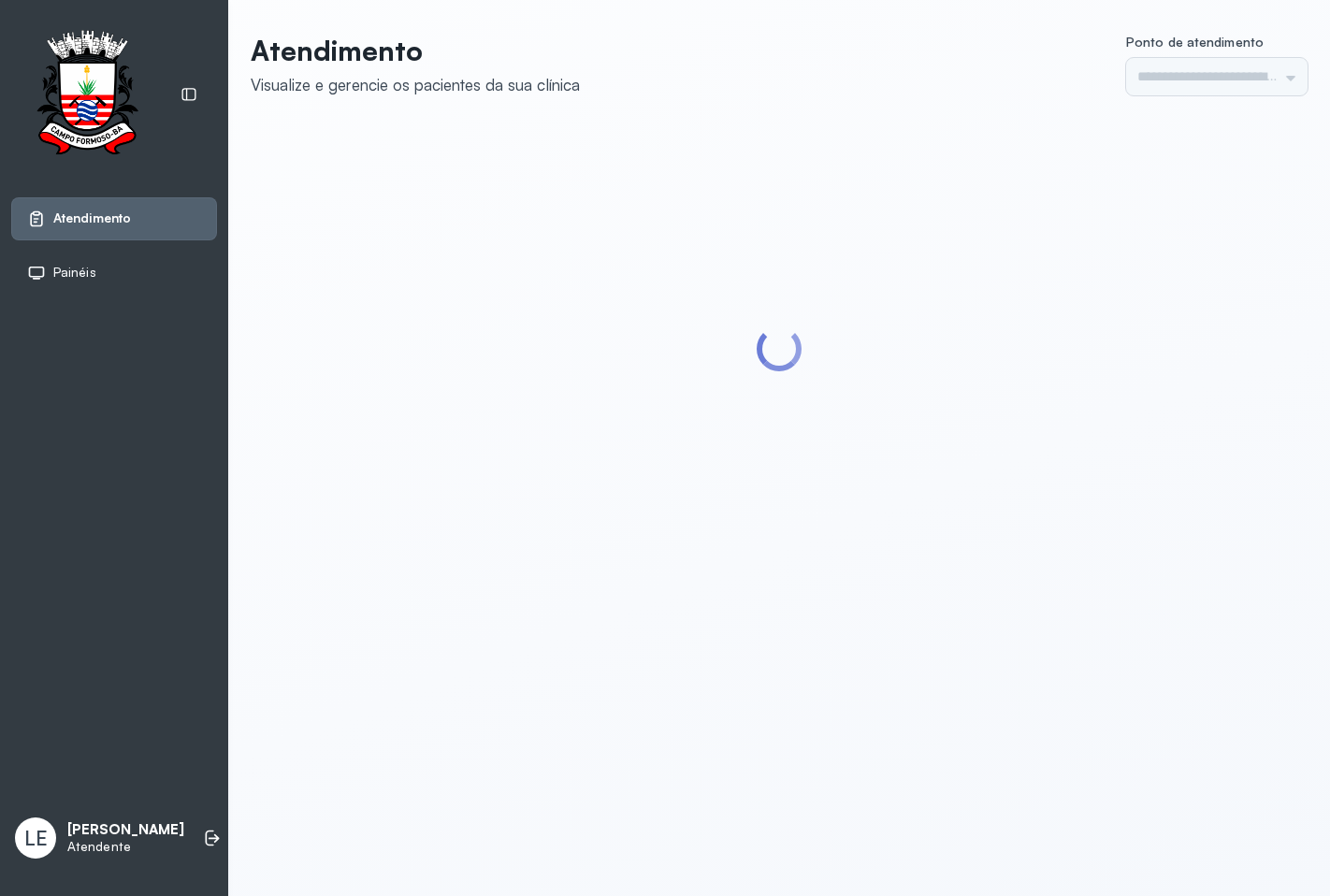 scroll, scrollTop: 0, scrollLeft: 0, axis: both 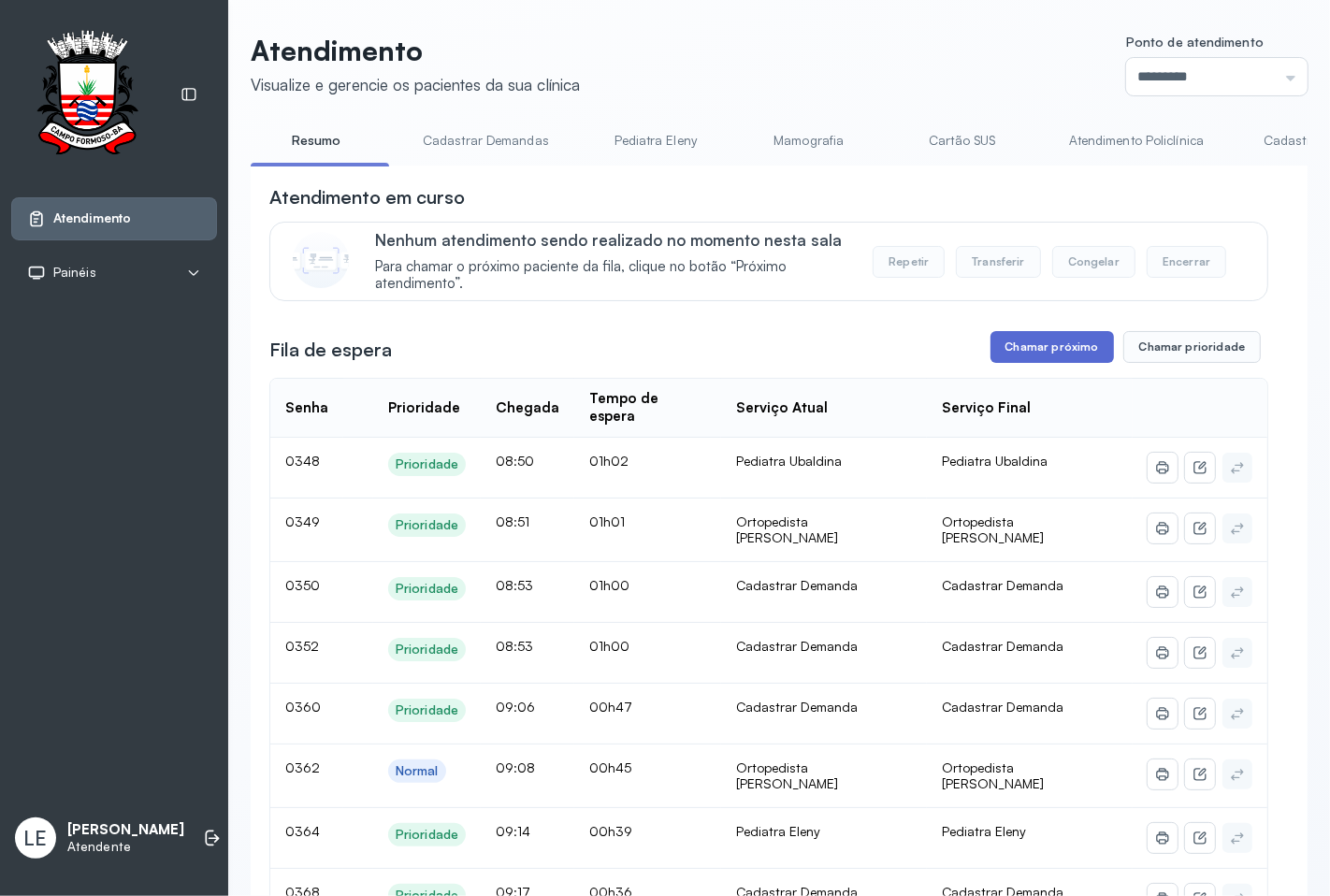 click on "Chamar próximo" at bounding box center [1052, 347] 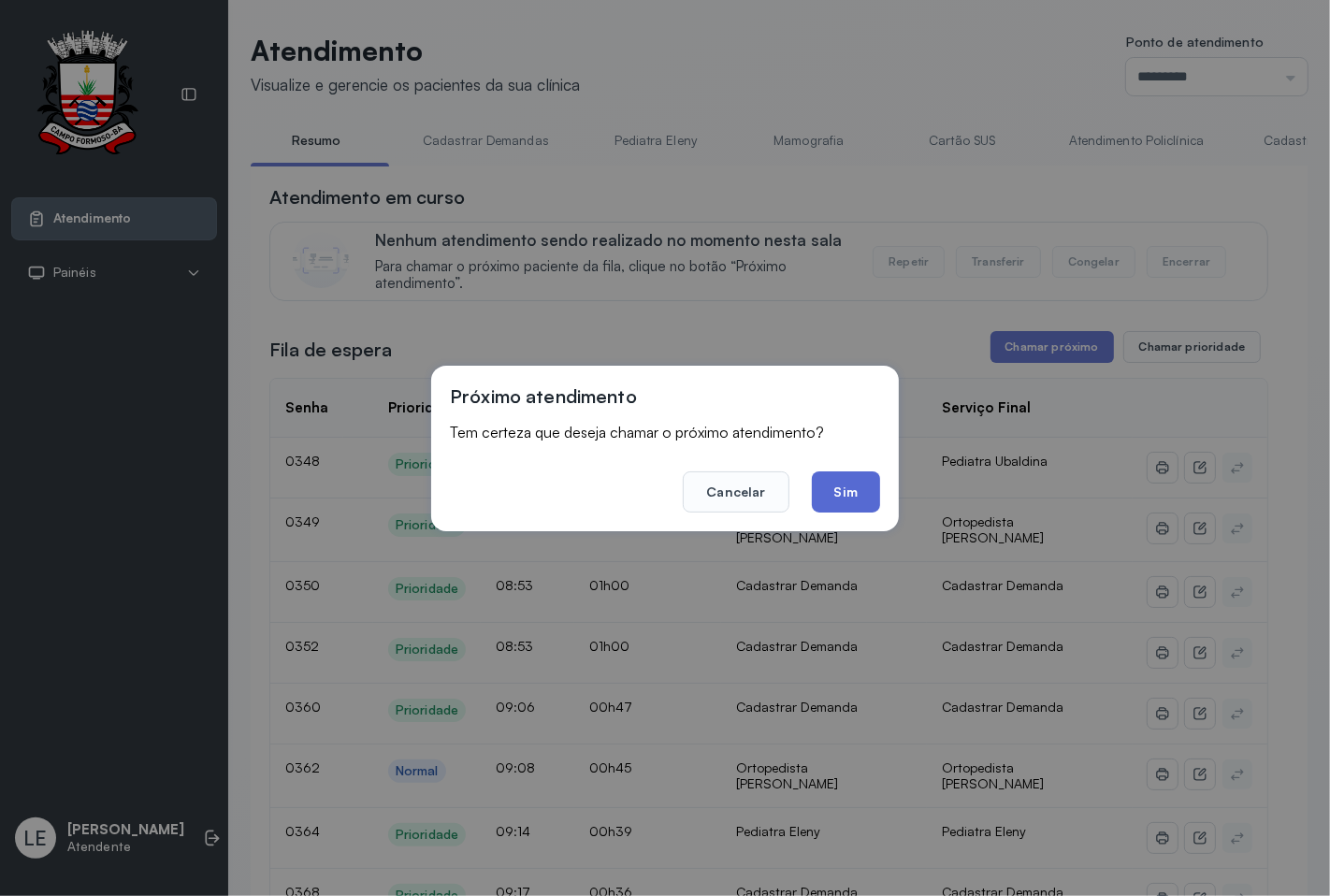 click on "Sim" 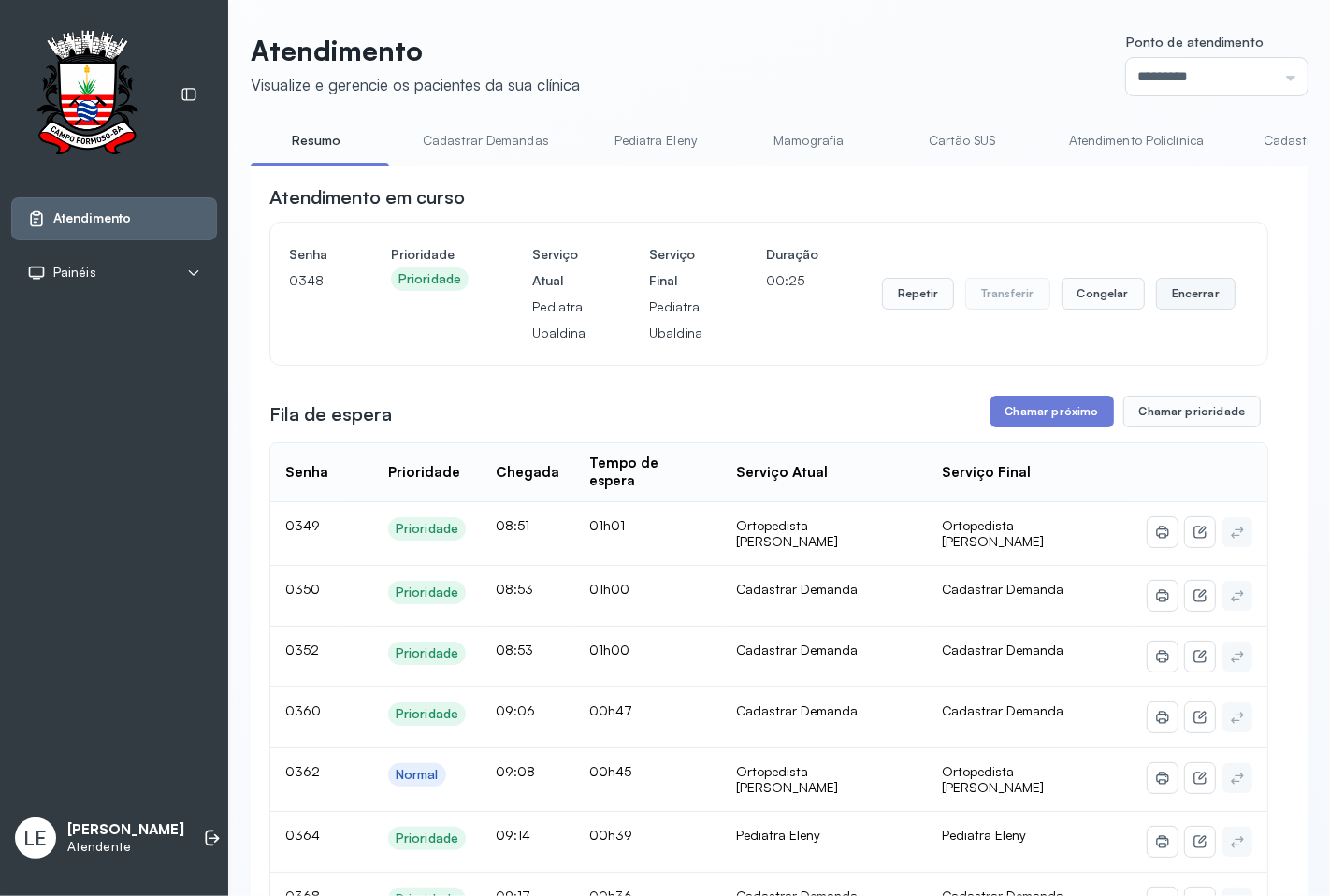 click on "Encerrar" at bounding box center (1195, 294) 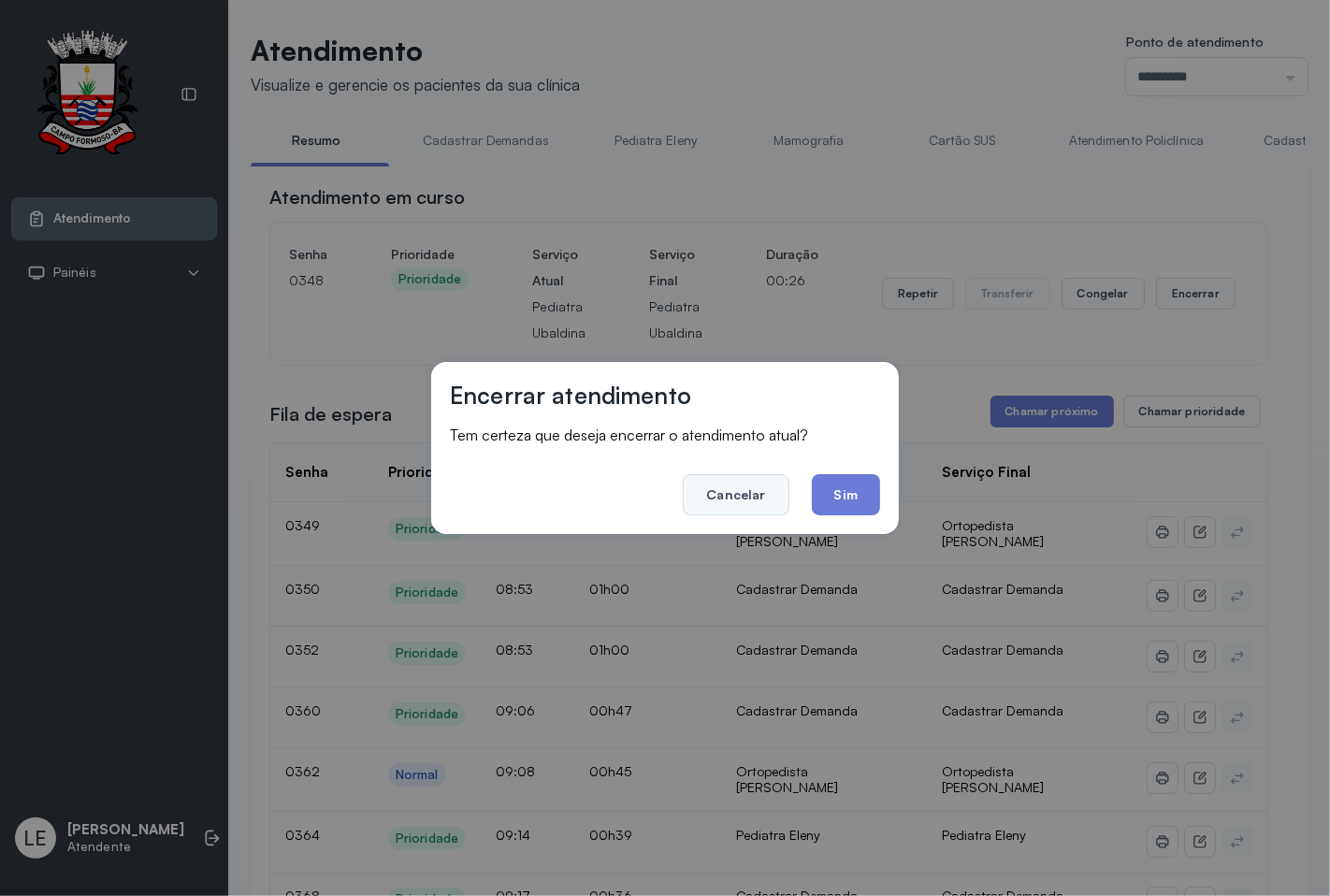 click on "Cancelar" 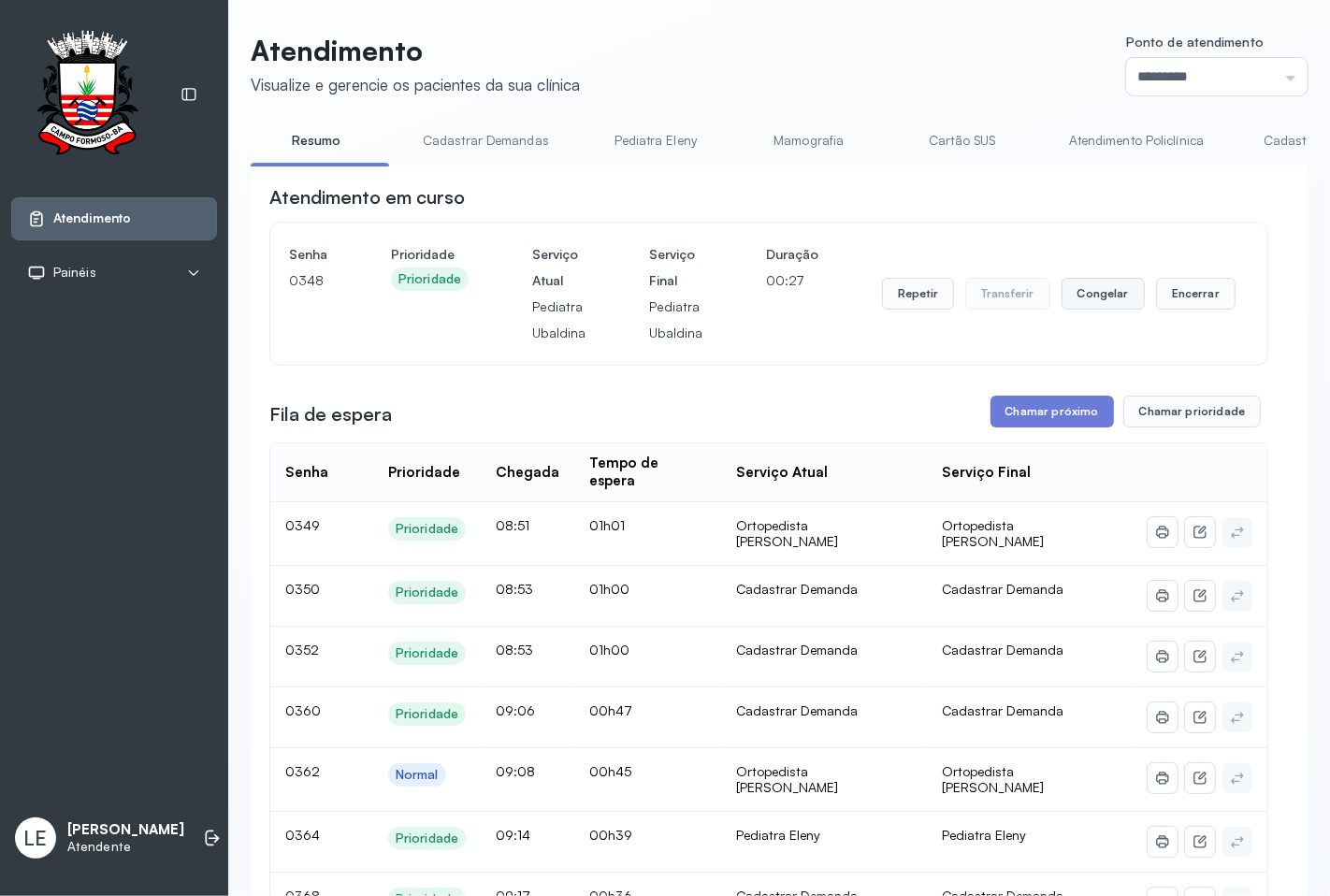 click on "Congelar" at bounding box center (1103, 294) 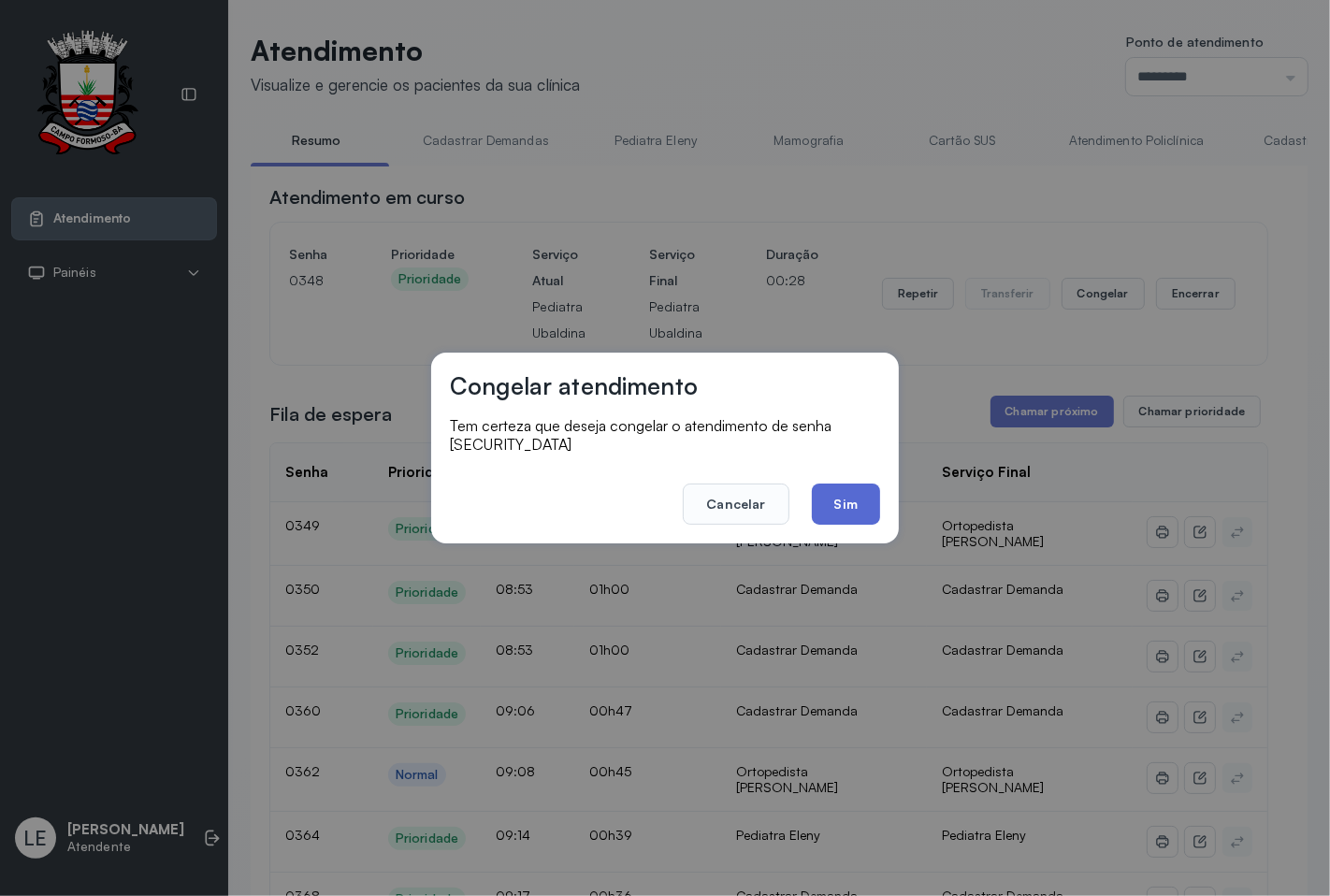 click on "Sim" 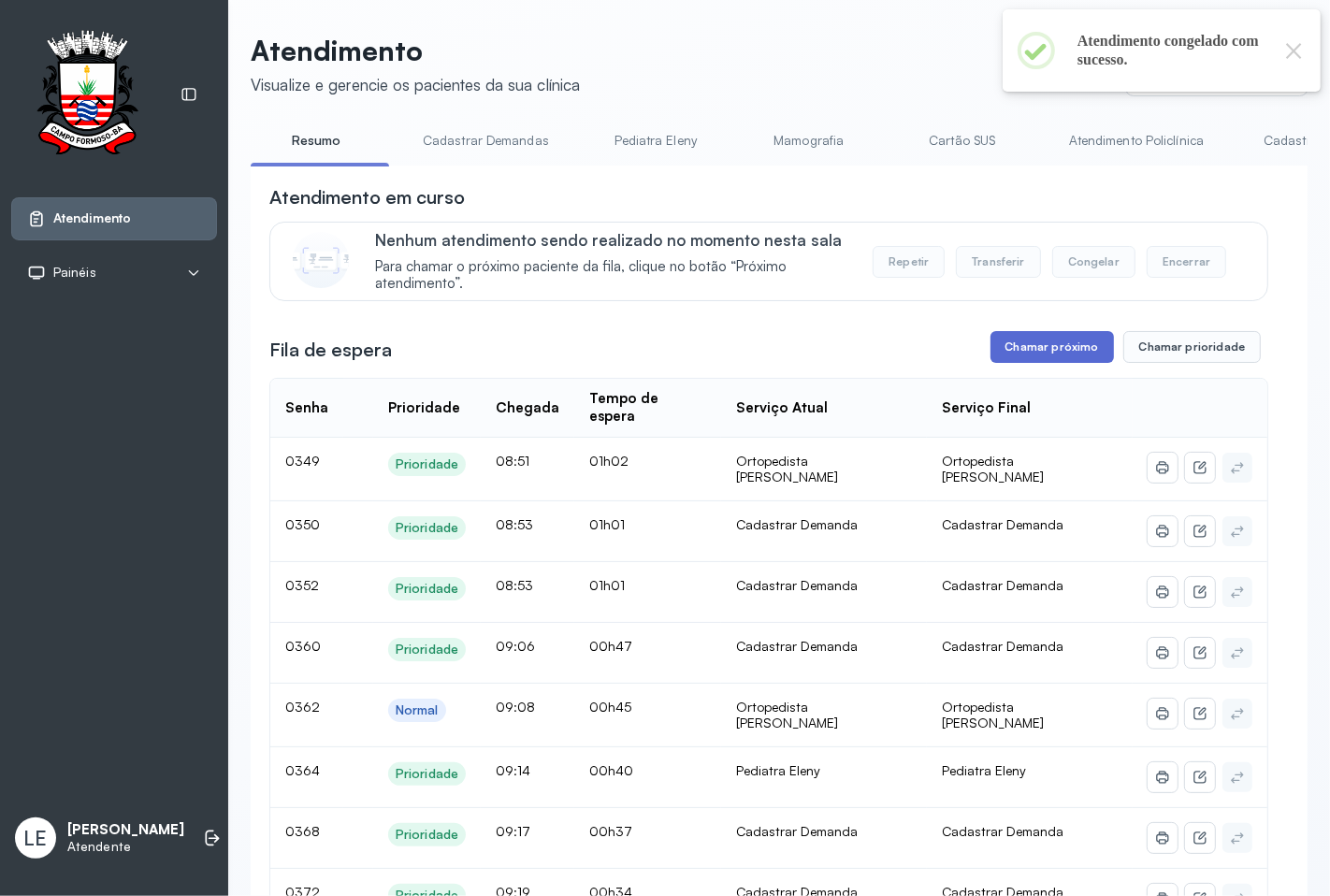 click on "Chamar próximo" at bounding box center (1052, 347) 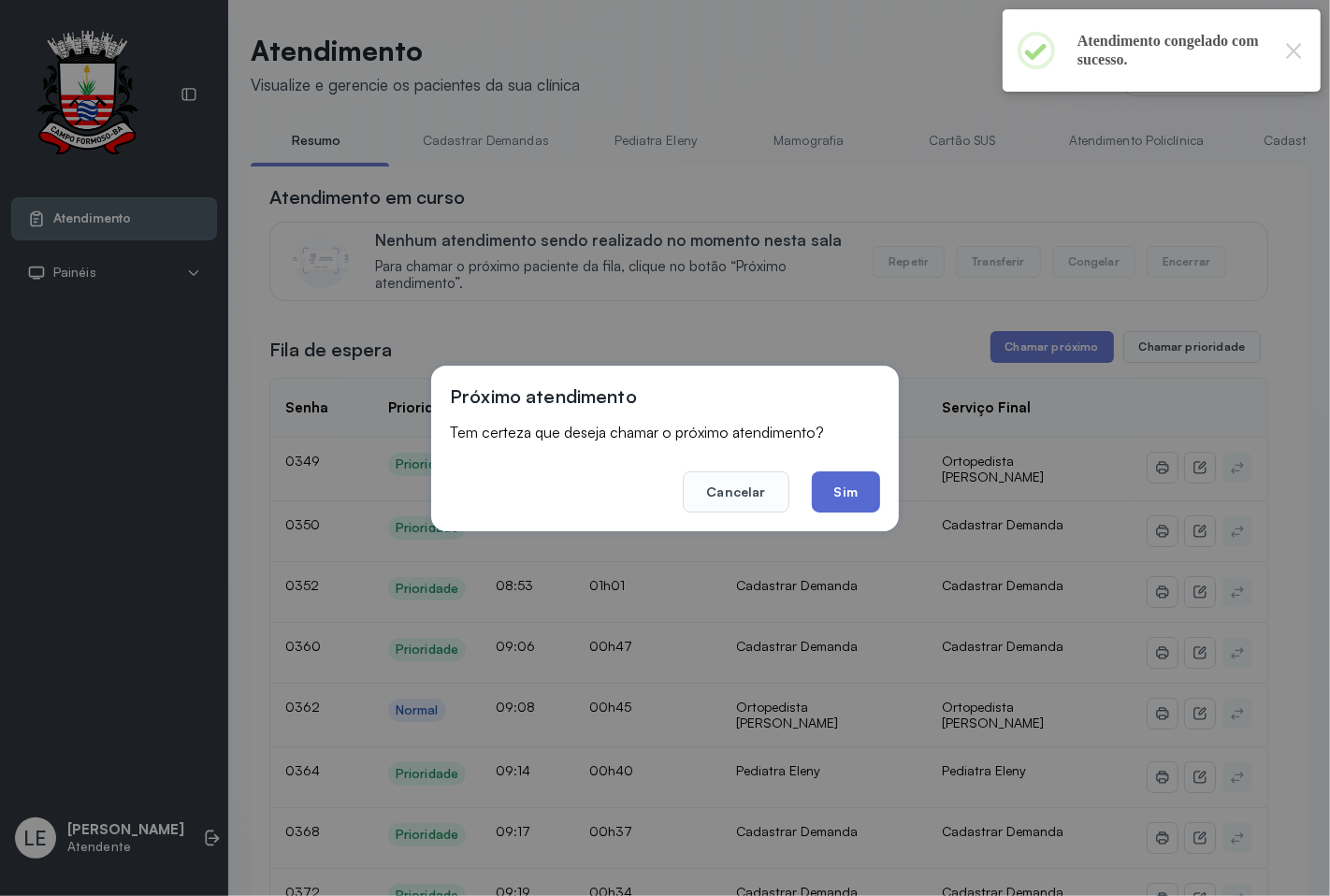 click on "Sim" 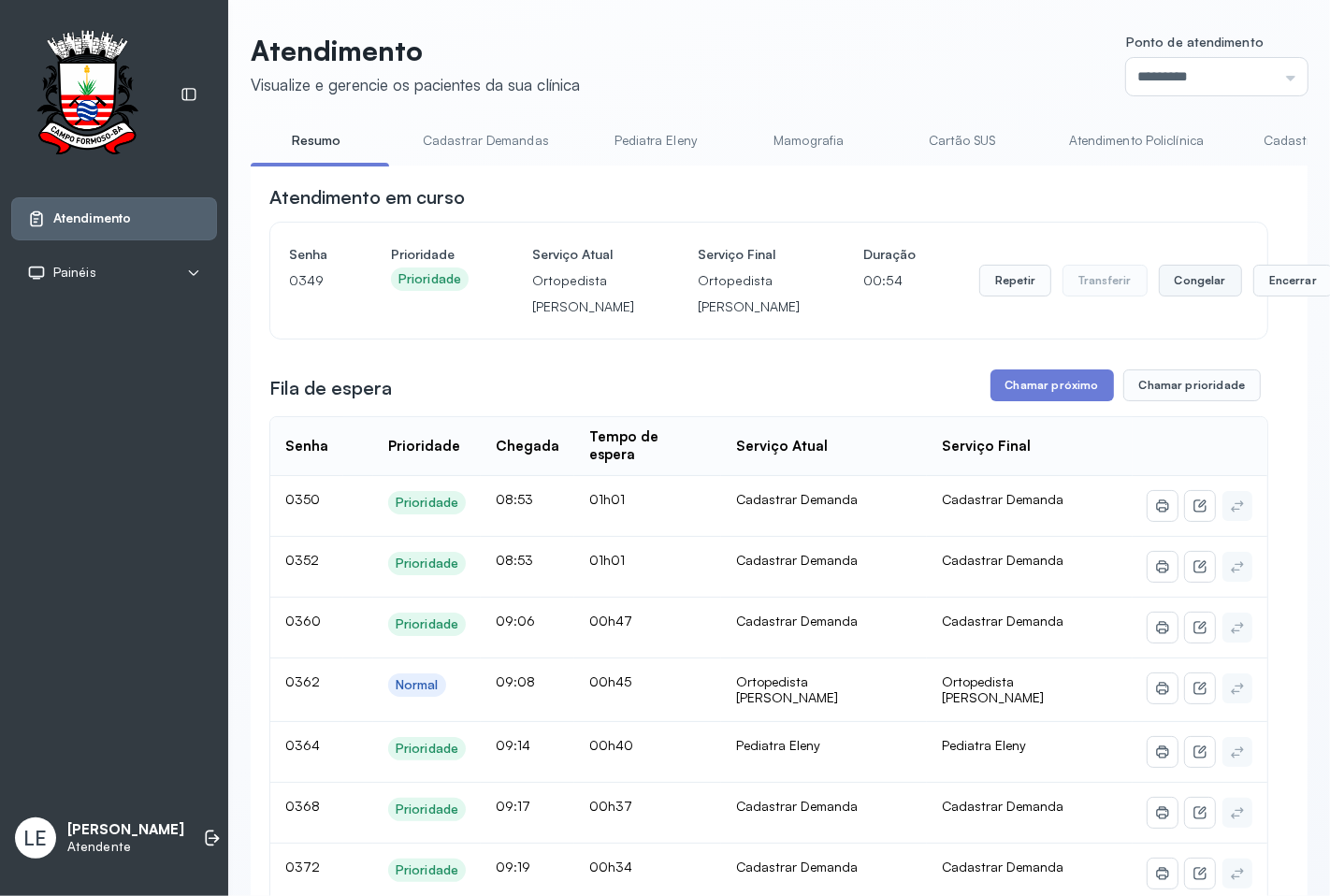 click on "Congelar" at bounding box center (1200, 281) 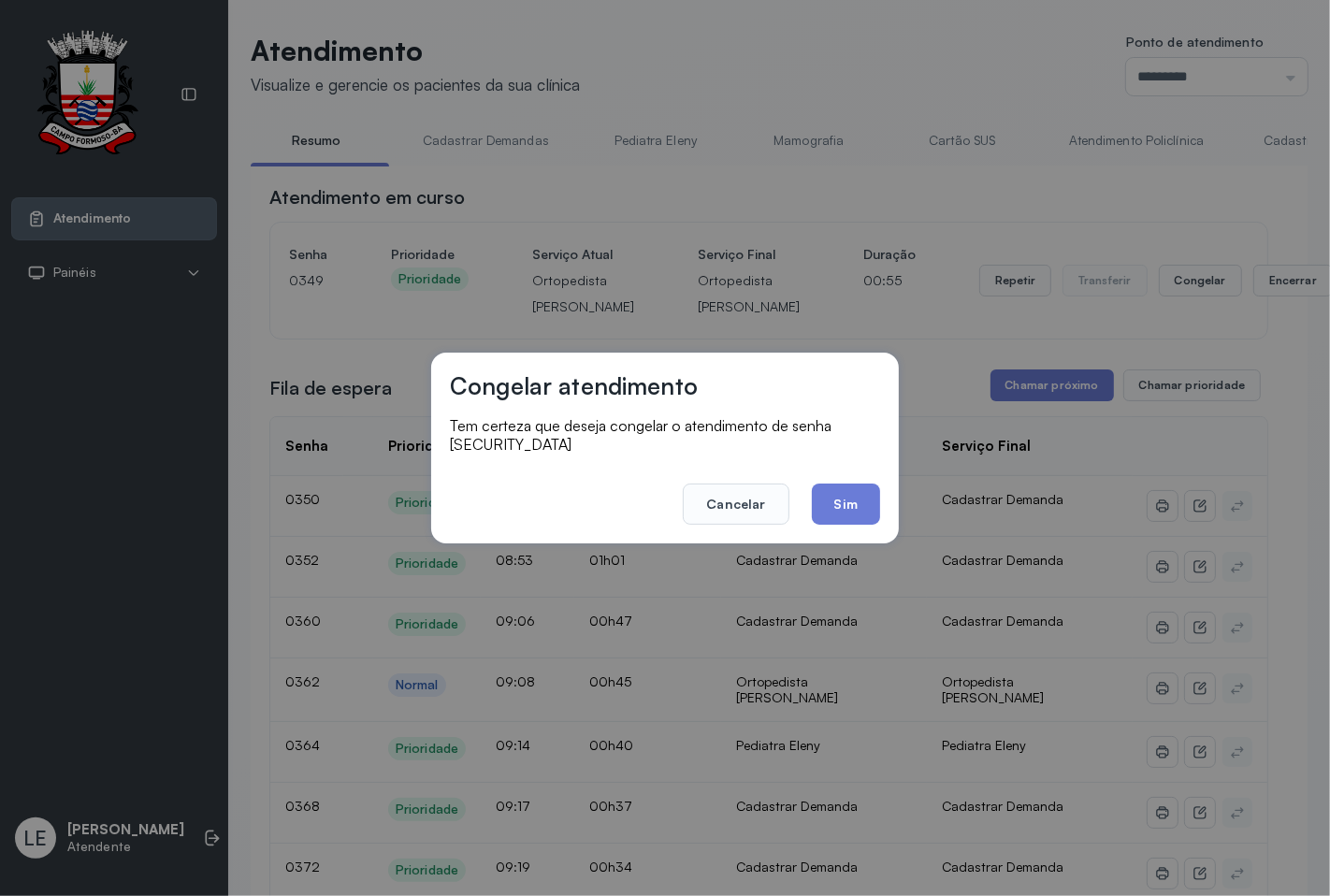 click on "Sim" 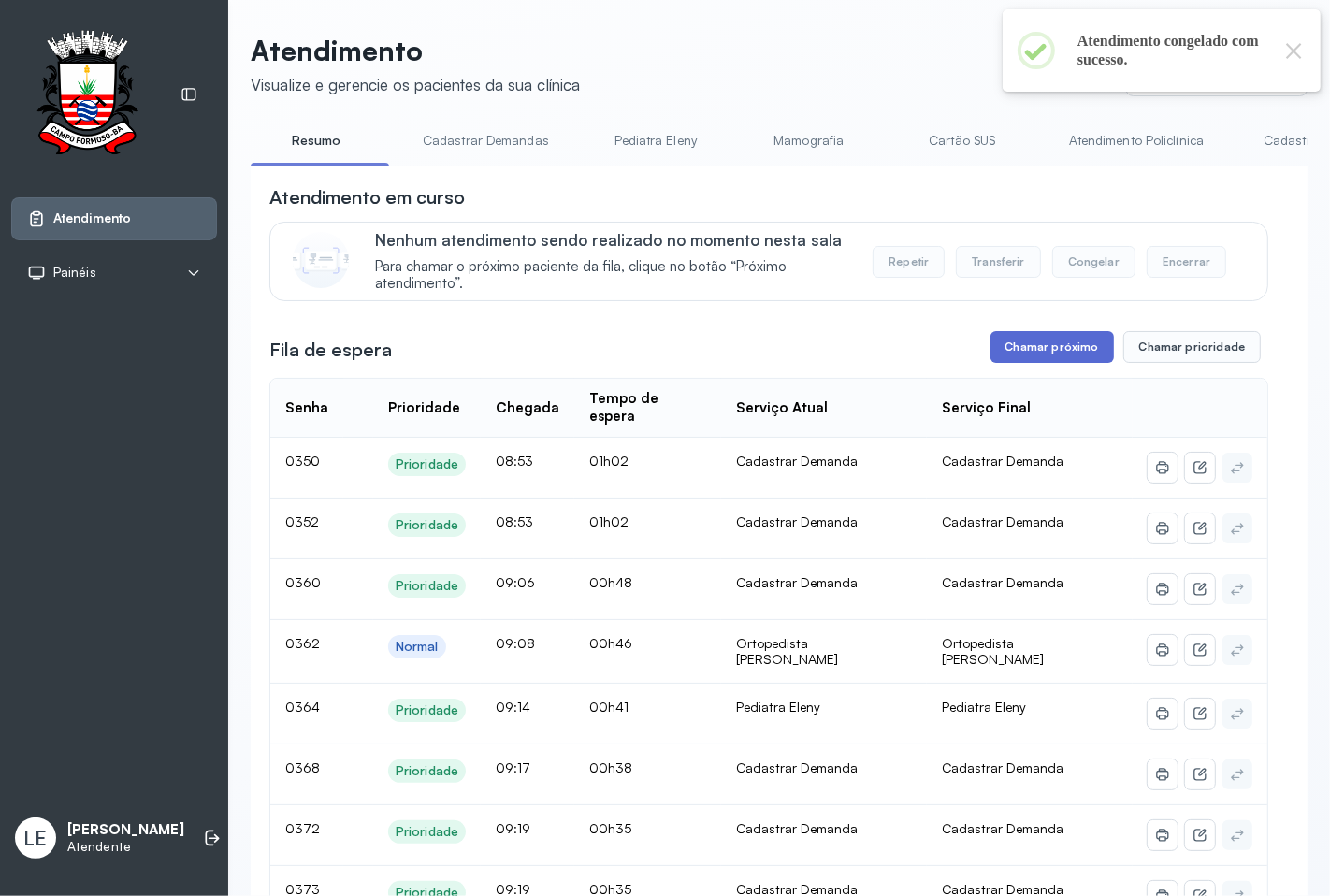 click on "Chamar próximo" at bounding box center [1052, 347] 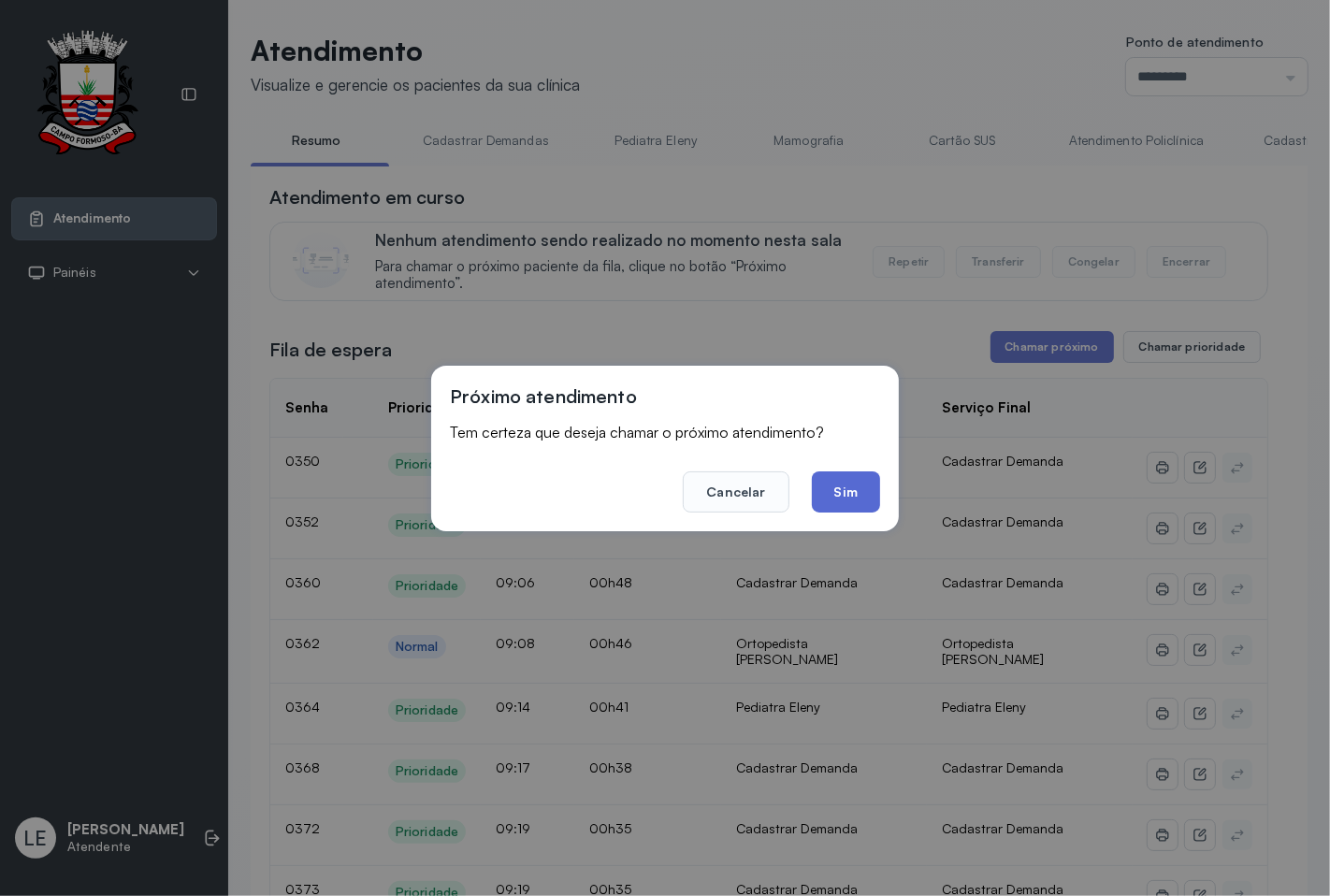 click on "Sim" 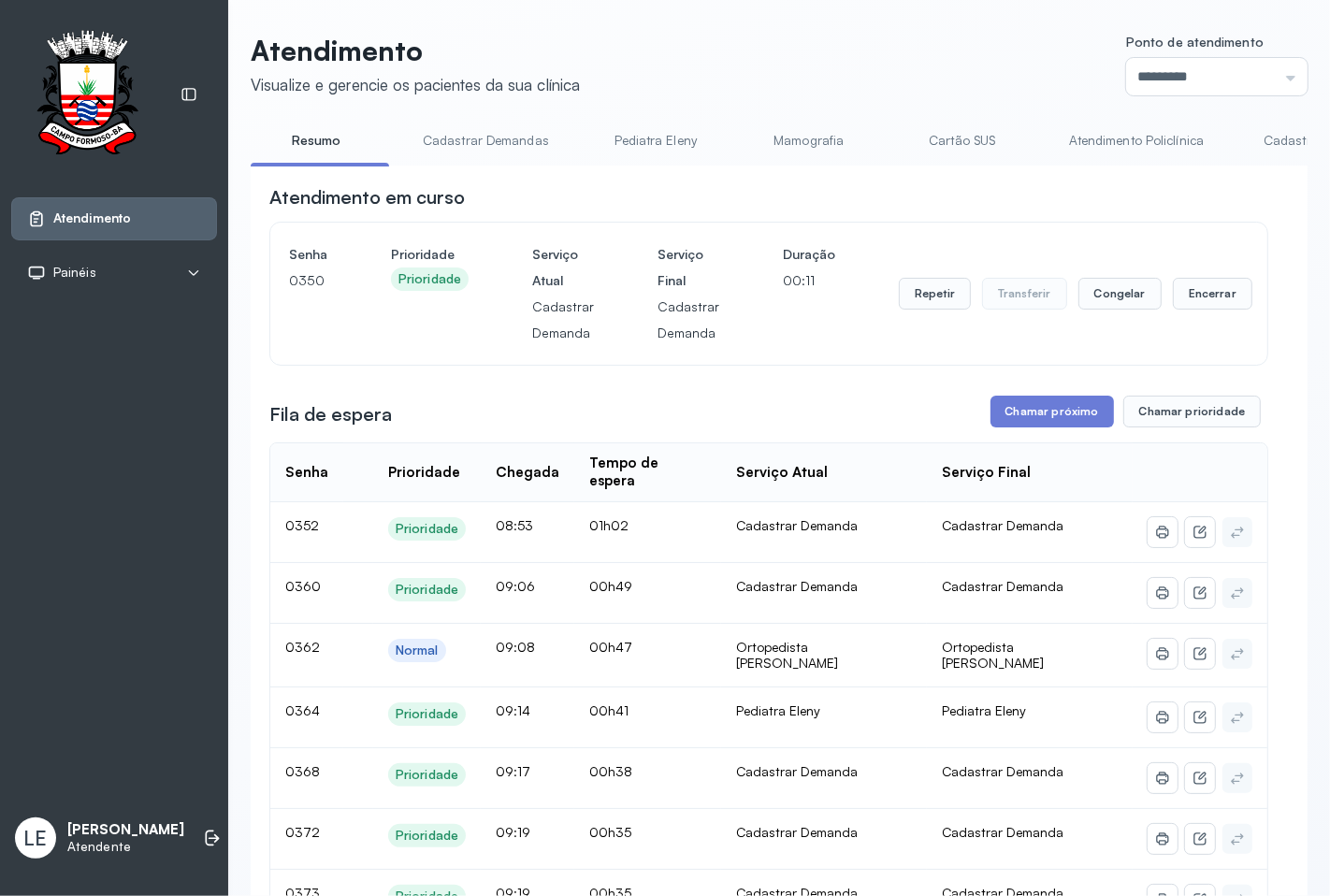 click on "Repetir Transferir Congelar Encerrar" at bounding box center (1076, 294) 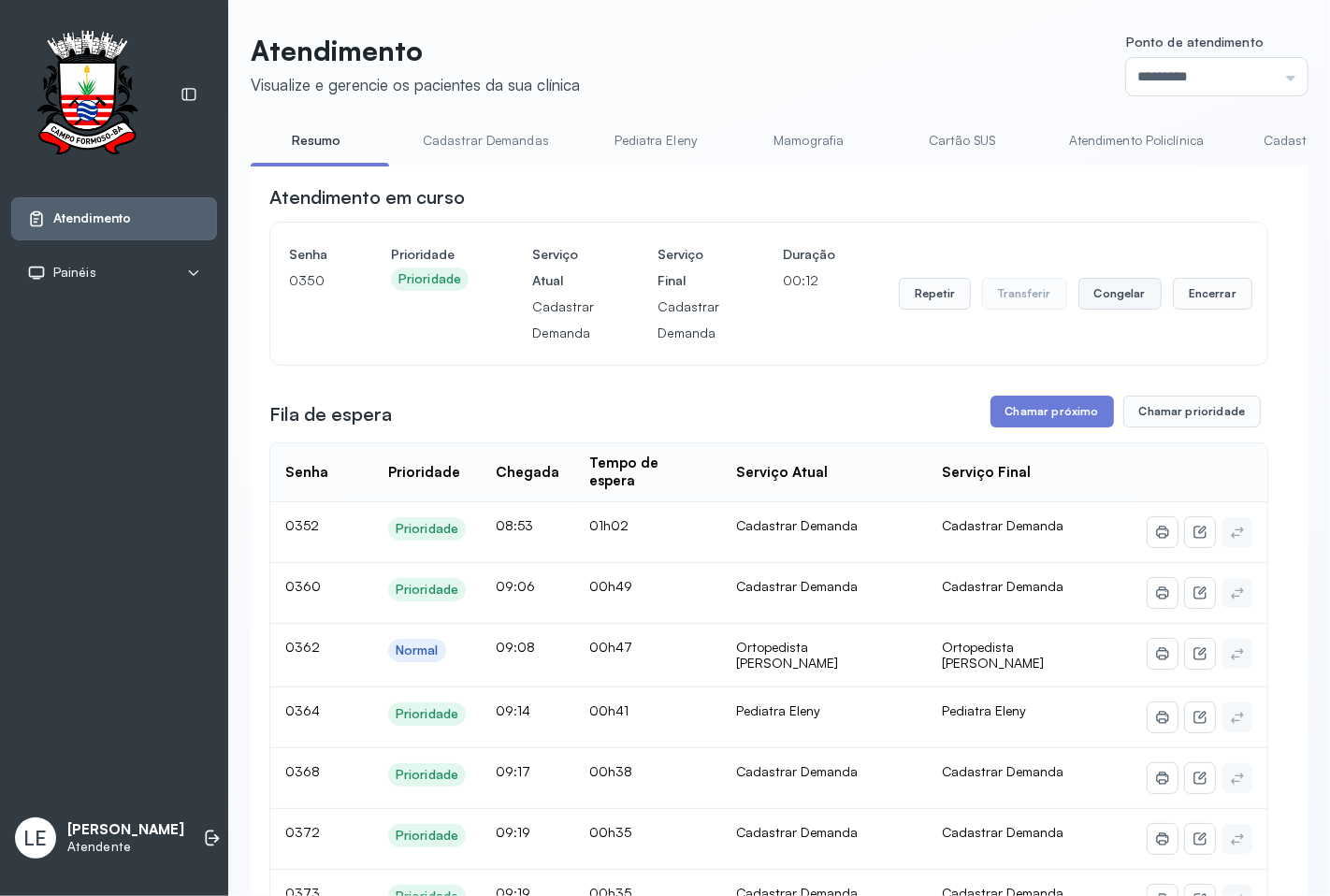 click on "Congelar" at bounding box center (1120, 294) 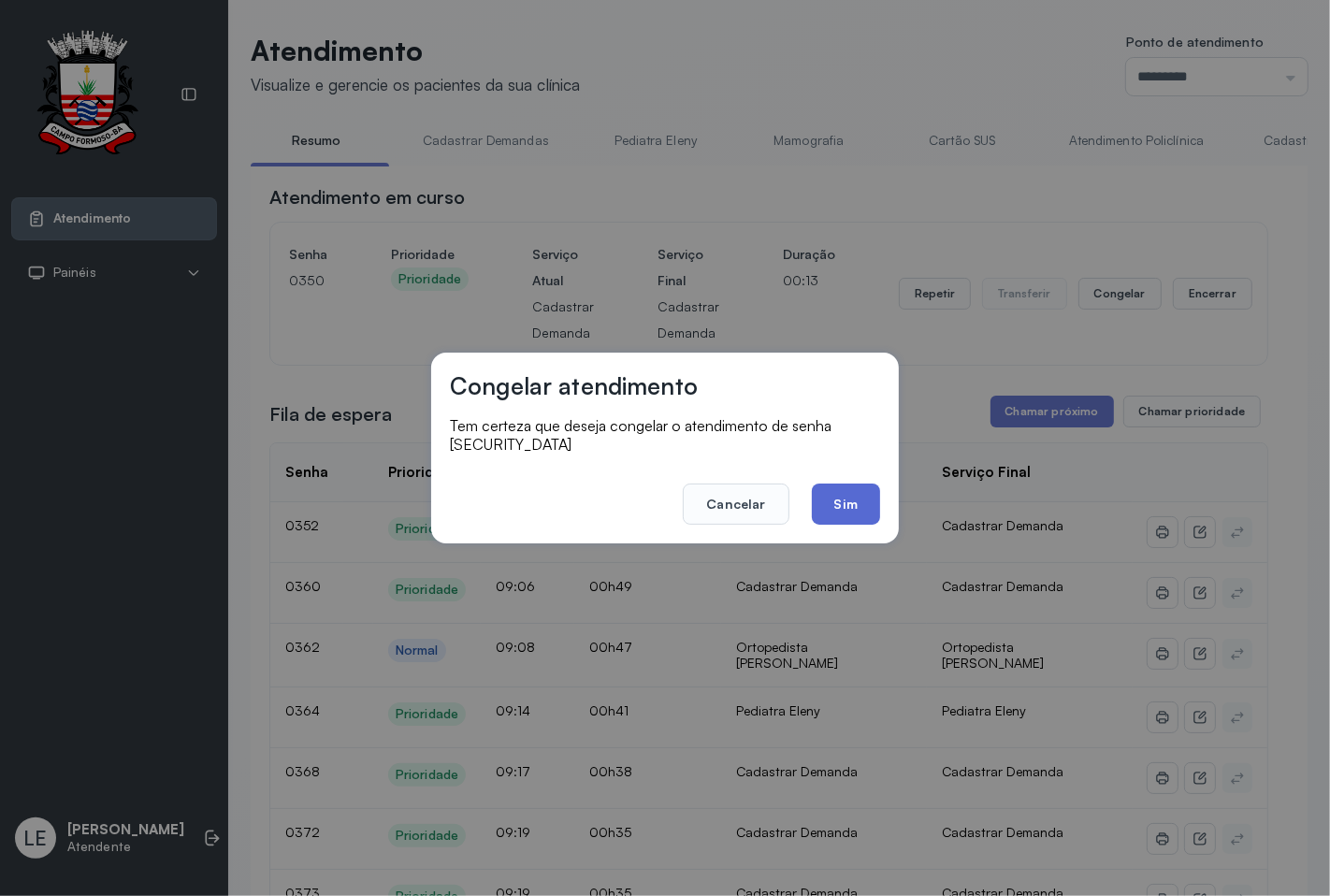 click on "Sim" 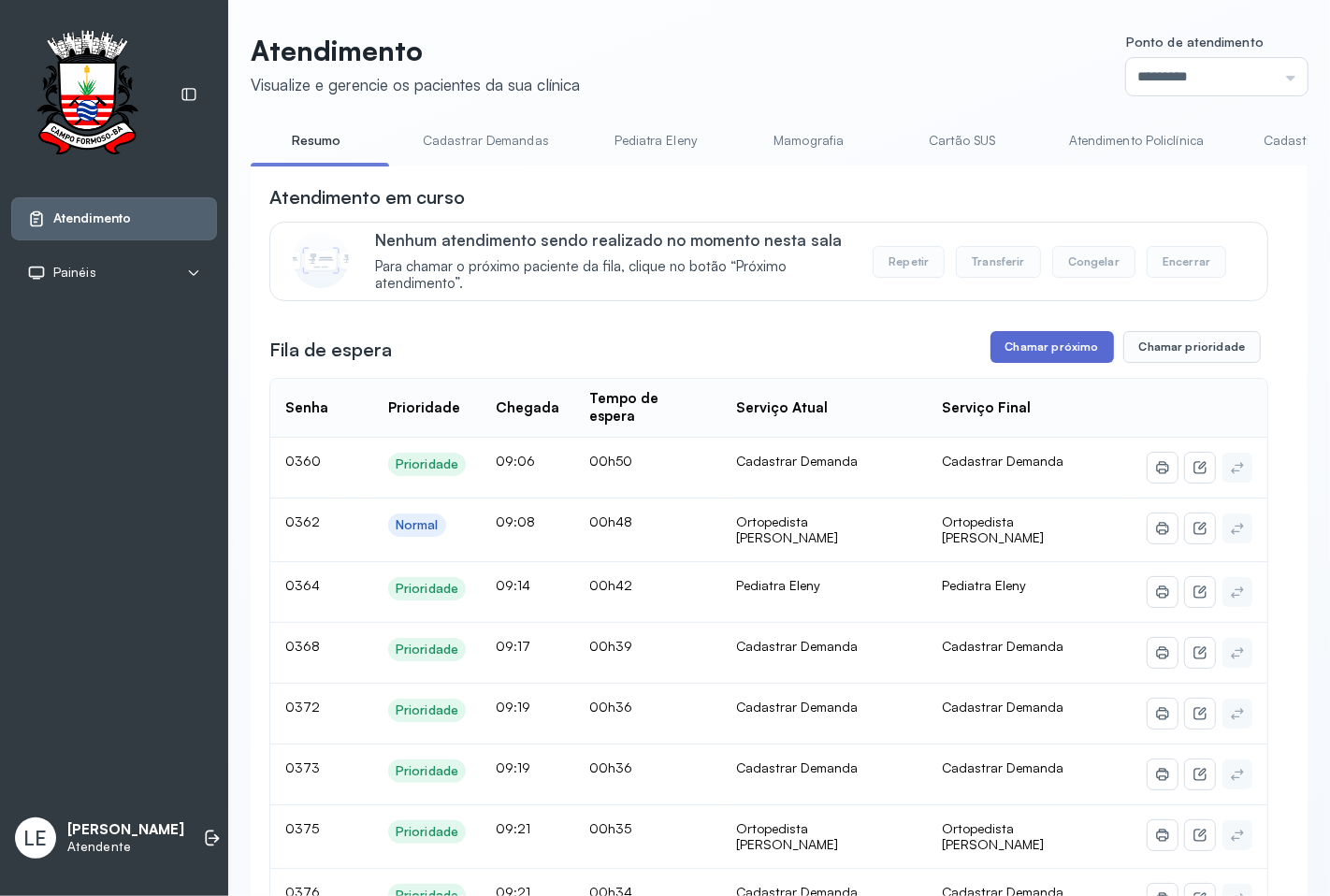 click on "Chamar próximo" at bounding box center [1052, 347] 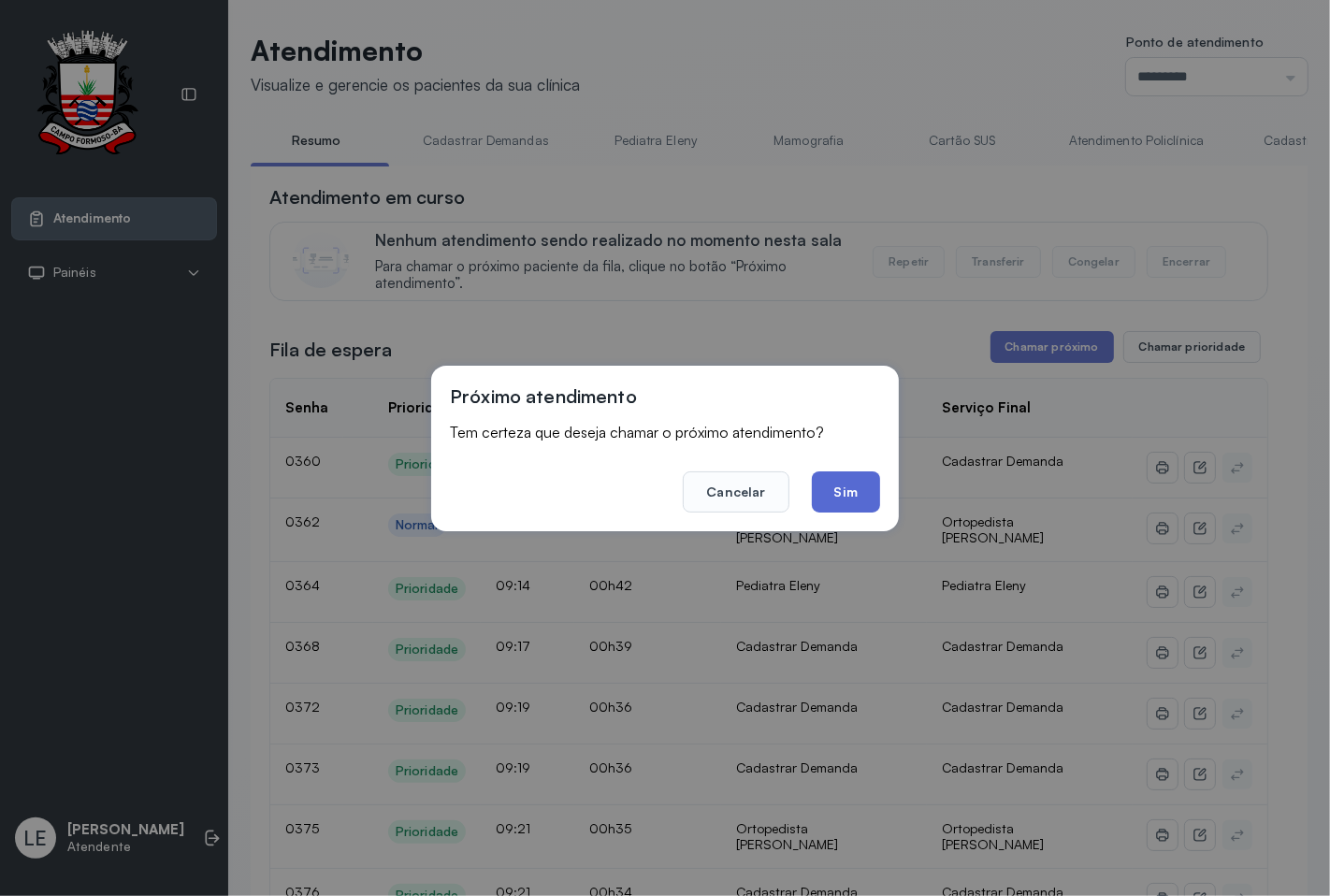click on "Sim" 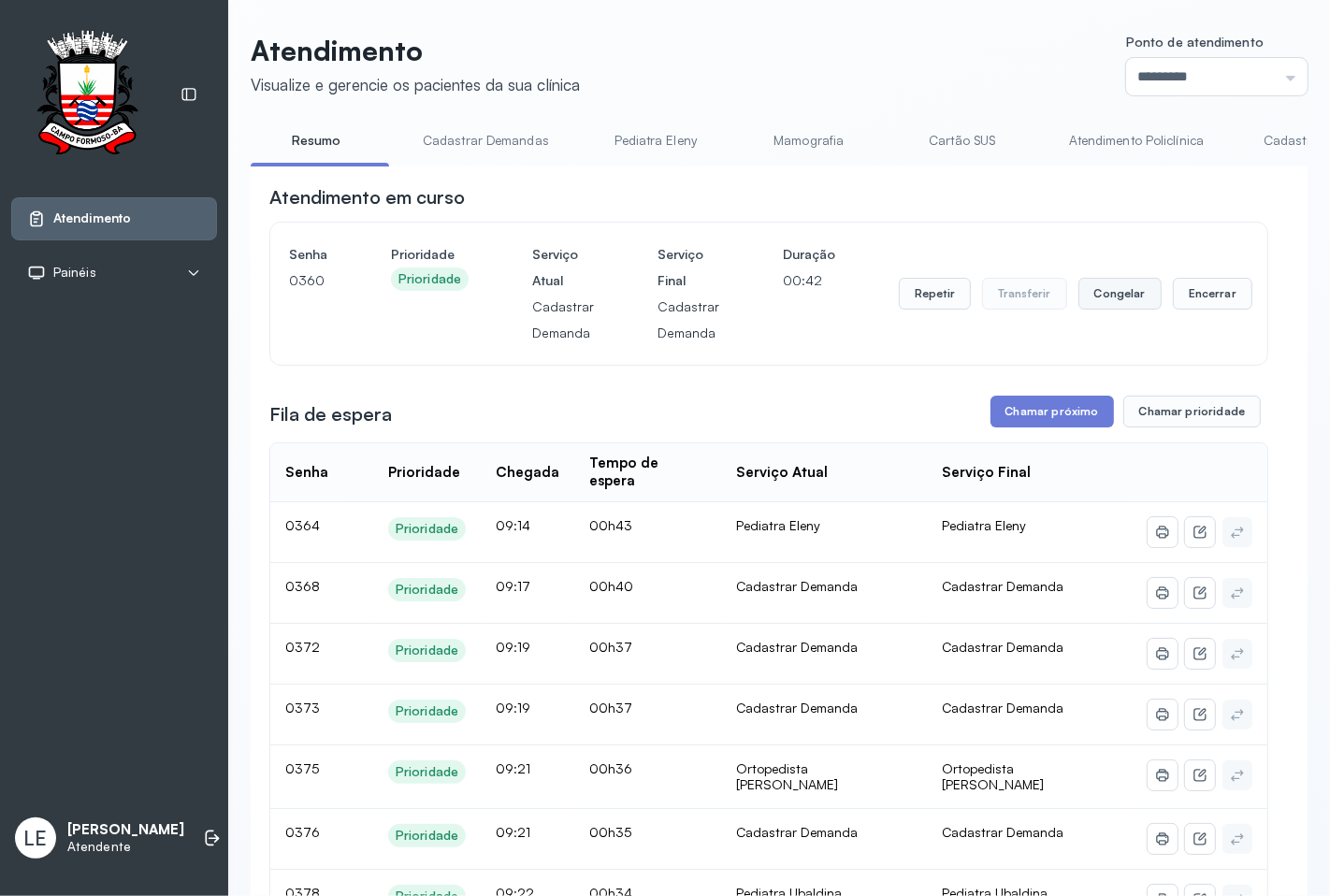 click on "Congelar" at bounding box center (1120, 294) 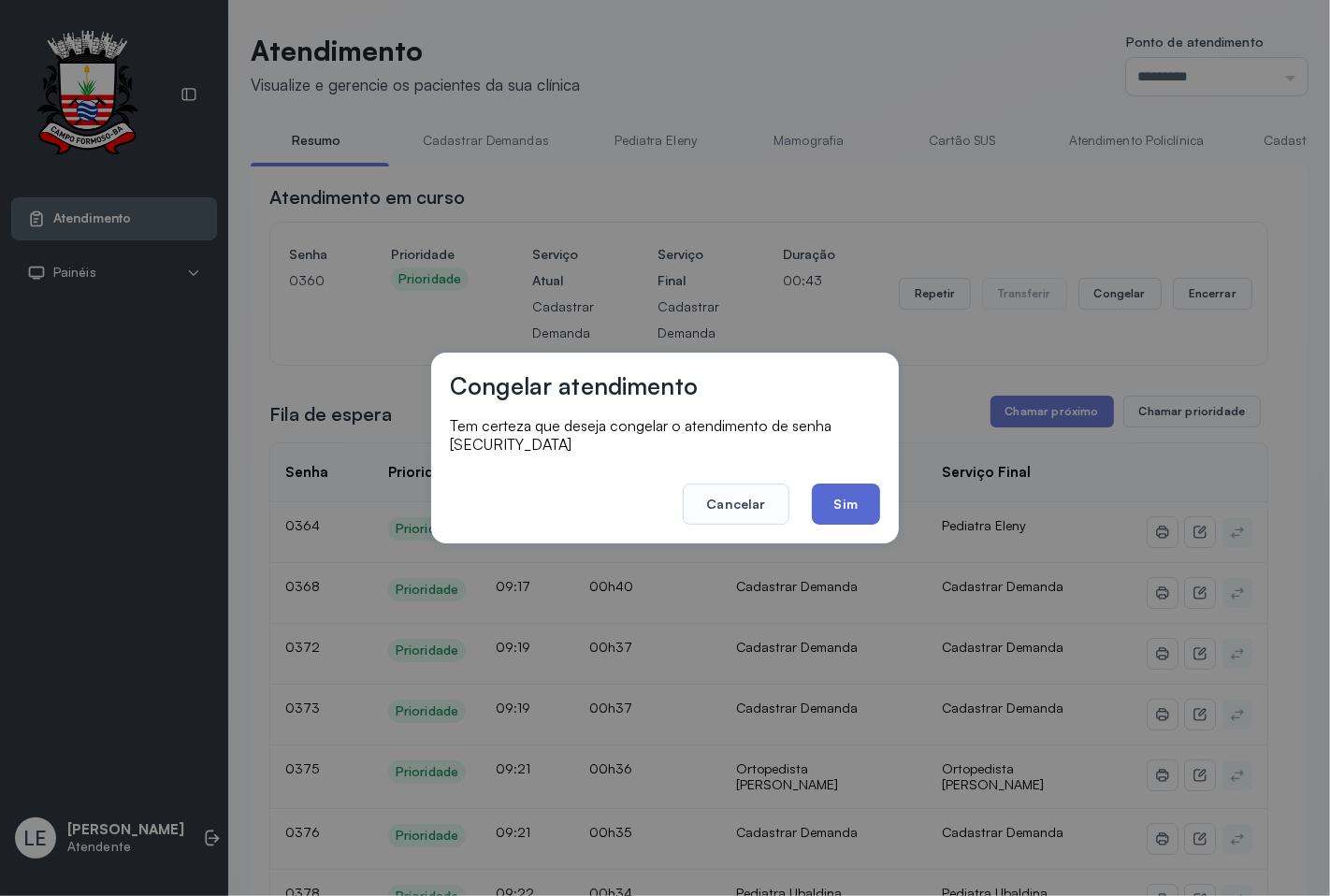 click on "Sim" 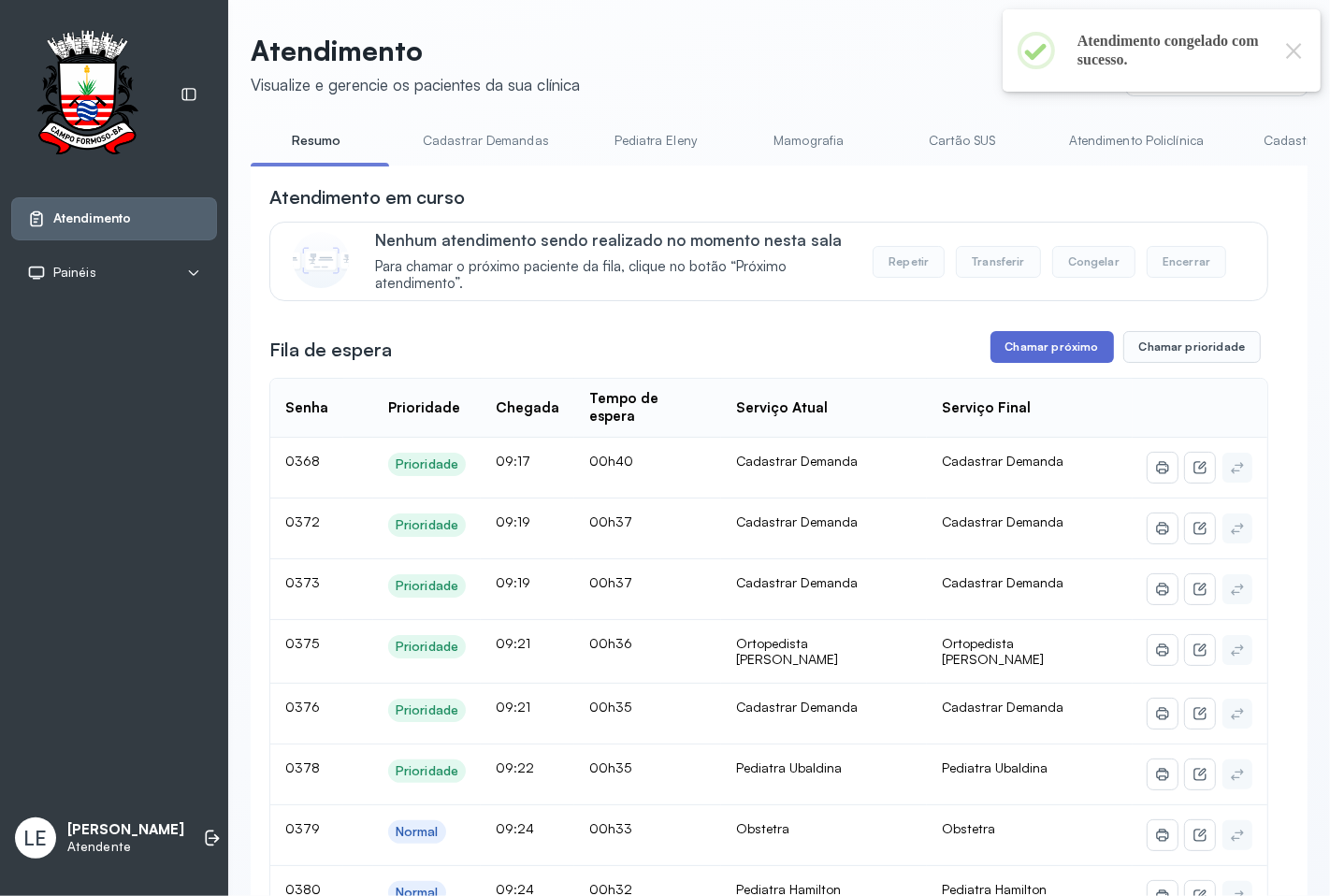 click on "Chamar próximo" at bounding box center [1052, 347] 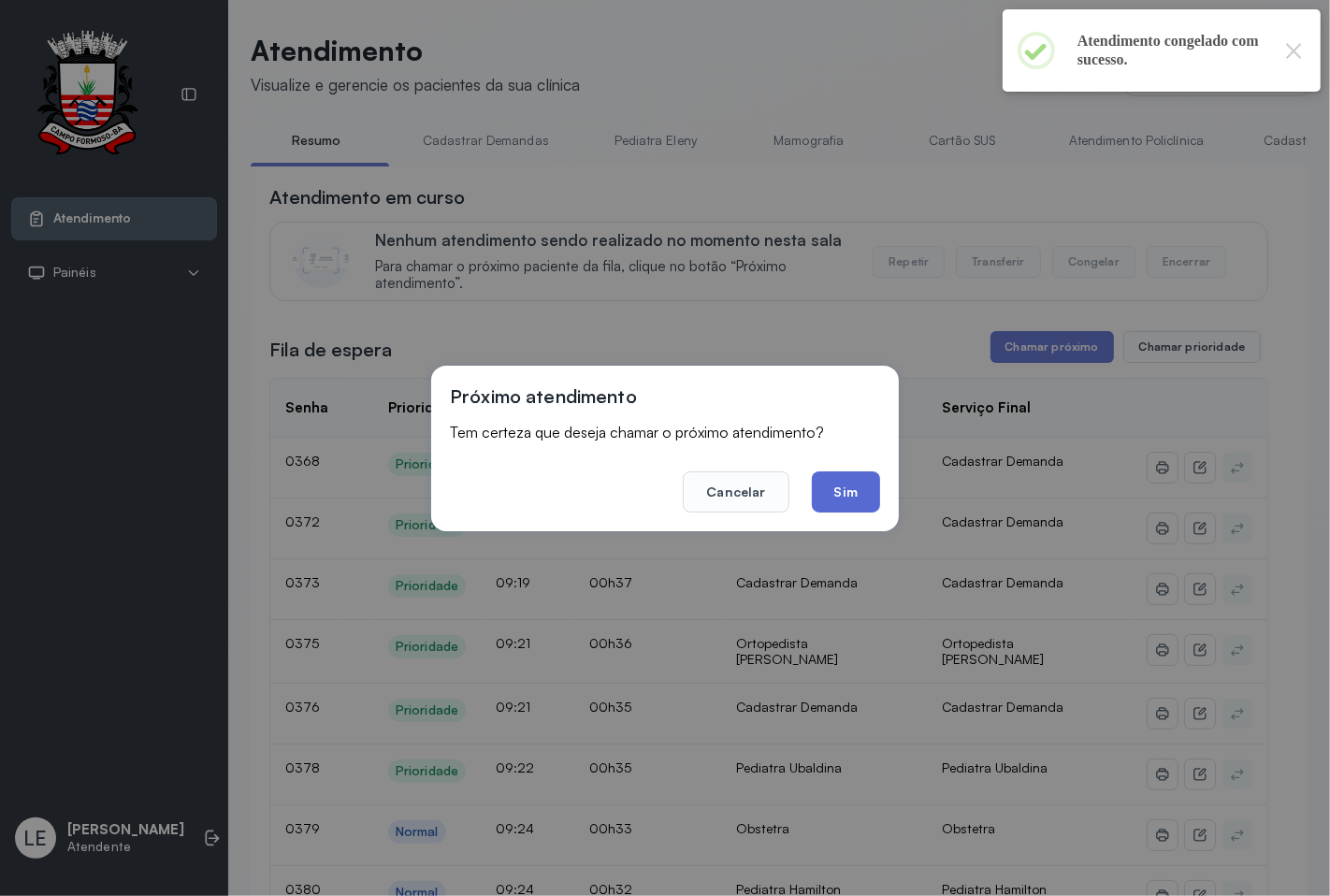 click on "Sim" 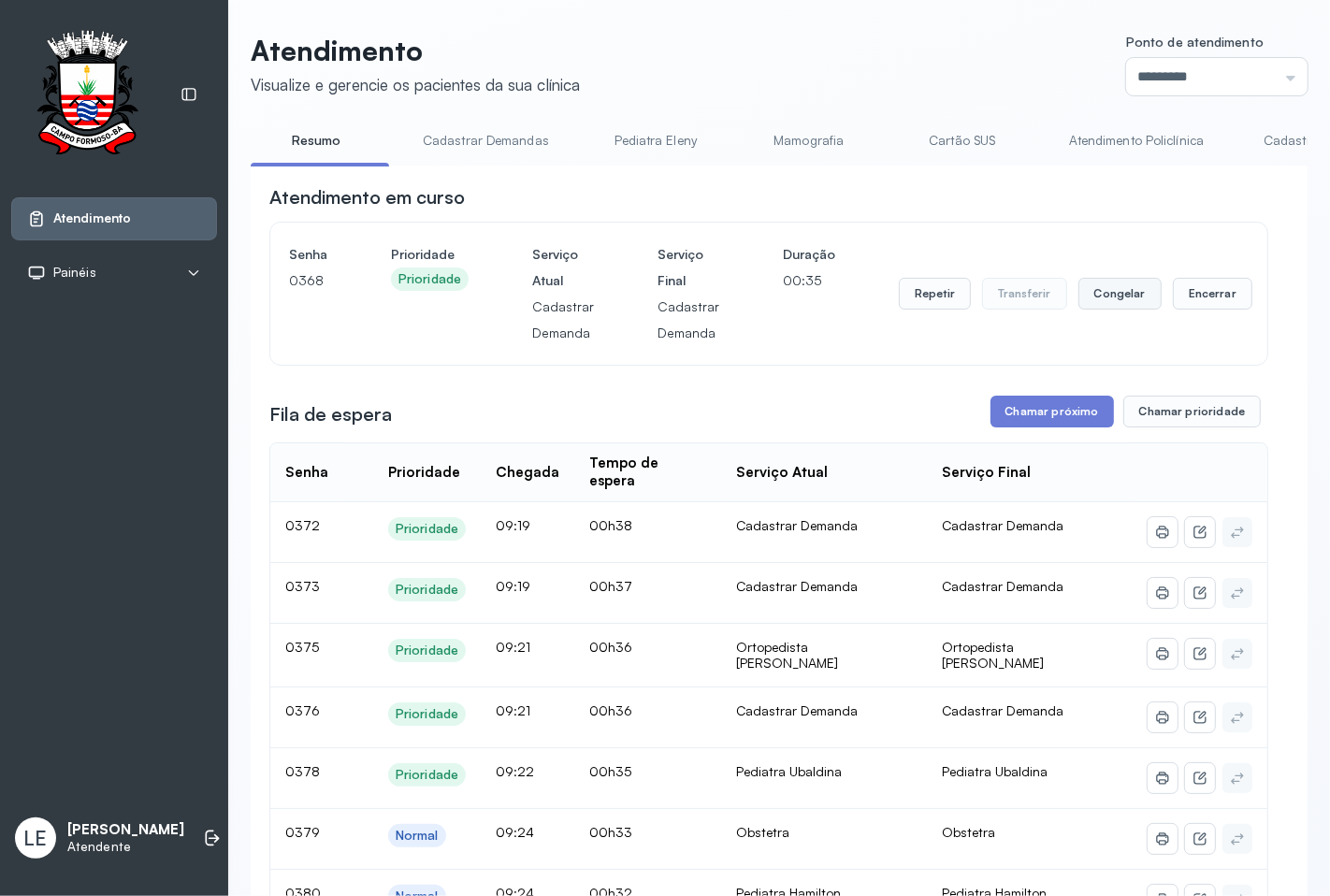 click on "Congelar" at bounding box center (1120, 294) 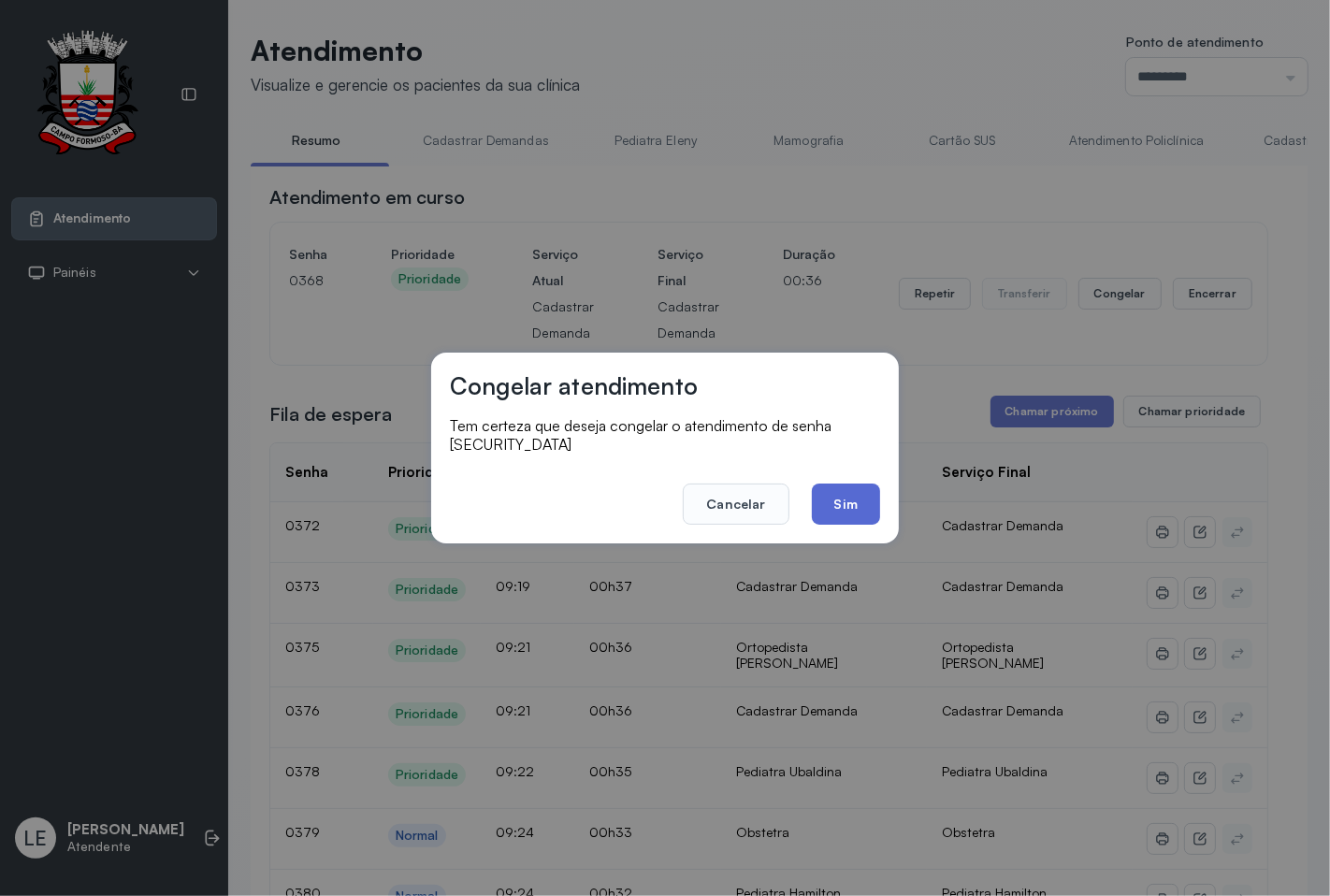click on "Sim" 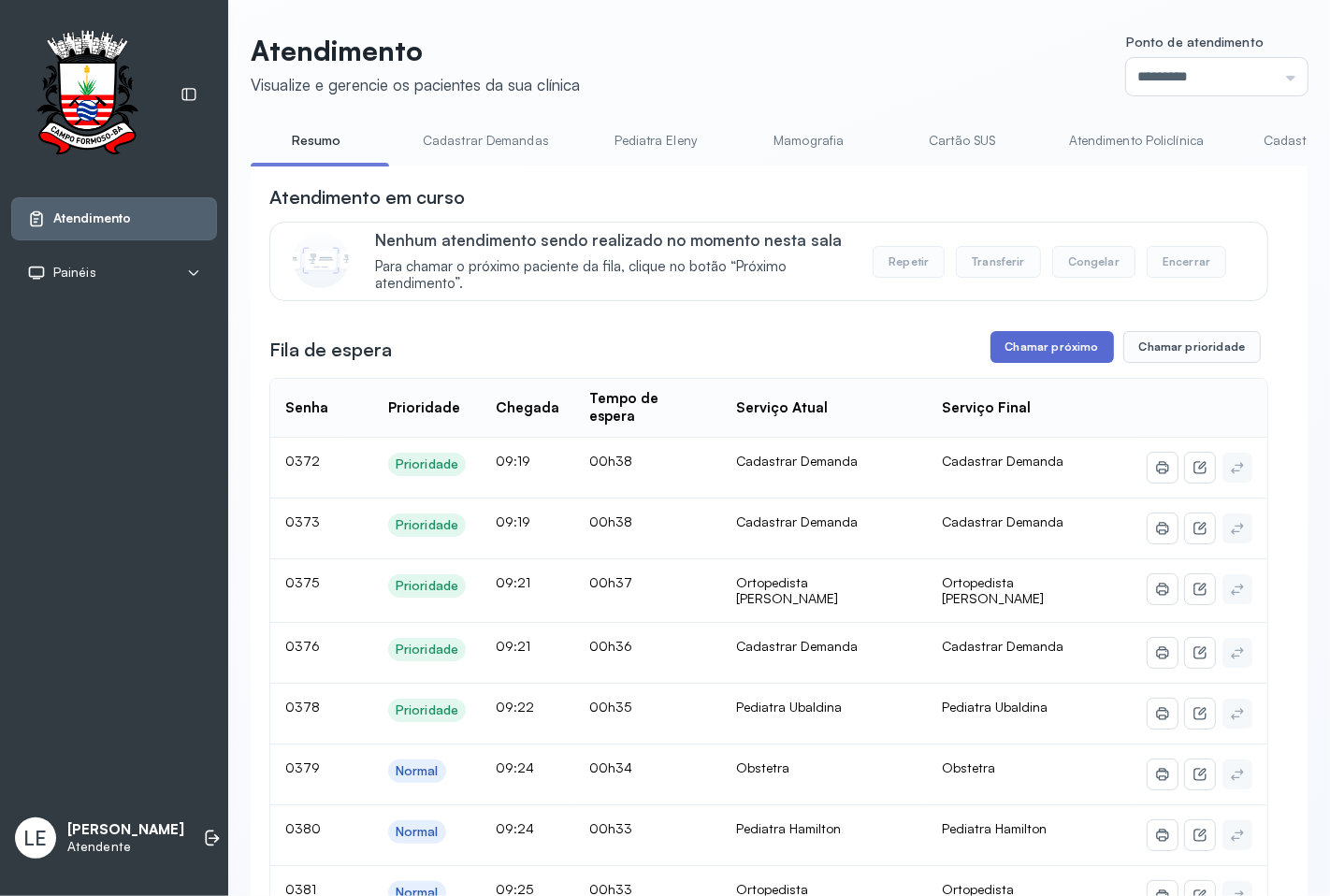 click on "Chamar próximo" at bounding box center [1052, 347] 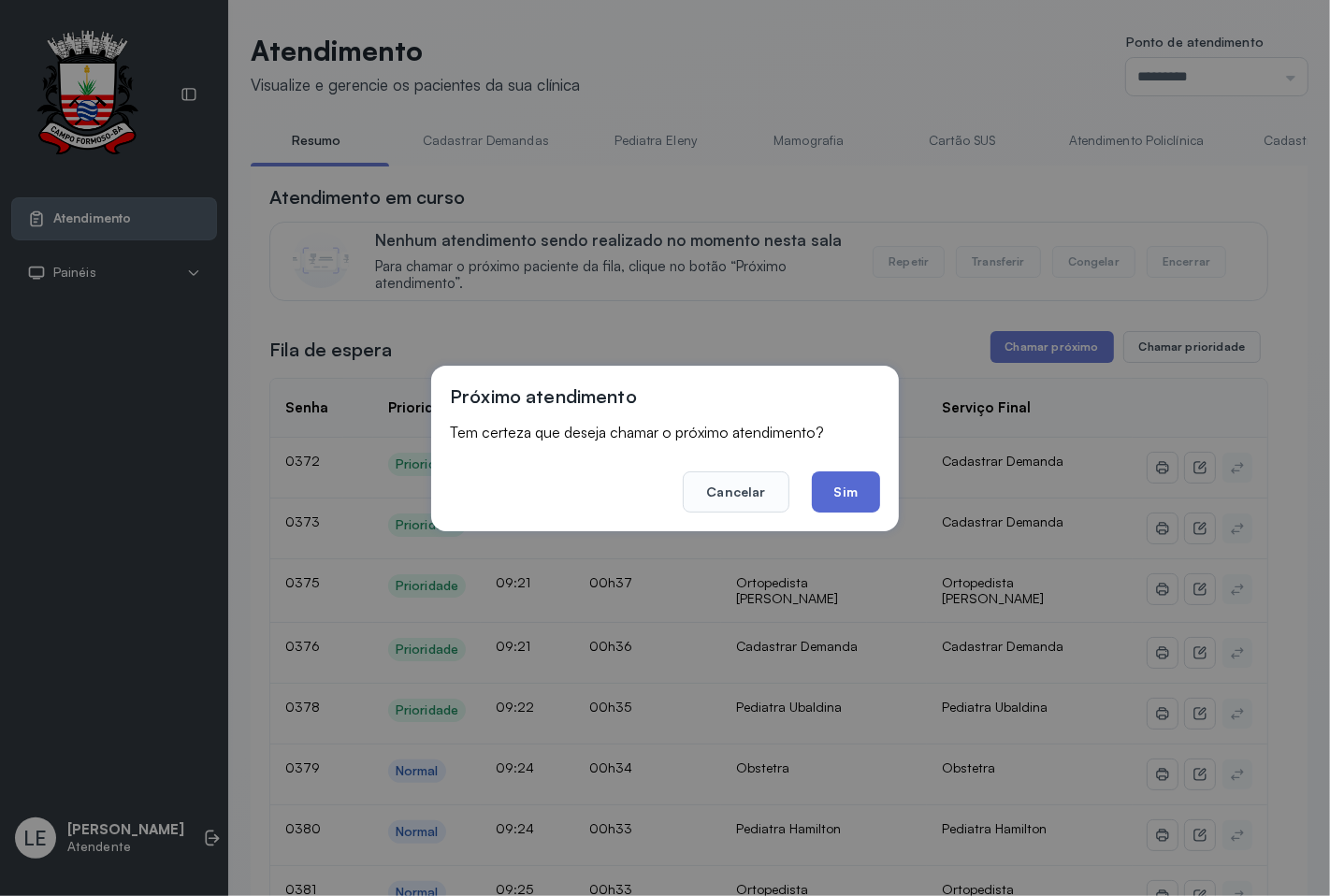 click on "Sim" 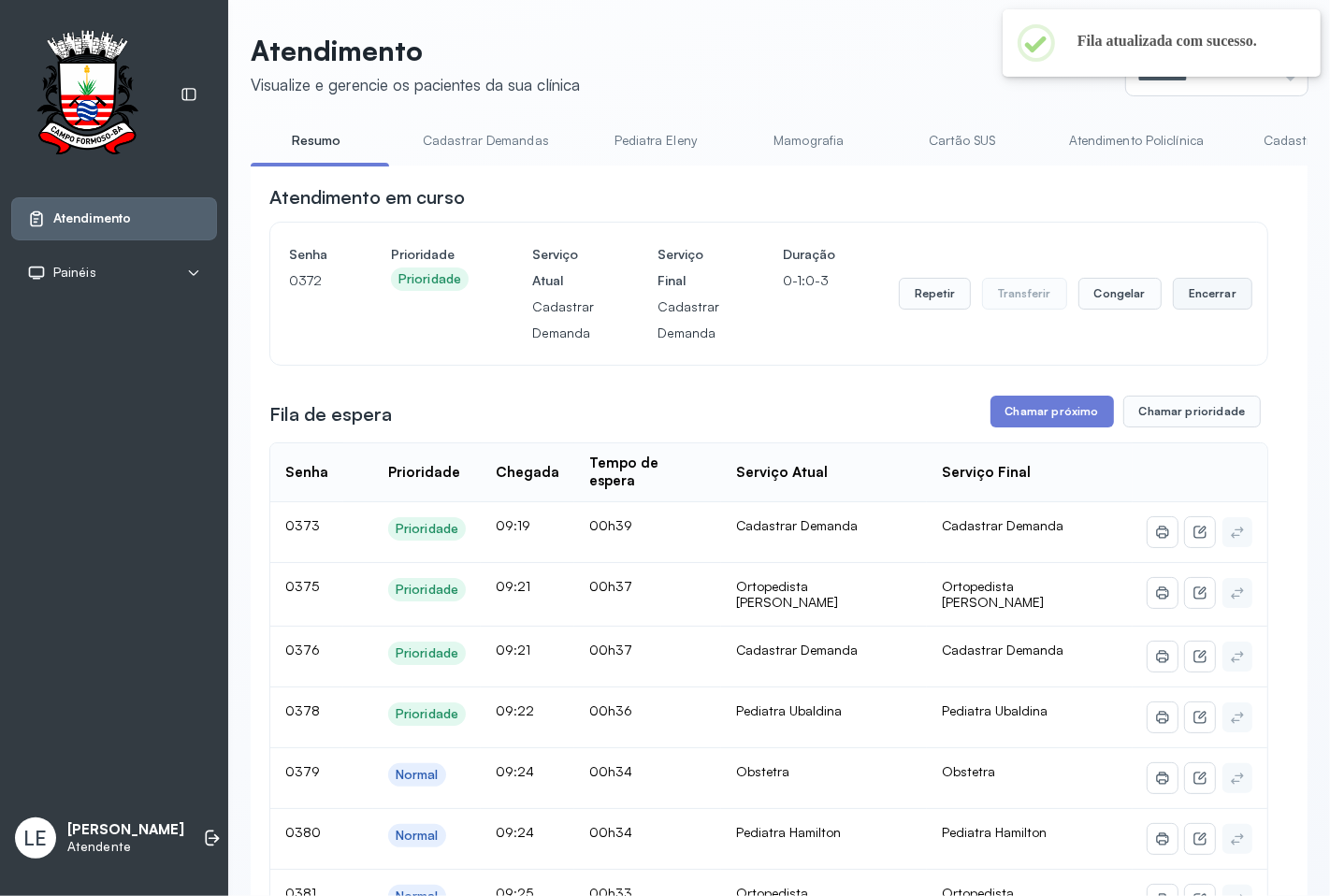 click on "Encerrar" at bounding box center [1212, 294] 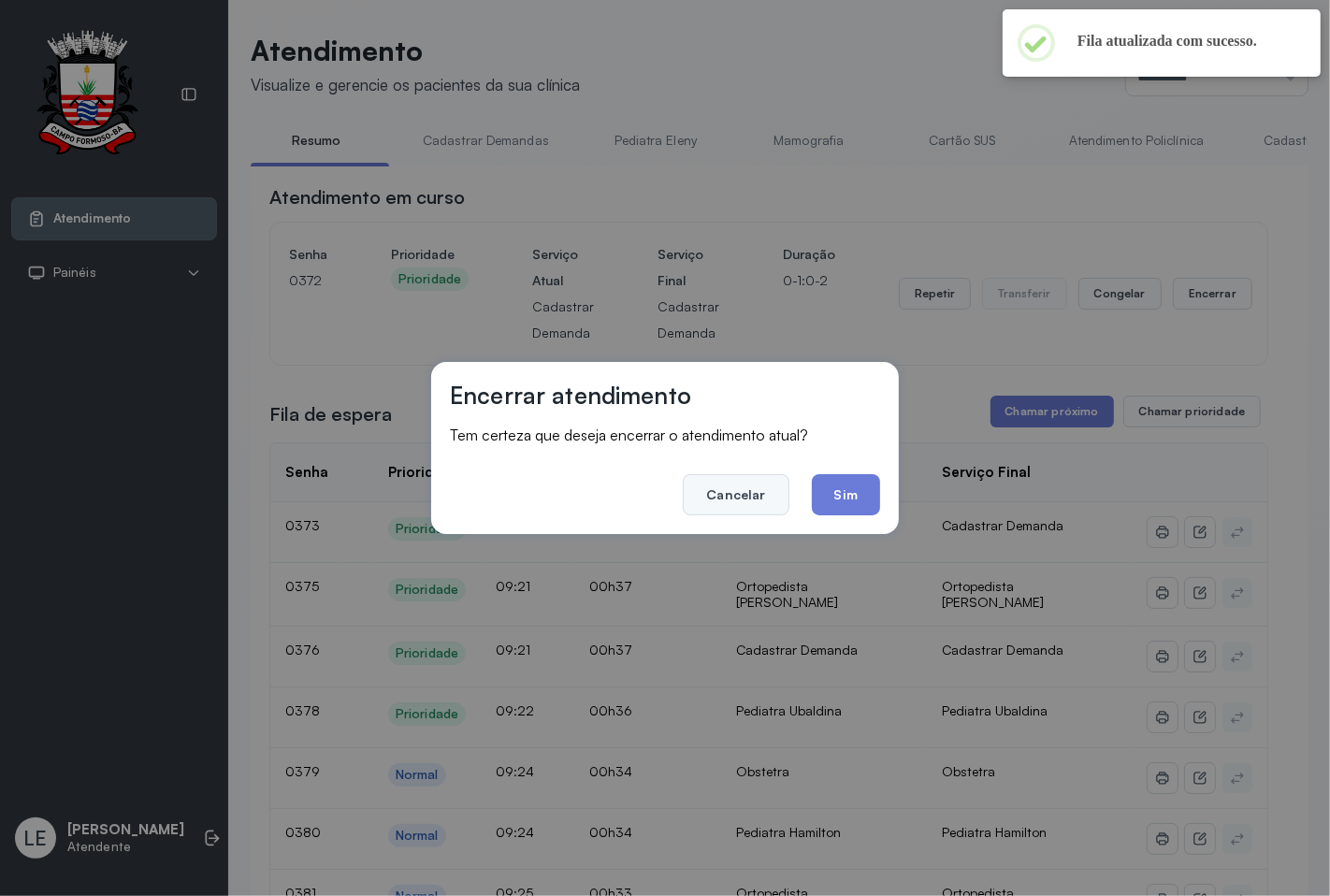 drag, startPoint x: 761, startPoint y: 484, endPoint x: 913, endPoint y: 419, distance: 165.31485 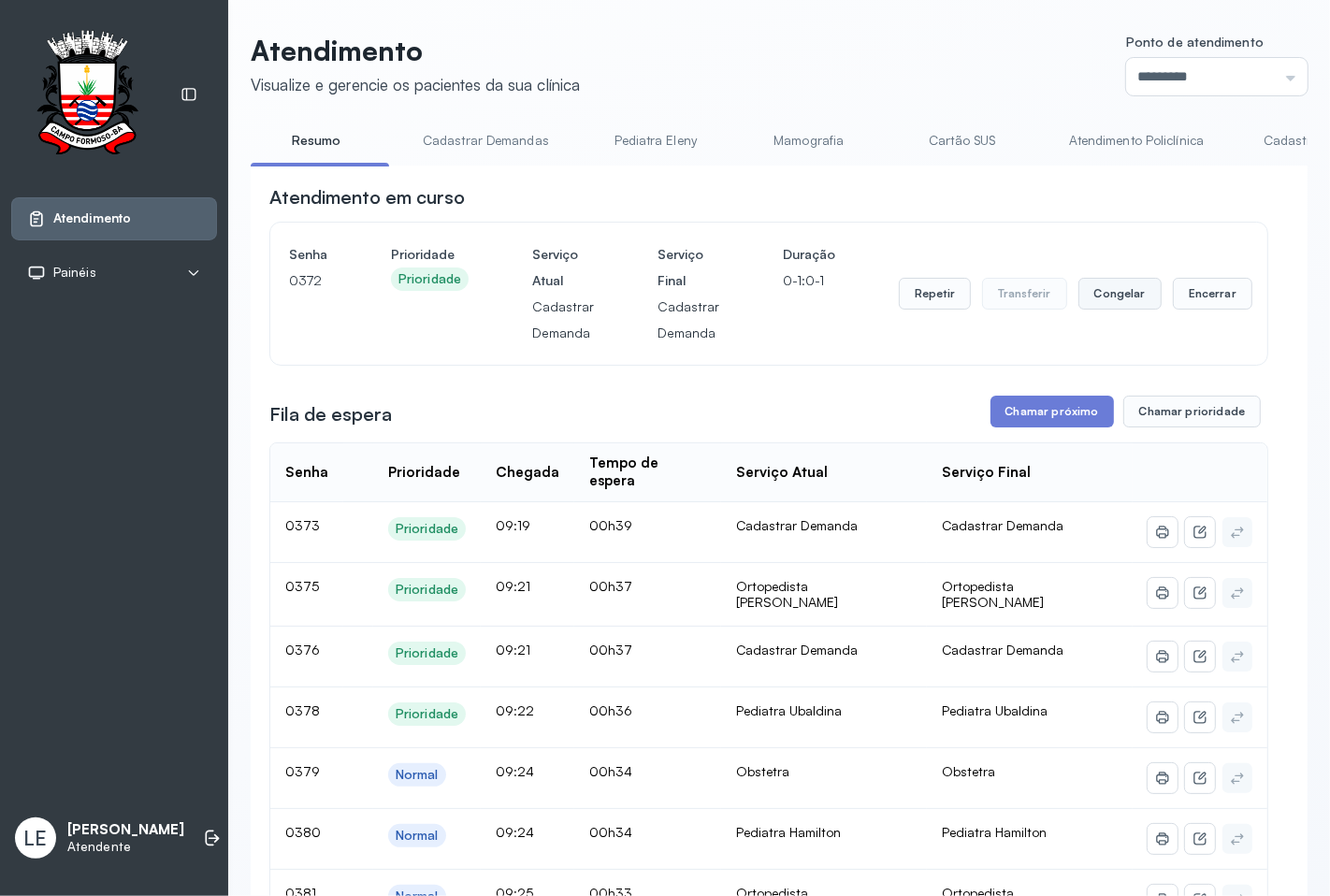 click on "Congelar" at bounding box center [1120, 294] 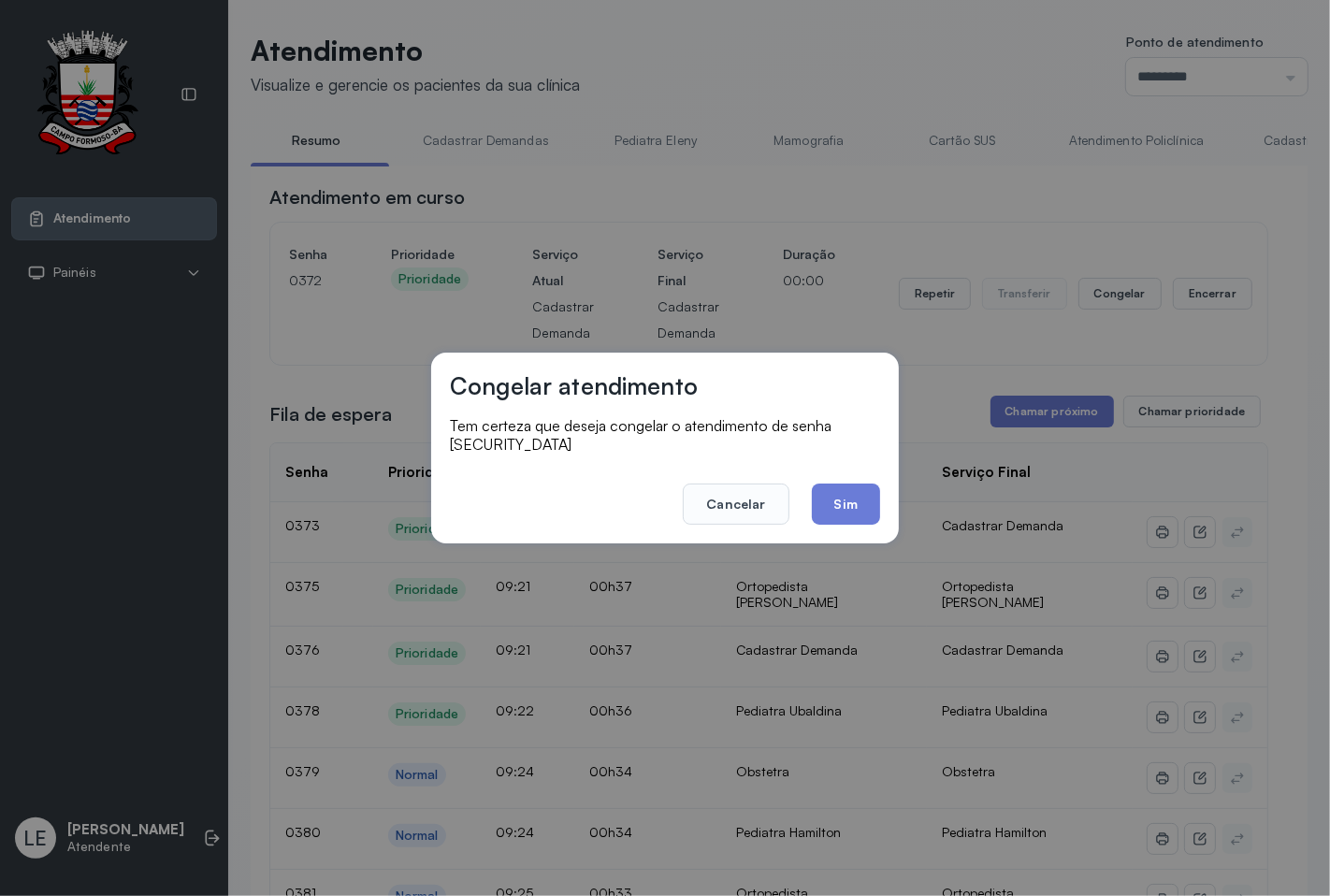 drag, startPoint x: 861, startPoint y: 496, endPoint x: 877, endPoint y: 484, distance: 20 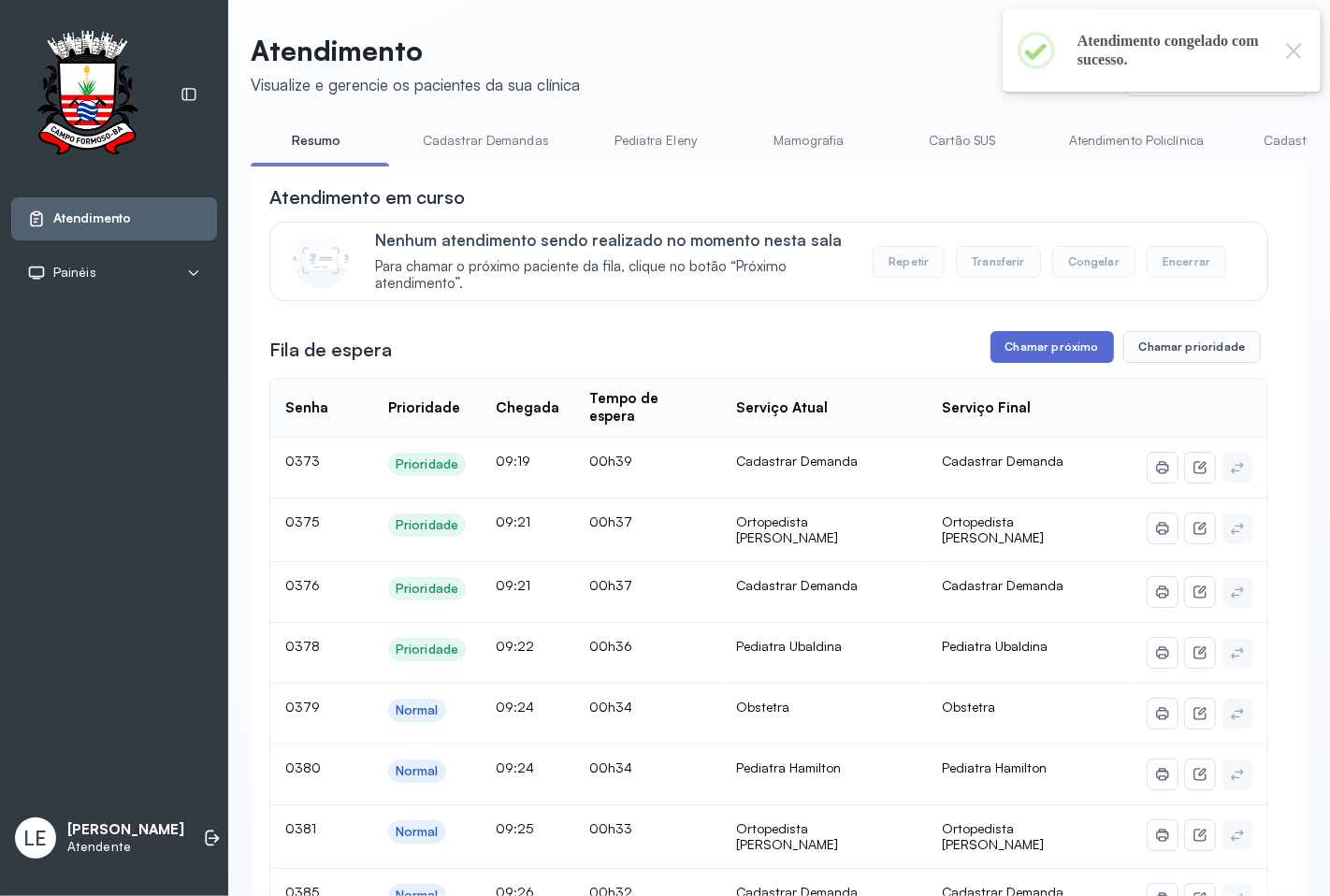 click on "Chamar próximo" at bounding box center [1052, 347] 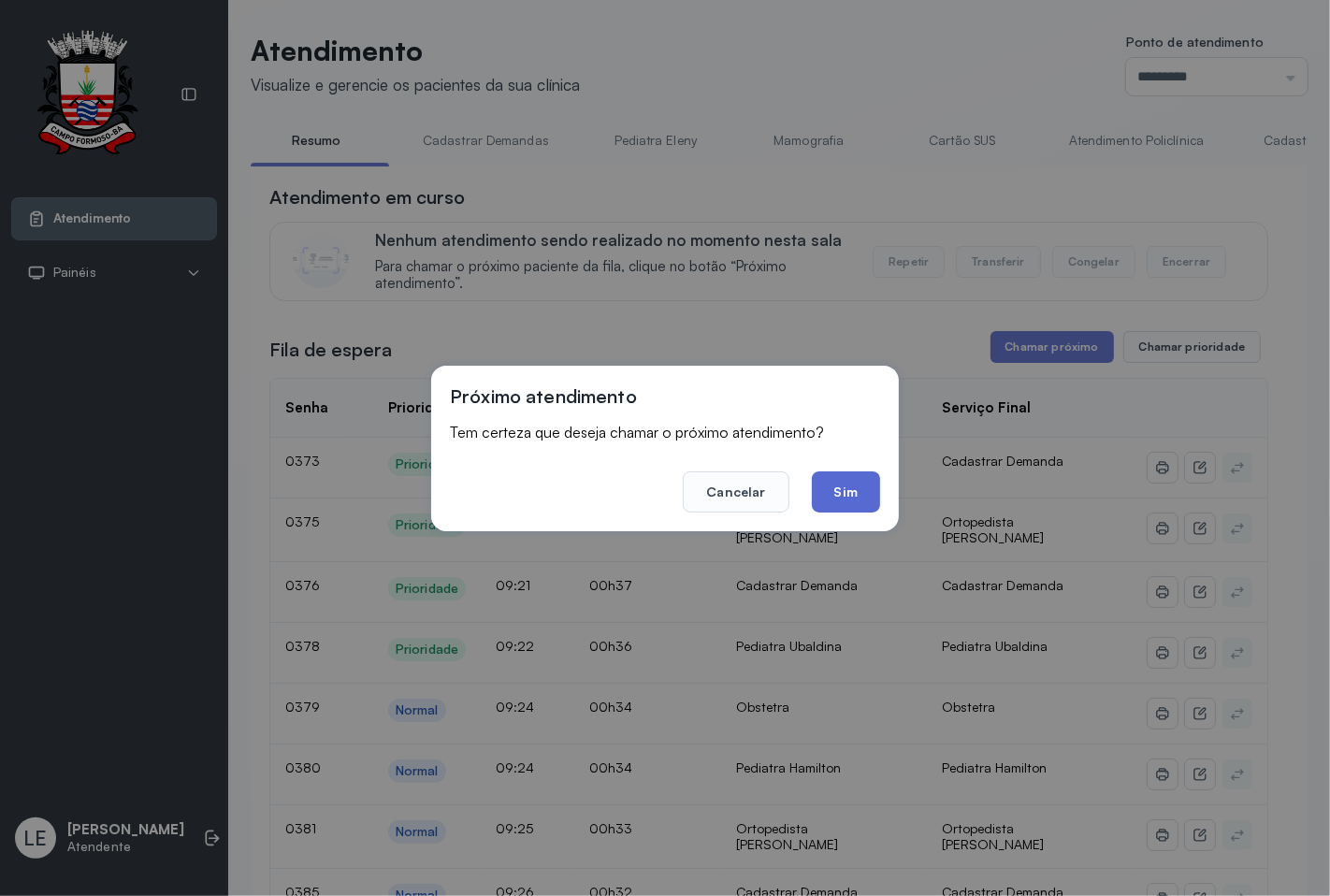 click on "Sim" 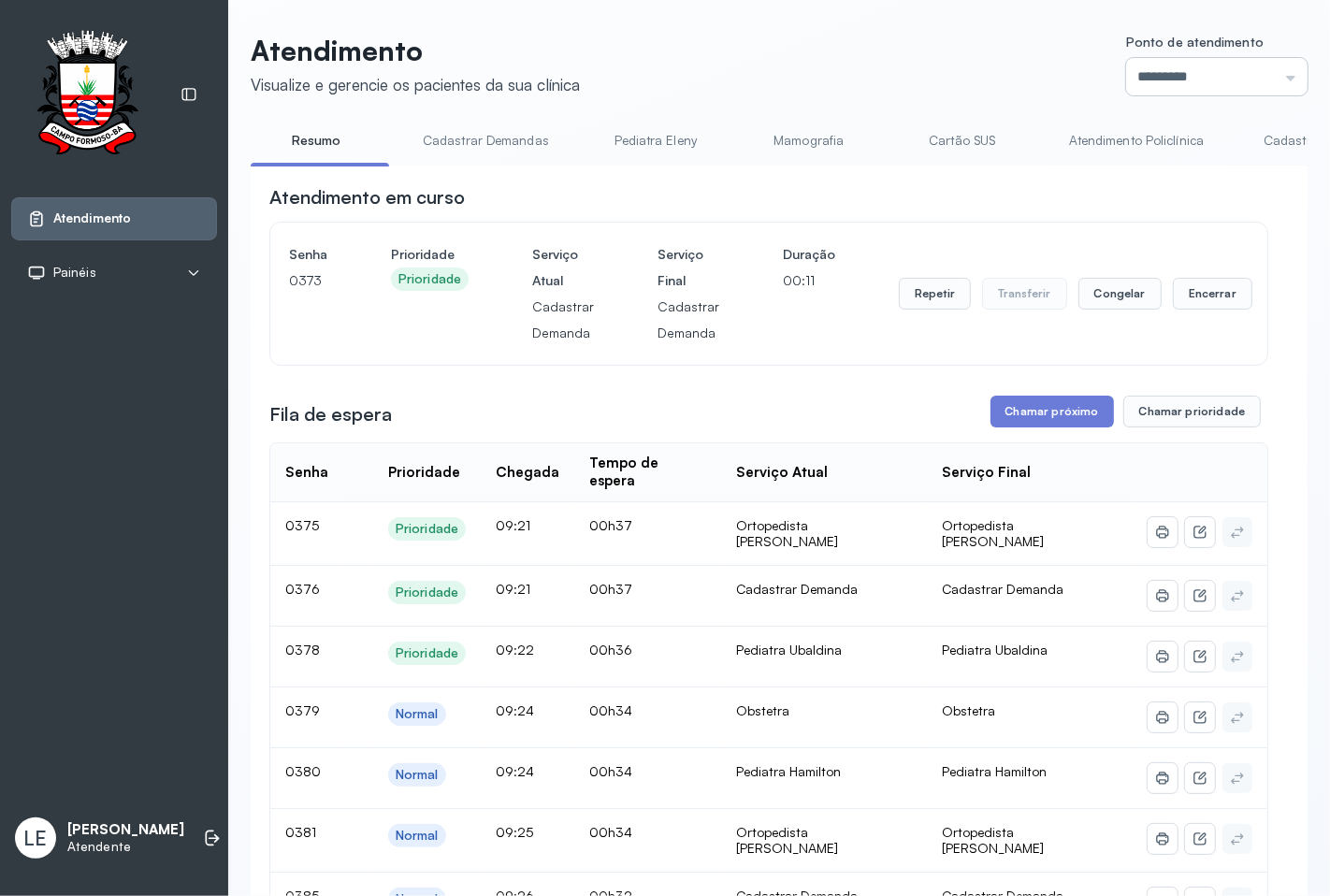 click on "*********" at bounding box center [1217, 77] 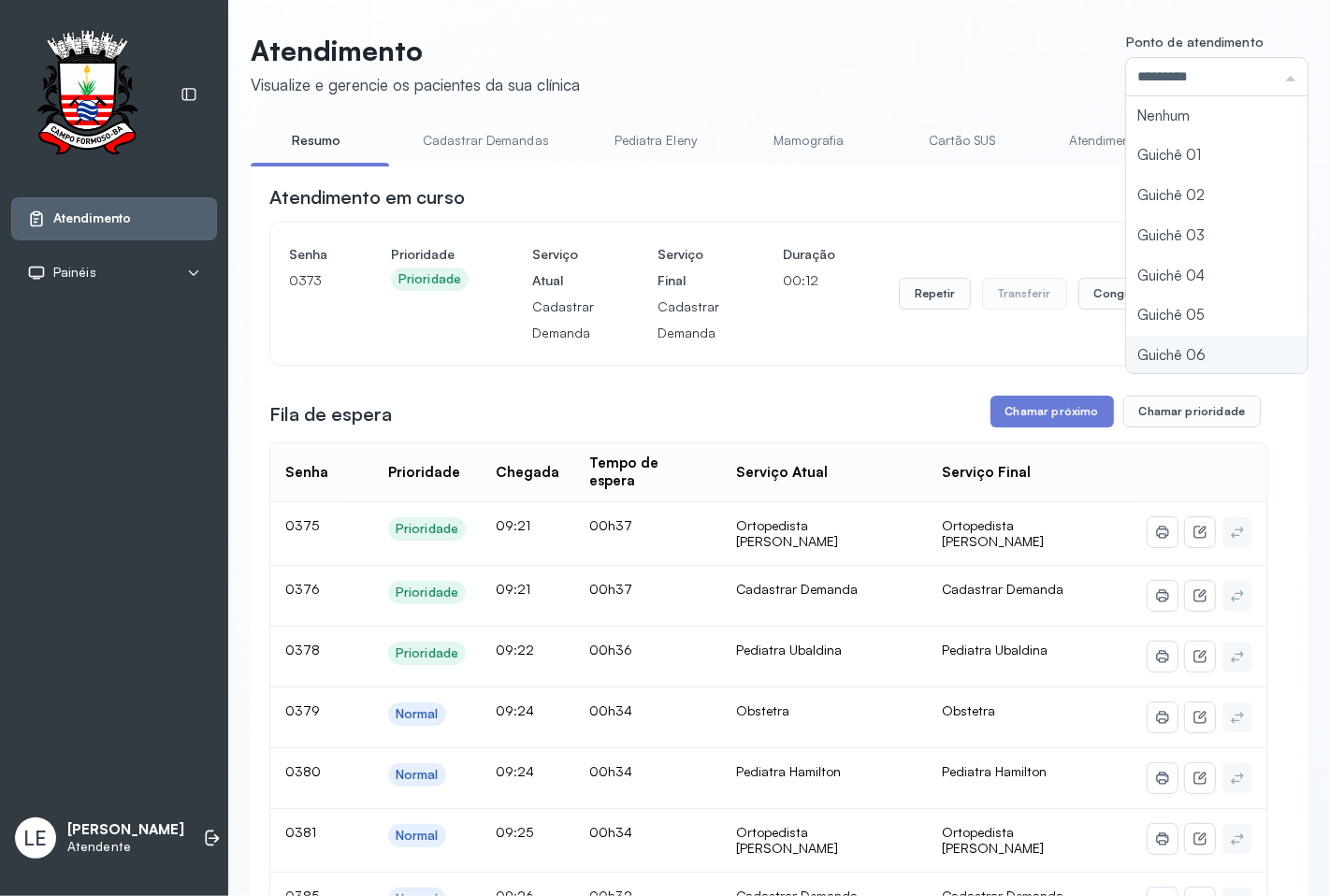 type on "*********" 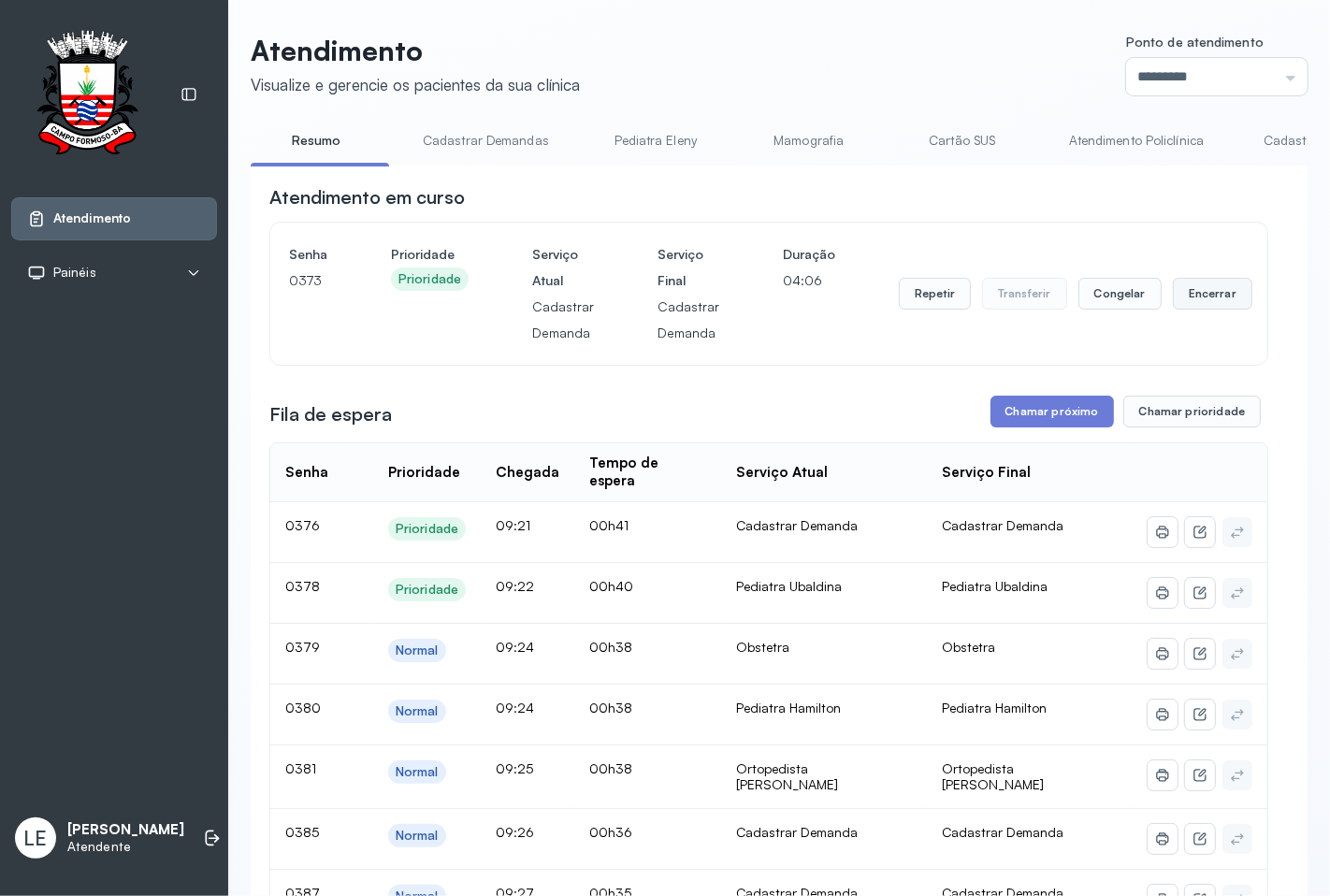 click on "Encerrar" at bounding box center (1212, 294) 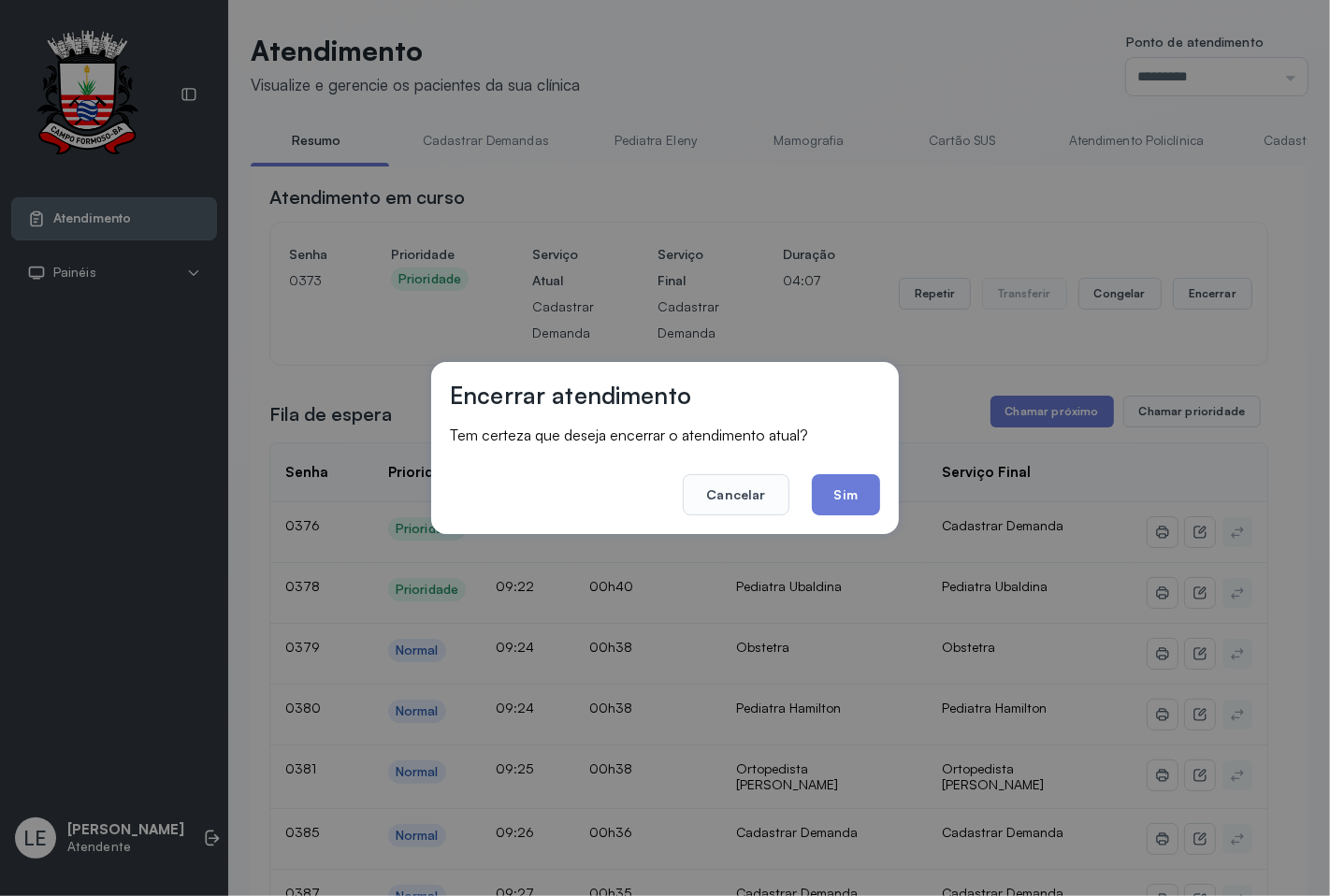 drag, startPoint x: 828, startPoint y: 496, endPoint x: 772, endPoint y: 352, distance: 154.50566 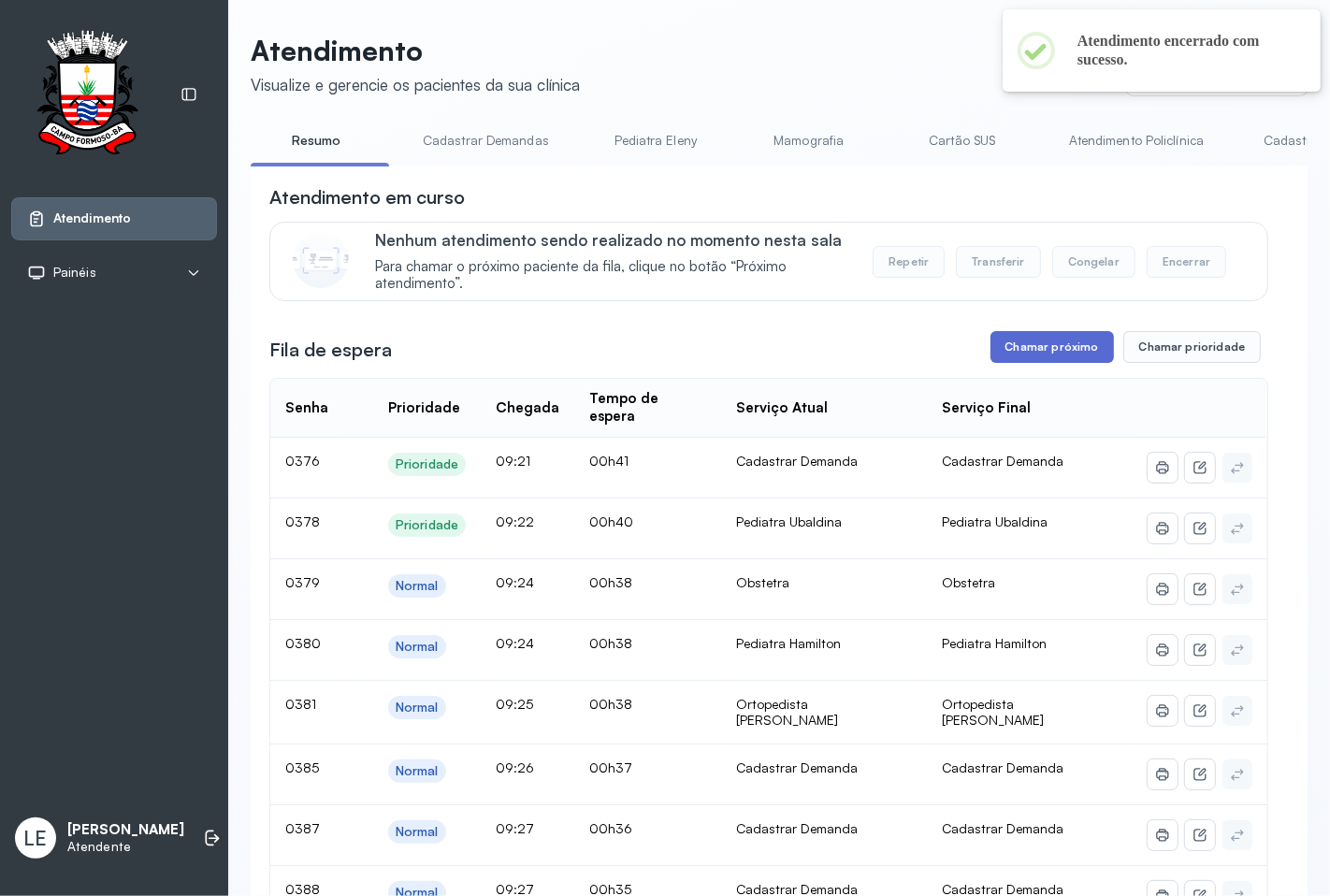 click on "Chamar próximo" at bounding box center [1052, 347] 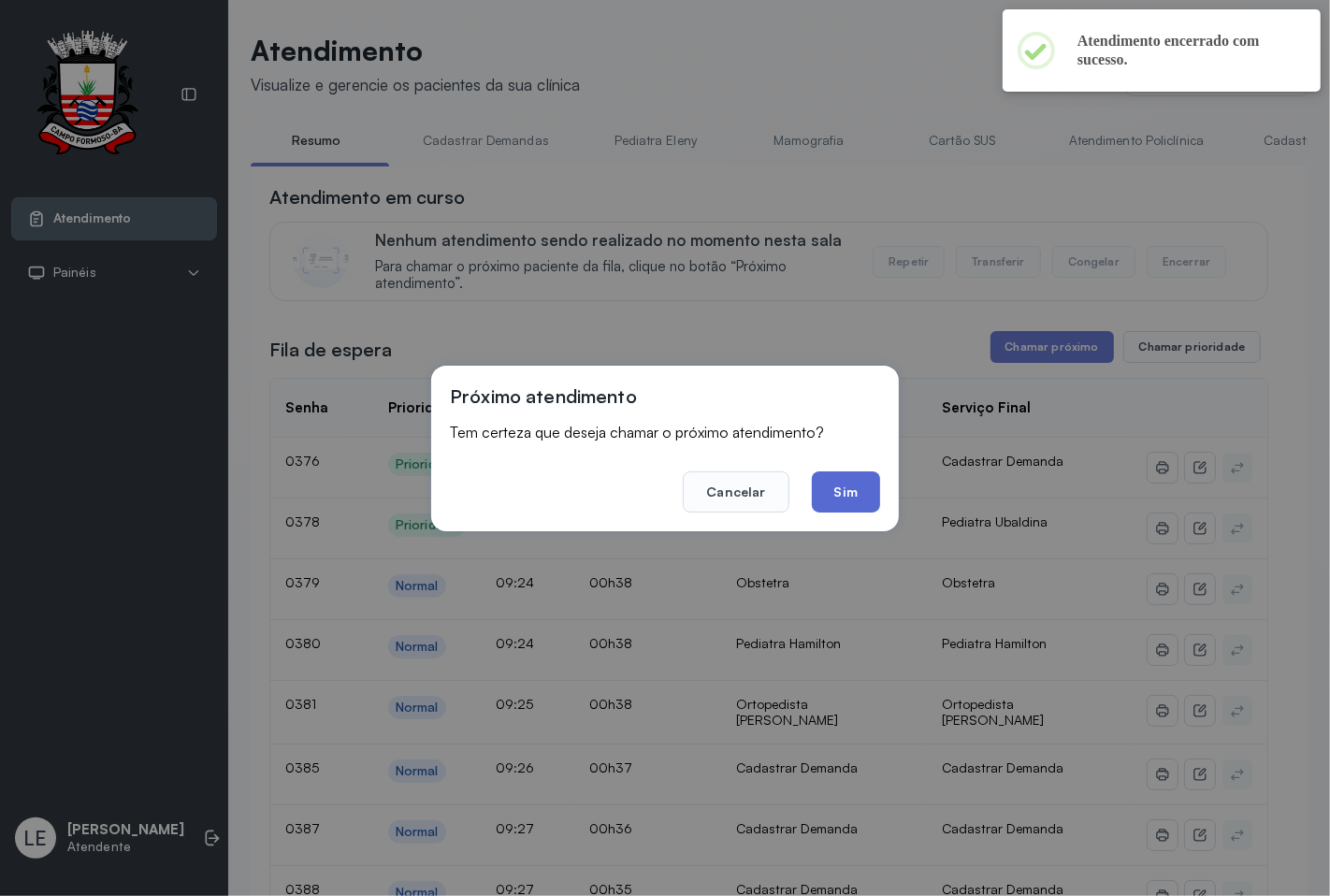 click on "Sim" 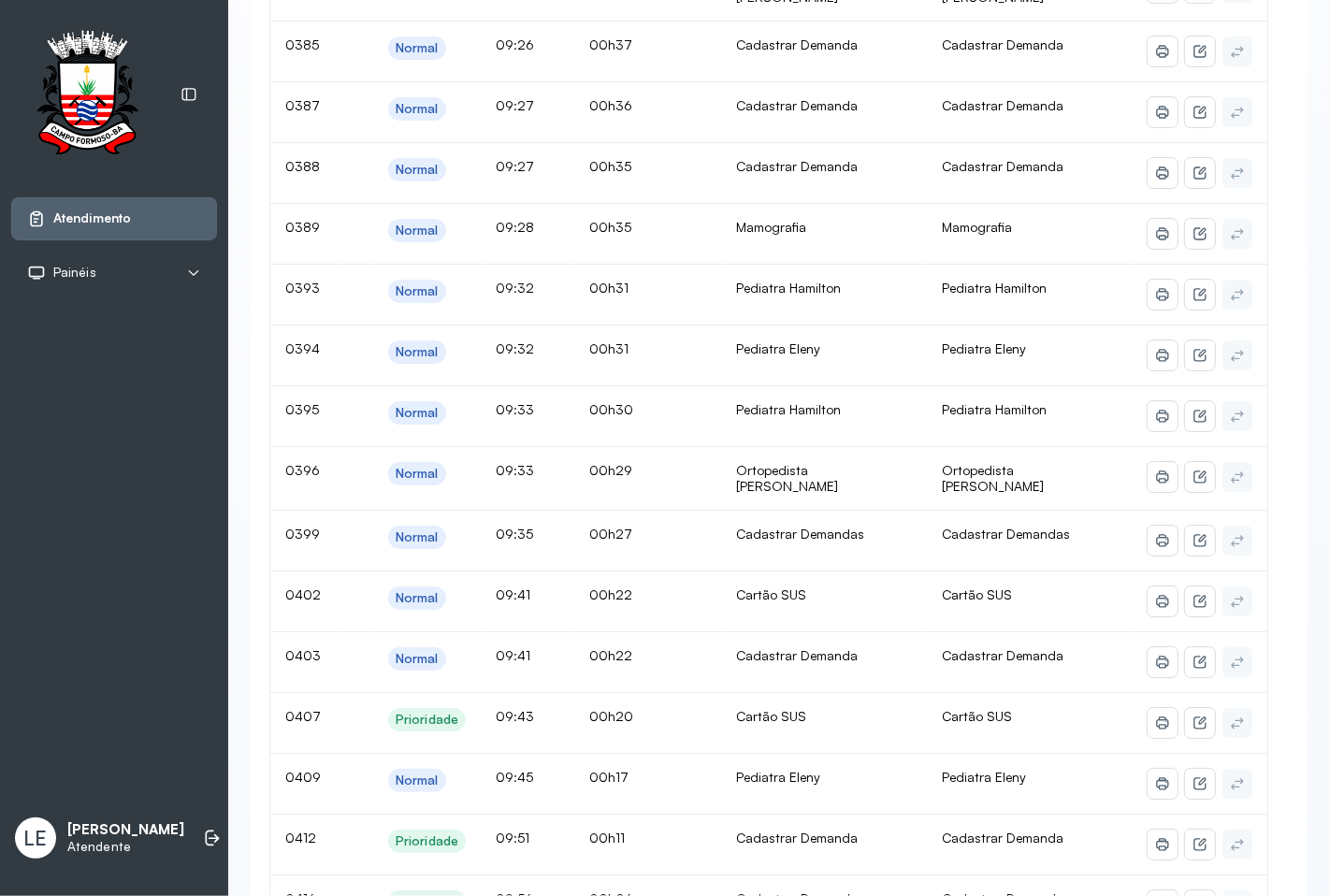 scroll, scrollTop: 0, scrollLeft: 0, axis: both 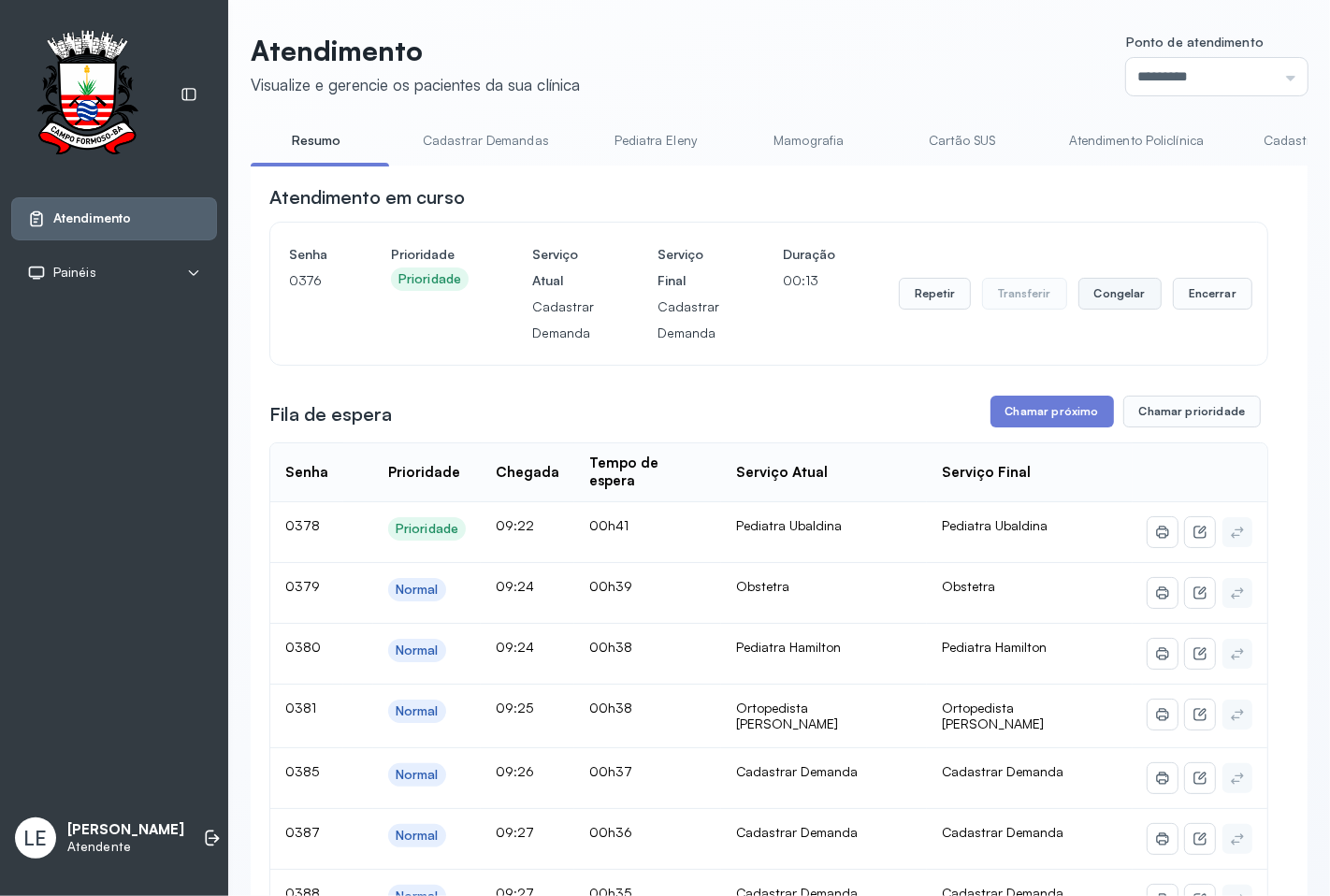 click on "Congelar" at bounding box center [1120, 294] 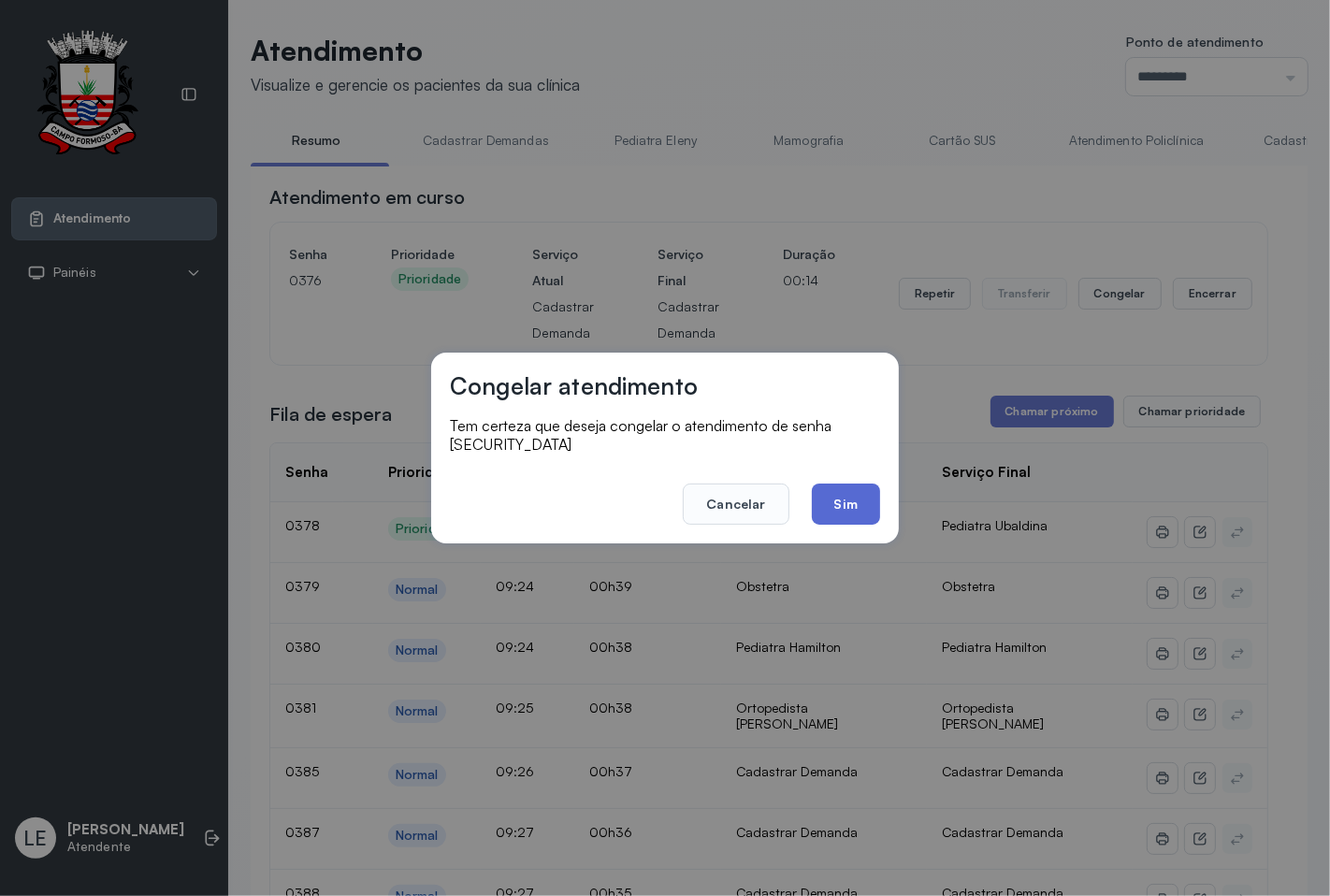 click on "Sim" 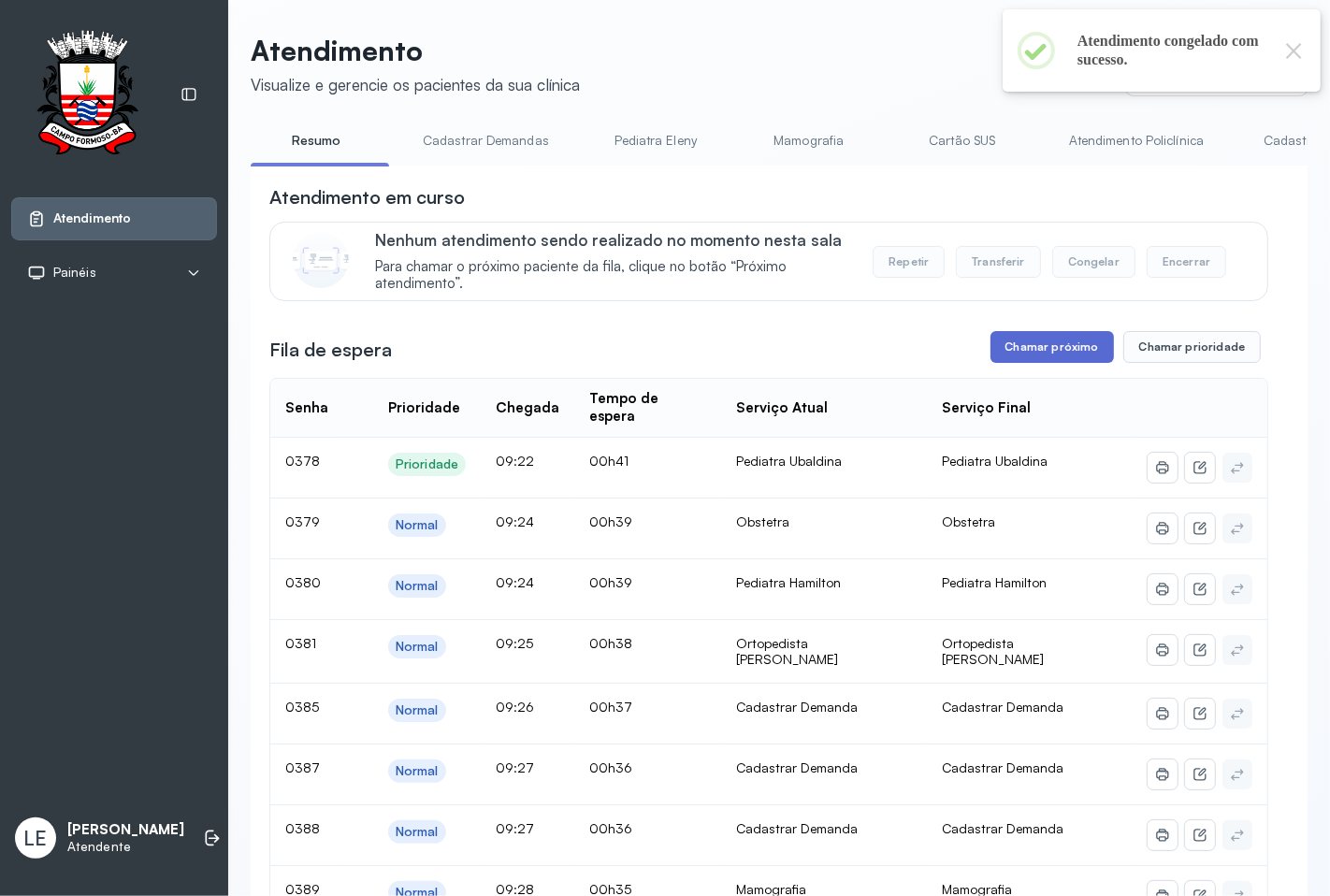 click on "Chamar próximo" at bounding box center [1052, 347] 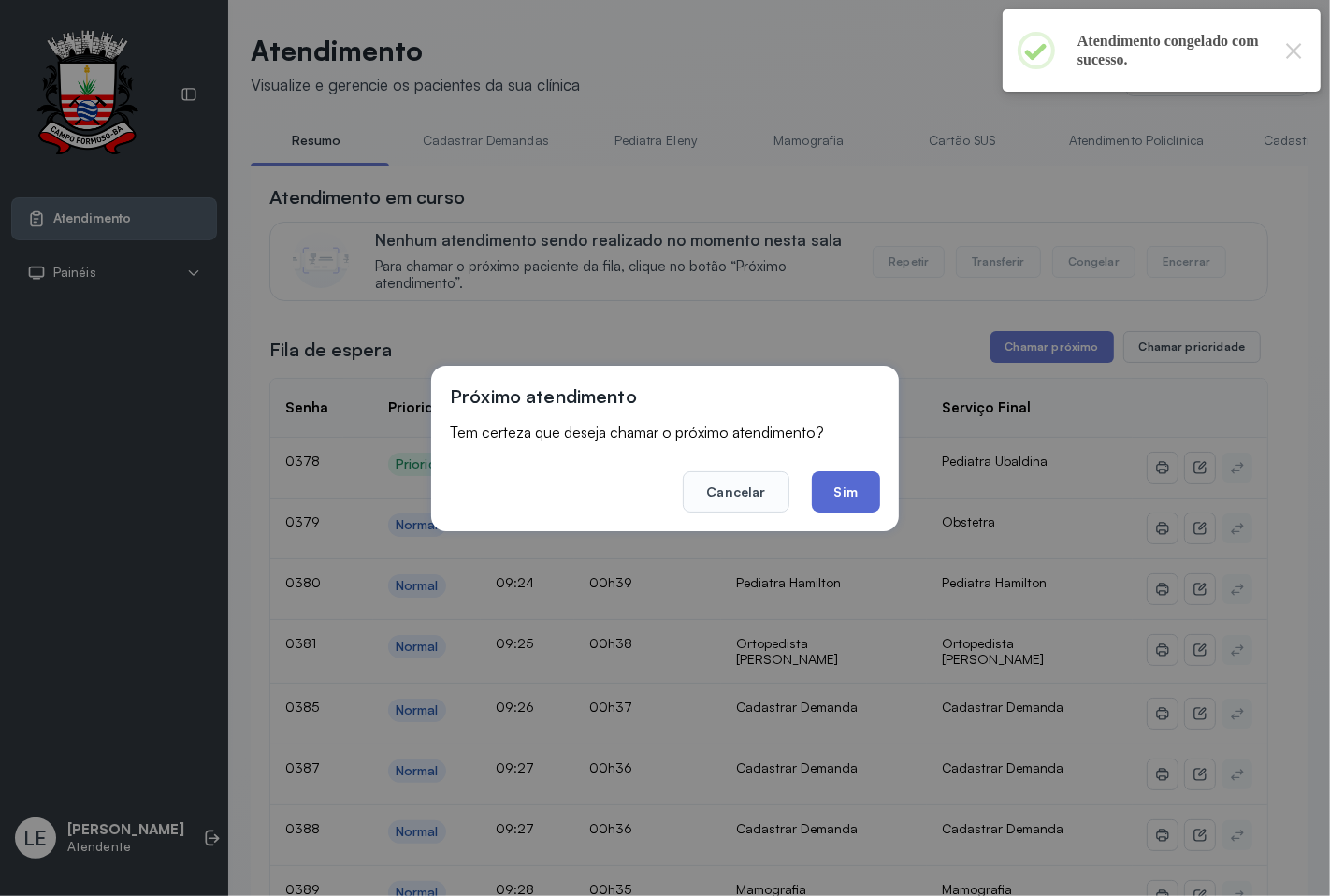 click on "Sim" 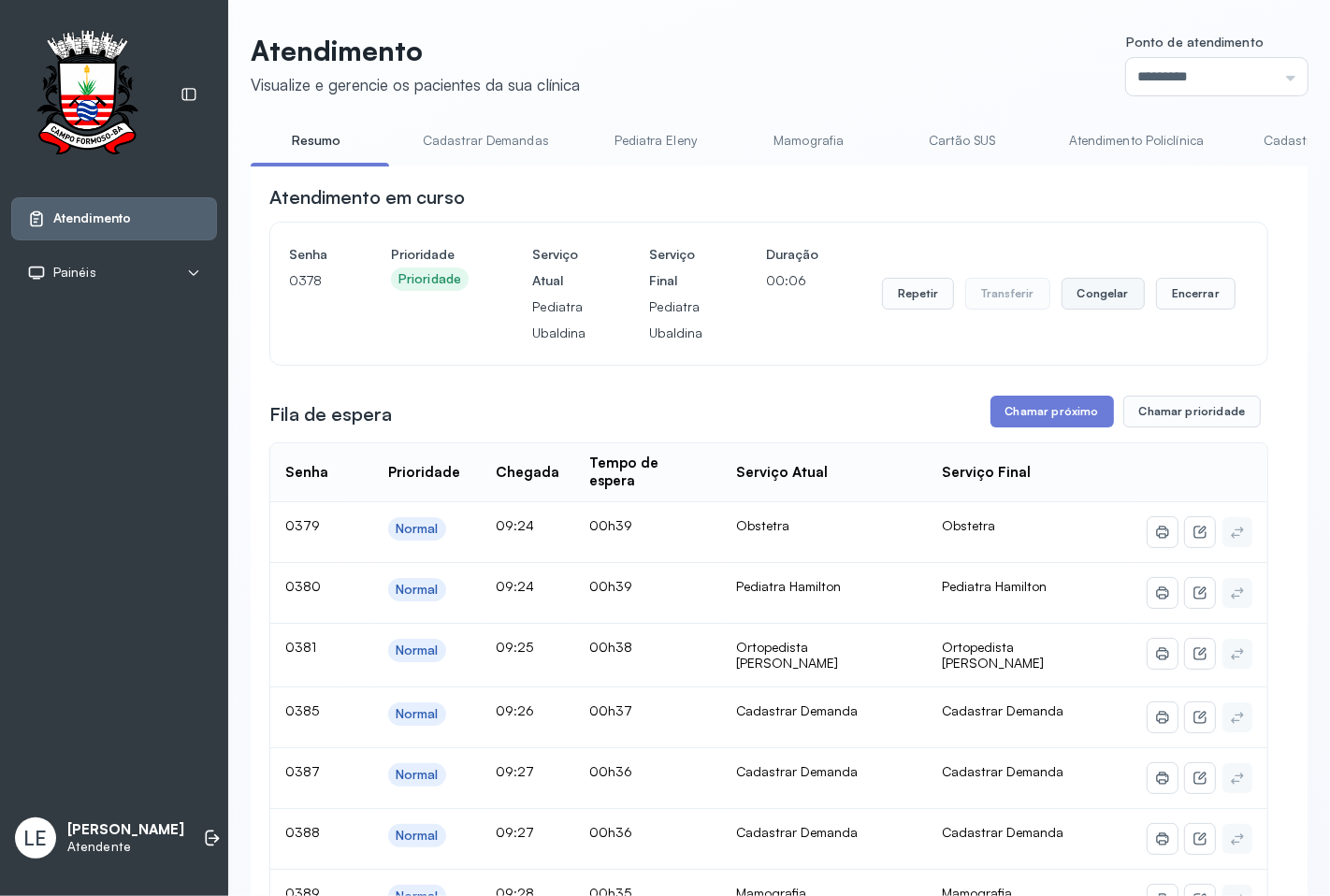 click on "Congelar" at bounding box center (1103, 294) 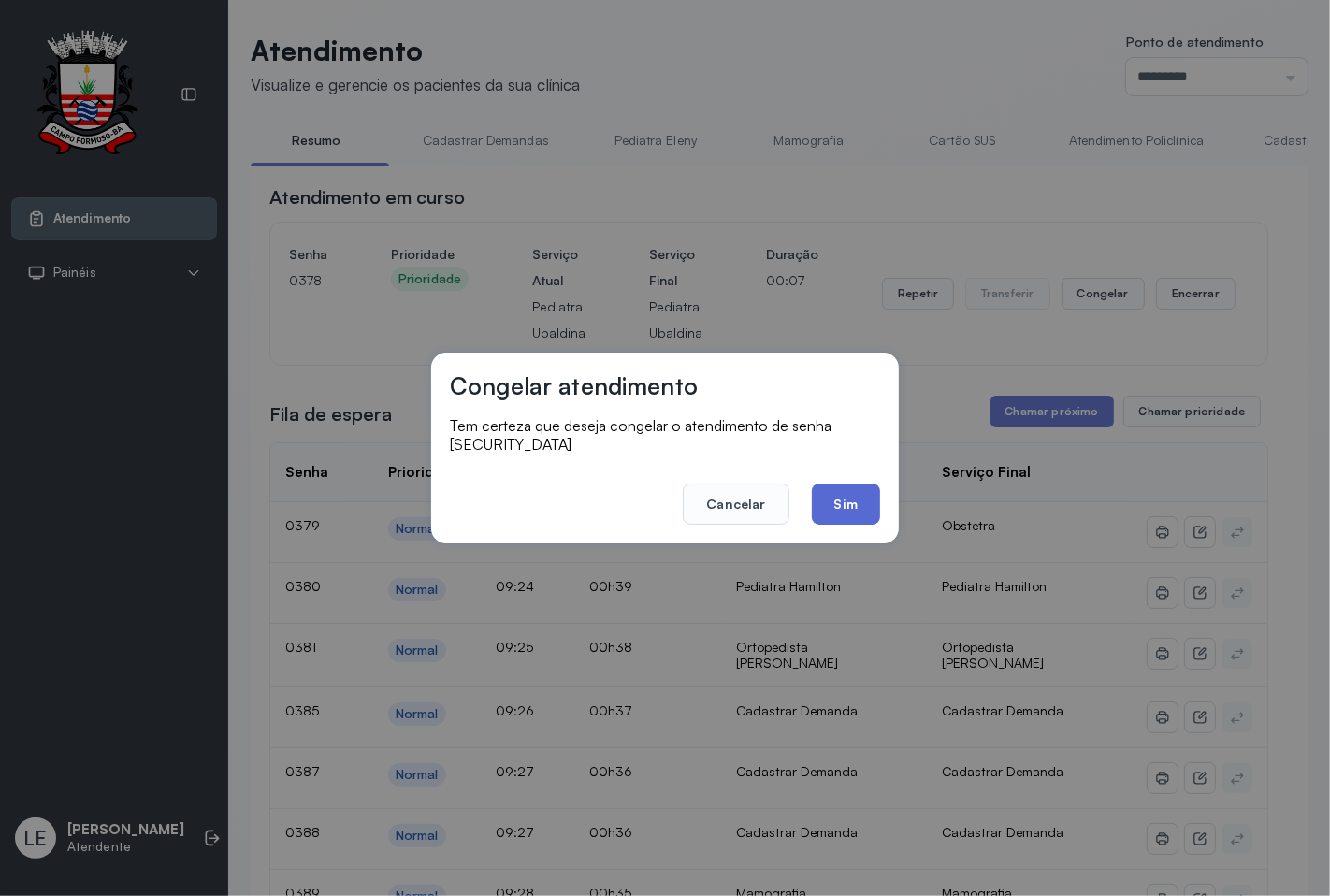 click on "Sim" 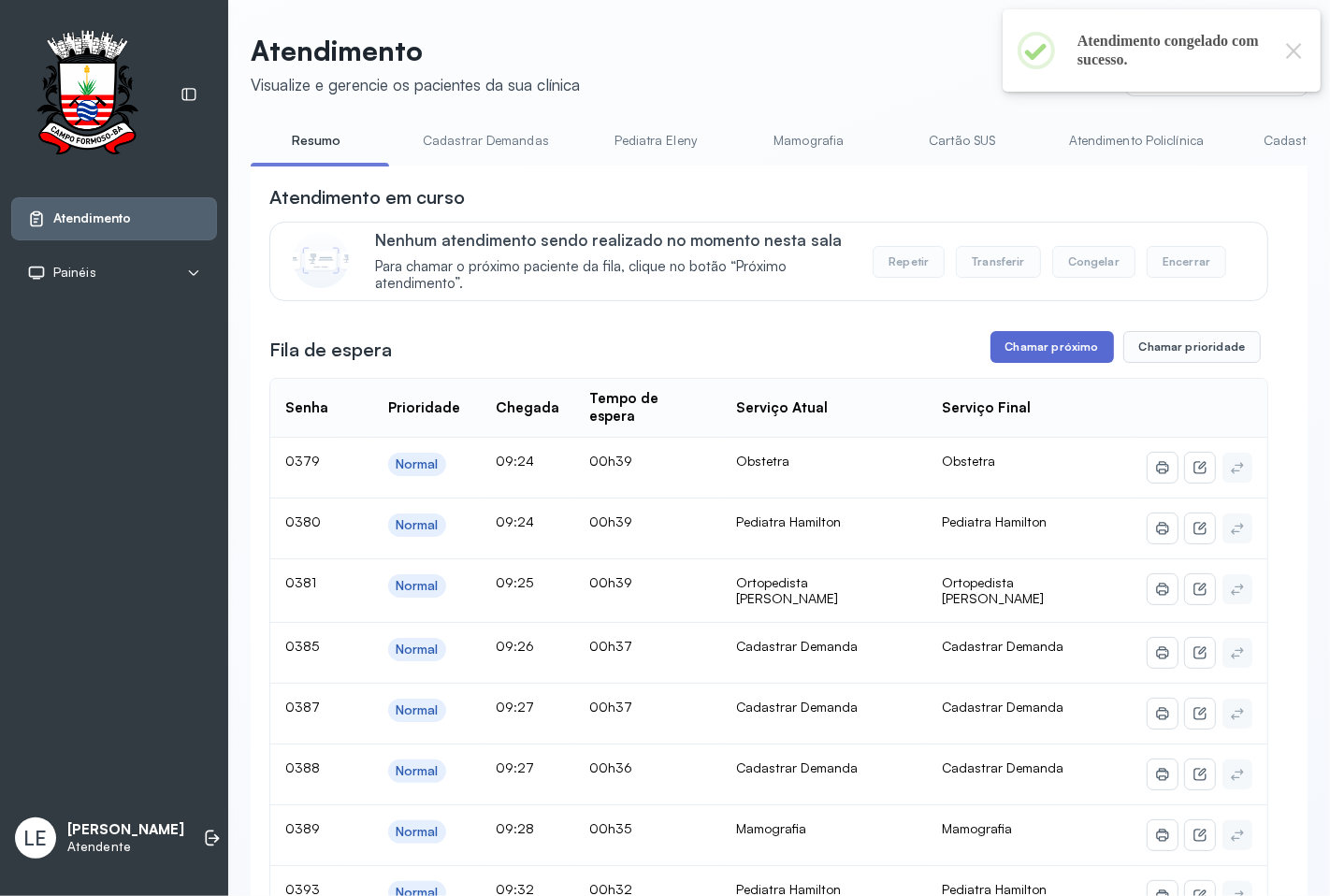 click on "Chamar próximo" at bounding box center (1052, 347) 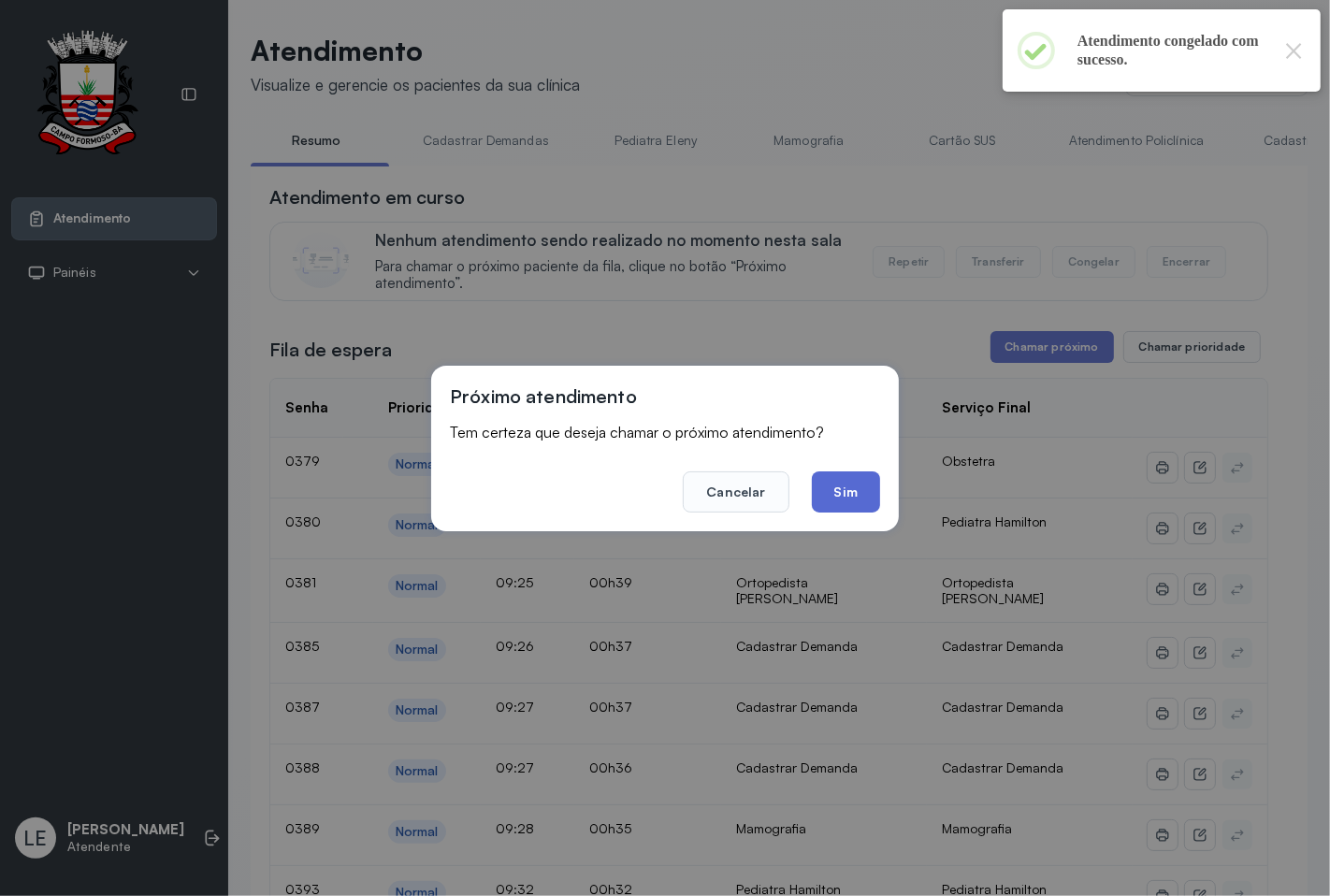 click on "Sim" 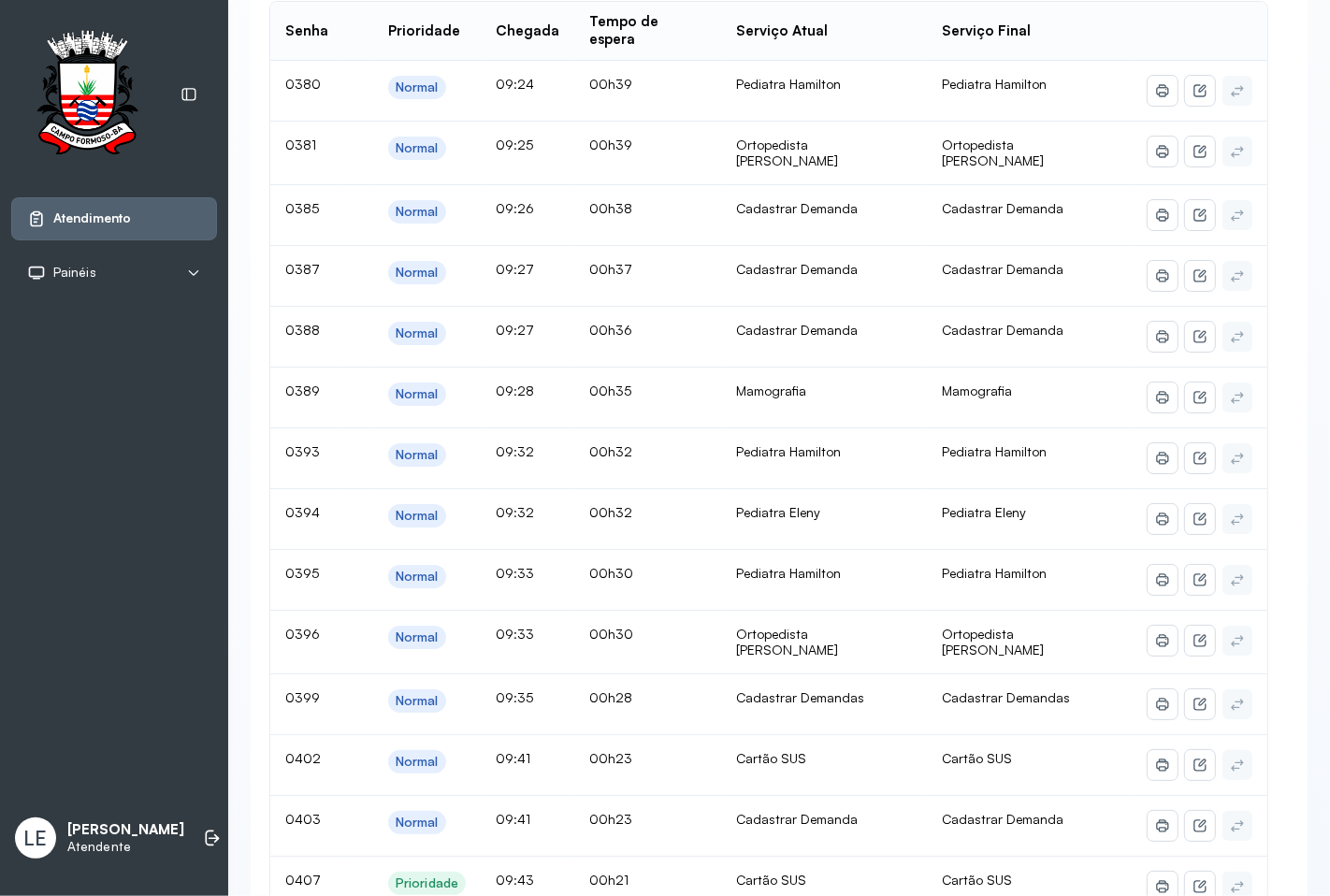 scroll, scrollTop: 0, scrollLeft: 0, axis: both 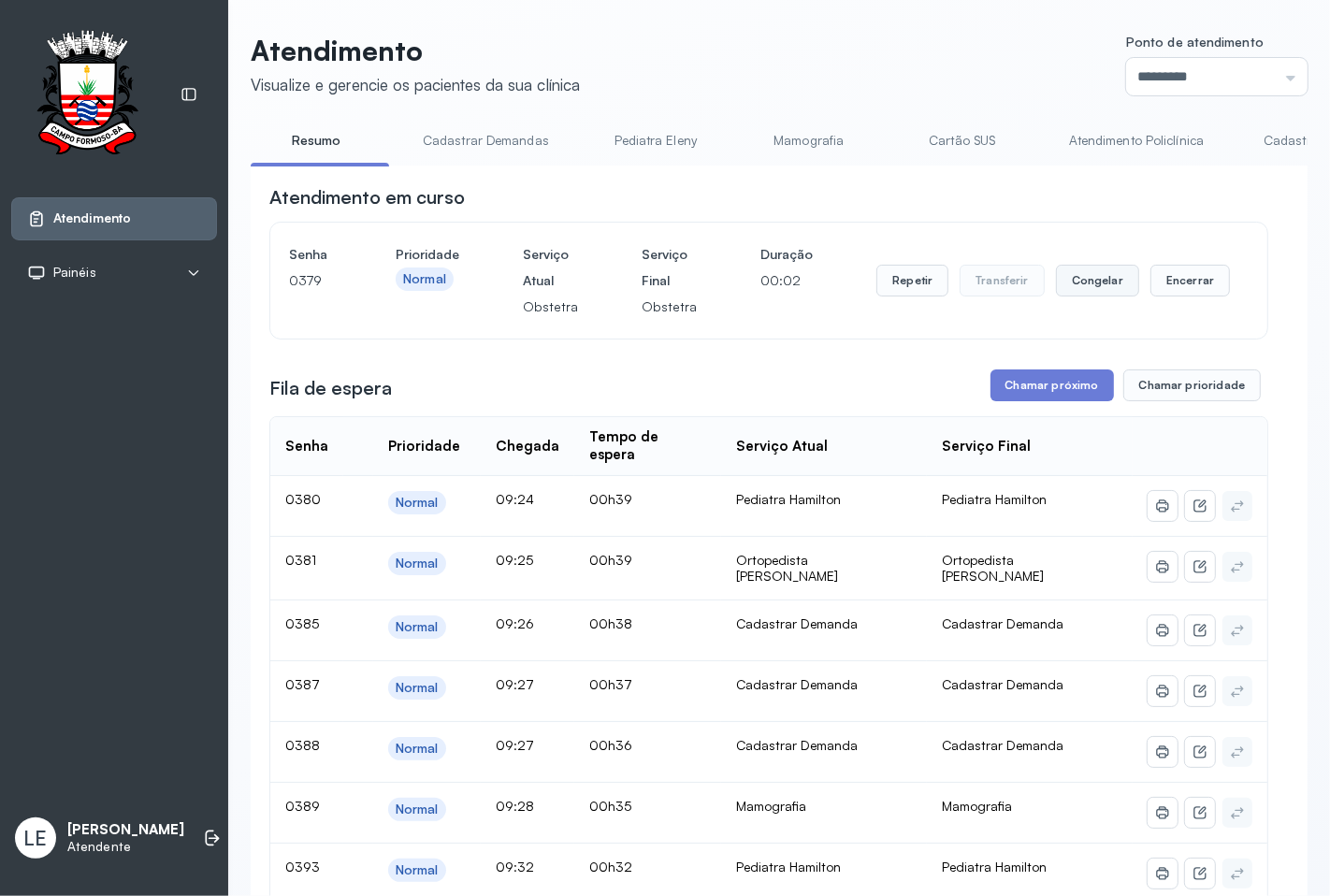 click on "Congelar" at bounding box center [1097, 281] 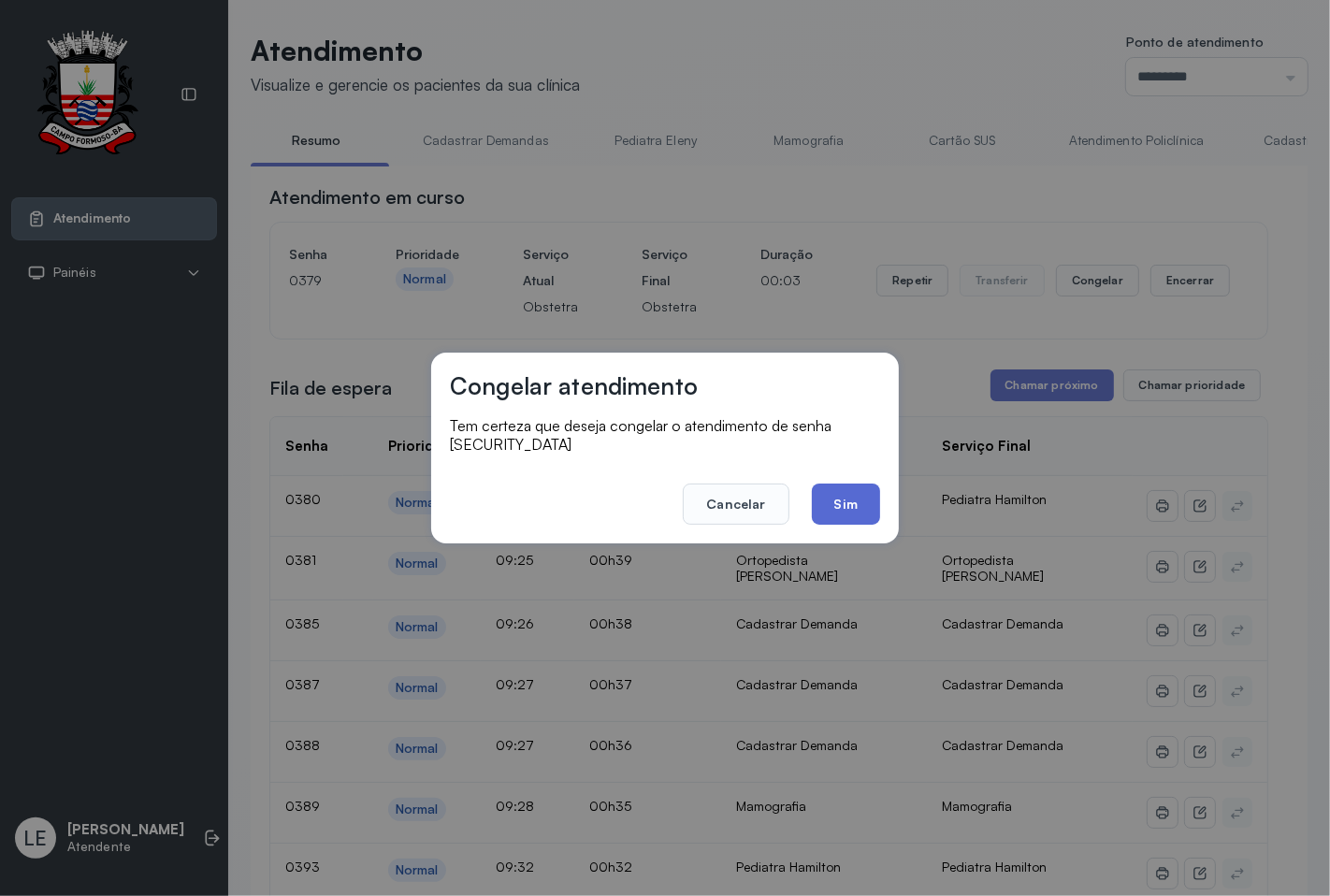 click on "Sim" 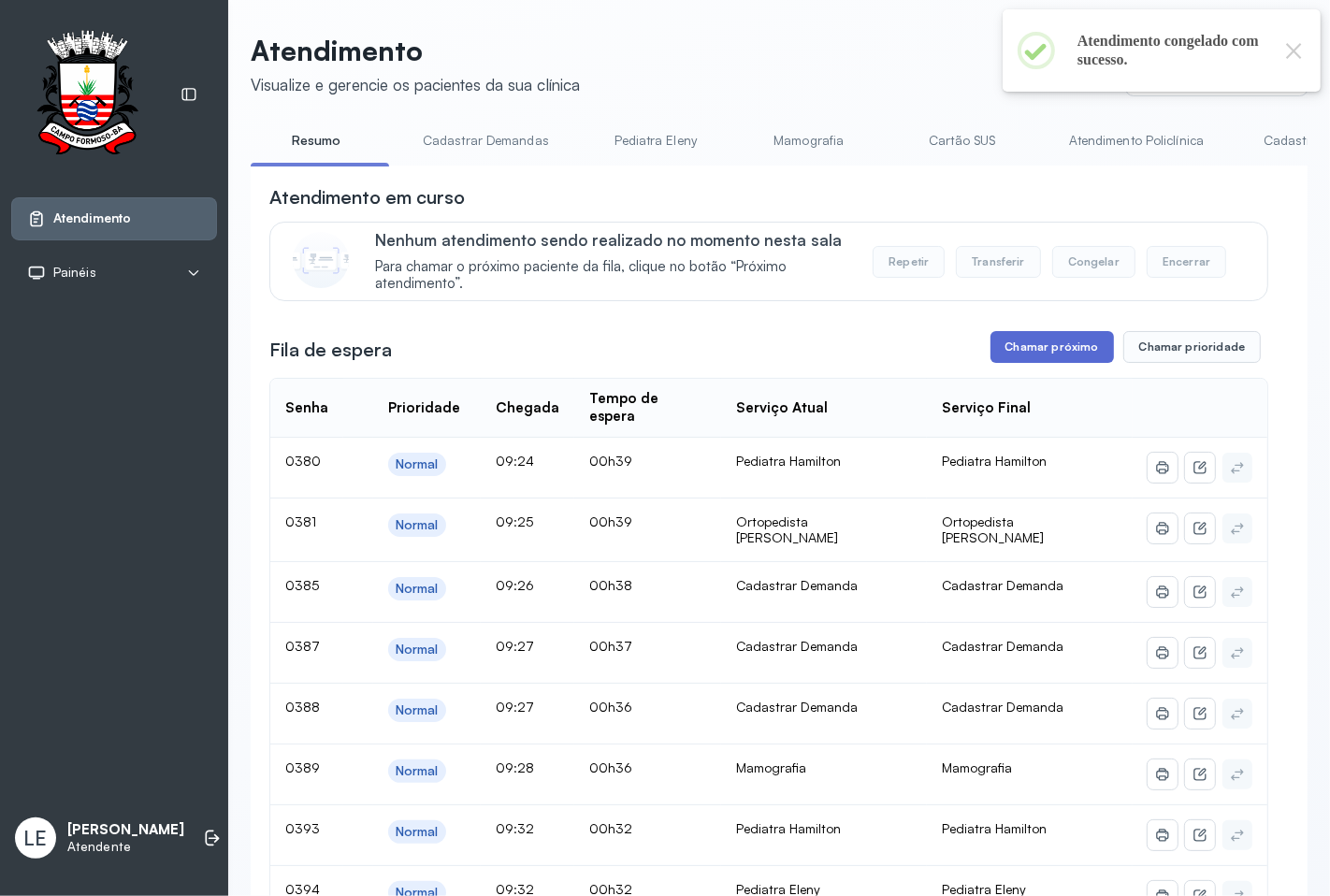 click on "Chamar próximo" at bounding box center [1052, 347] 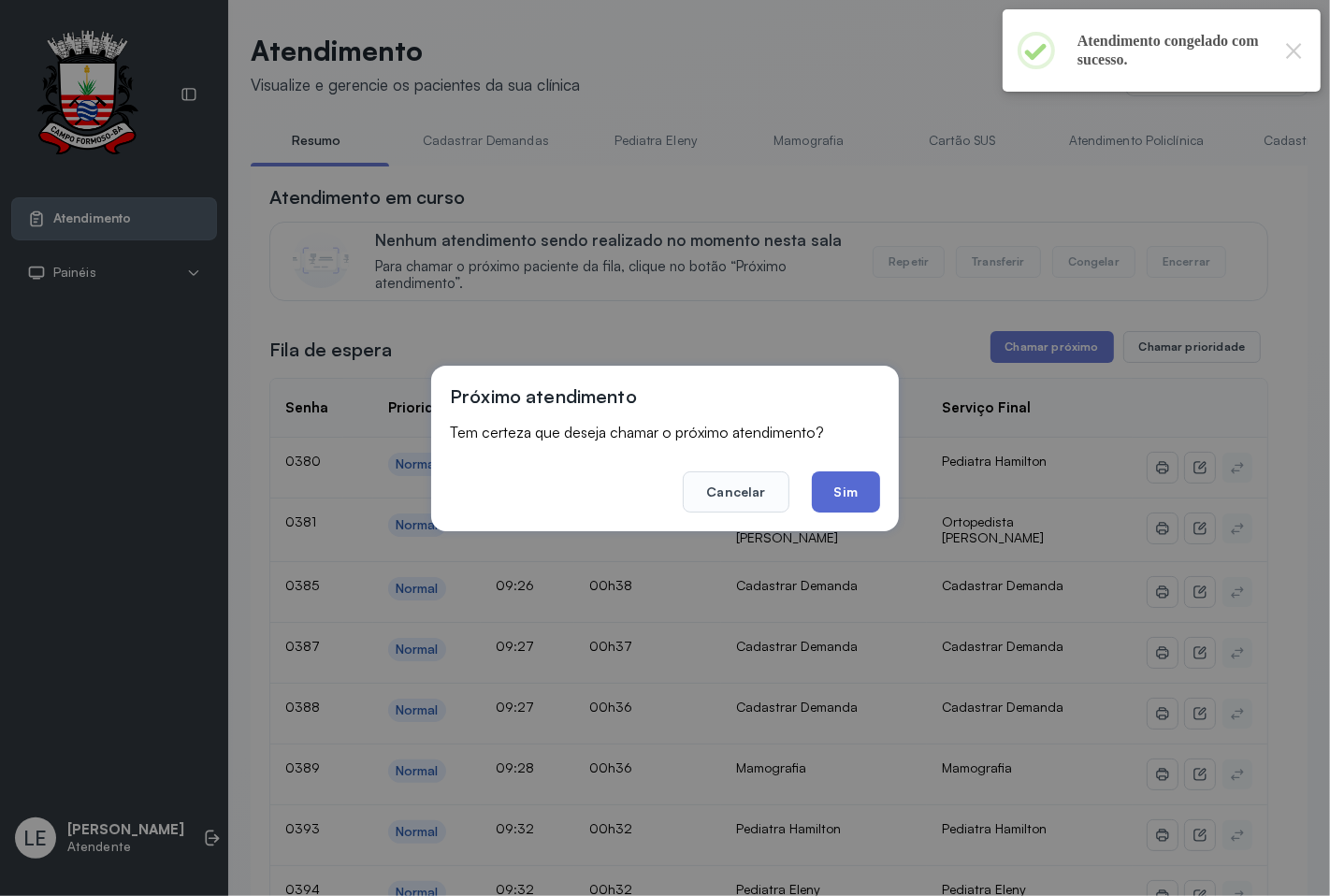 click on "Sim" 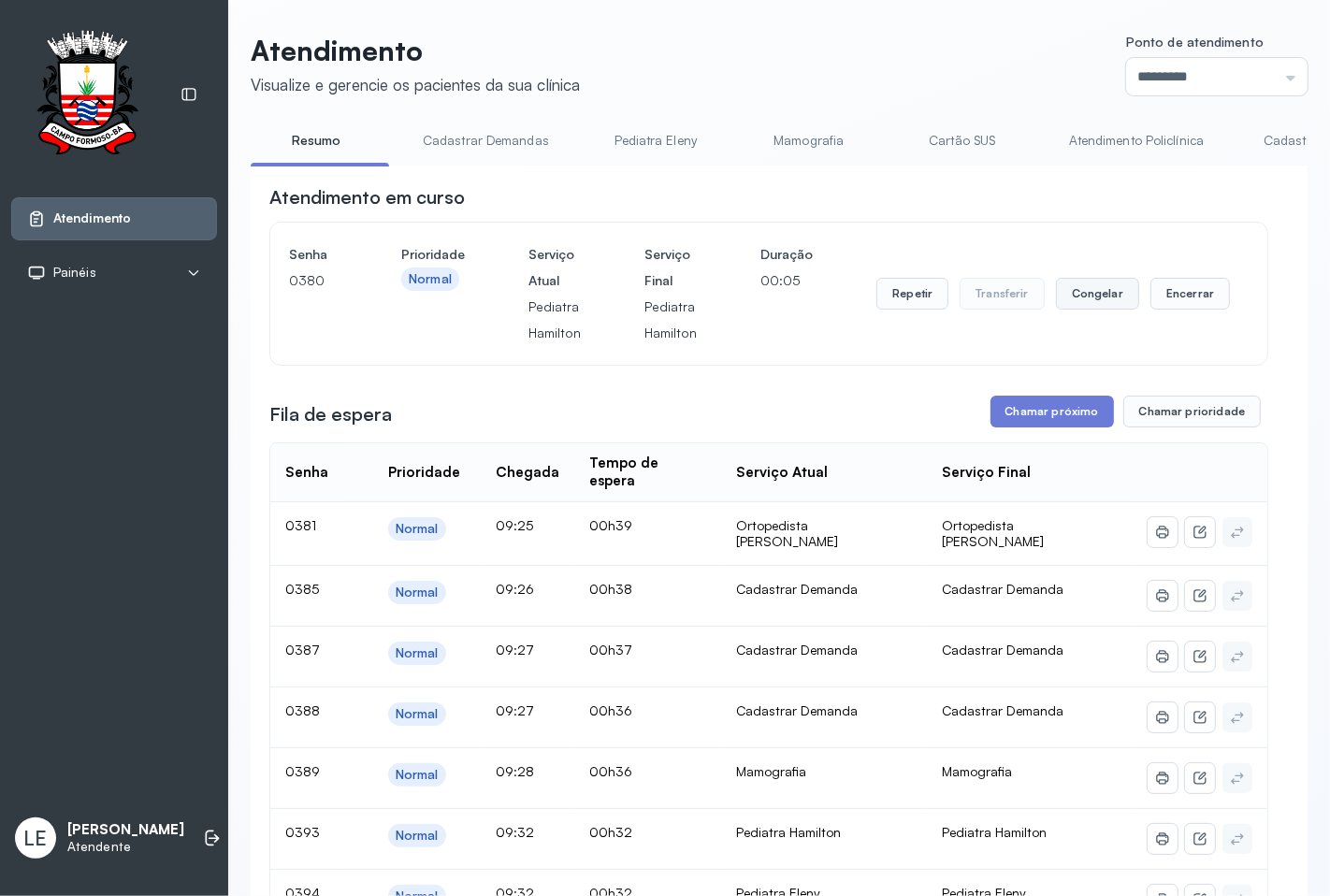 click on "Congelar" at bounding box center (1097, 294) 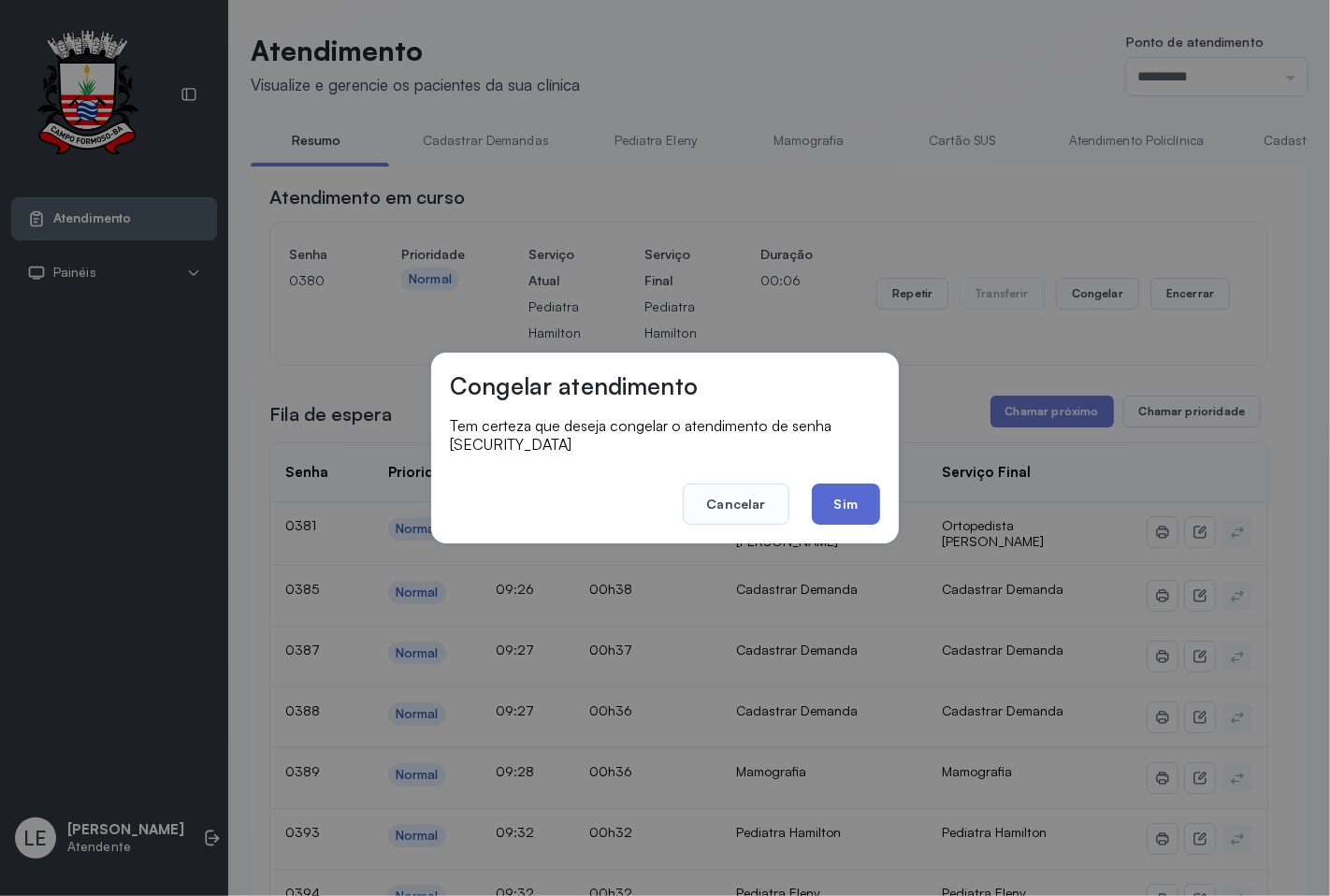 click on "Sim" 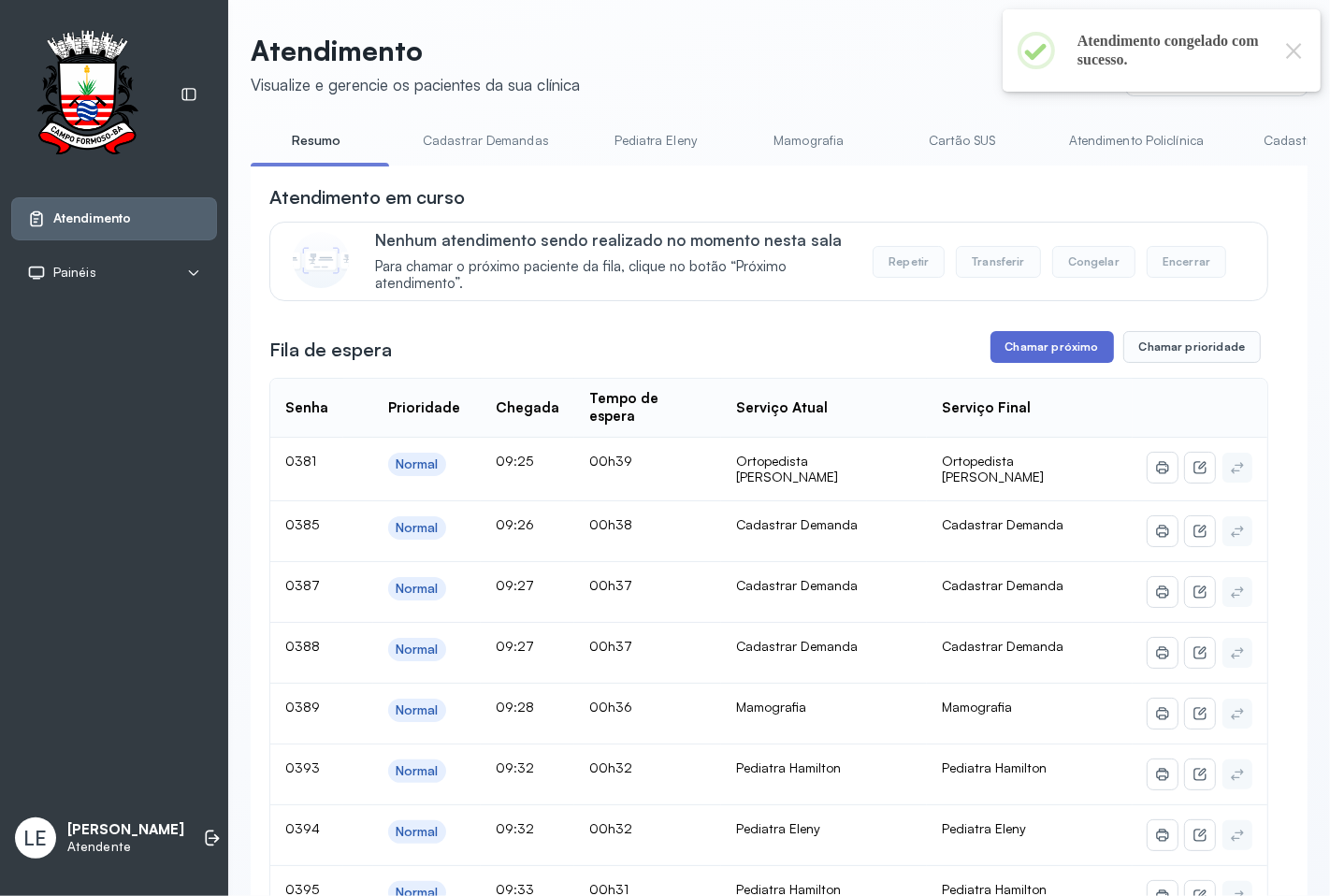 click on "Chamar próximo" at bounding box center [1052, 347] 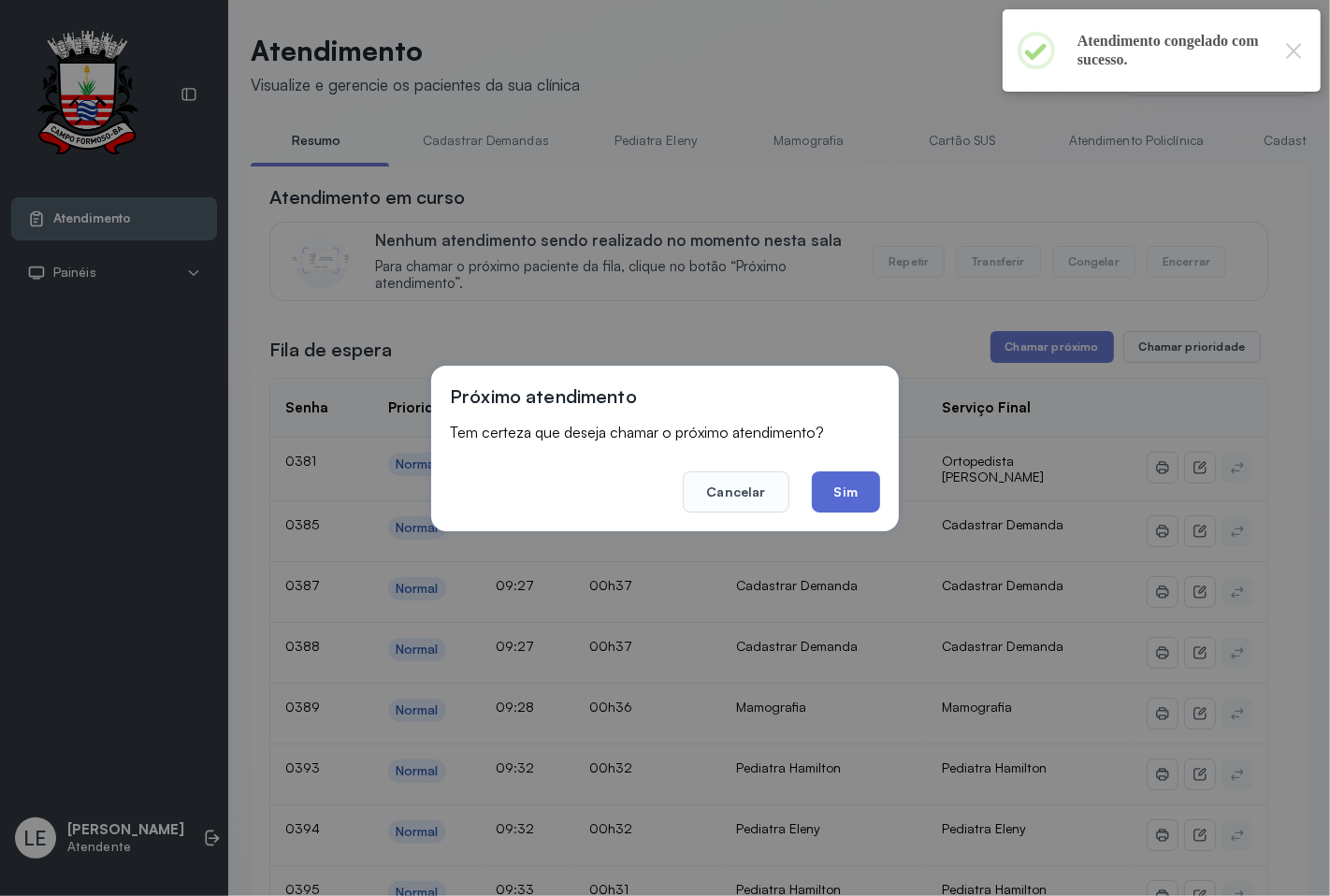 click on "Sim" 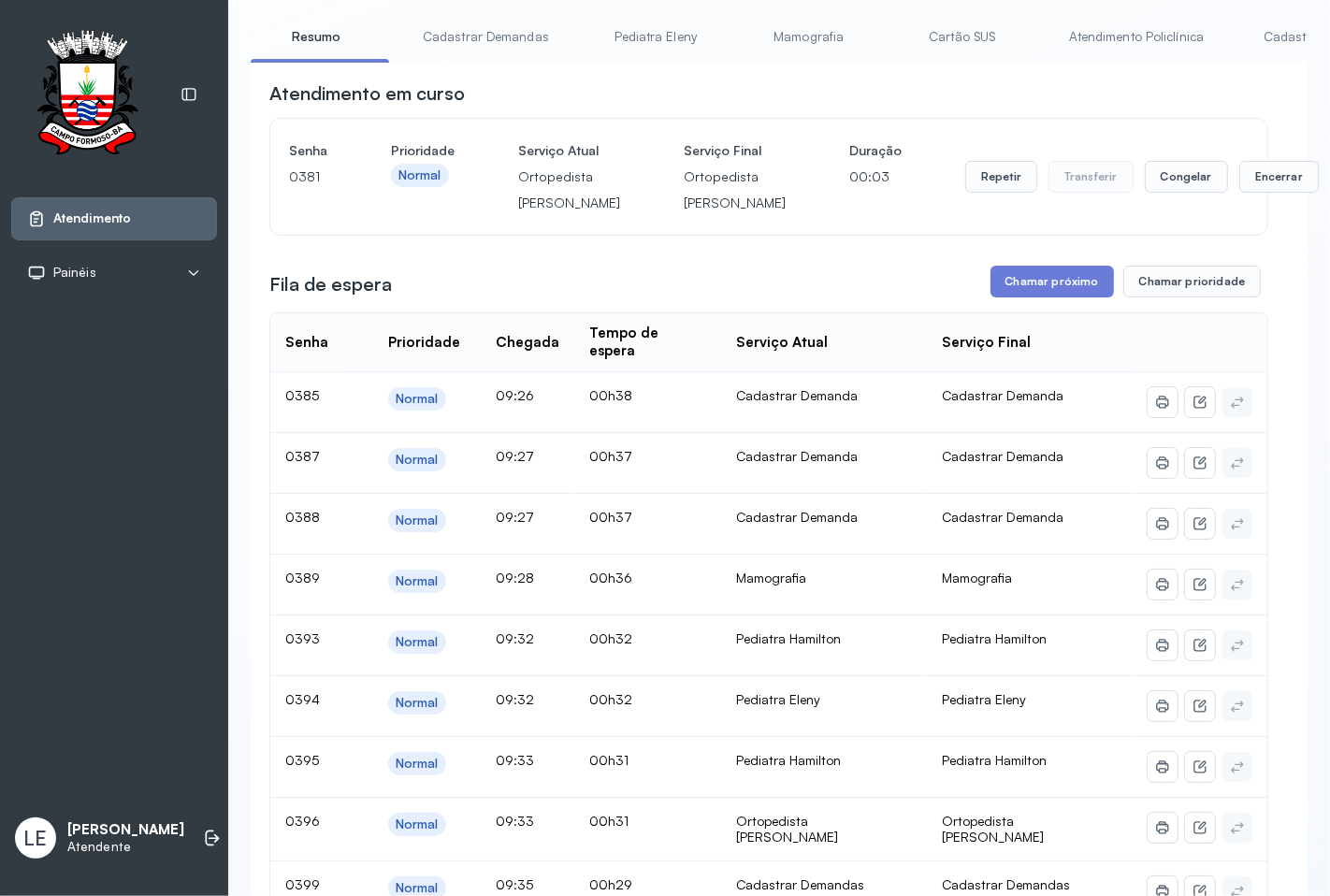 scroll, scrollTop: 0, scrollLeft: 0, axis: both 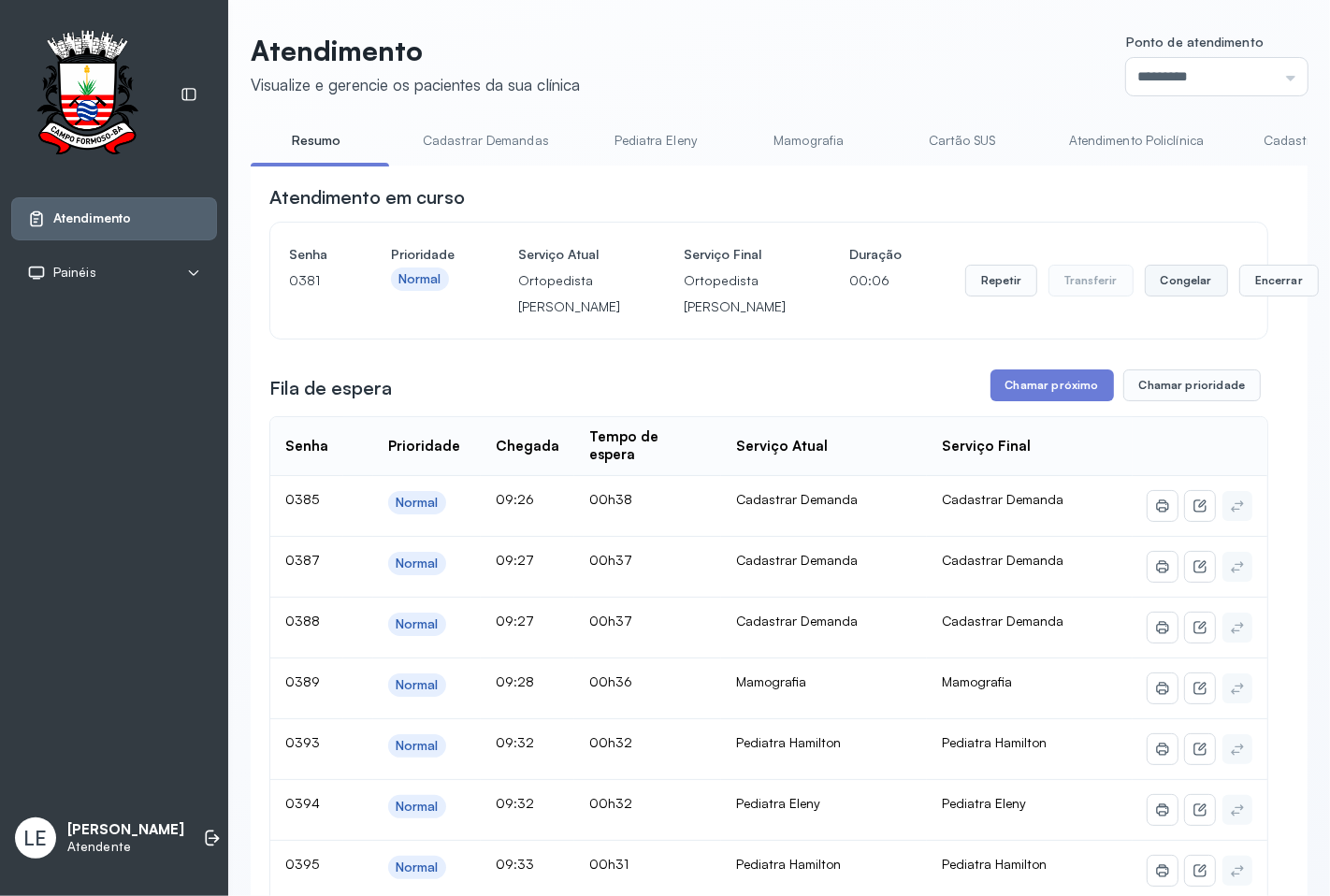 click on "Congelar" at bounding box center (1186, 281) 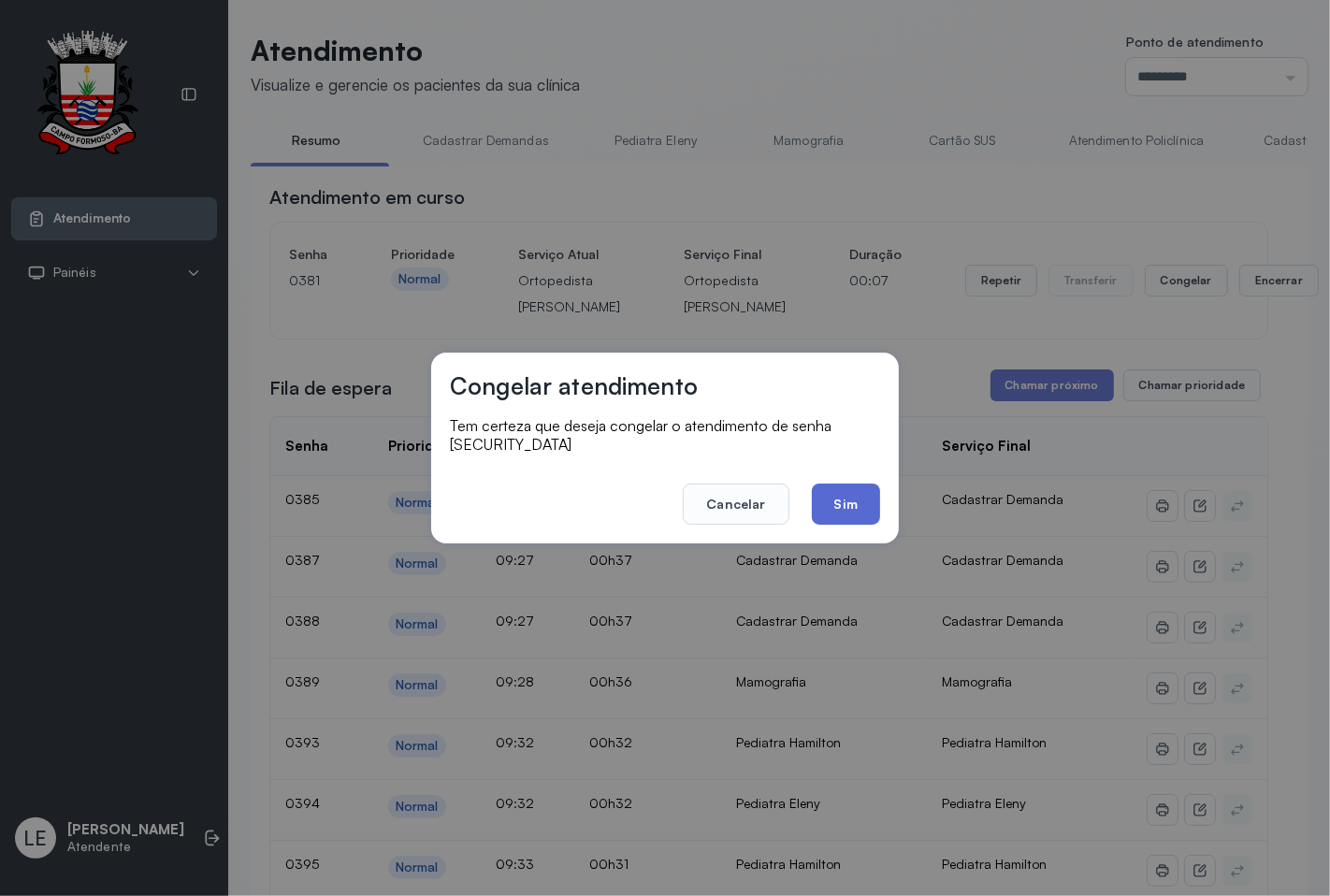 click on "Sim" 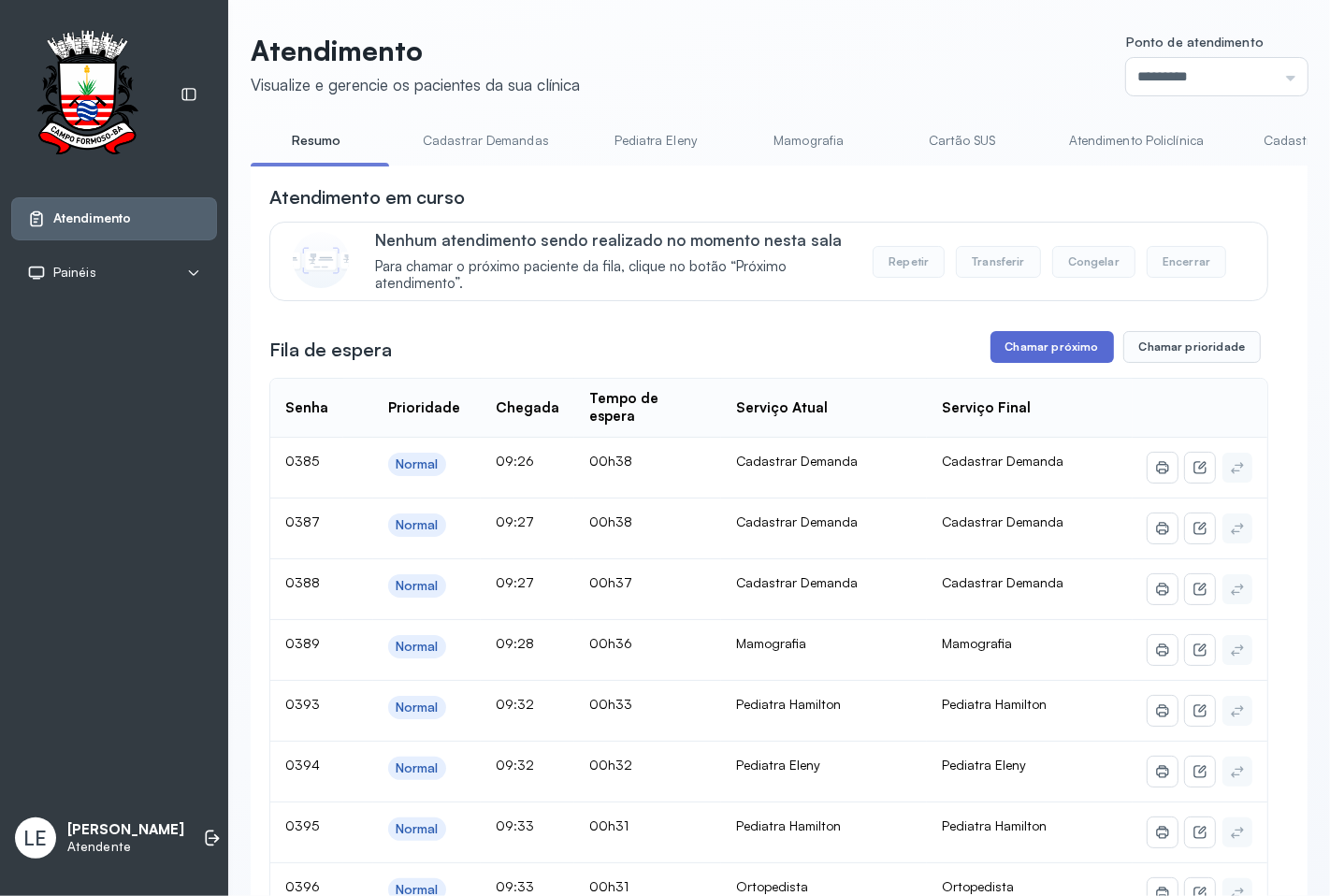 click on "Chamar próximo" at bounding box center (1052, 347) 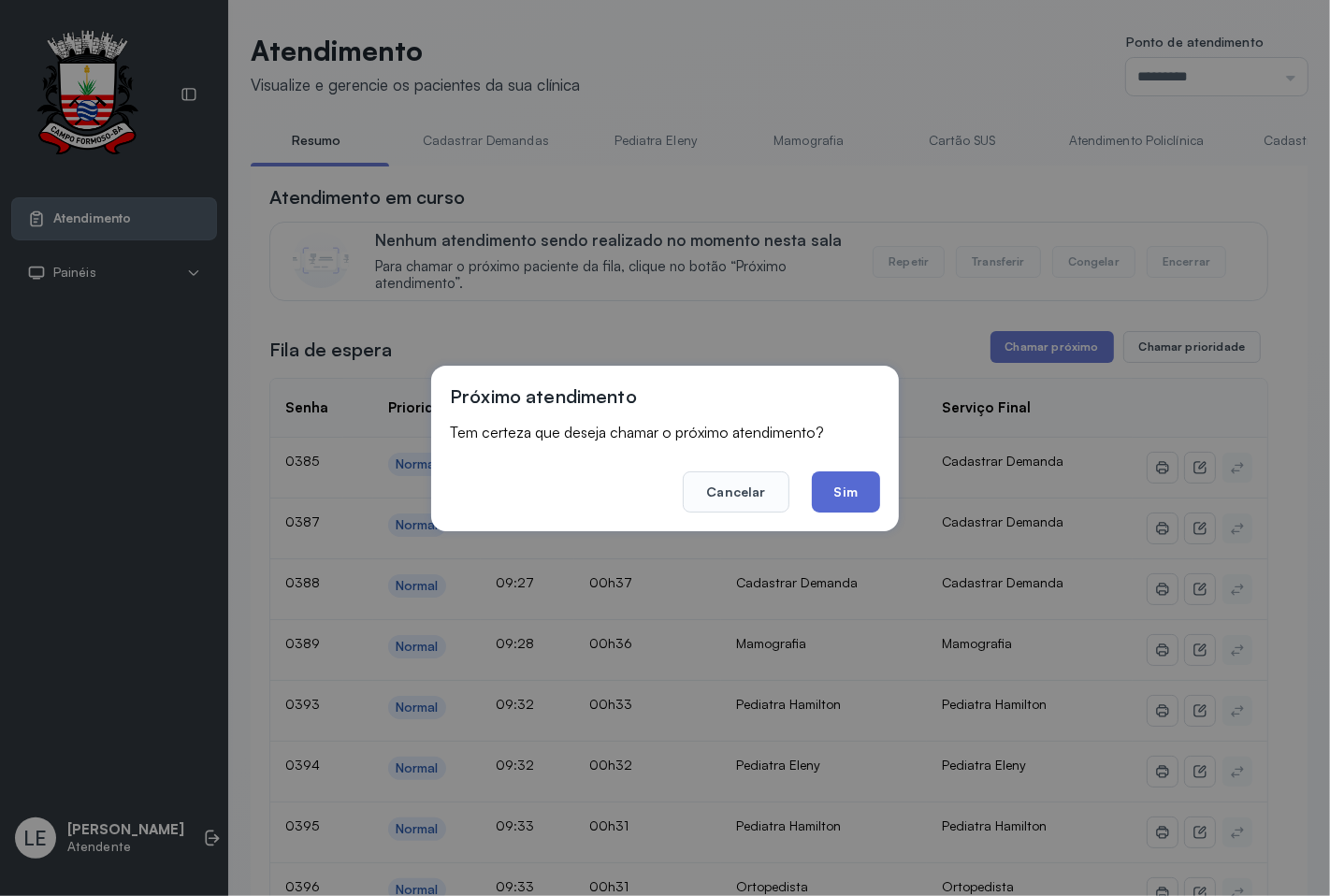 click on "Sim" 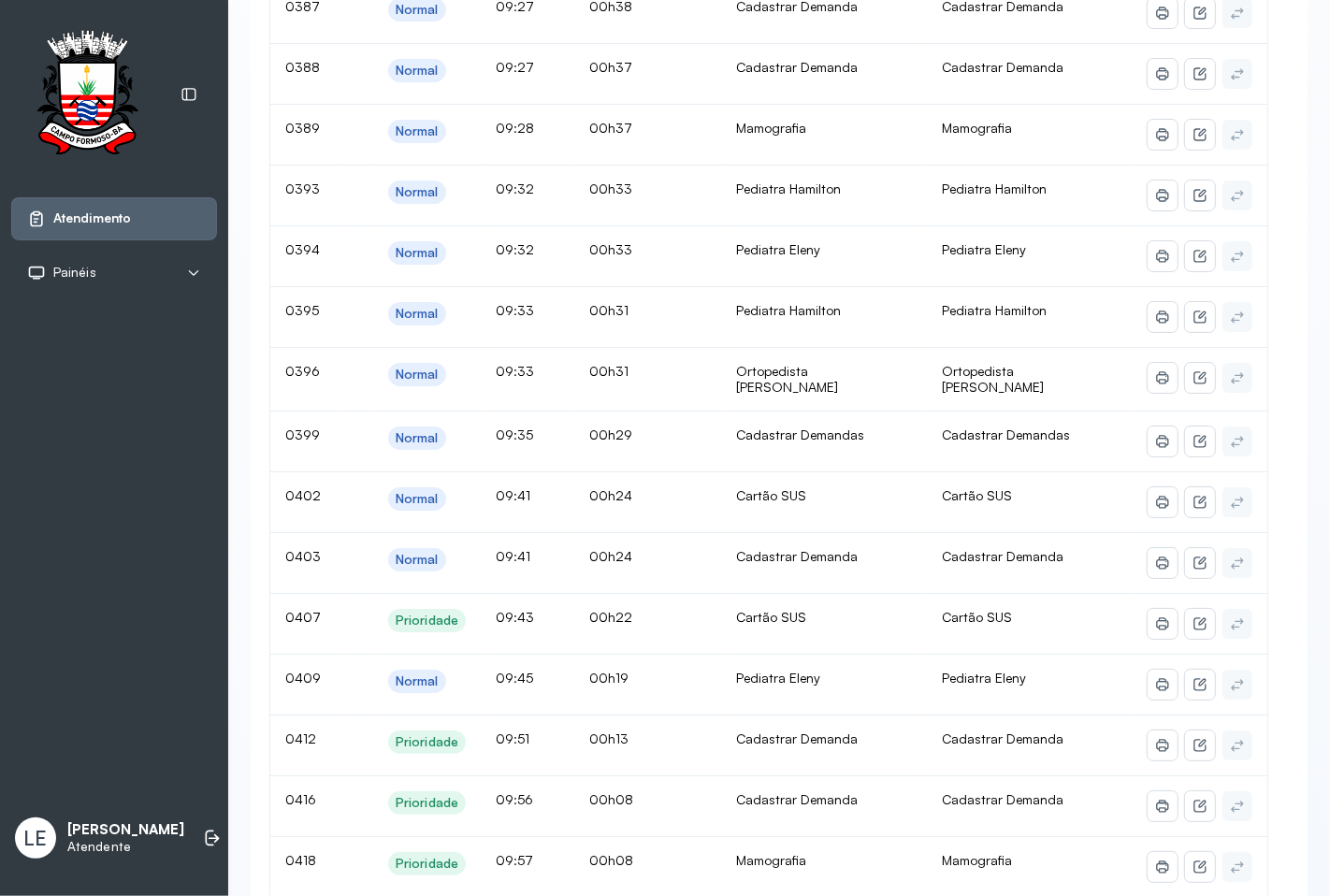 scroll, scrollTop: 0, scrollLeft: 0, axis: both 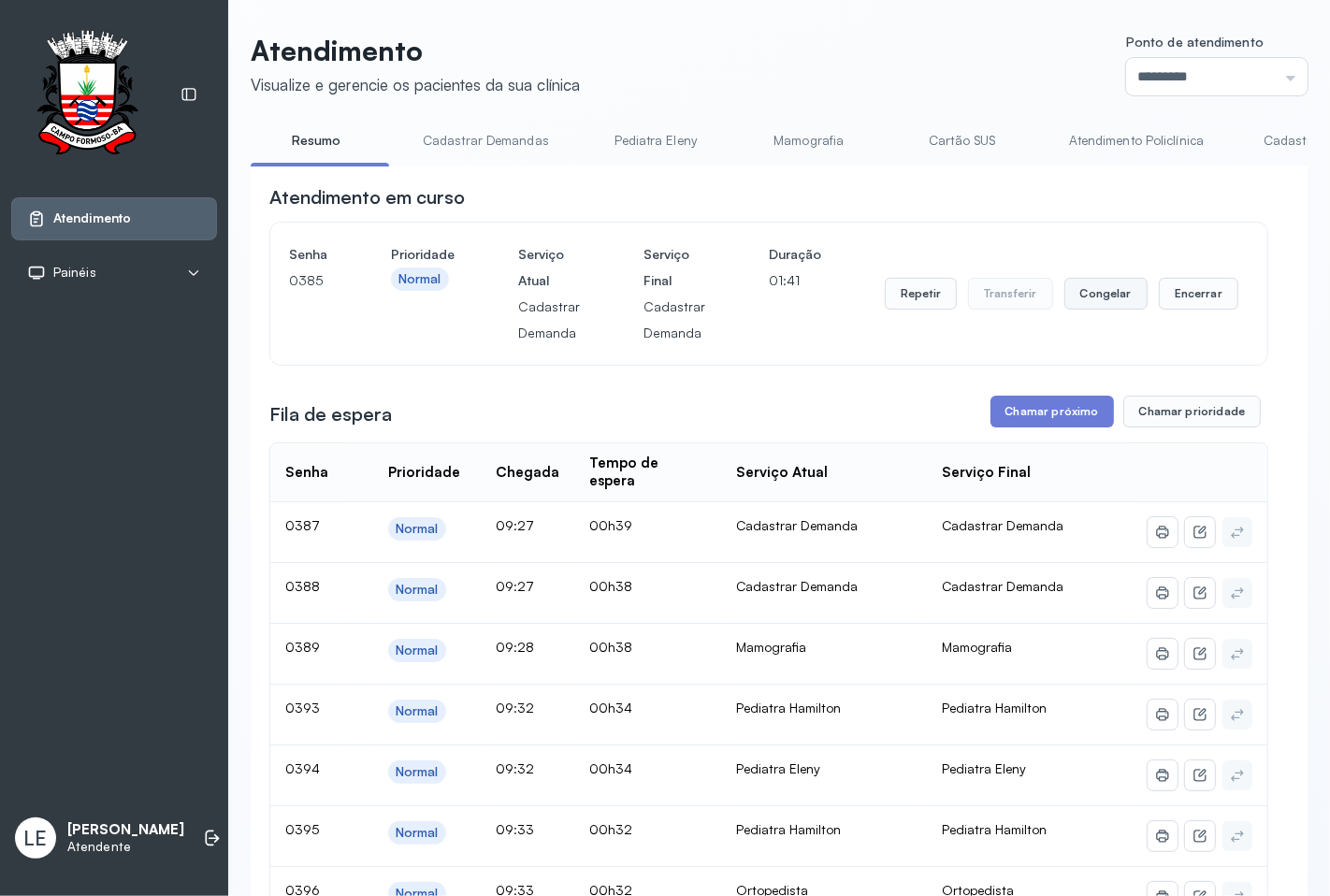 click on "Congelar" at bounding box center [1106, 294] 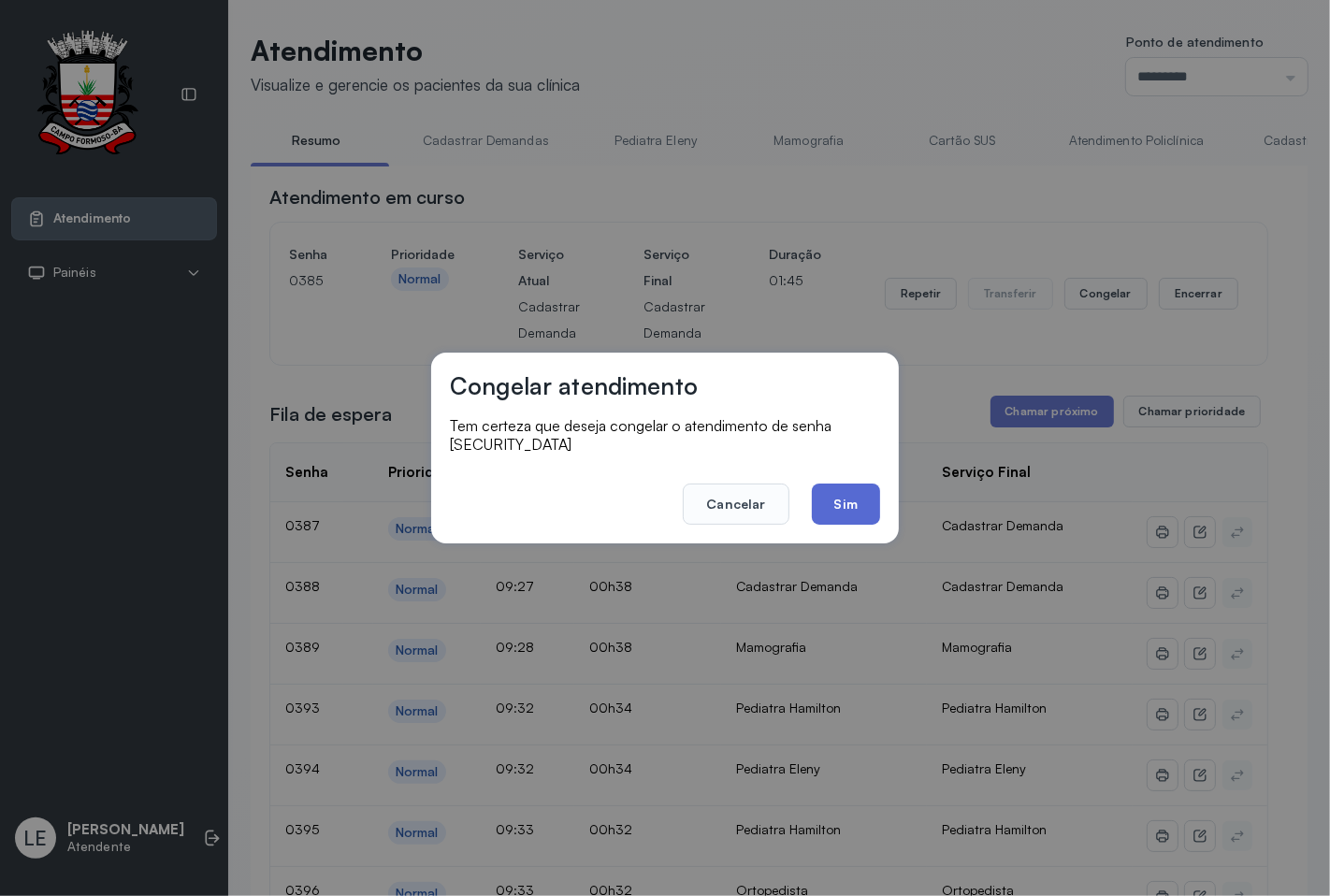 click on "Sim" 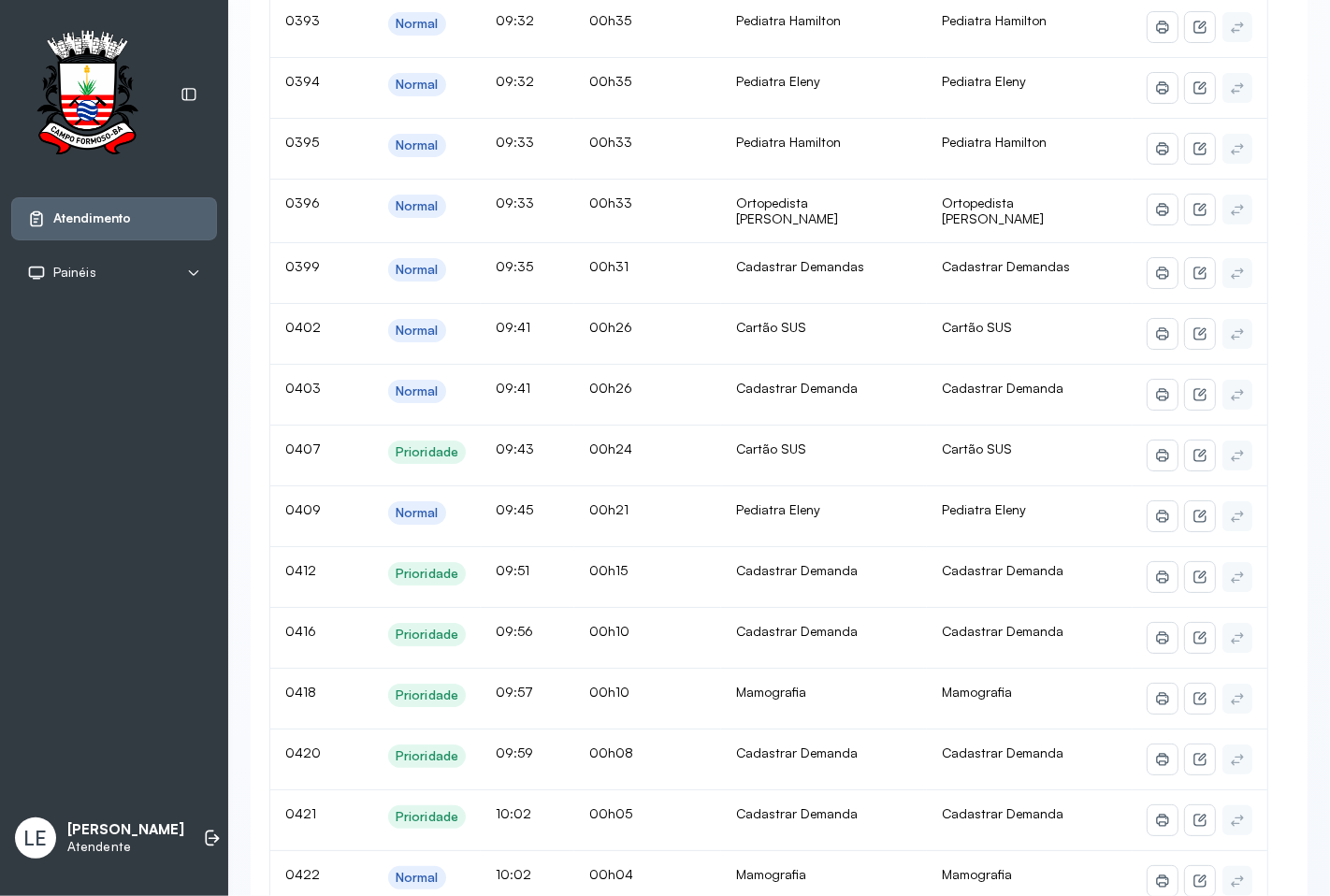 scroll, scrollTop: 0, scrollLeft: 0, axis: both 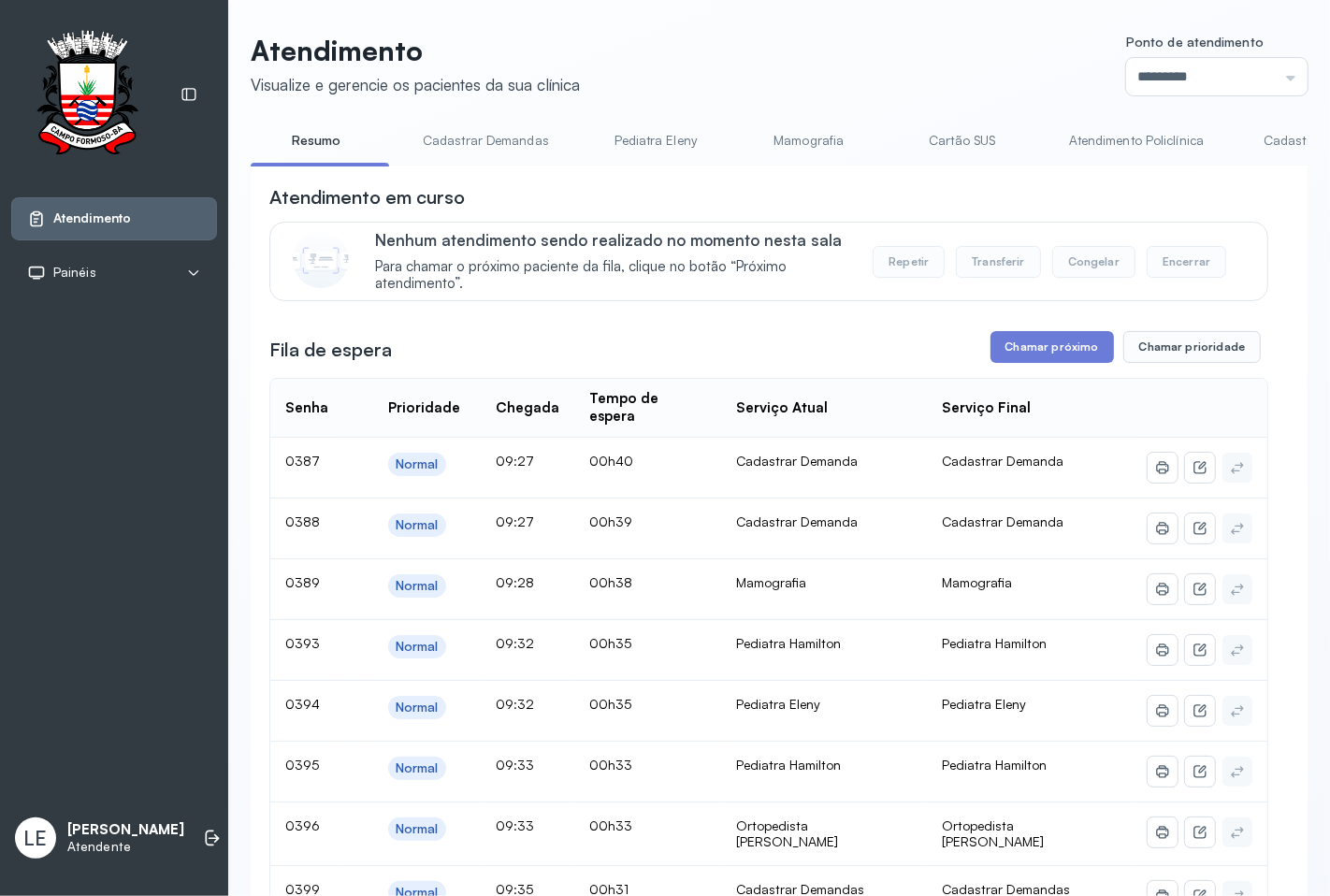 click on "Mamografia" at bounding box center (809, 140) 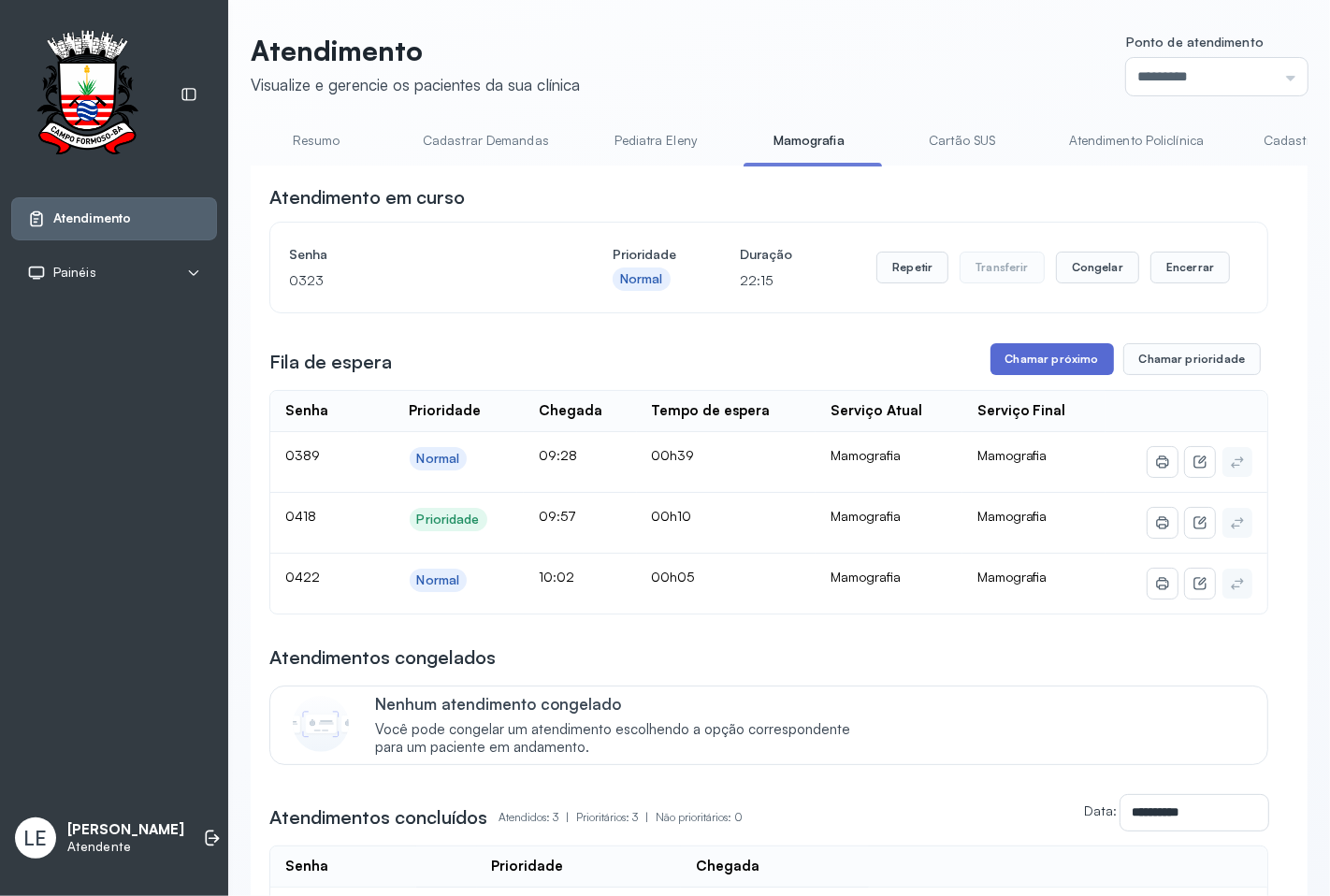 click on "Chamar próximo" at bounding box center [1052, 359] 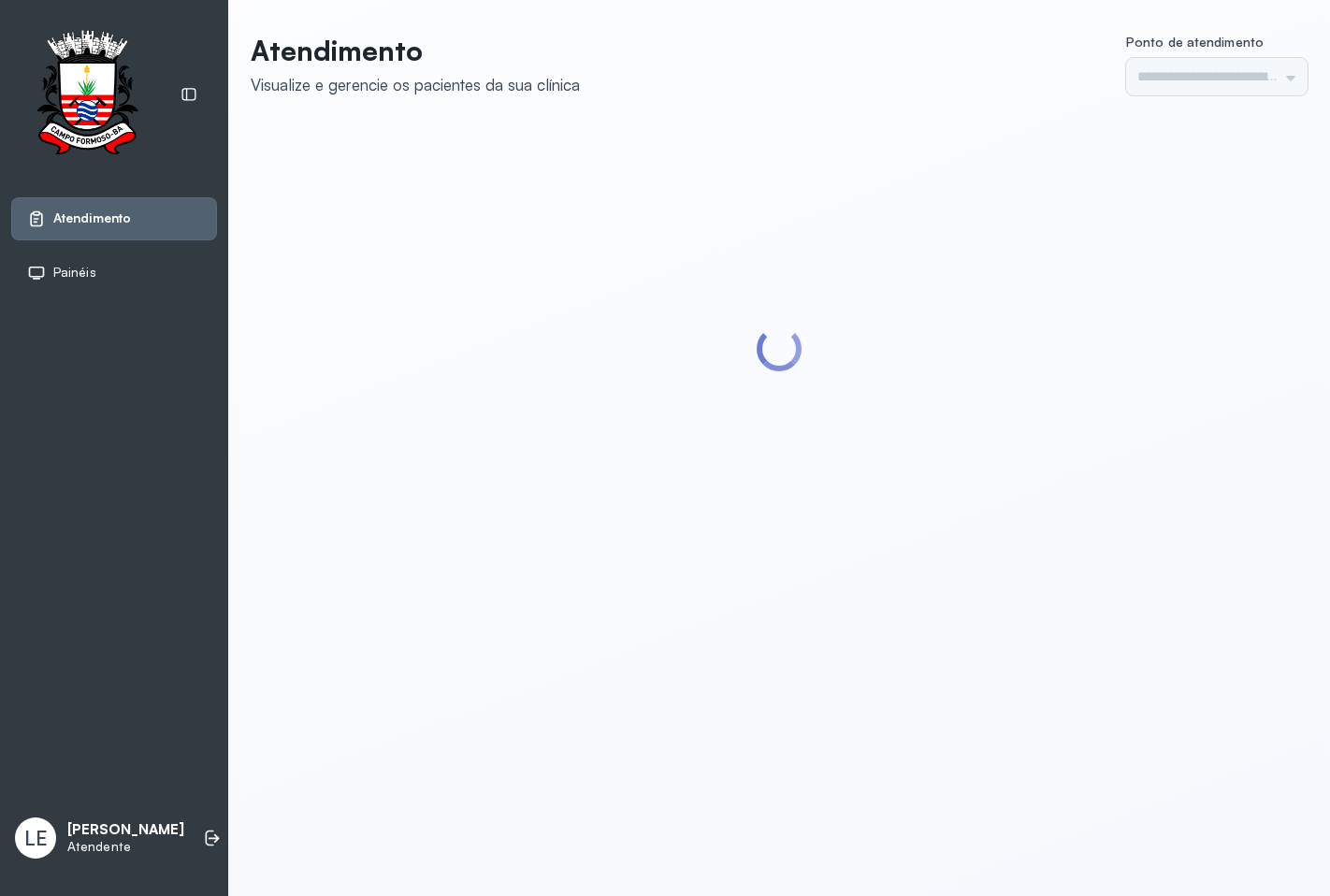scroll, scrollTop: 0, scrollLeft: 0, axis: both 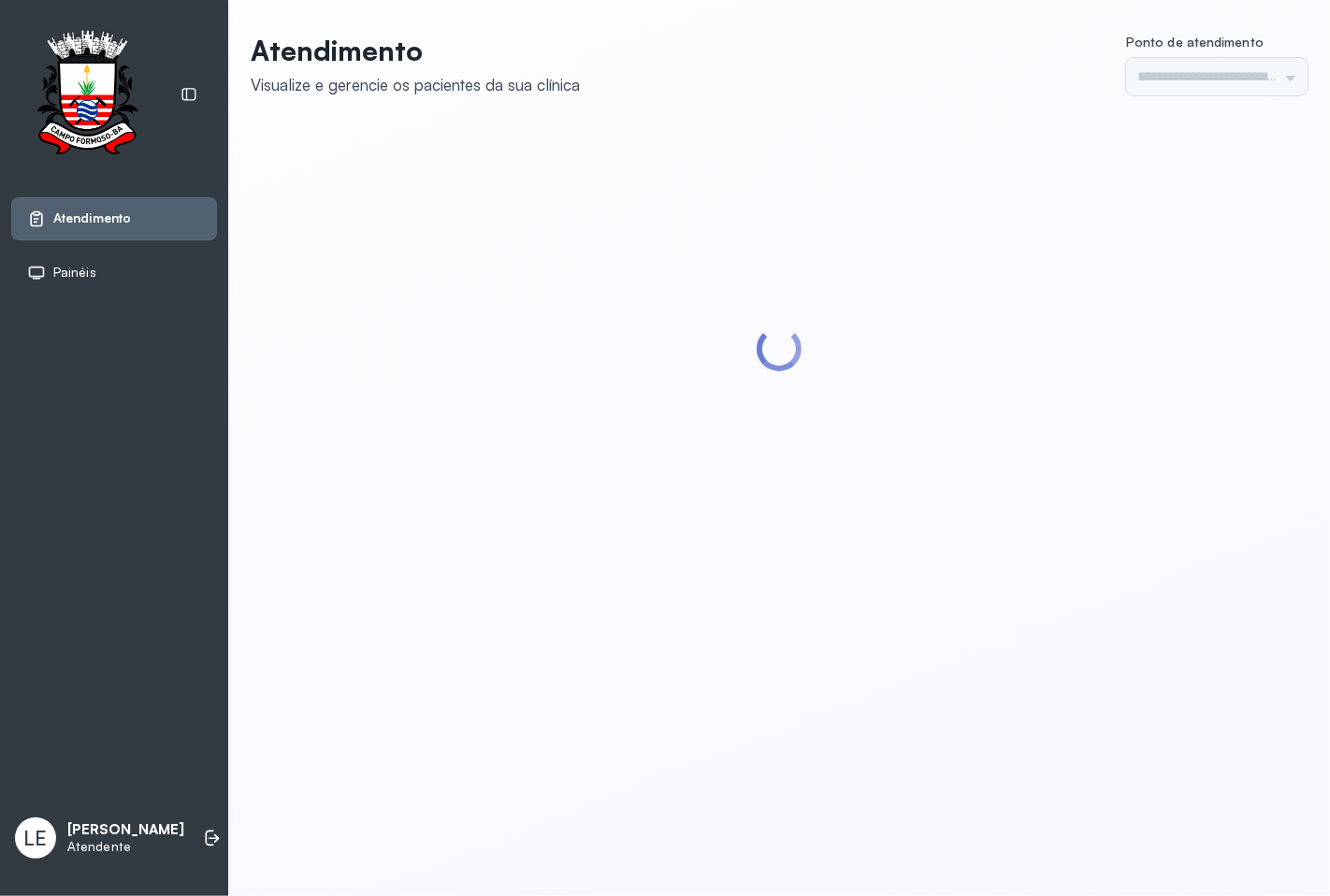 type on "*********" 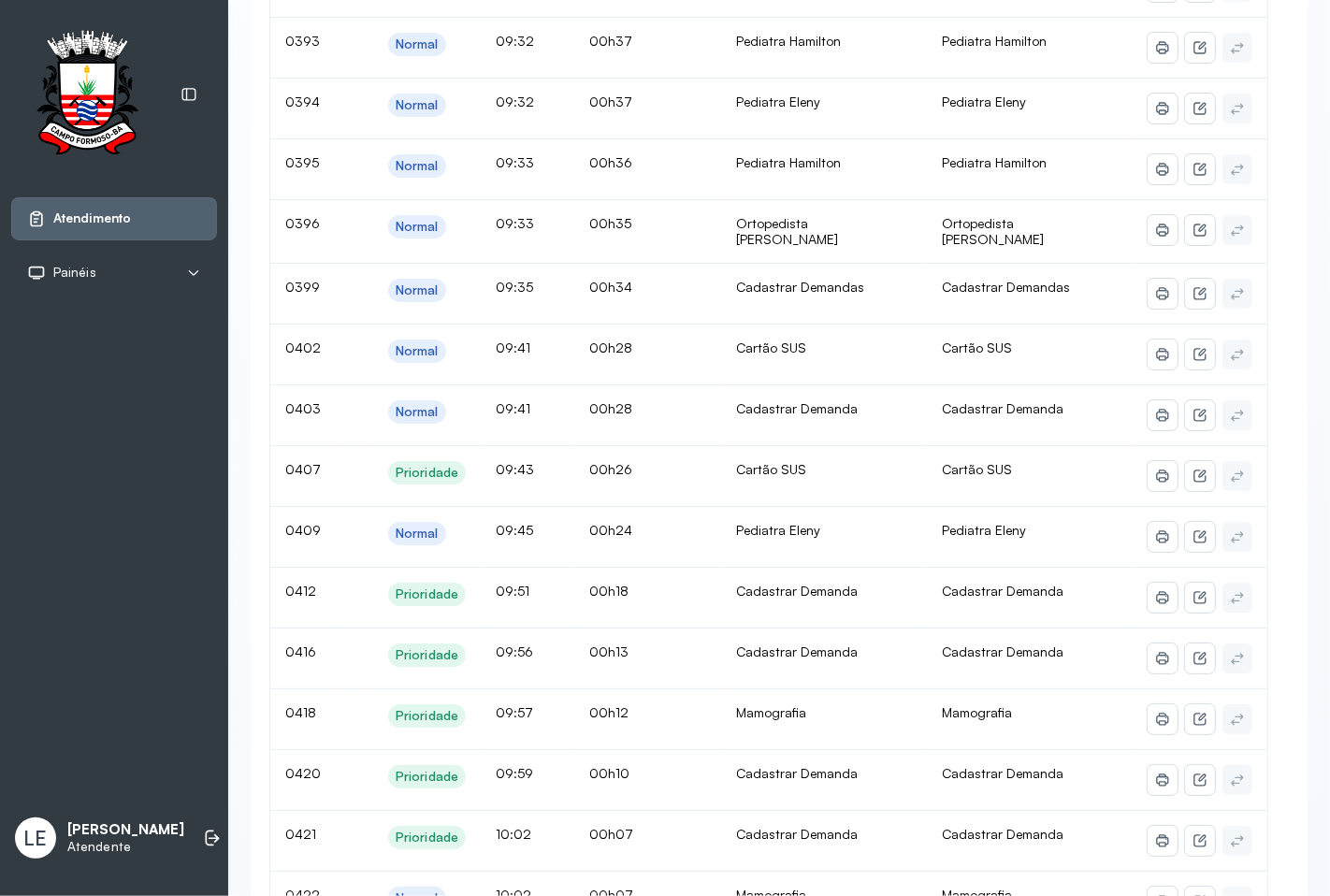 scroll, scrollTop: 0, scrollLeft: 0, axis: both 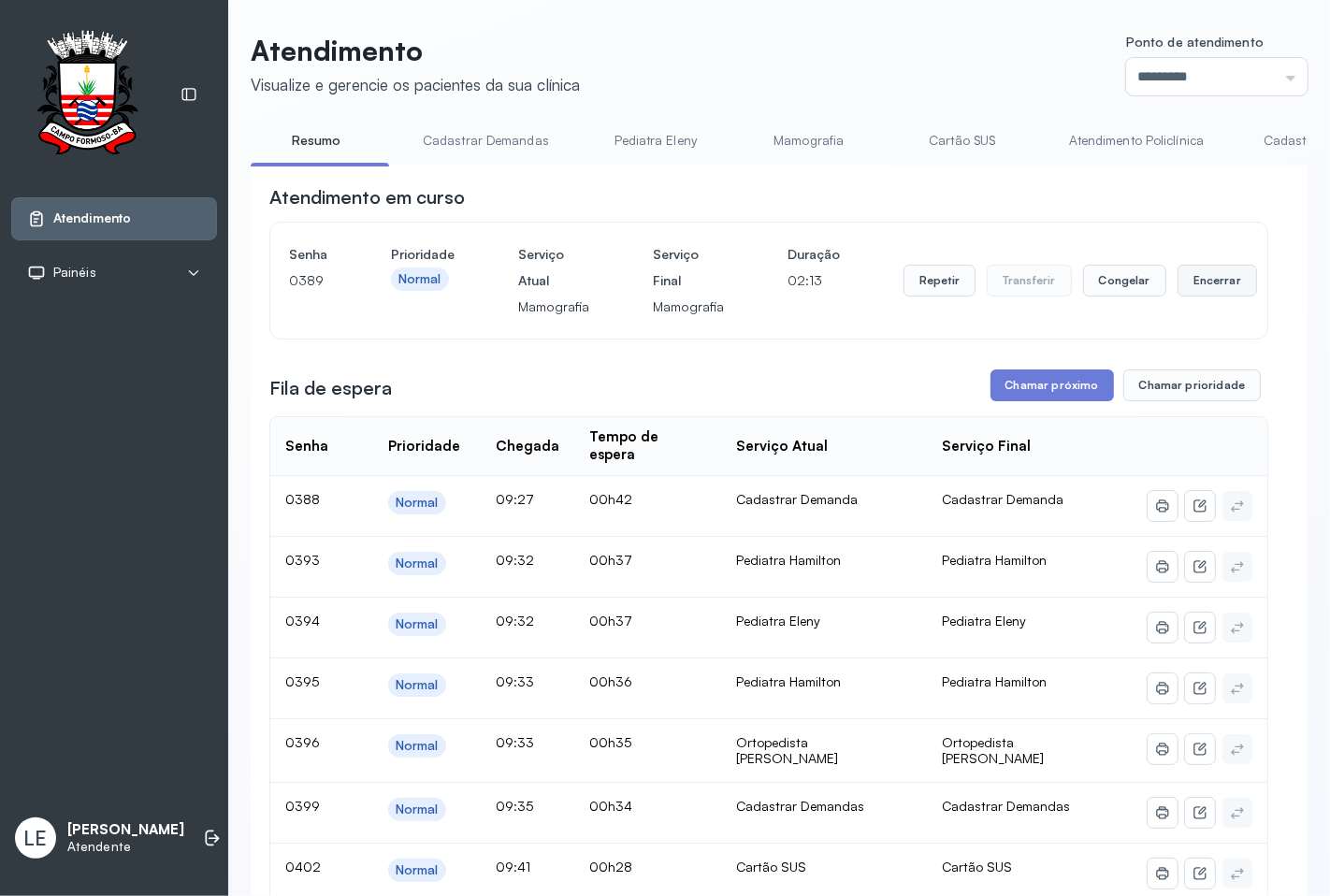click on "Encerrar" at bounding box center [1217, 281] 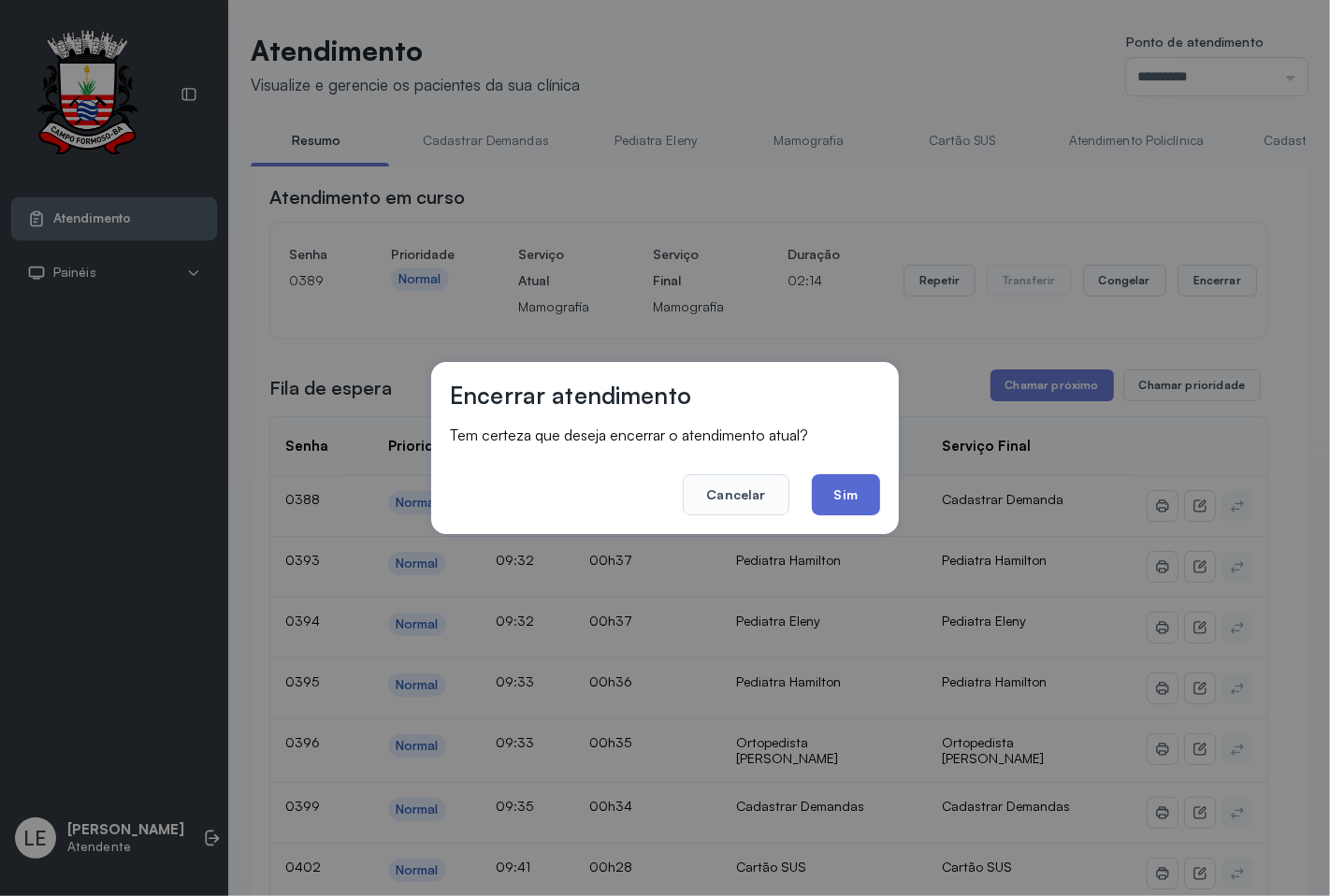 click on "Sim" 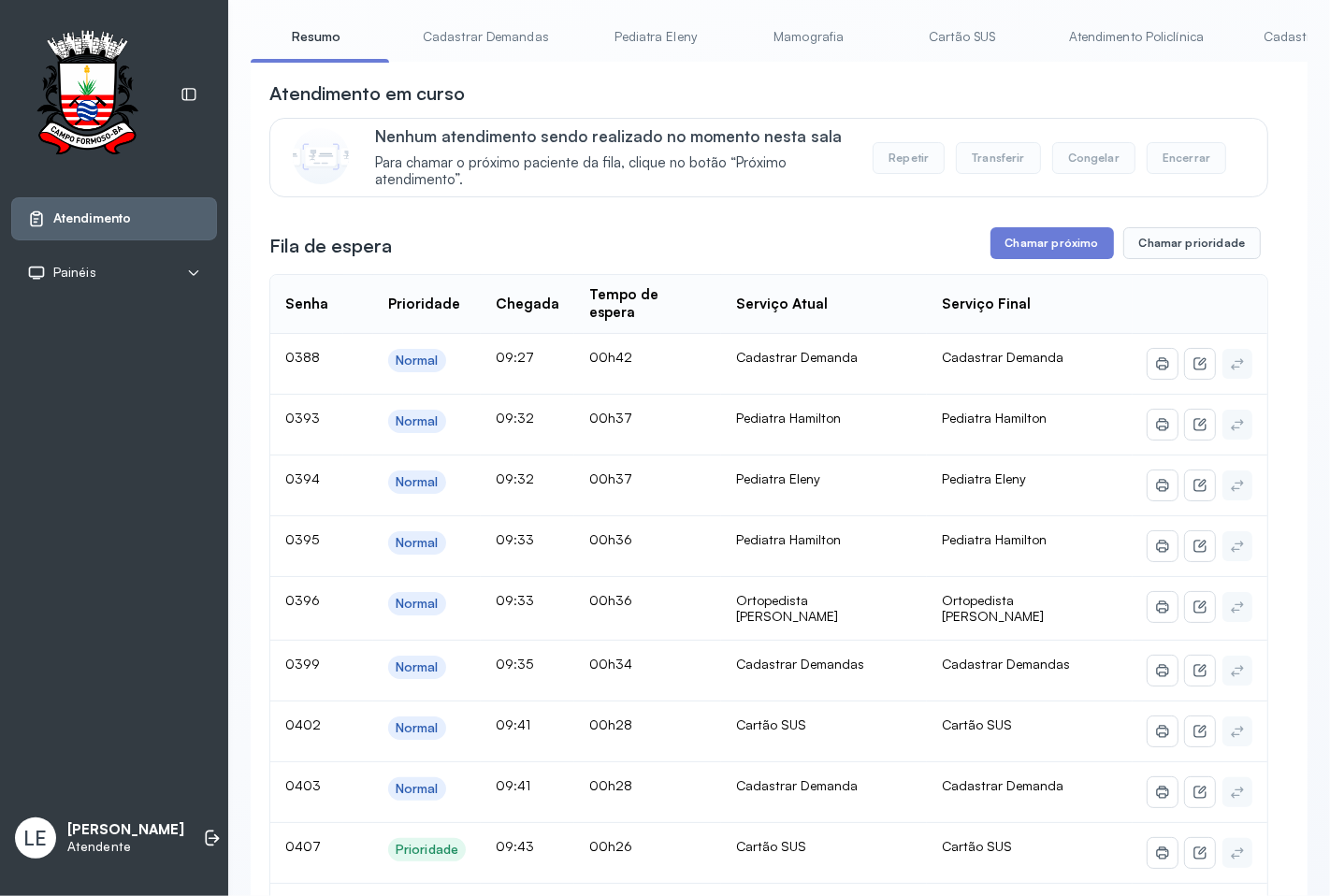 scroll, scrollTop: 0, scrollLeft: 0, axis: both 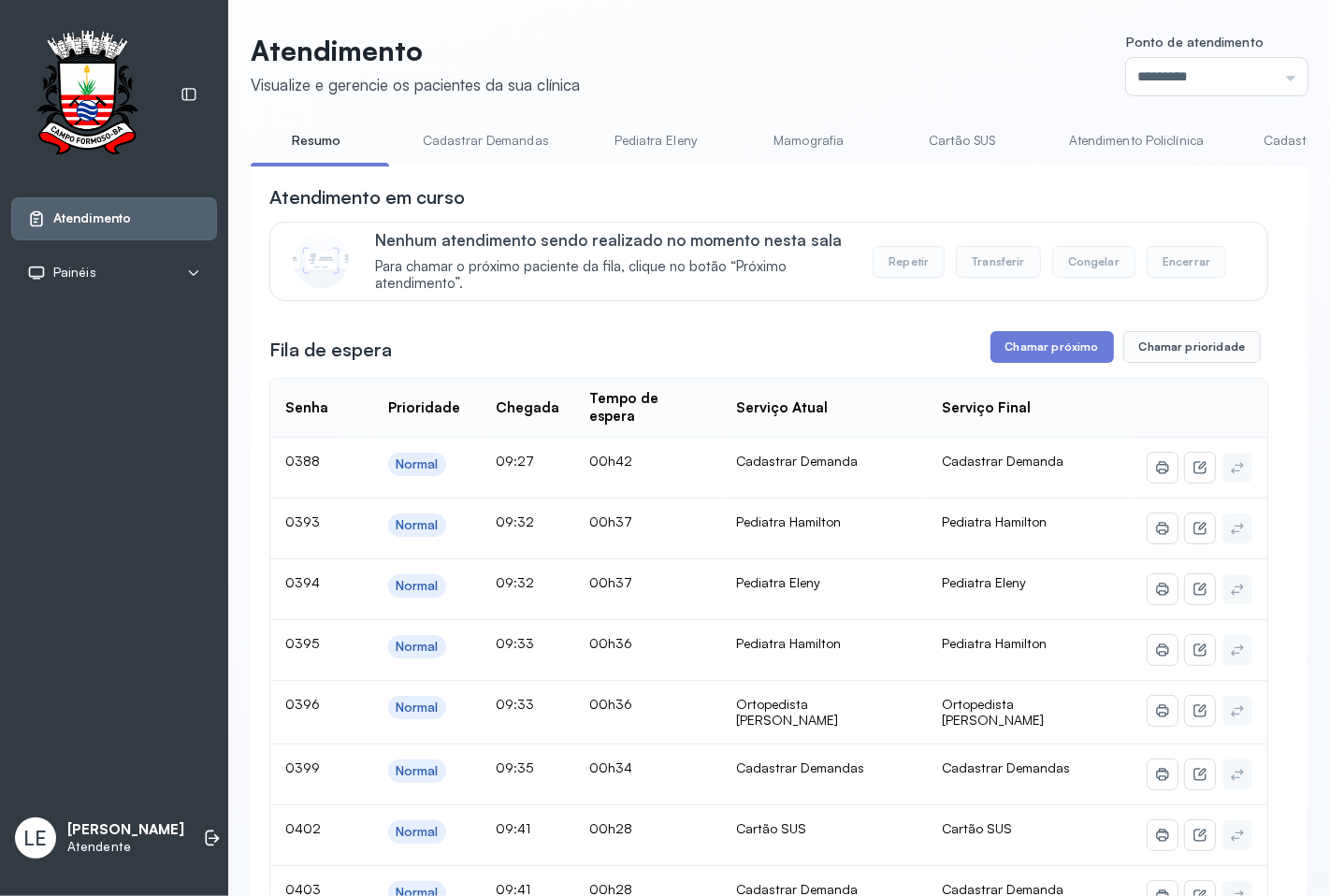click on "Mamografia" at bounding box center (809, 140) 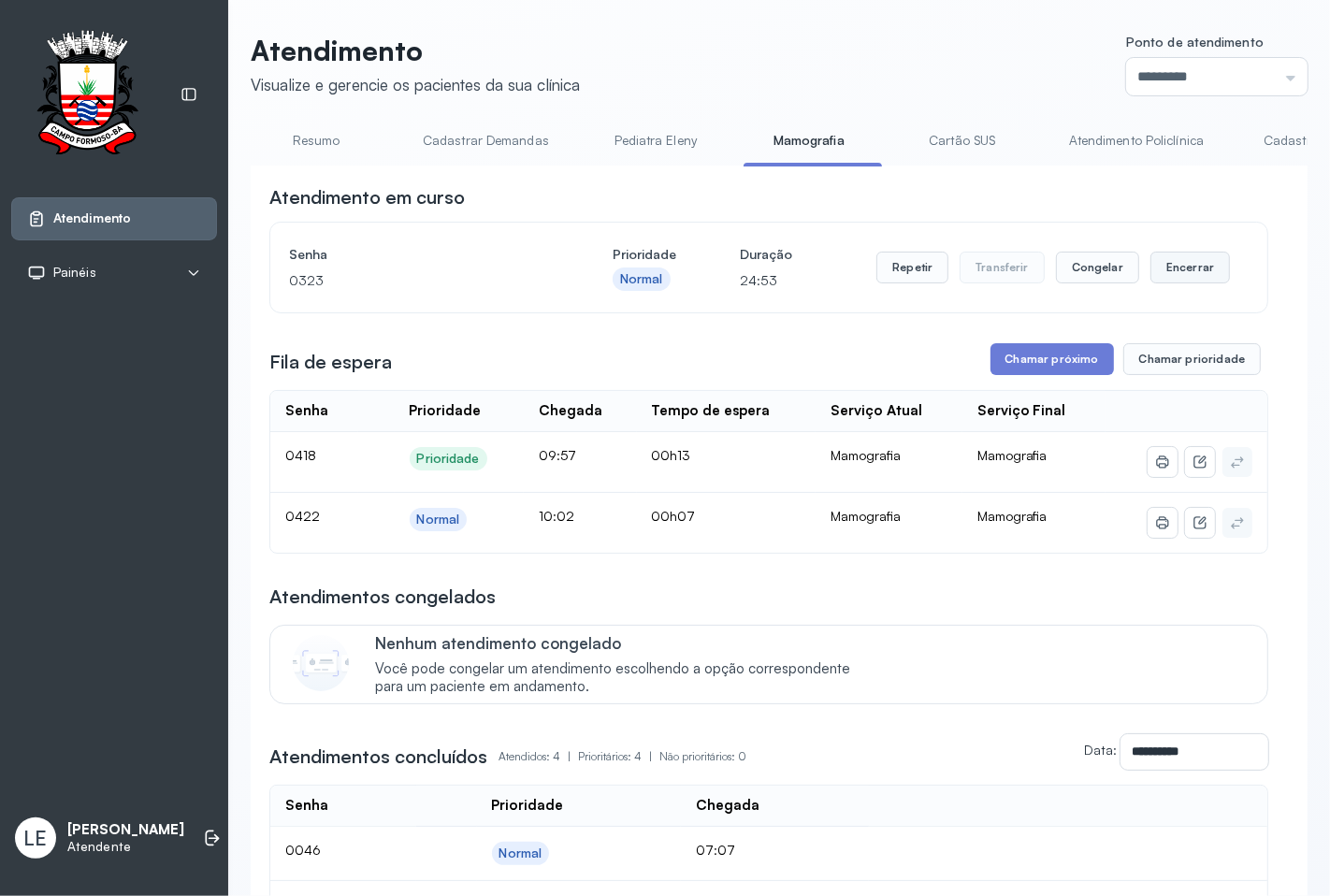 click on "Encerrar" at bounding box center [1190, 267] 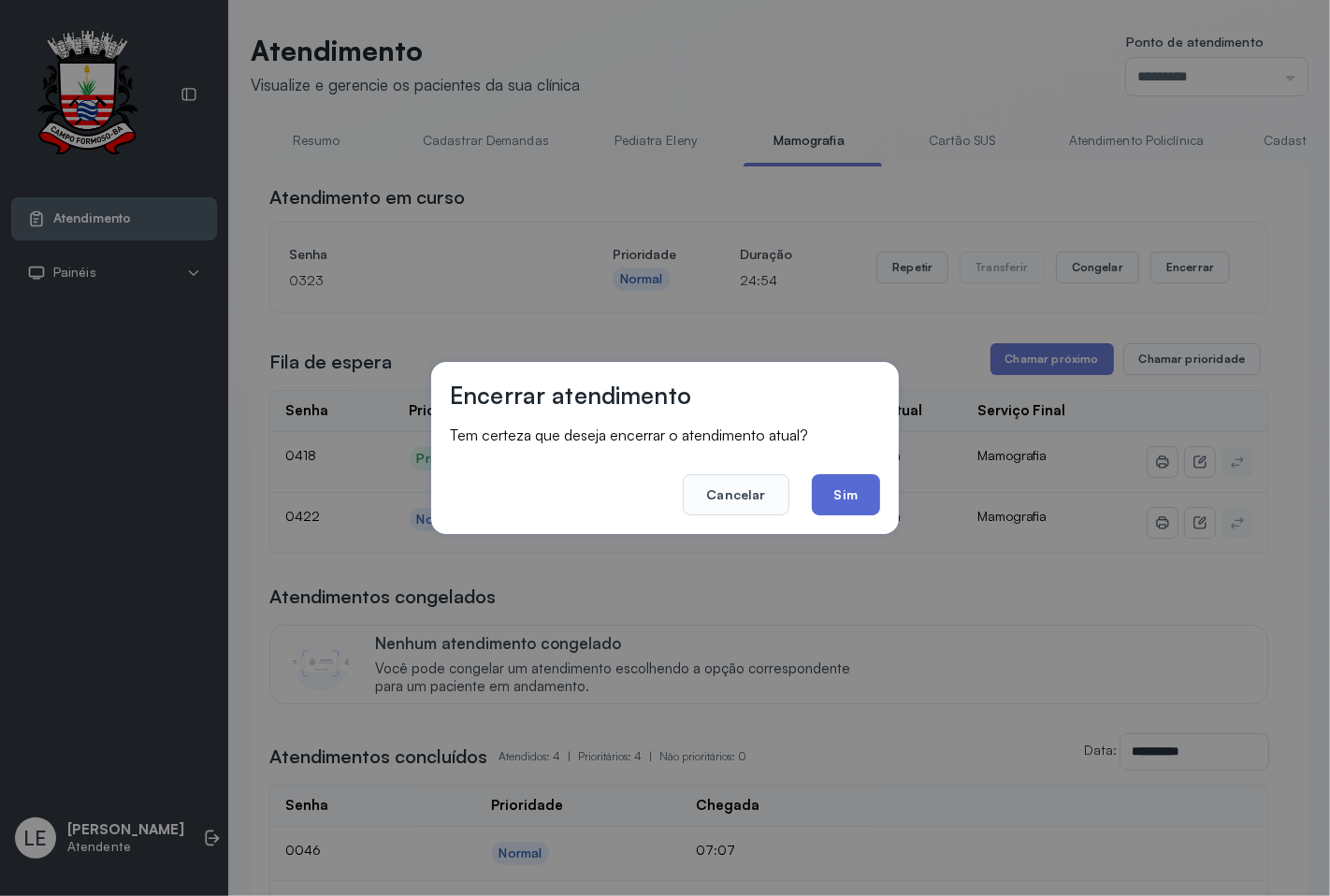 click on "Sim" 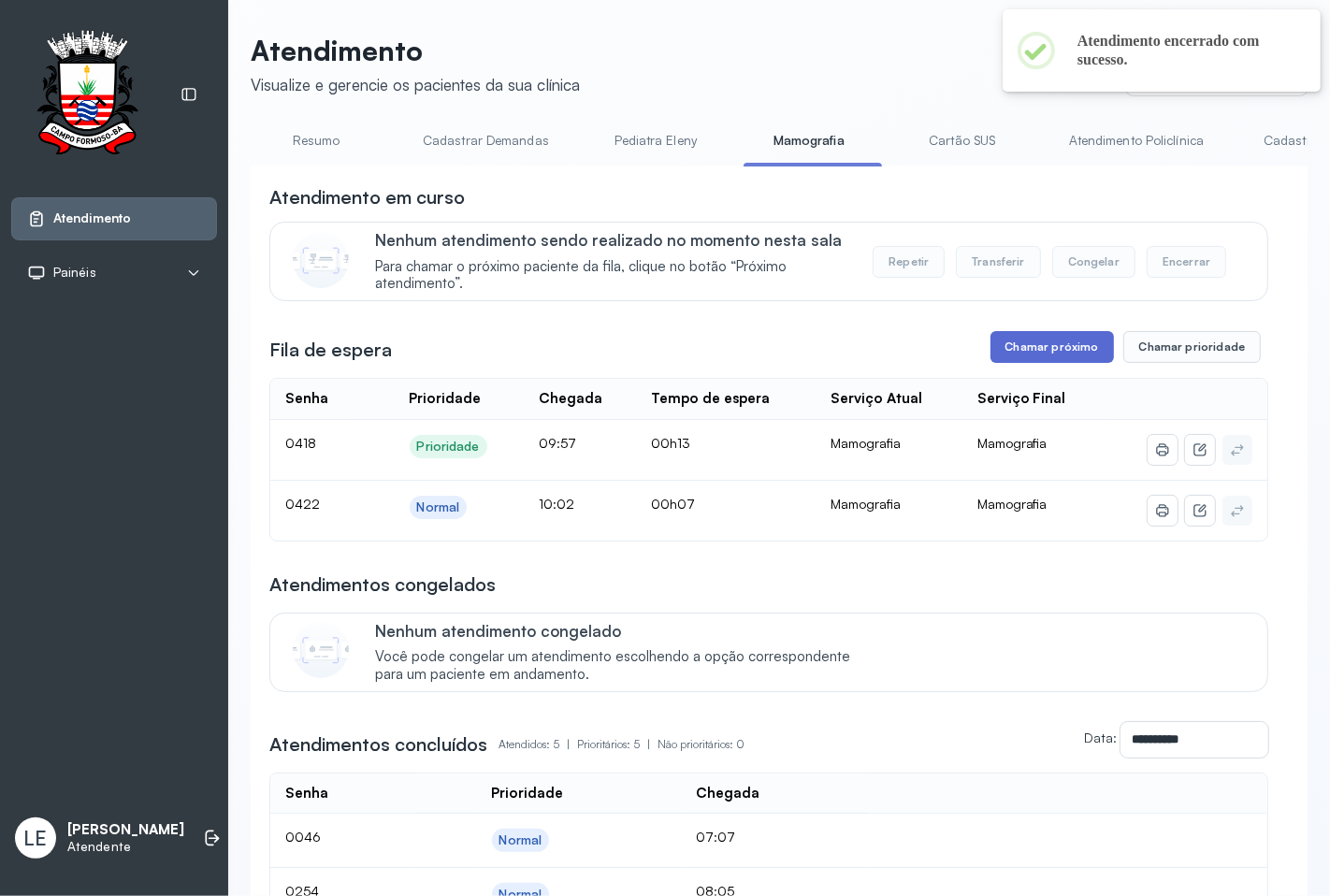 click on "Chamar próximo" at bounding box center (1052, 347) 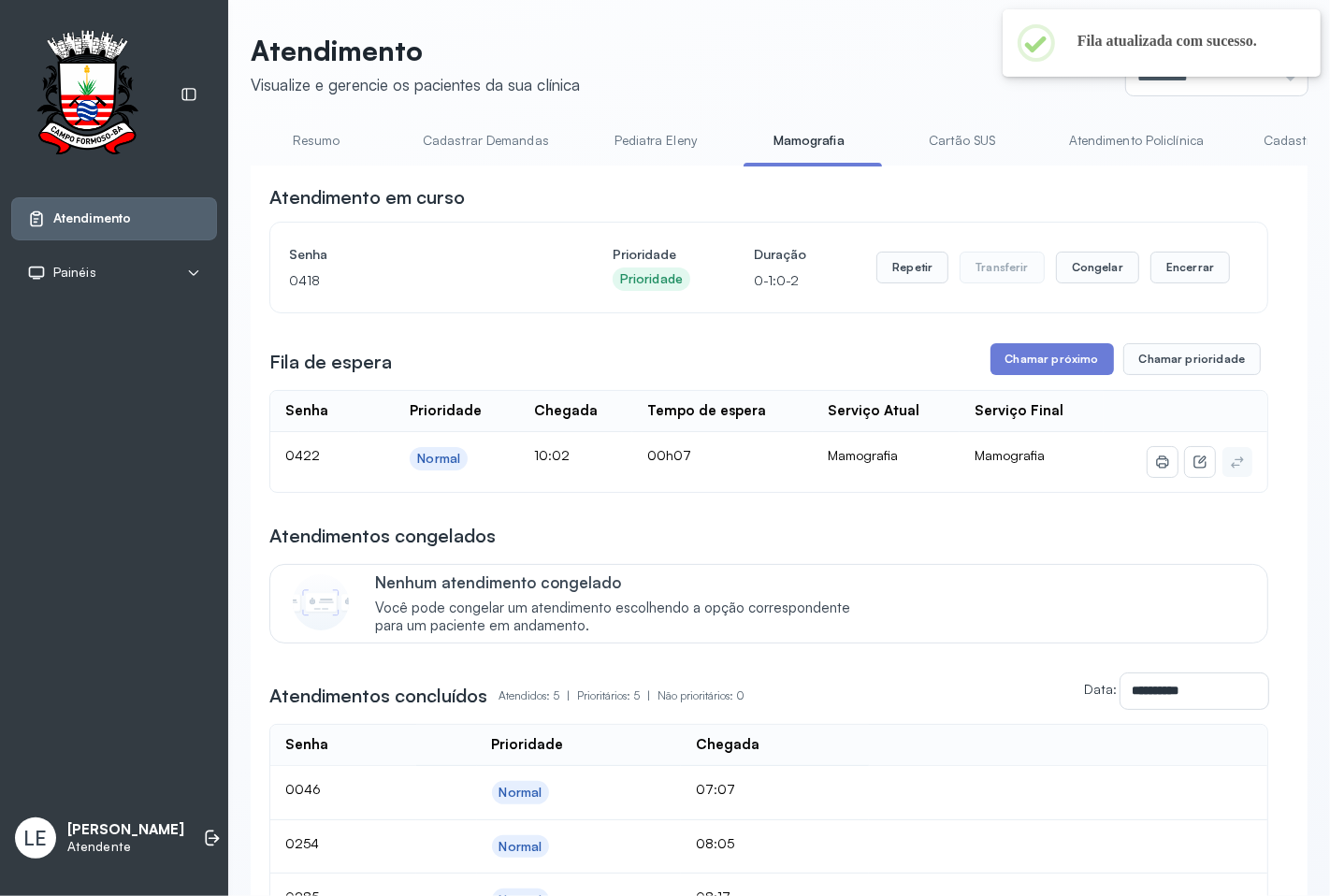 click on "Resumo" at bounding box center (316, 140) 